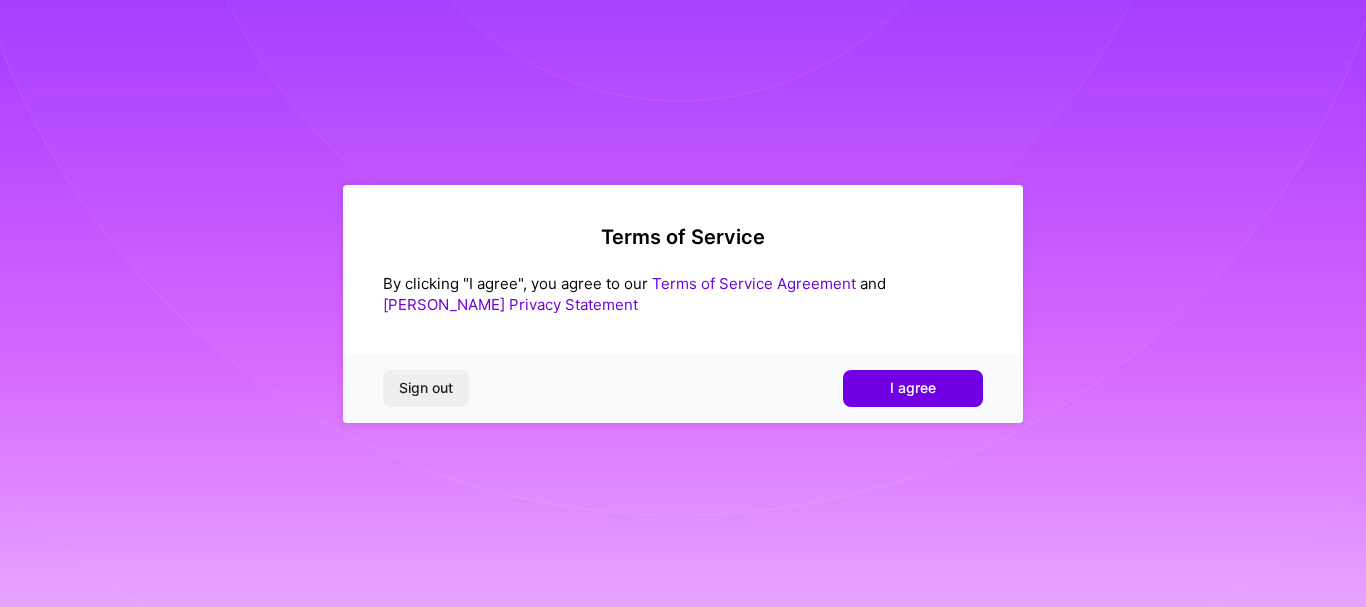 scroll, scrollTop: 0, scrollLeft: 0, axis: both 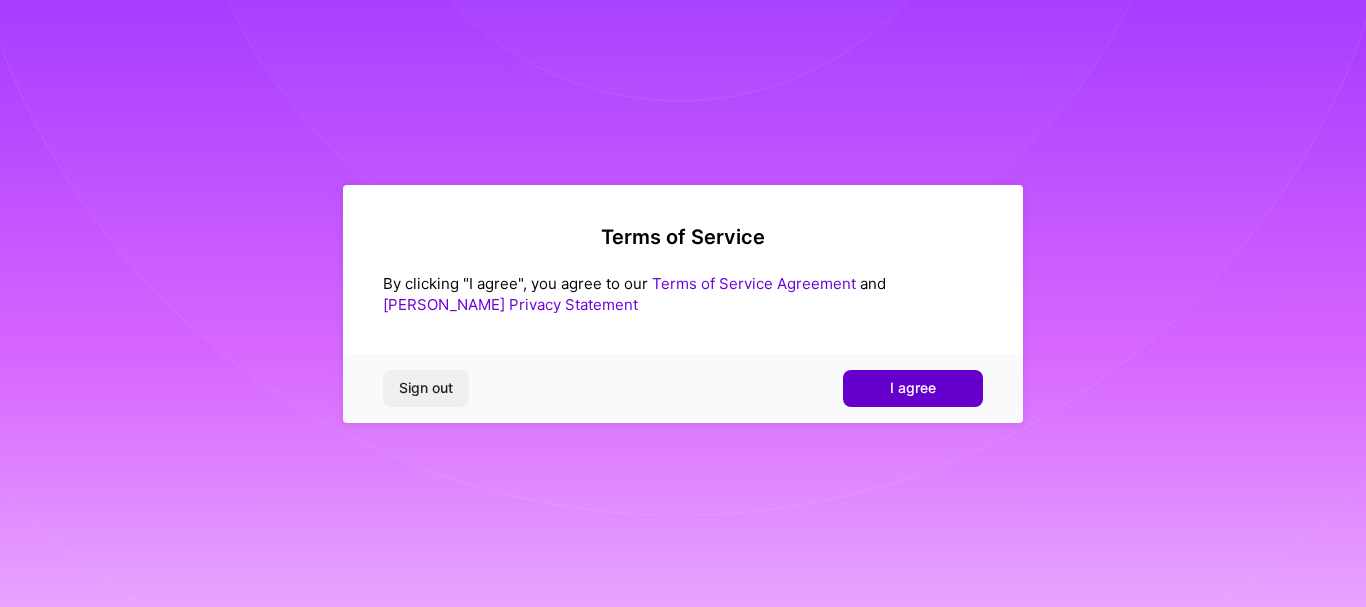 click on "I agree" at bounding box center [913, 388] 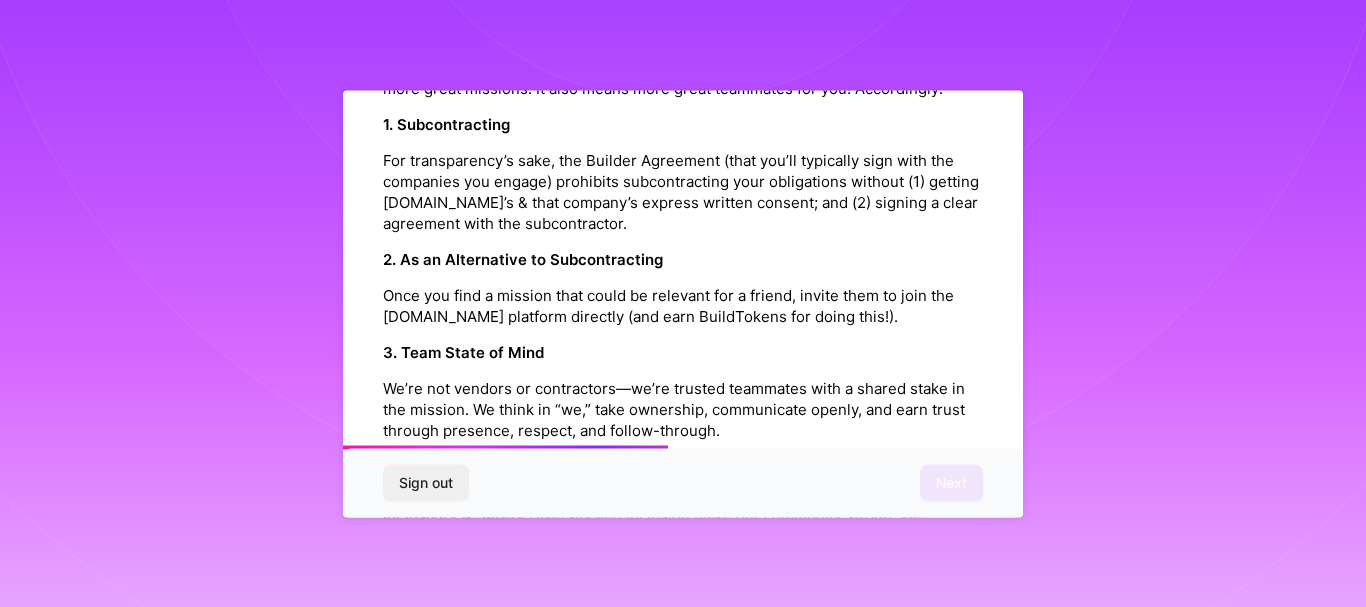 scroll, scrollTop: 1200, scrollLeft: 0, axis: vertical 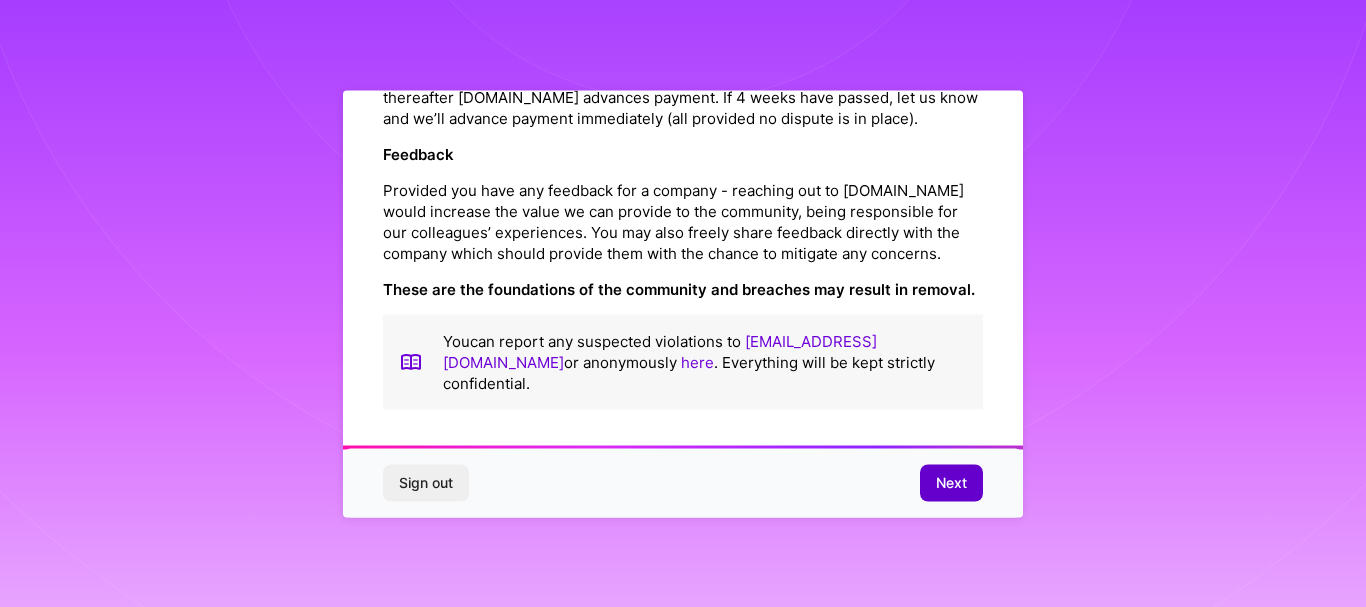 click on "Next" at bounding box center [951, 483] 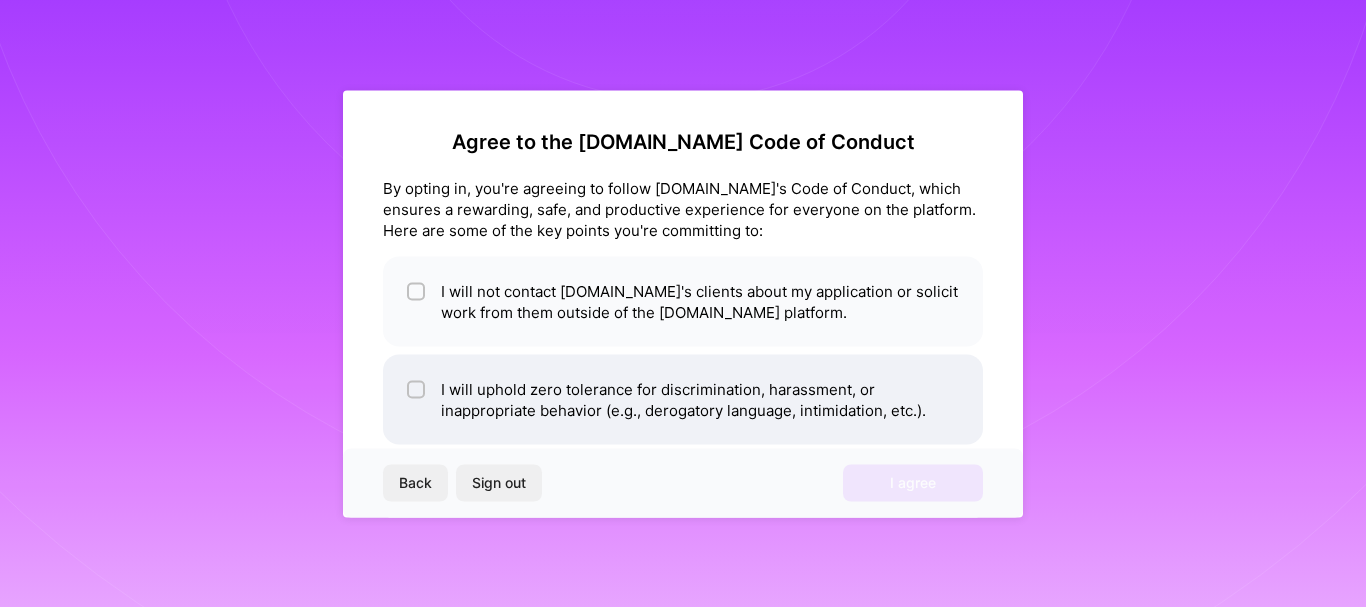 scroll, scrollTop: 0, scrollLeft: 0, axis: both 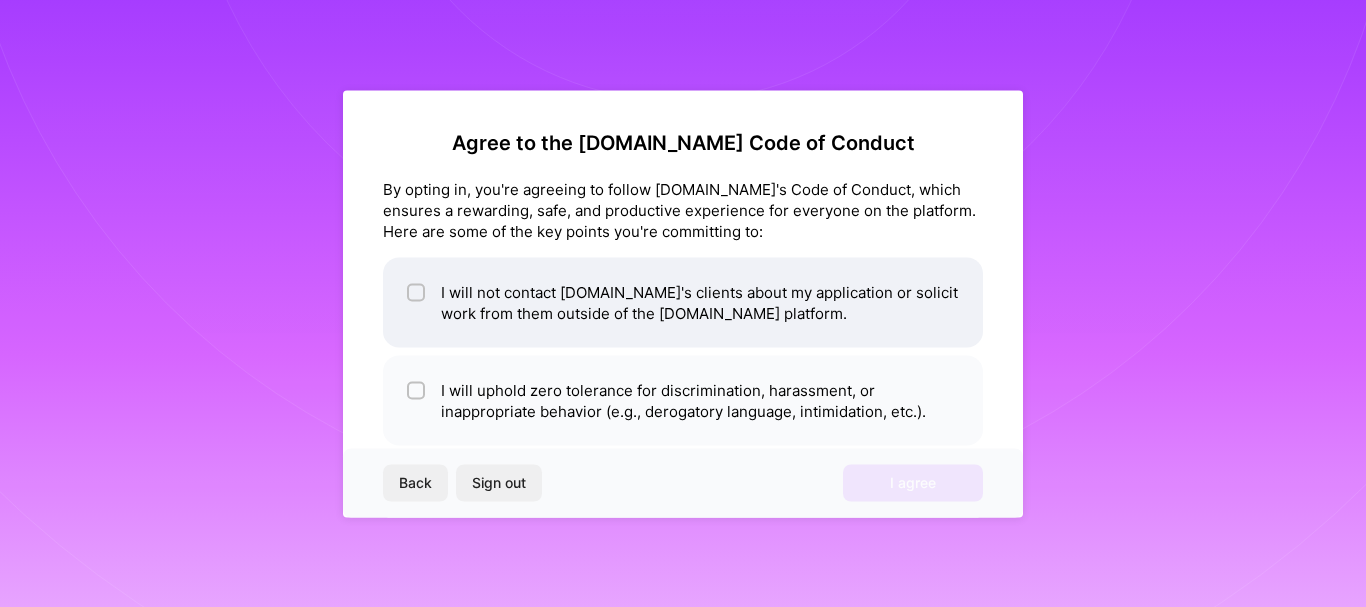 click on "I will not contact A.Team's clients about my application or solicit work from them outside of the A.Team platform." at bounding box center (683, 302) 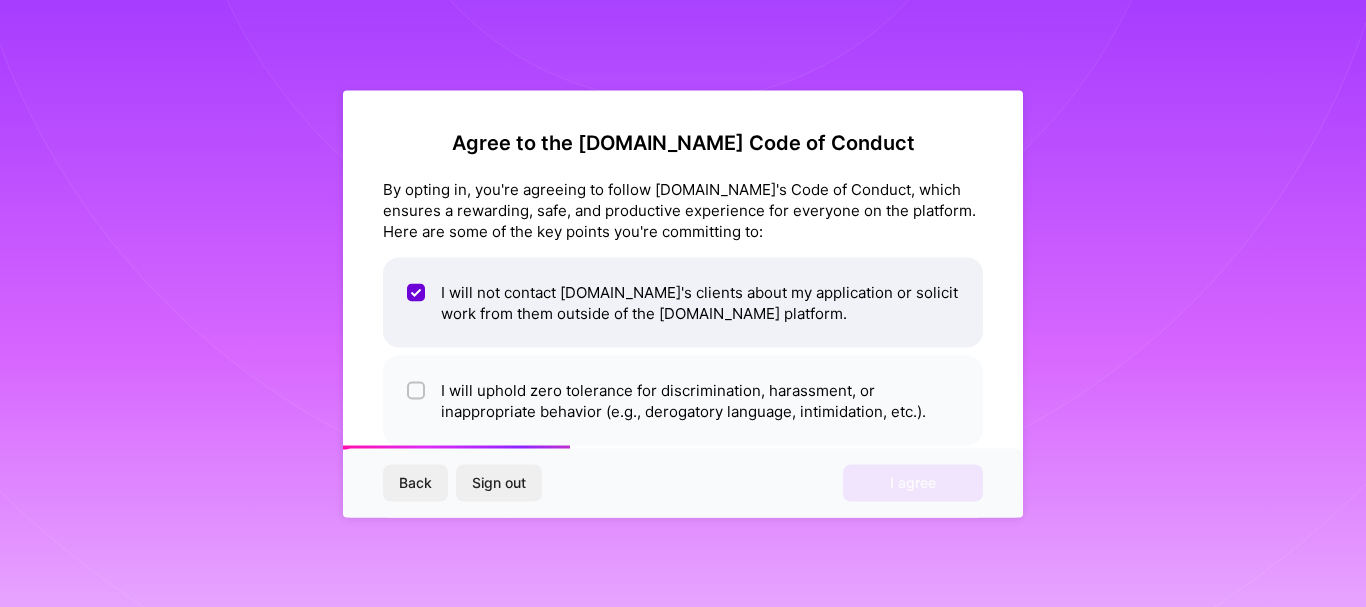 scroll, scrollTop: 100, scrollLeft: 0, axis: vertical 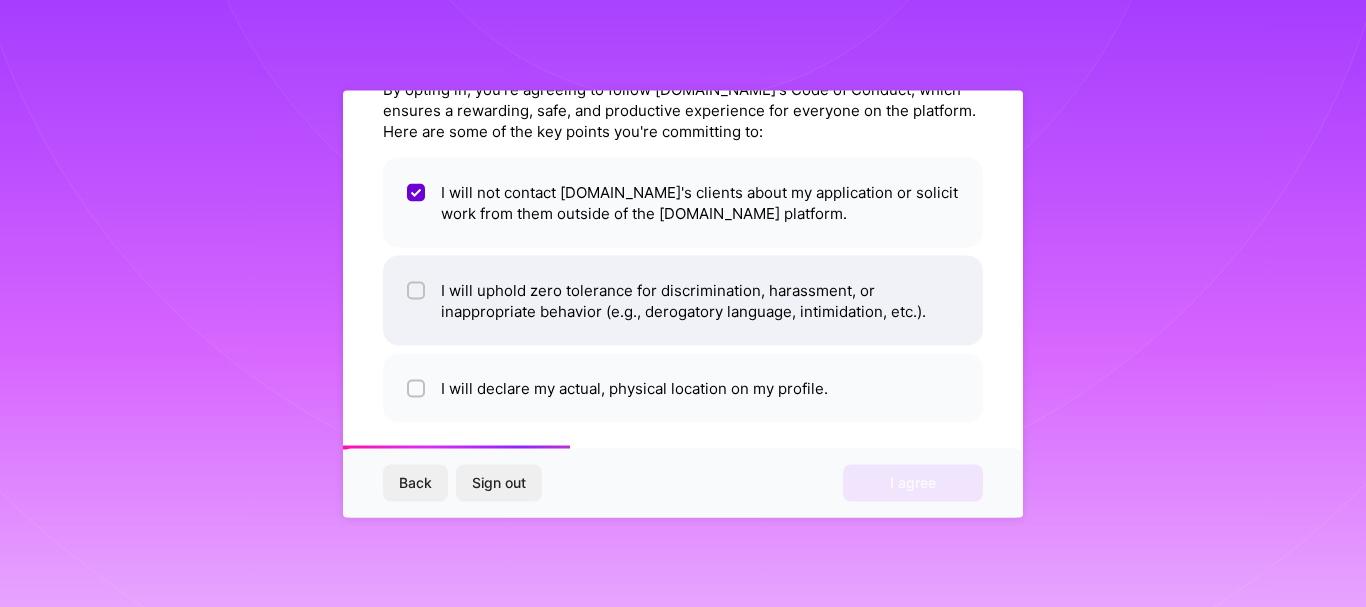 click at bounding box center [416, 290] 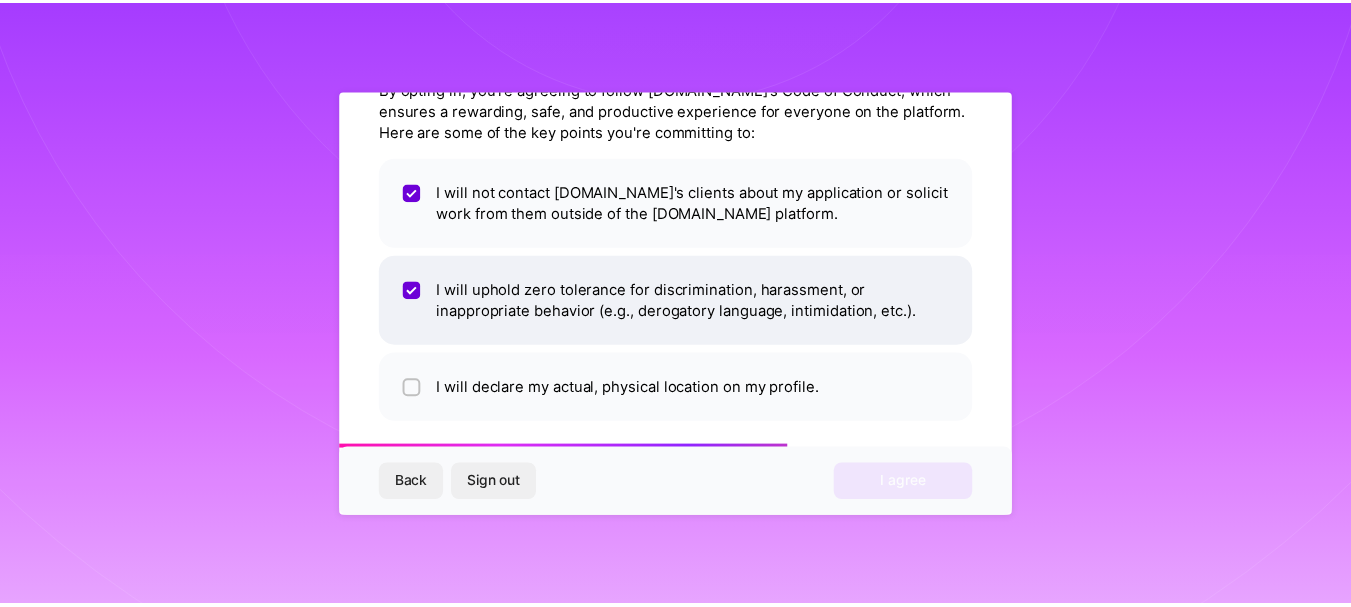 scroll, scrollTop: 113, scrollLeft: 0, axis: vertical 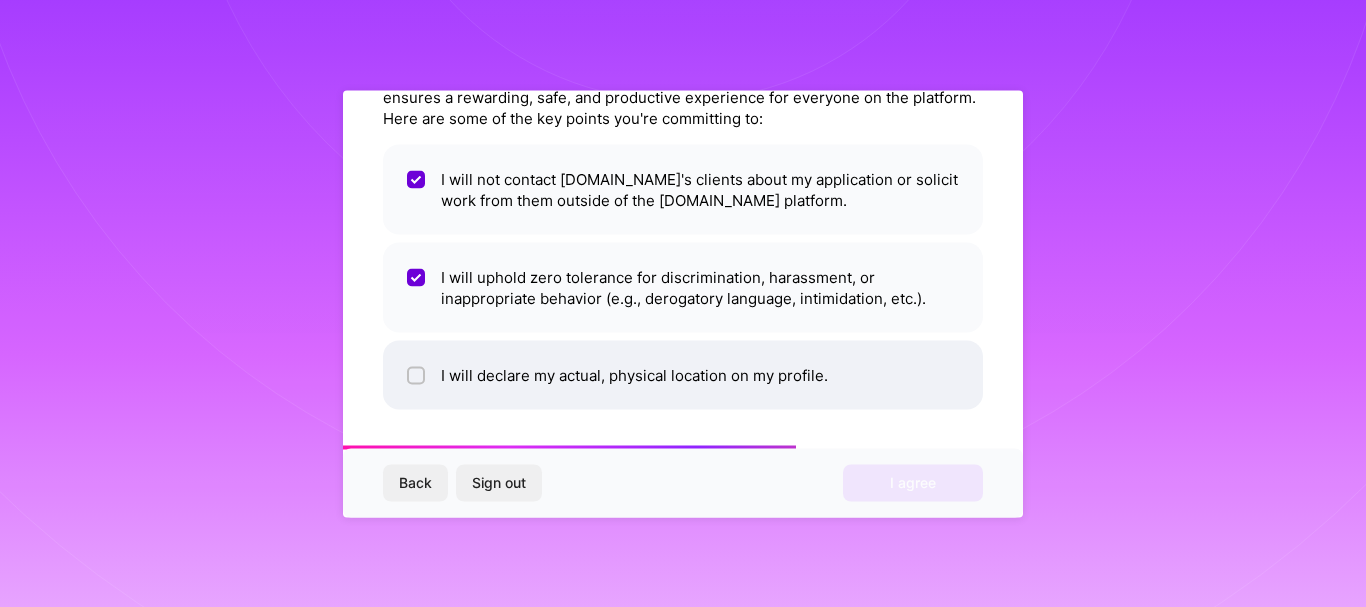 click at bounding box center [418, 376] 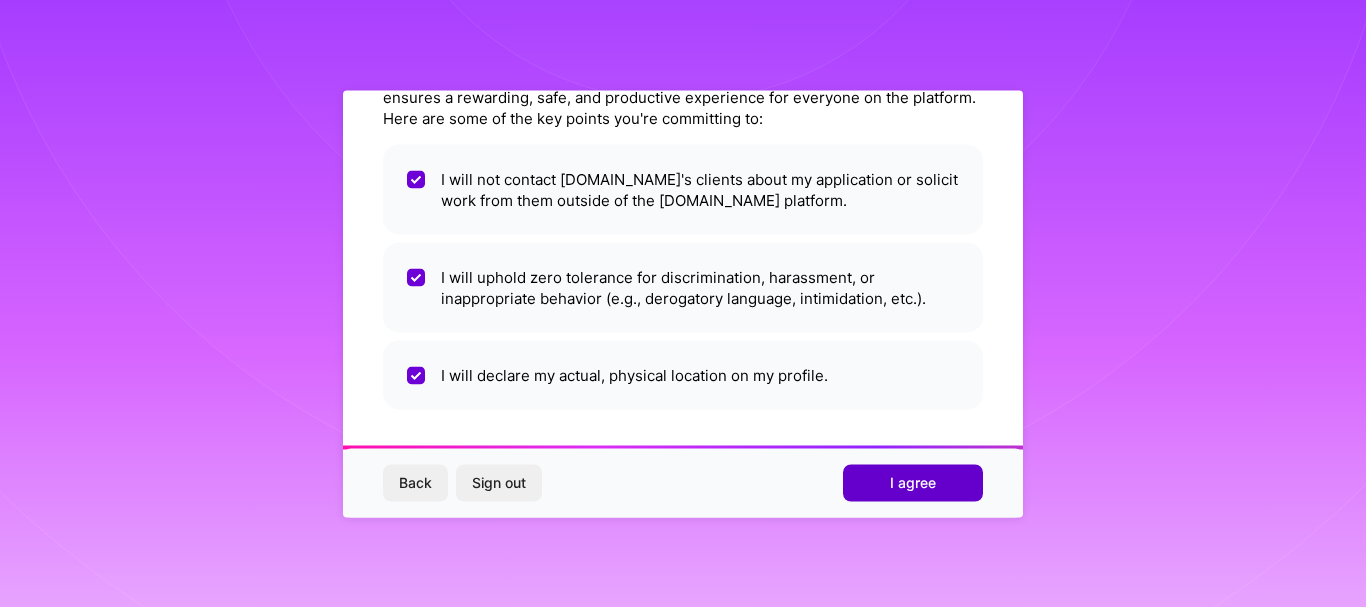 click on "I agree" at bounding box center [913, 483] 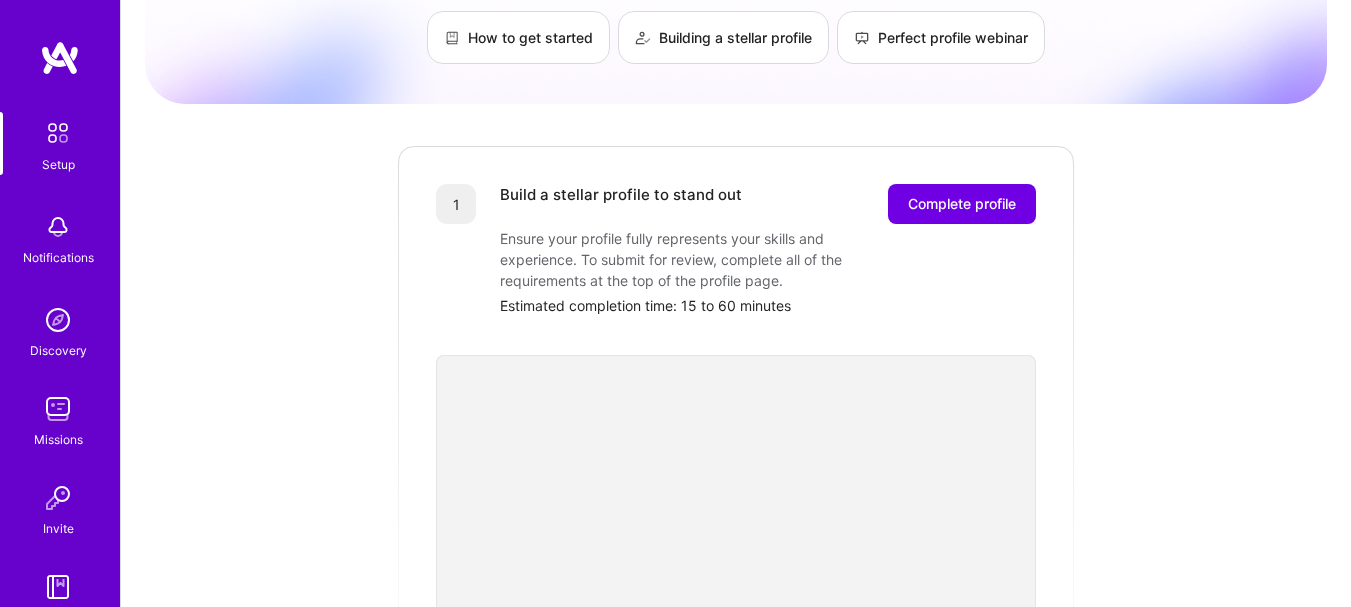 scroll, scrollTop: 200, scrollLeft: 0, axis: vertical 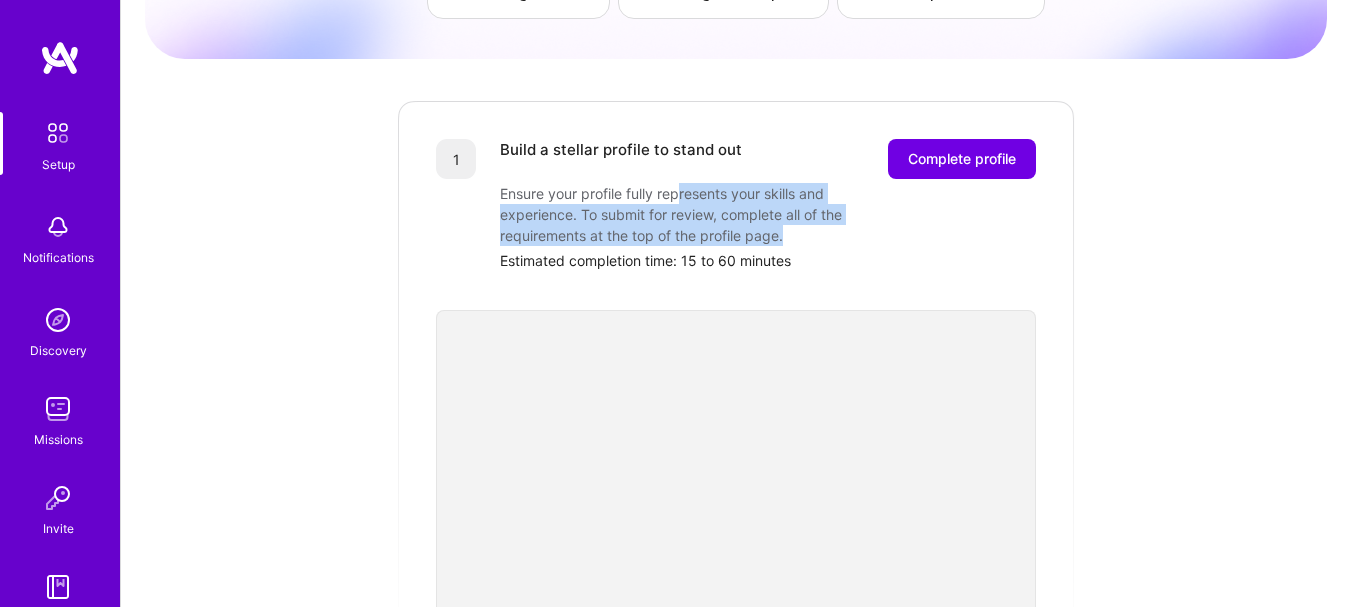 drag, startPoint x: 683, startPoint y: 172, endPoint x: 809, endPoint y: 207, distance: 130.7708 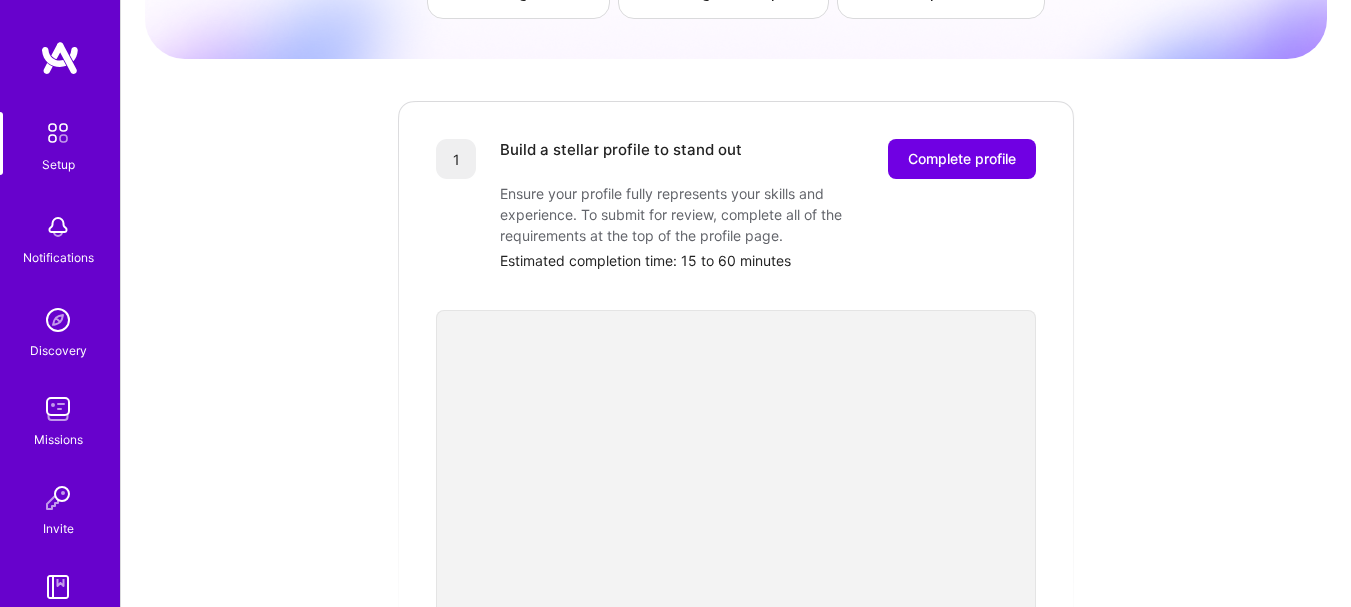 click on "Getting started as an A.Team Builder Complete the steps below to request to join A.Team, a network of world-class builders pursuing their craft with autonomy. How to get started Building a stellar profile Perfect profile webinar 1 Build a stellar profile to stand out Complete profile Ensure your profile fully represents your skills and experience. To submit for review, complete all of the requirements at the top of the profile page. Estimated completion time: 15 to 60 minutes 2 Submit your profile for review Our team will review your profile and ensure your background aligns with the needs of A.Team clients. Profile review can last up to 2 weeks 3 Showcase your expertise on an evaluation call Schedule a call with our team to share details about your skills and past experience. You cannot be considered until you complete an evaluation call. Evaluation interview duration: 30-45 minutes 🎉 Join the team" at bounding box center [736, 581] 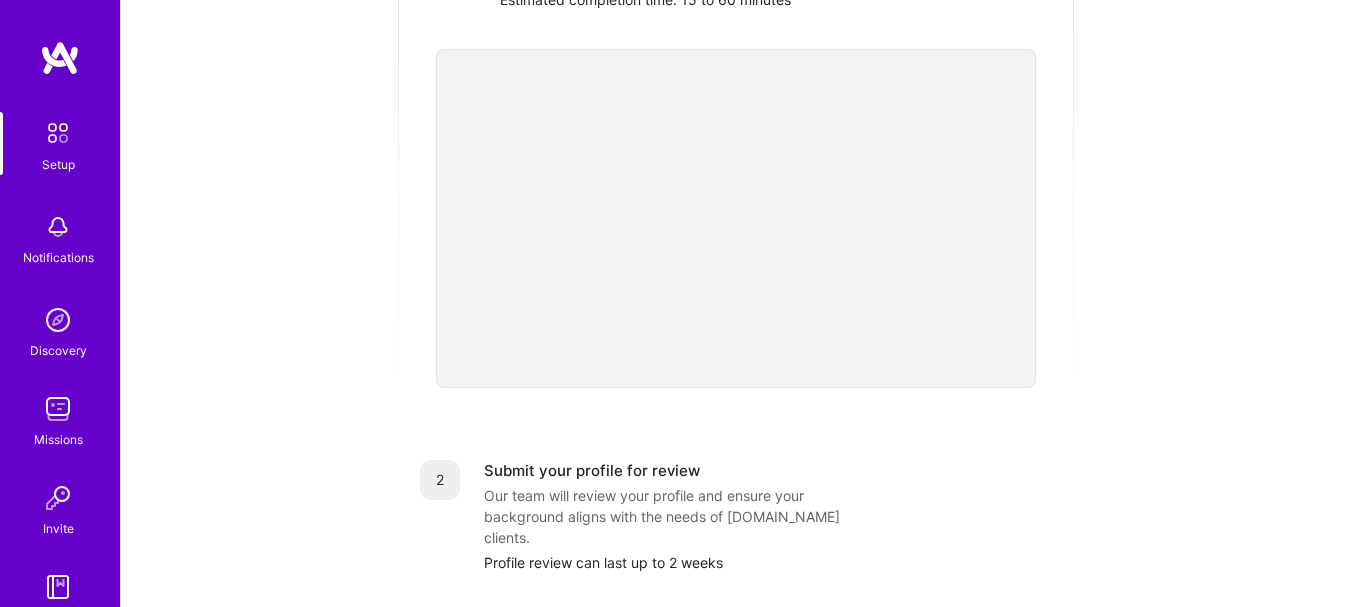 scroll, scrollTop: 200, scrollLeft: 0, axis: vertical 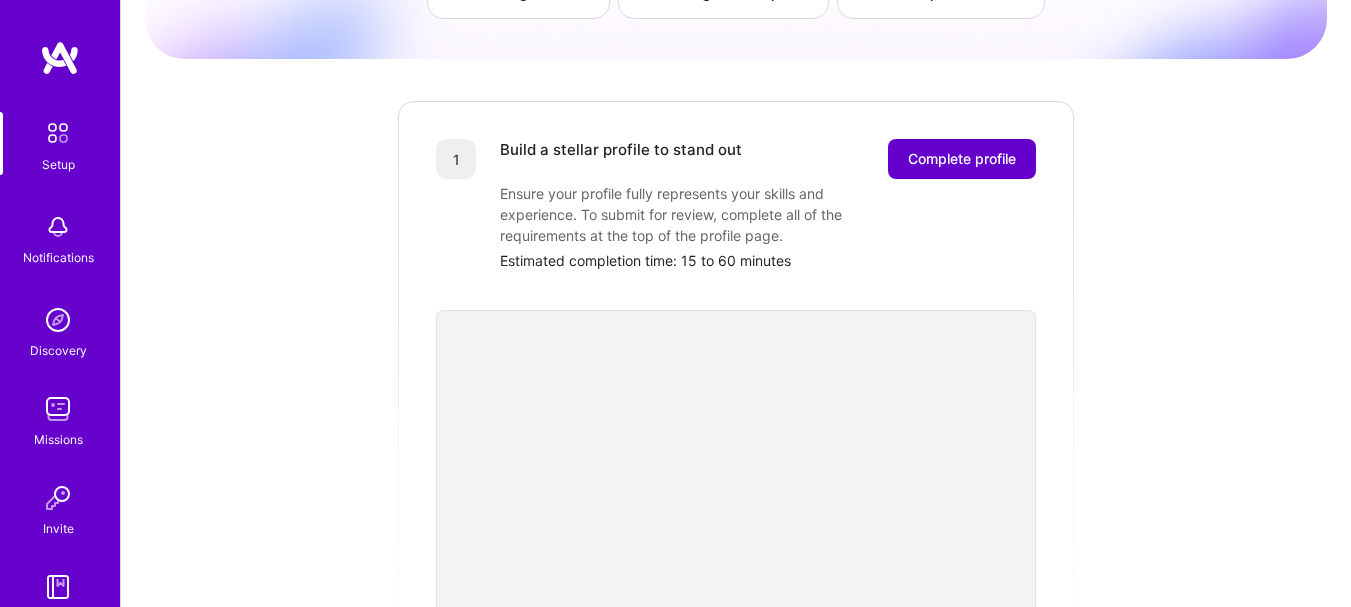 click on "Complete profile" at bounding box center [962, 159] 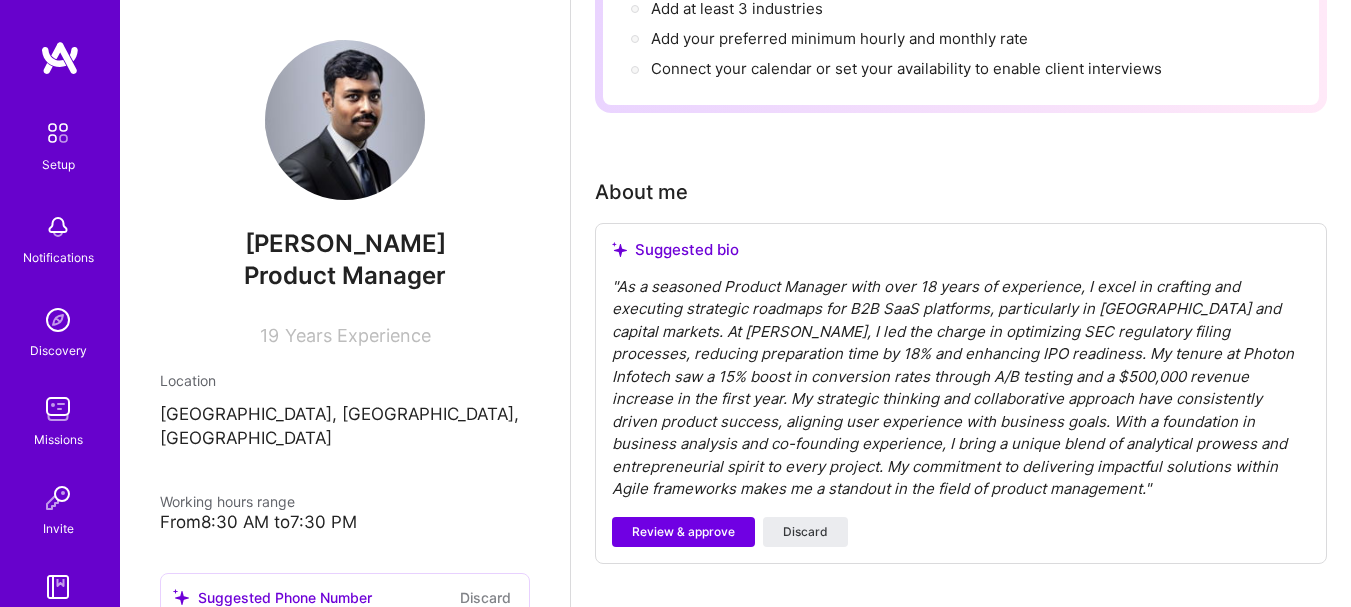 scroll, scrollTop: 400, scrollLeft: 0, axis: vertical 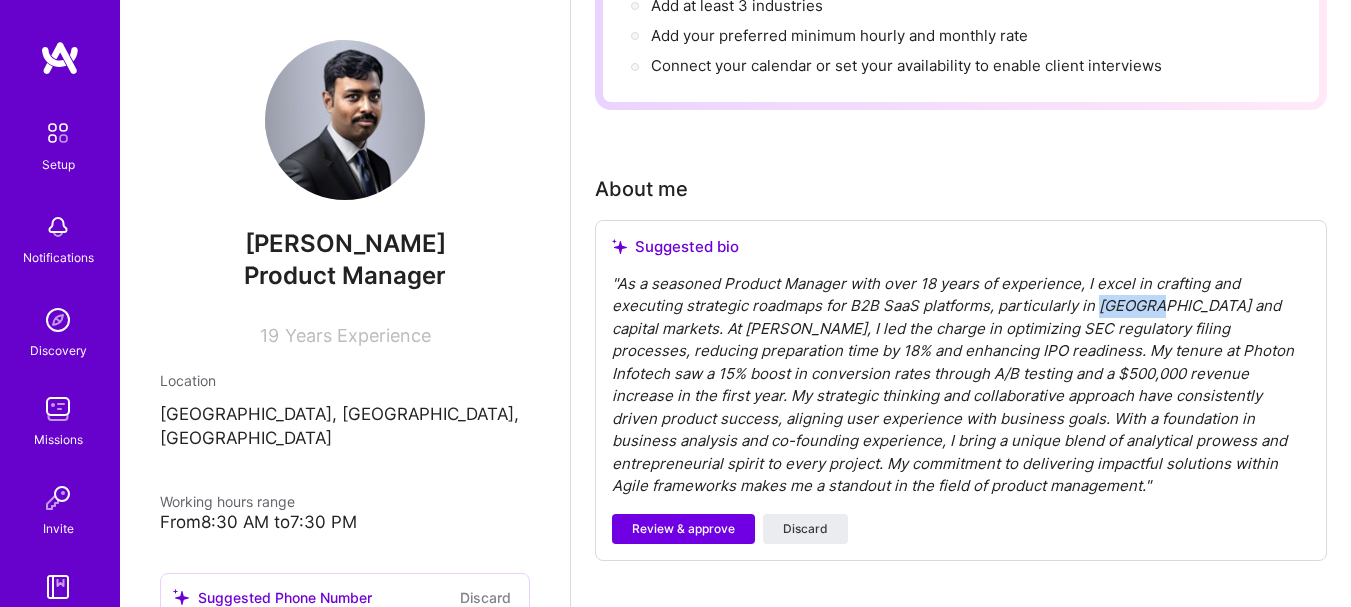 drag, startPoint x: 1161, startPoint y: 303, endPoint x: 1100, endPoint y: 299, distance: 61.13101 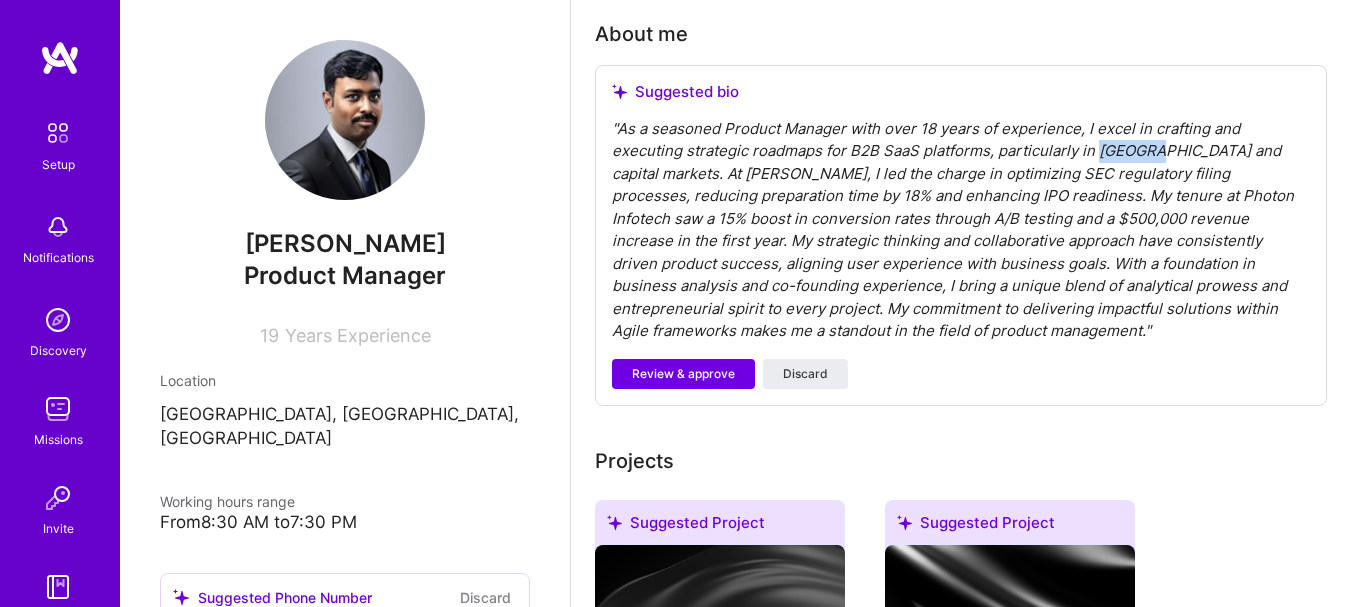 scroll, scrollTop: 431, scrollLeft: 0, axis: vertical 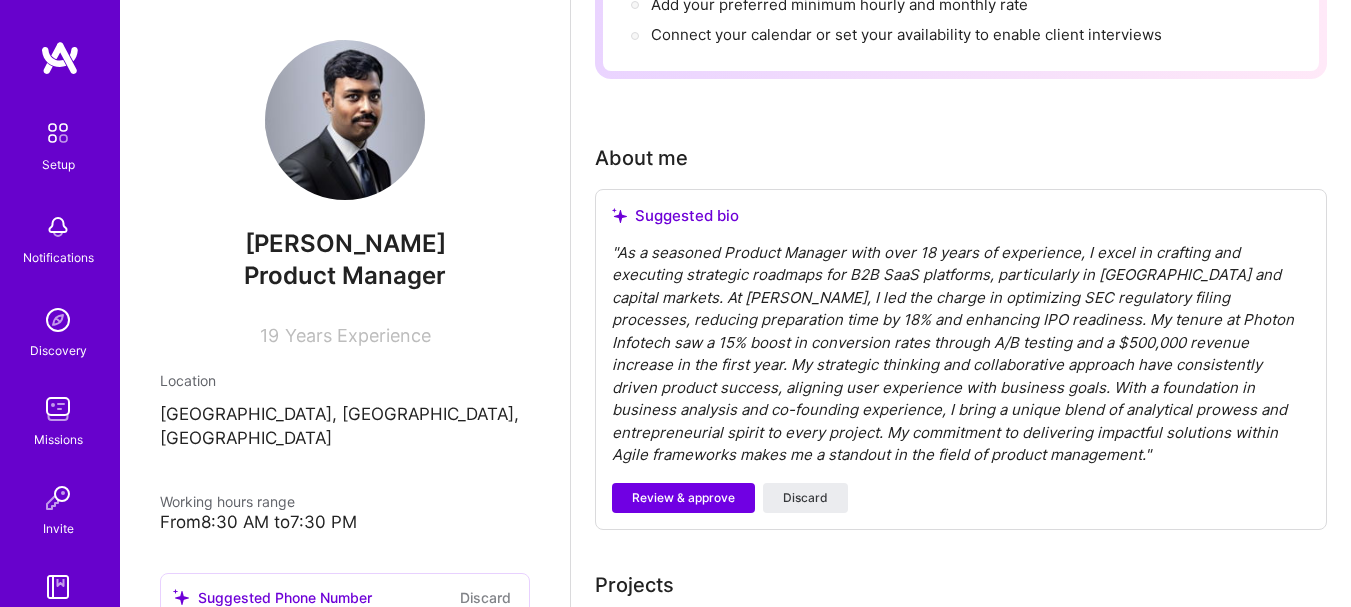 click on "" As a seasoned Product Manager with over 18 years of experience, I excel in crafting and executing strategic roadmaps for B2B SaaS platforms, particularly in RegTech and capital markets. At TOPPAN MERRILL, I led the charge in optimizing SEC regulatory filing processes, reducing preparation time by 18% and enhancing IPO readiness. My tenure at Photon Infotech saw a 15% boost in conversion rates through A/B testing and a $500,000 revenue increase in the first year. My strategic thinking and collaborative approach have consistently driven product success, aligning user experience with business goals. With a foundation in business analysis and co-founding experience, I bring a unique blend of analytical prowess and entrepreneurial spirit to every project. My commitment to delivering impactful solutions within Agile frameworks makes me a standout in the field of product management. "" at bounding box center [961, 354] 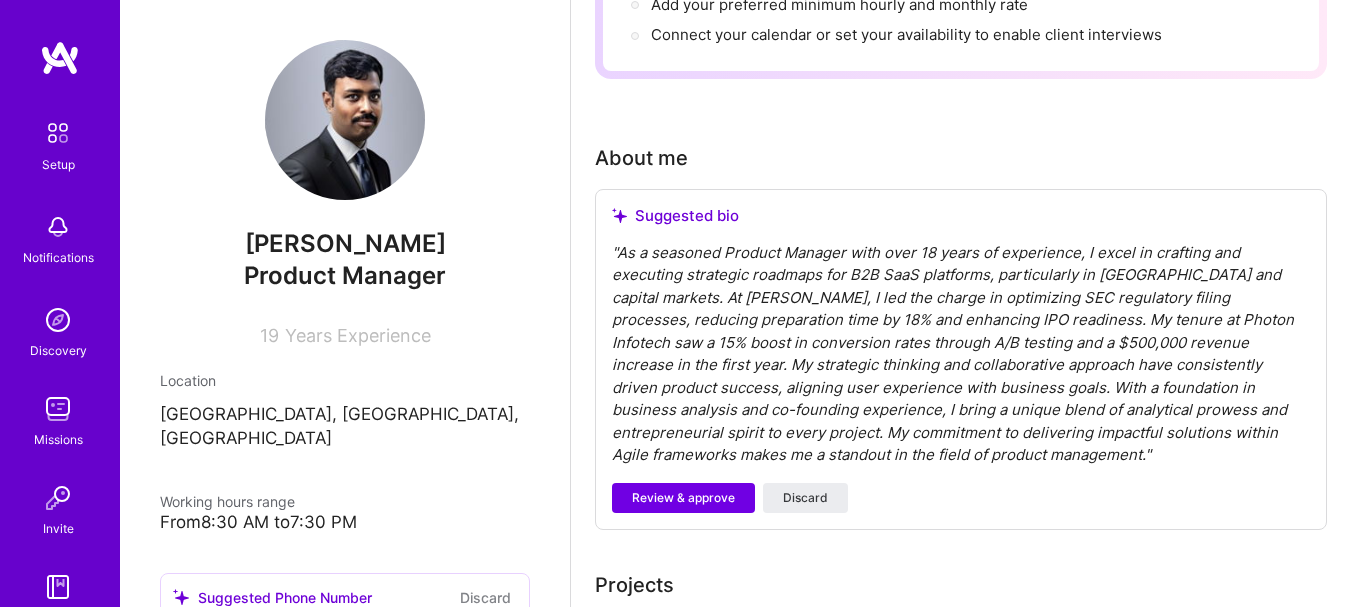 scroll, scrollTop: 531, scrollLeft: 0, axis: vertical 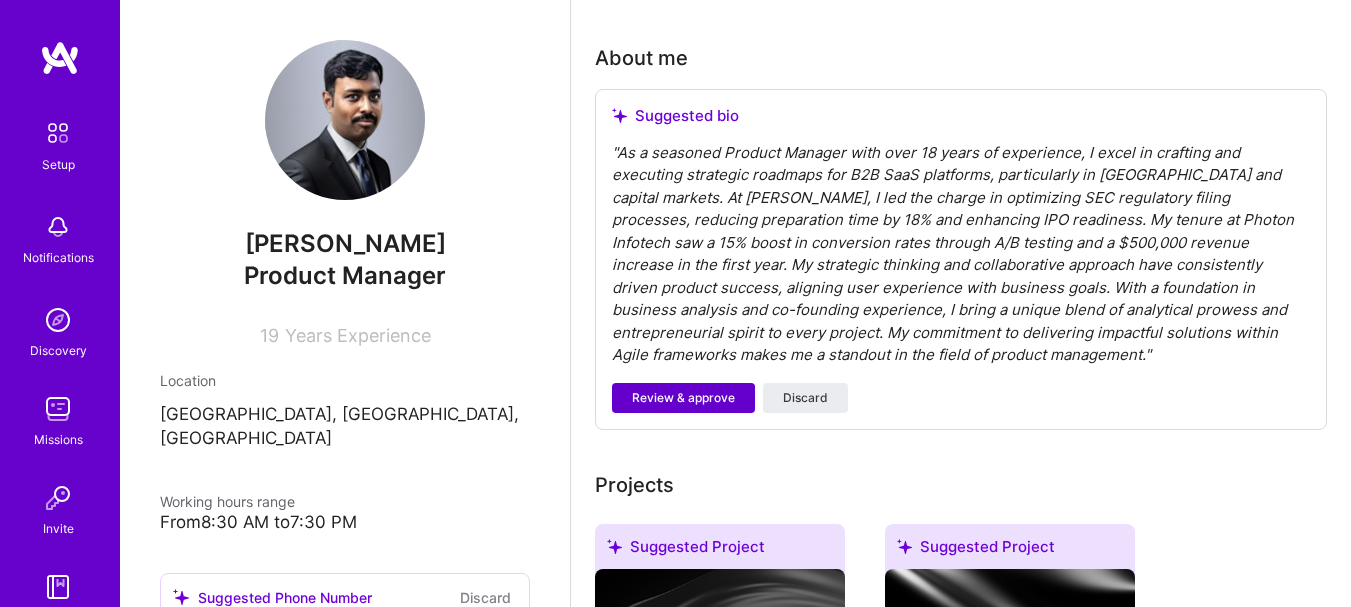 click on "Review & approve" at bounding box center (683, 398) 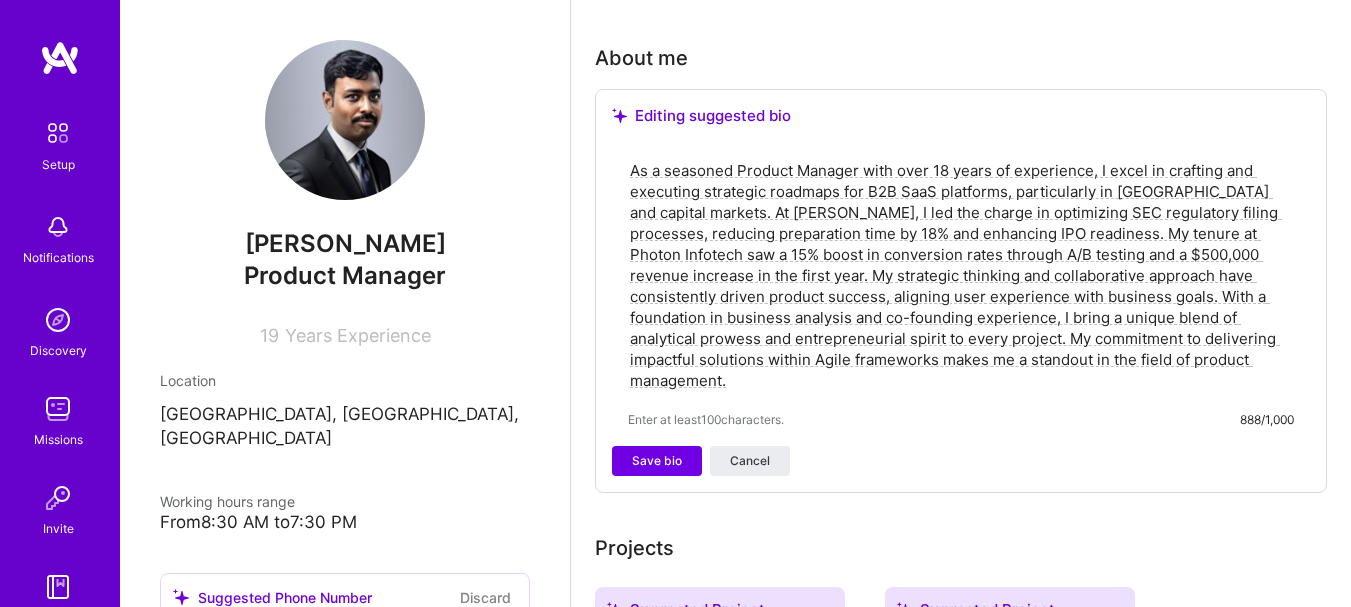 click on "As a seasoned Product Manager with over 18 years of experience, I excel in crafting and executing strategic roadmaps for B2B SaaS platforms, particularly in [GEOGRAPHIC_DATA] and capital markets. At [PERSON_NAME], I led the charge in optimizing SEC regulatory filing processes, reducing preparation time by 18% and enhancing IPO readiness. My tenure at Photon Infotech saw a 15% boost in conversion rates through A/B testing and a $500,000 revenue increase in the first year. My strategic thinking and collaborative approach have consistently driven product success, aligning user experience with business goals. With a foundation in business analysis and co-founding experience, I bring a unique blend of analytical prowess and entrepreneurial spirit to every project. My commitment to delivering impactful solutions within Agile frameworks makes me a standout in the field of product management." at bounding box center [961, 275] 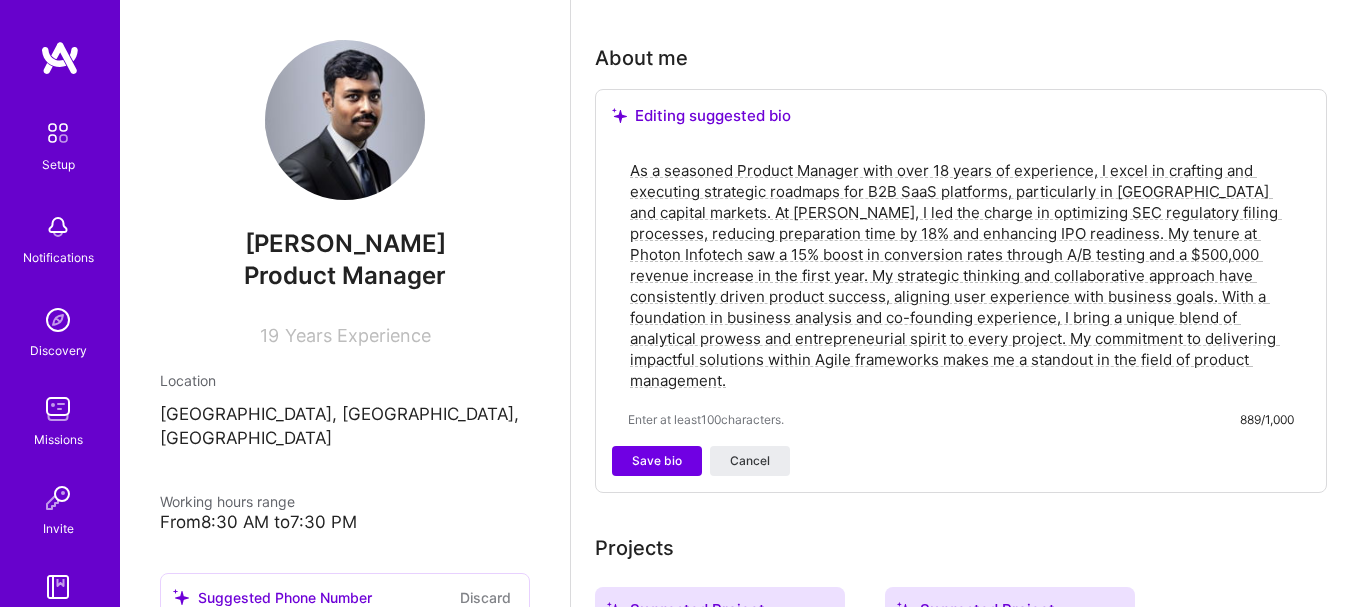type on "As a seasoned Product Manager with over 18 years of experience, I excel in crafting and executing strategic roadmaps for B2B SaaS platforms, particularly in [GEOGRAPHIC_DATA] and capital markets. At [PERSON_NAME], I led the charge in optimizing SEC regulatory filing processes, reducing preparation time by 18% and enhancing IPO readiness. My tenure at Photon Infotech saw a 15% boost in conversion rates through A/B testing and a $500,000 revenue increase in the first year. My strategic thinking and collaborative approach have consistently driven product success, aligning user experience with business goals. With a foundation in business analysis and co-founding experience, I bring a unique blend of analytical prowess and entrepreneurial spirit to every project. My commitment to delivering impactful solutions within Agile frameworks makes me a standout in the field of product management." 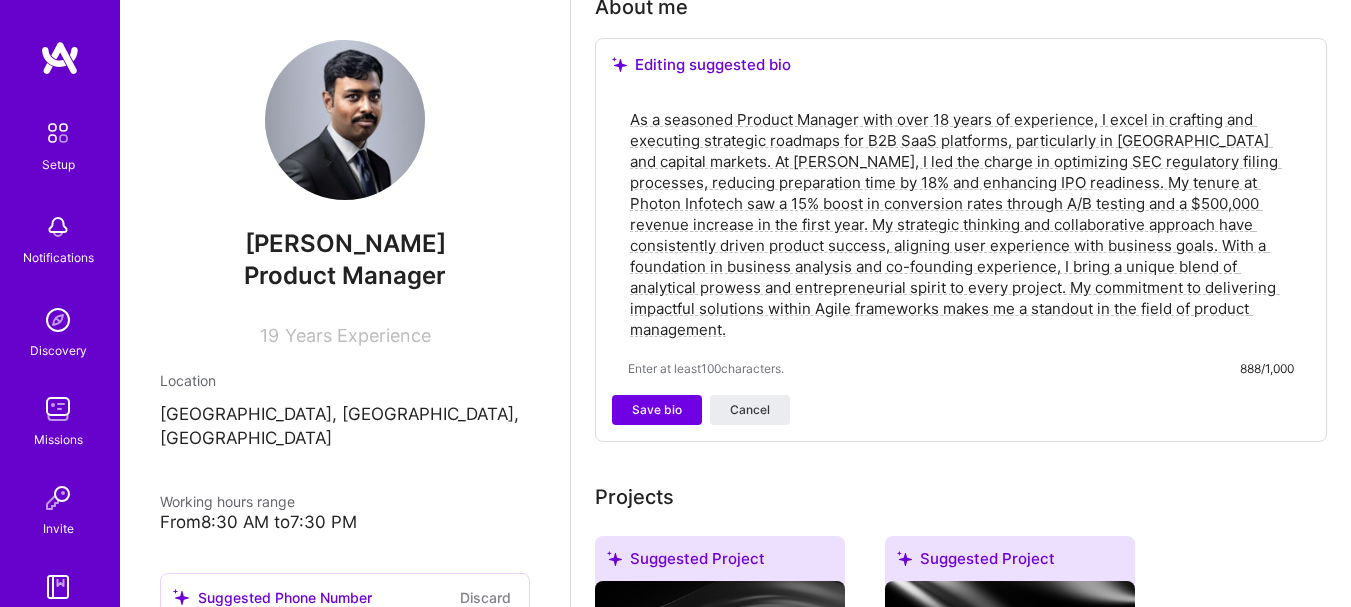 scroll, scrollTop: 631, scrollLeft: 0, axis: vertical 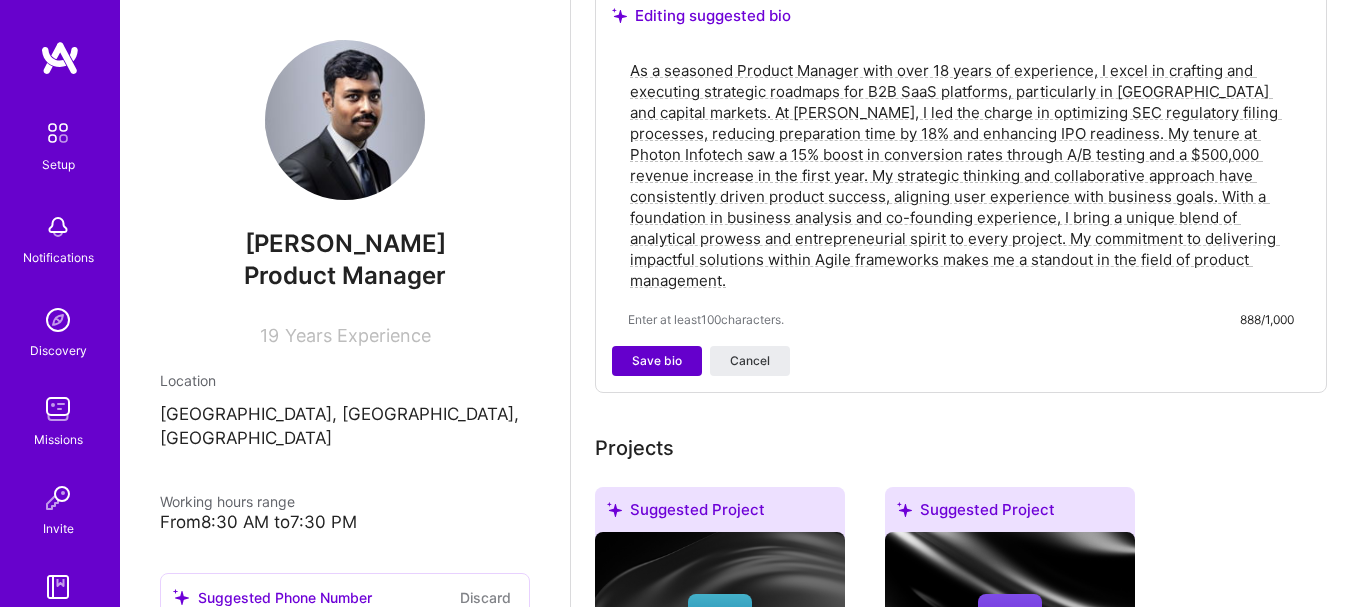 click on "Save bio" at bounding box center [657, 361] 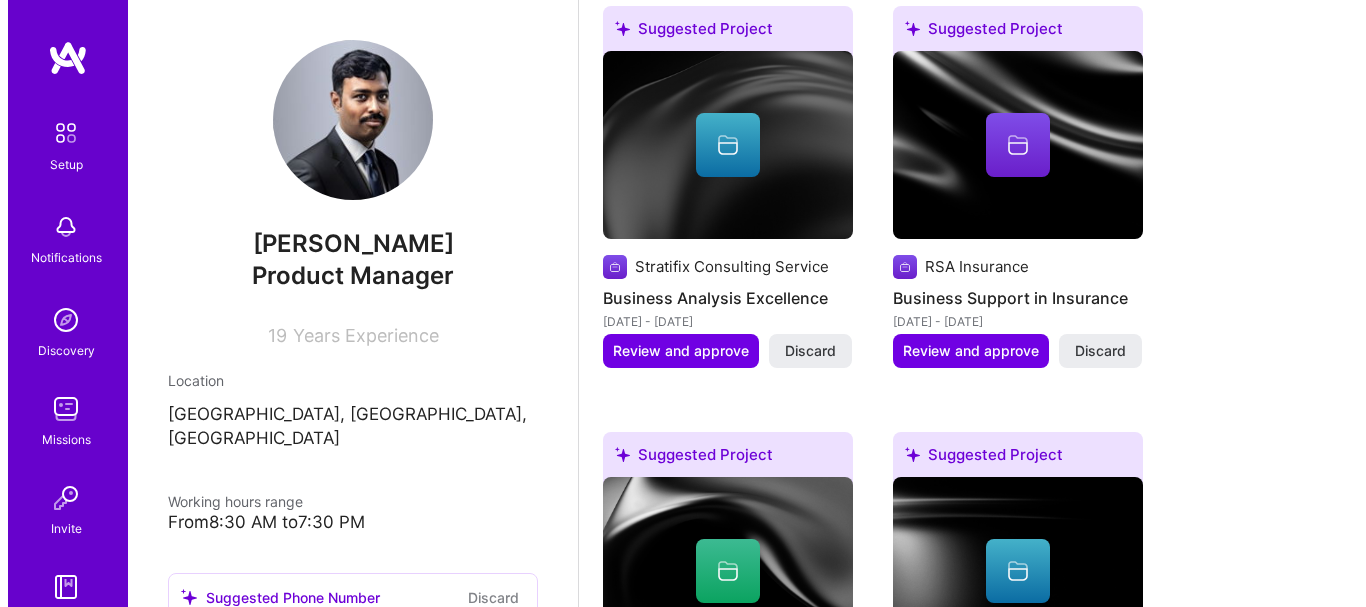 scroll, scrollTop: 831, scrollLeft: 0, axis: vertical 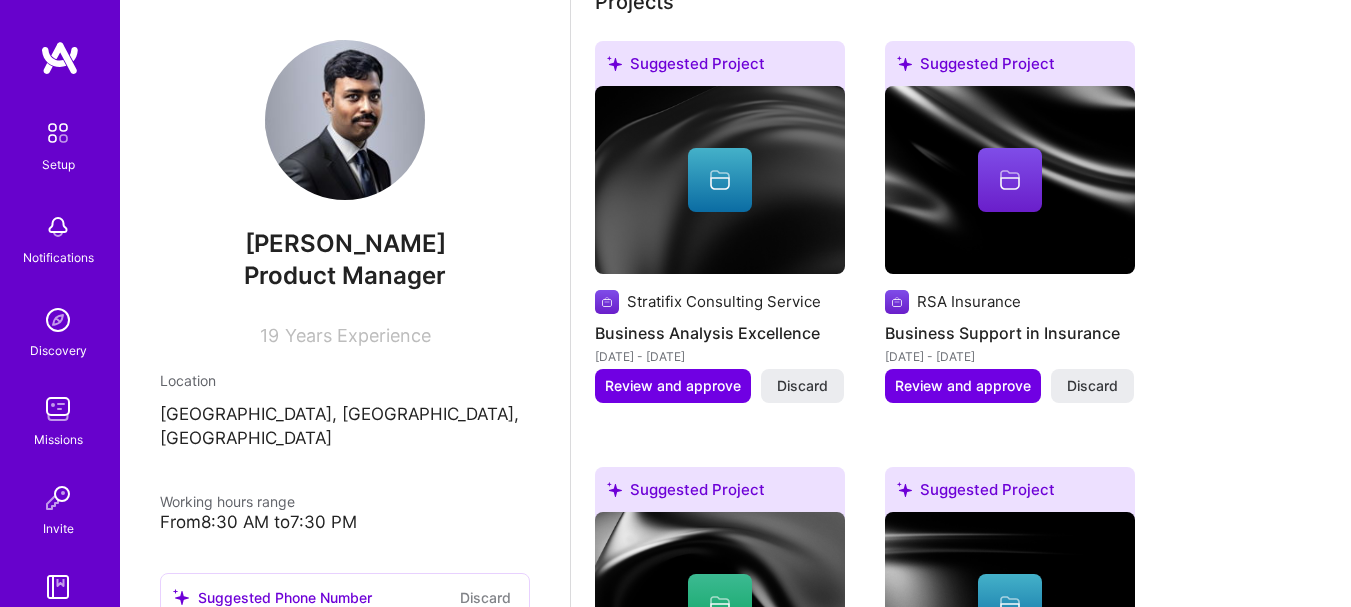 click at bounding box center [720, 180] 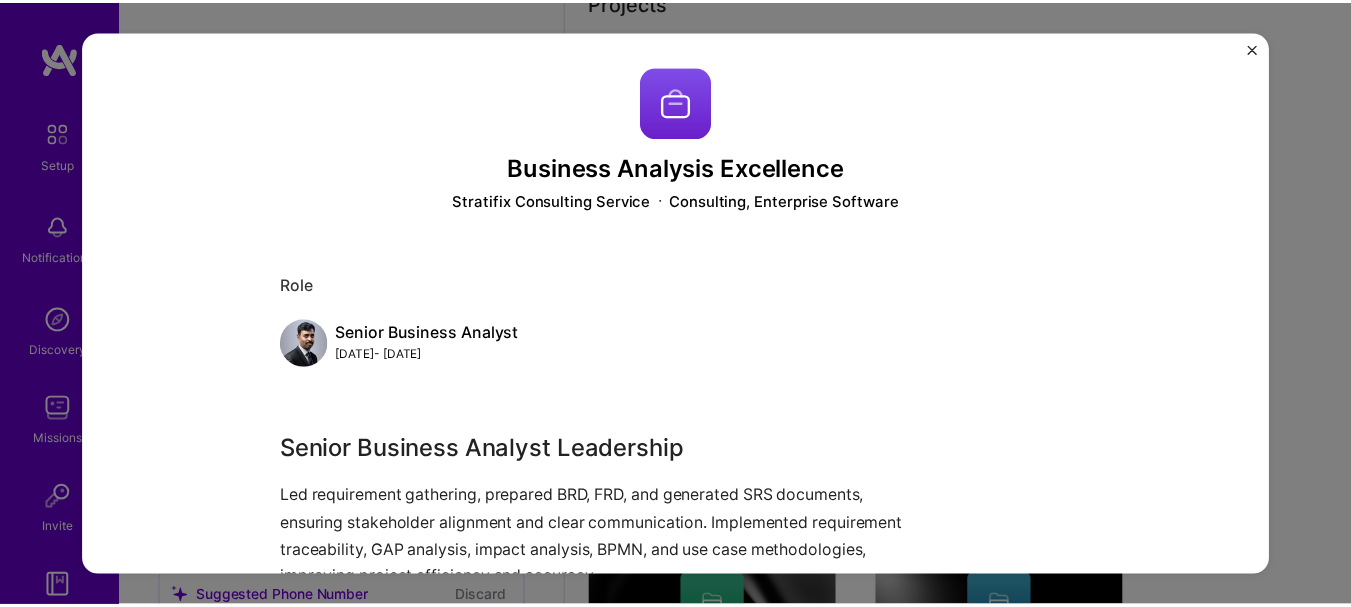 scroll, scrollTop: 0, scrollLeft: 0, axis: both 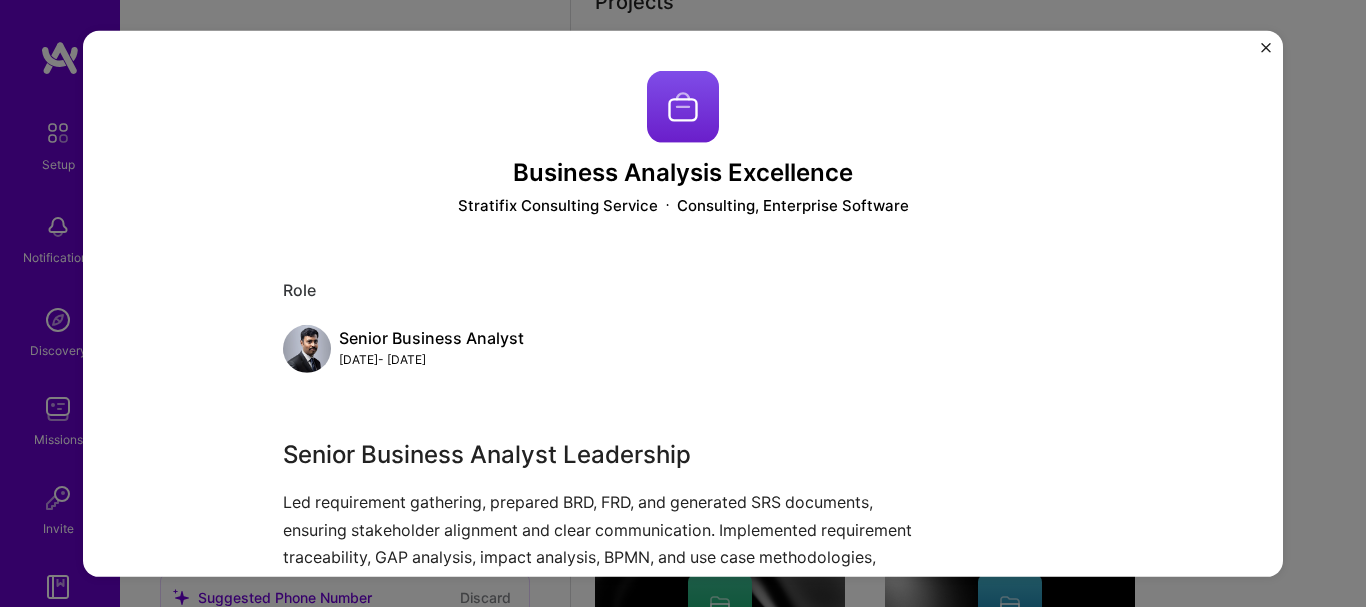 click at bounding box center [1266, 47] 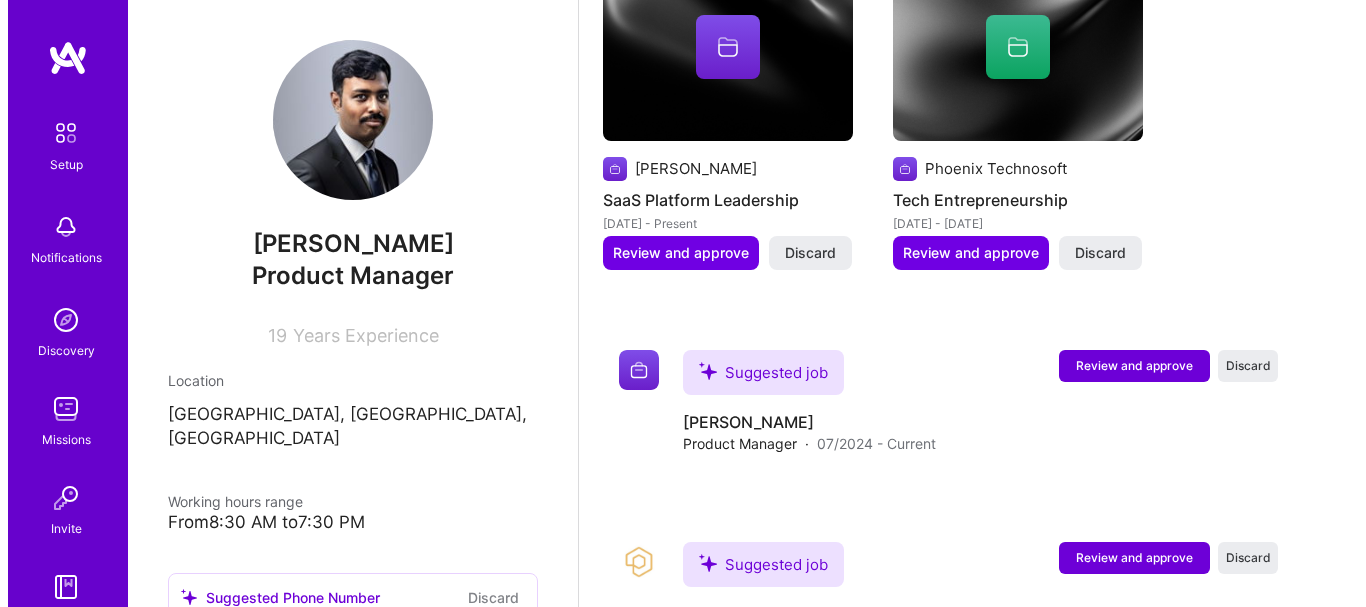 scroll, scrollTop: 1831, scrollLeft: 0, axis: vertical 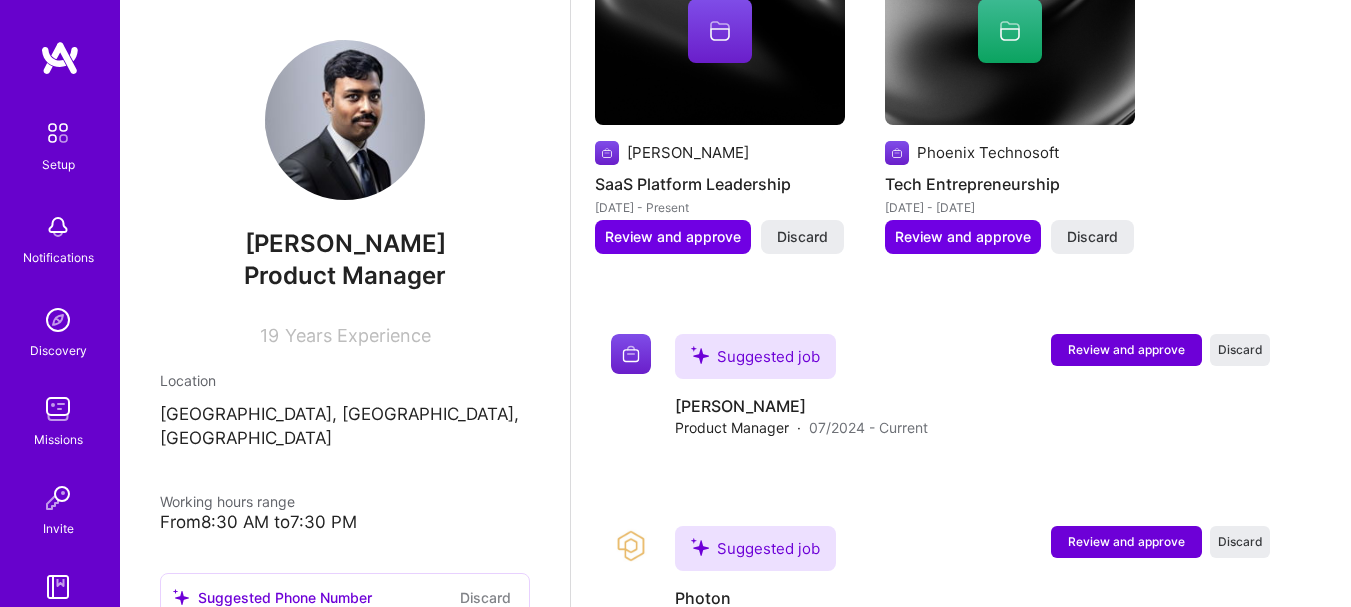 click at bounding box center (720, 31) 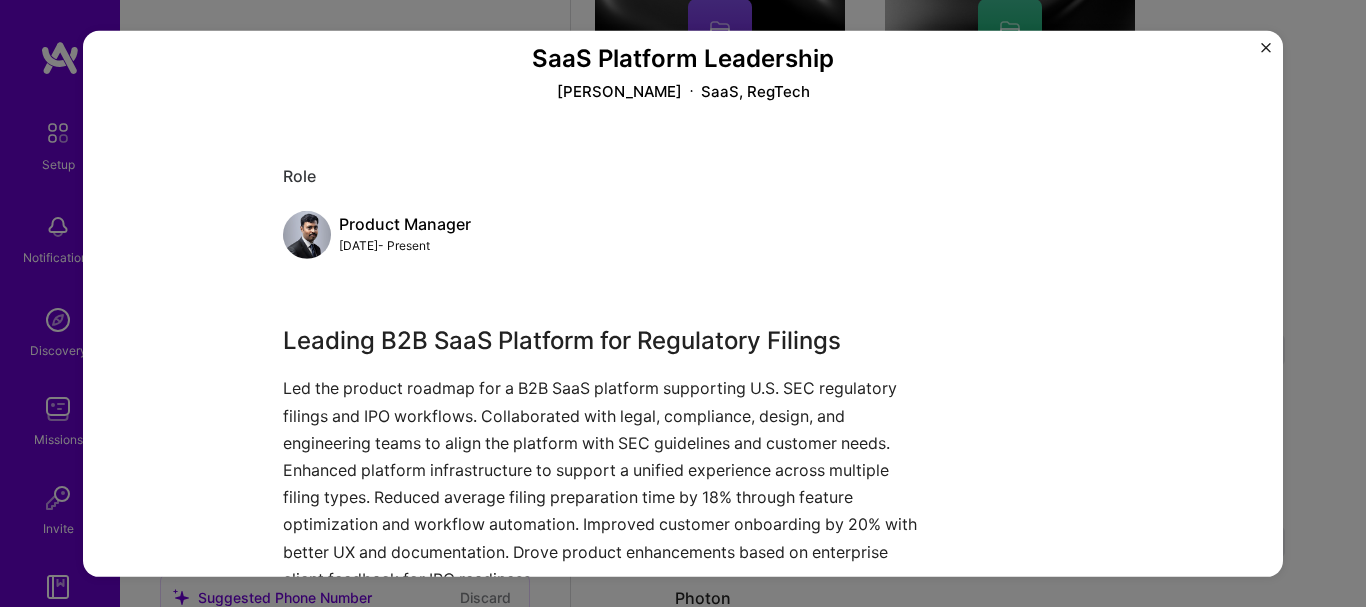 scroll, scrollTop: 0, scrollLeft: 0, axis: both 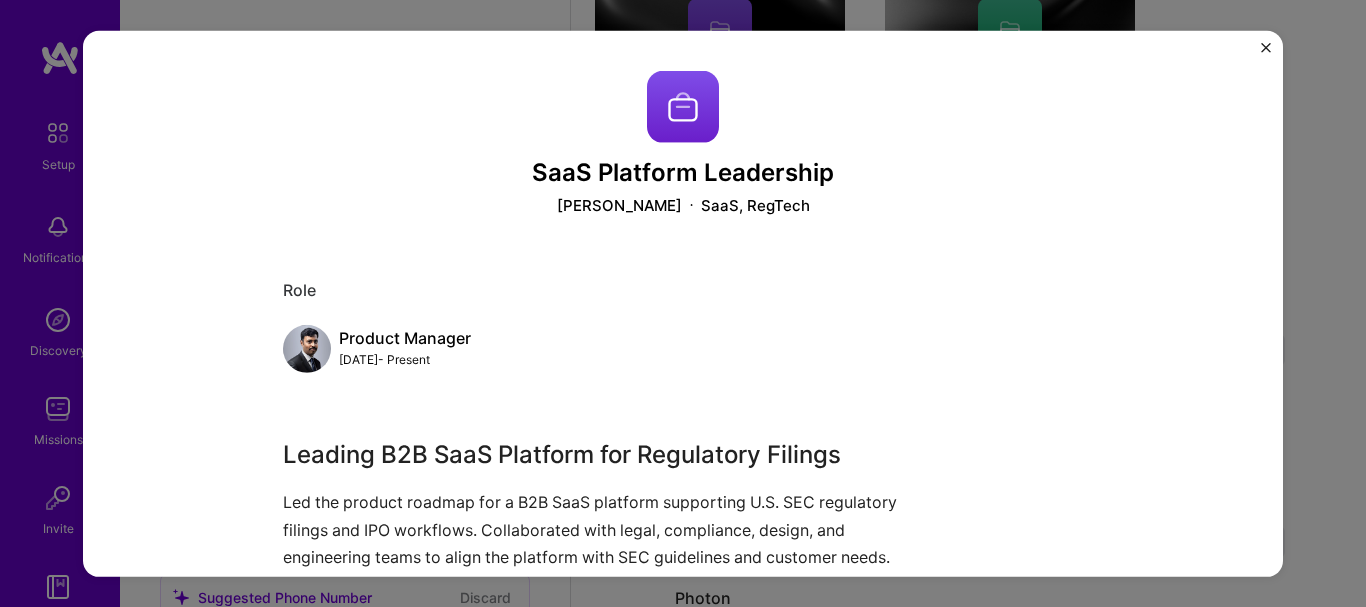 click on "SaaS, RegTech" at bounding box center (755, 205) 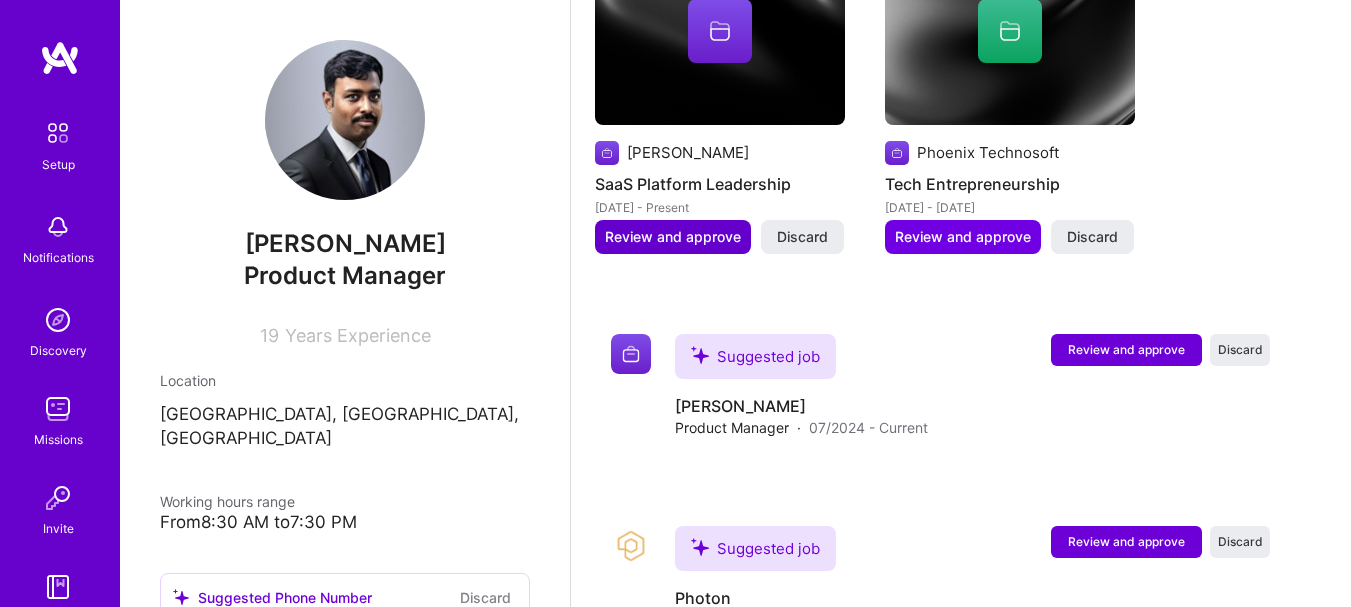 click on "Review and approve" at bounding box center [673, 237] 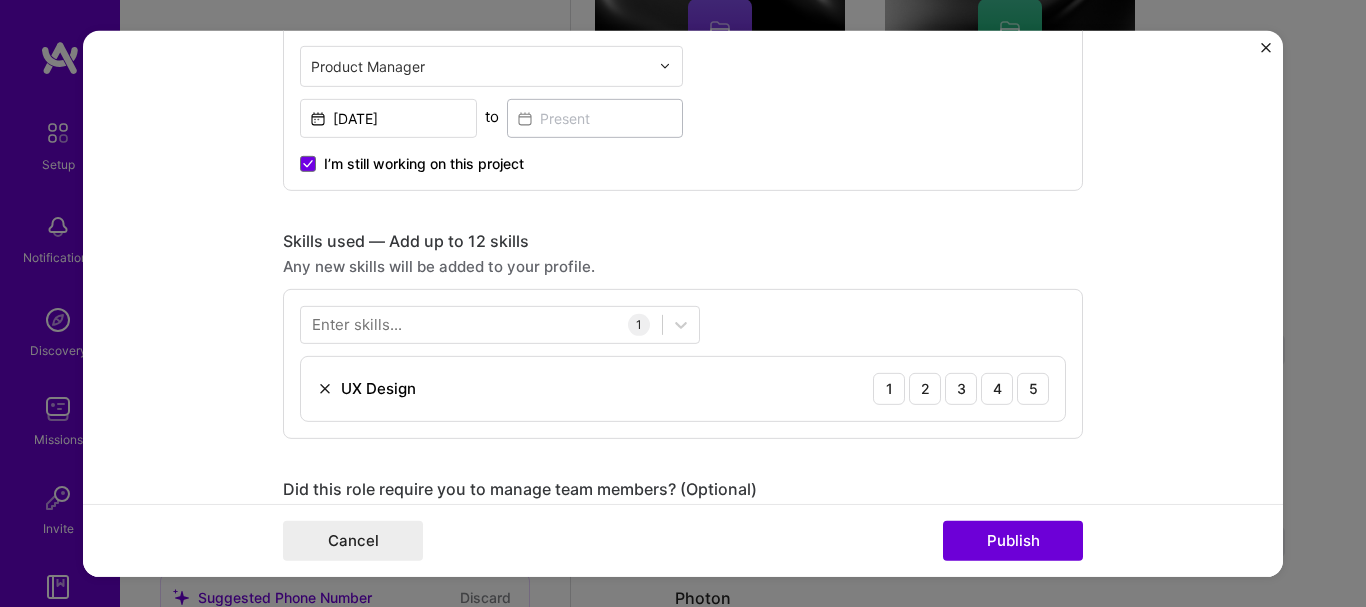 scroll, scrollTop: 900, scrollLeft: 0, axis: vertical 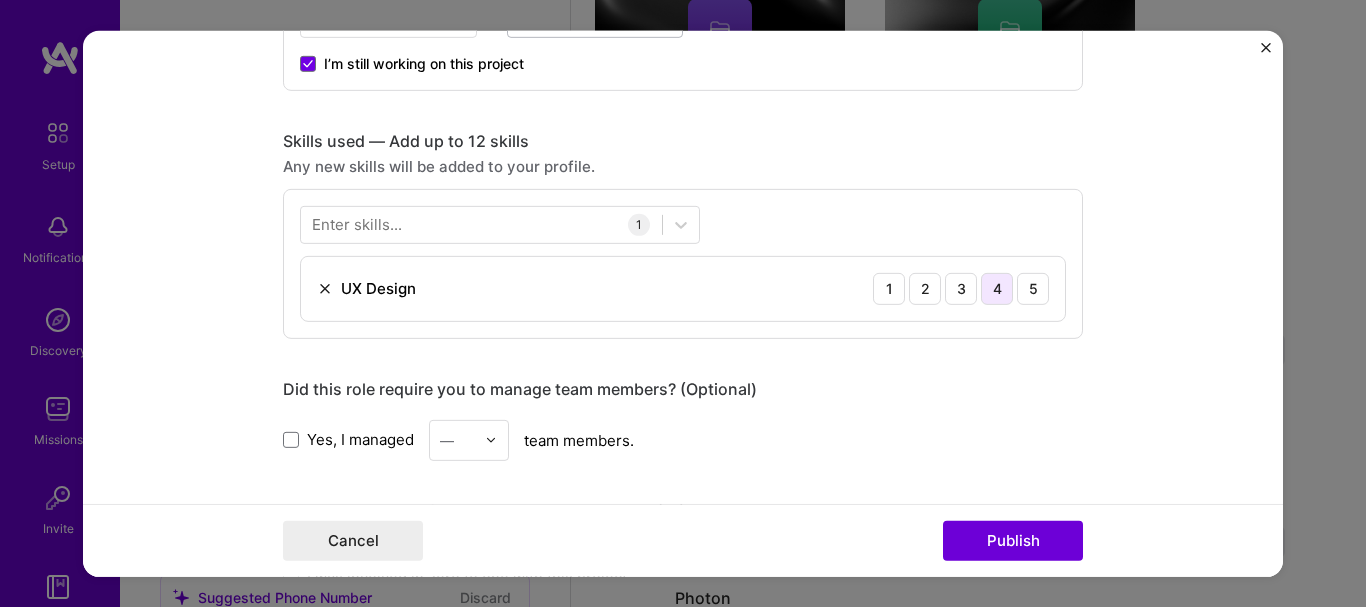 click on "4" at bounding box center (997, 288) 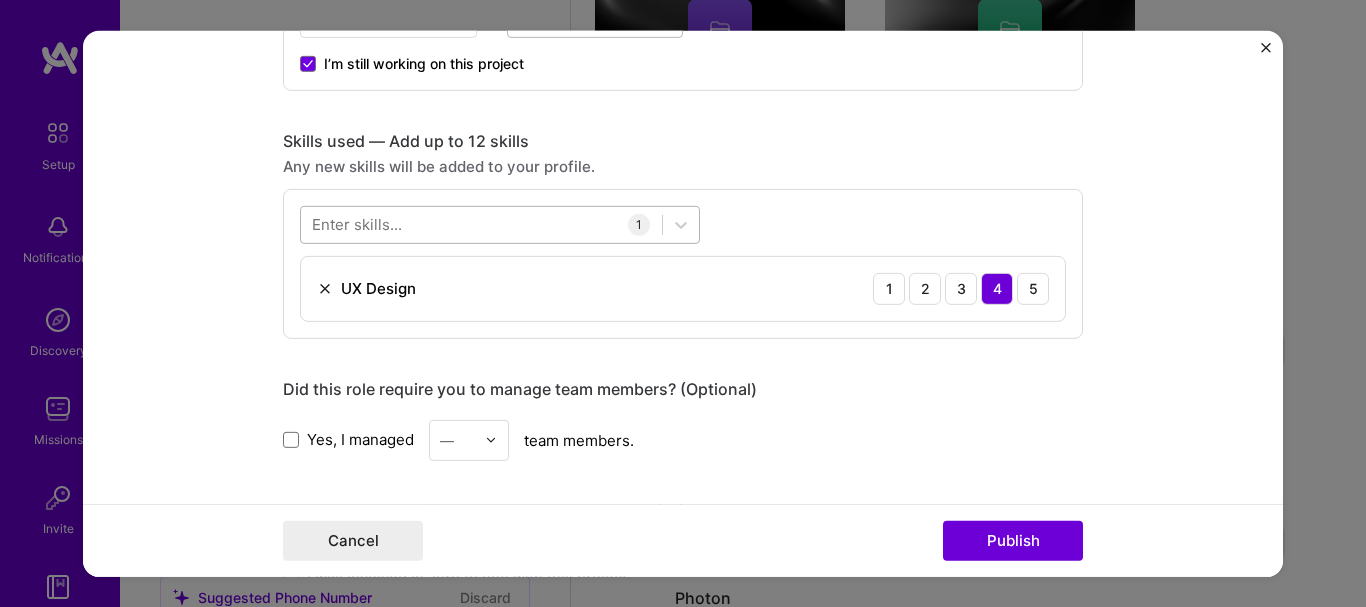 click at bounding box center (481, 224) 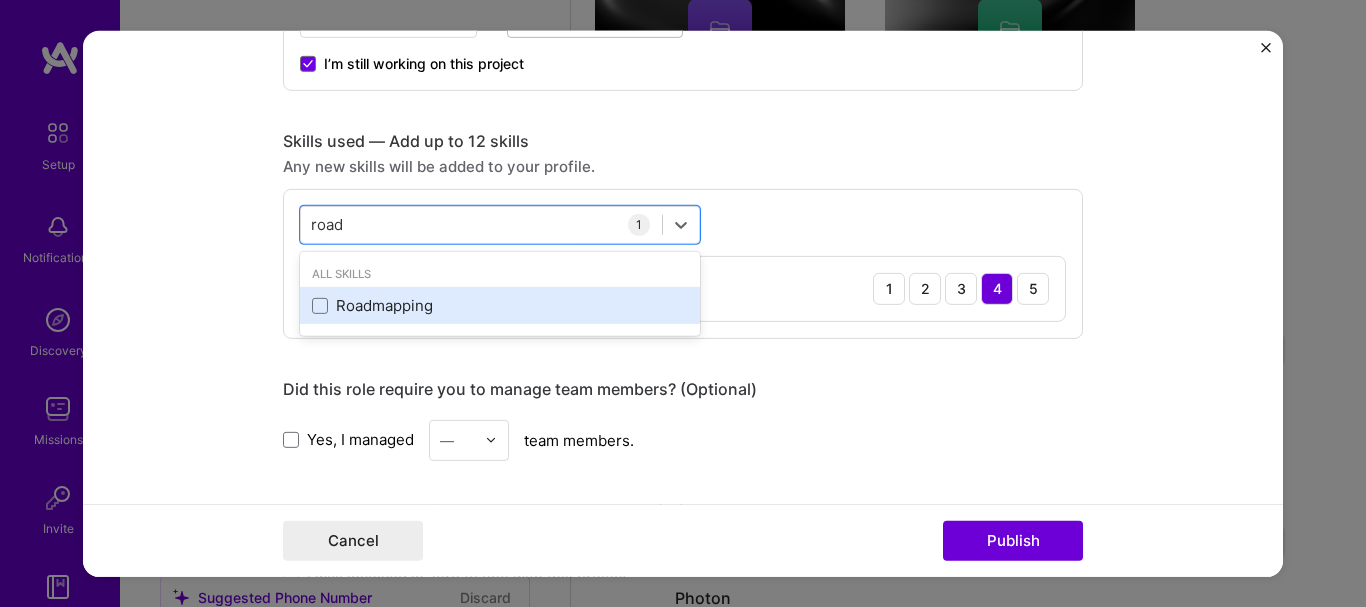 click on "Roadmapping" at bounding box center [500, 305] 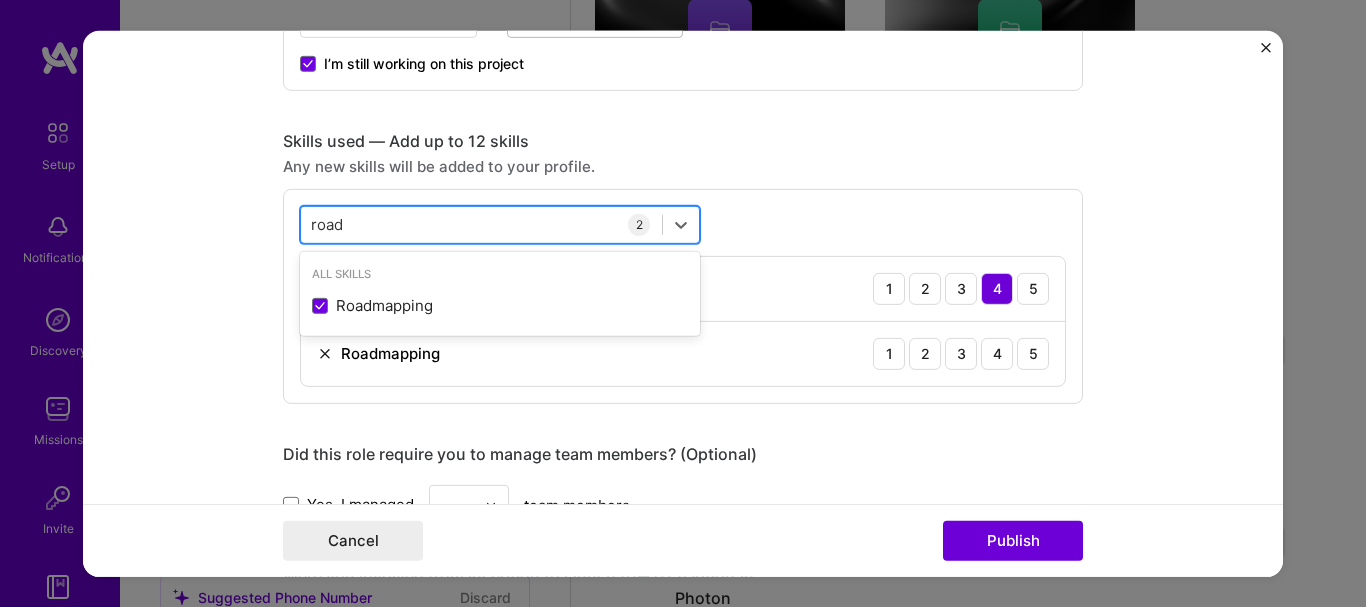 click on "road road" at bounding box center [481, 224] 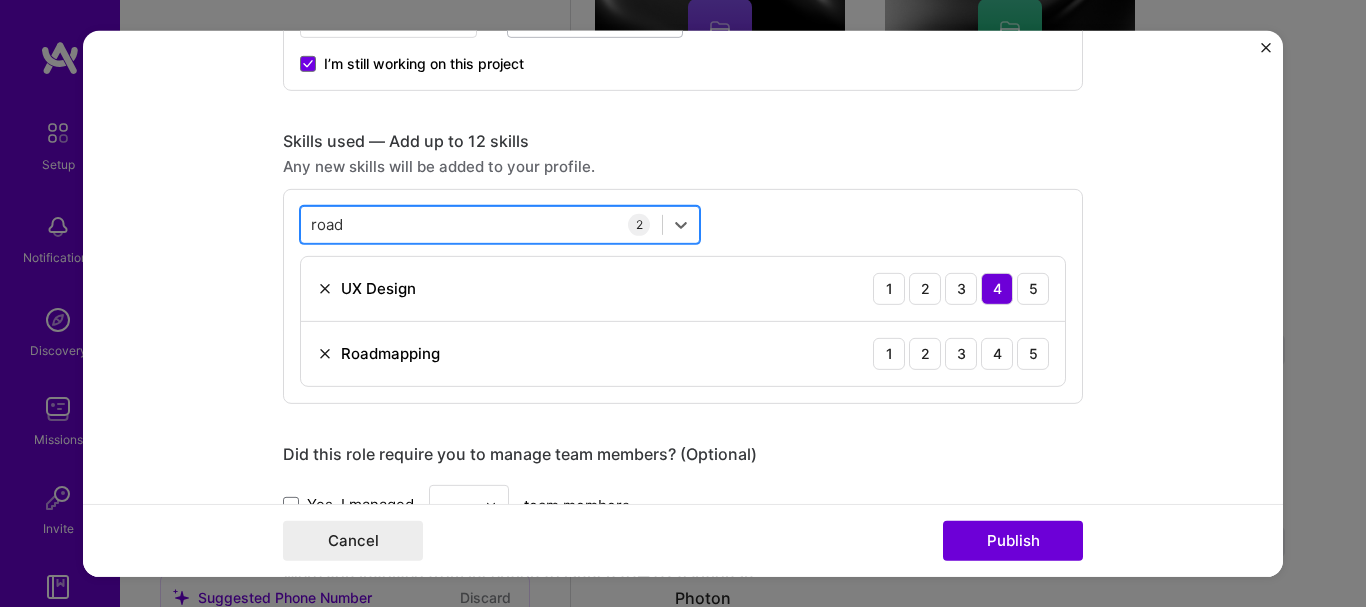 click on "road road" at bounding box center [481, 224] 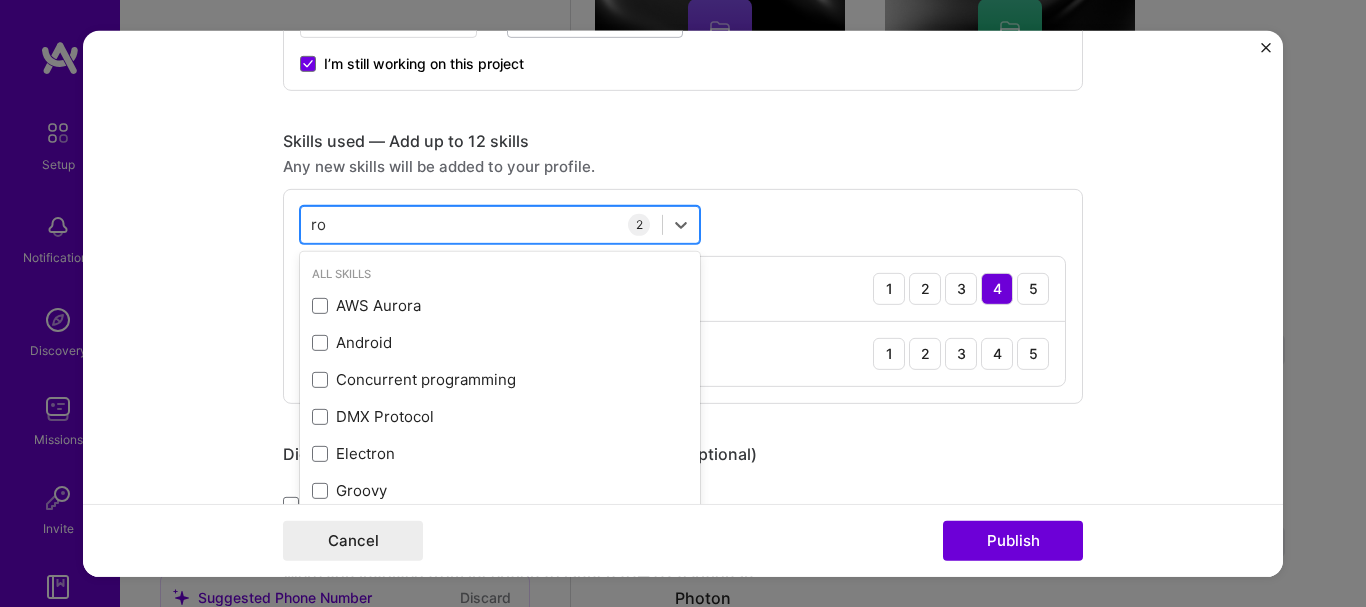 type on "r" 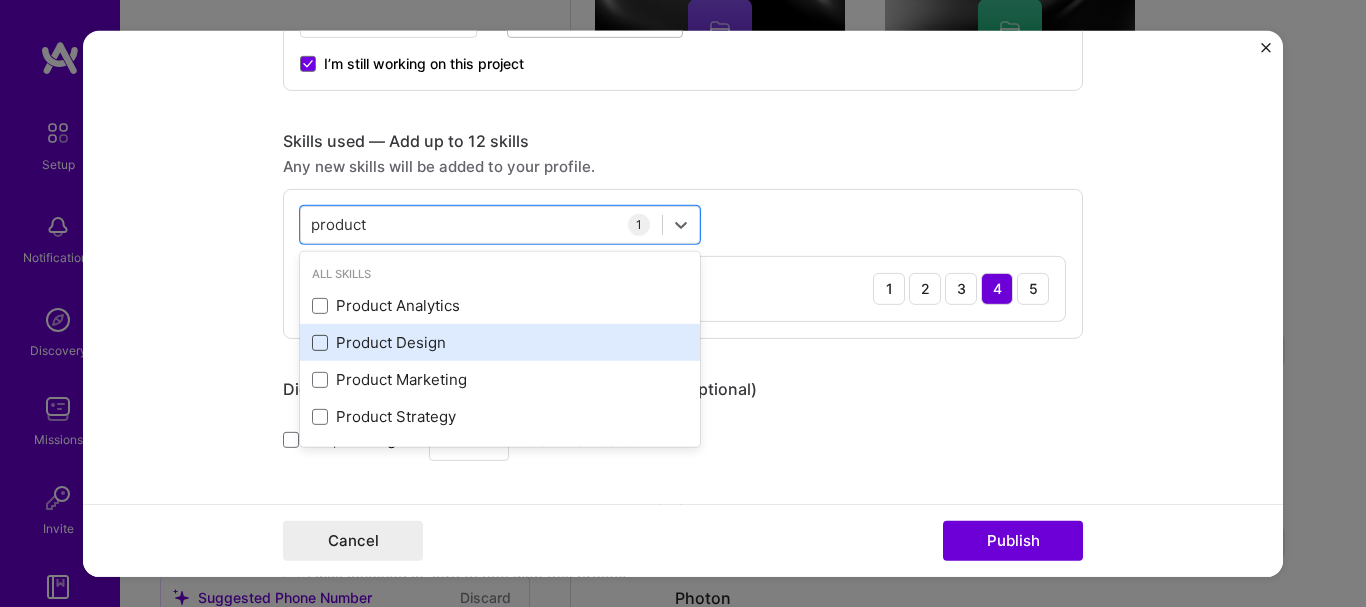 click at bounding box center (320, 343) 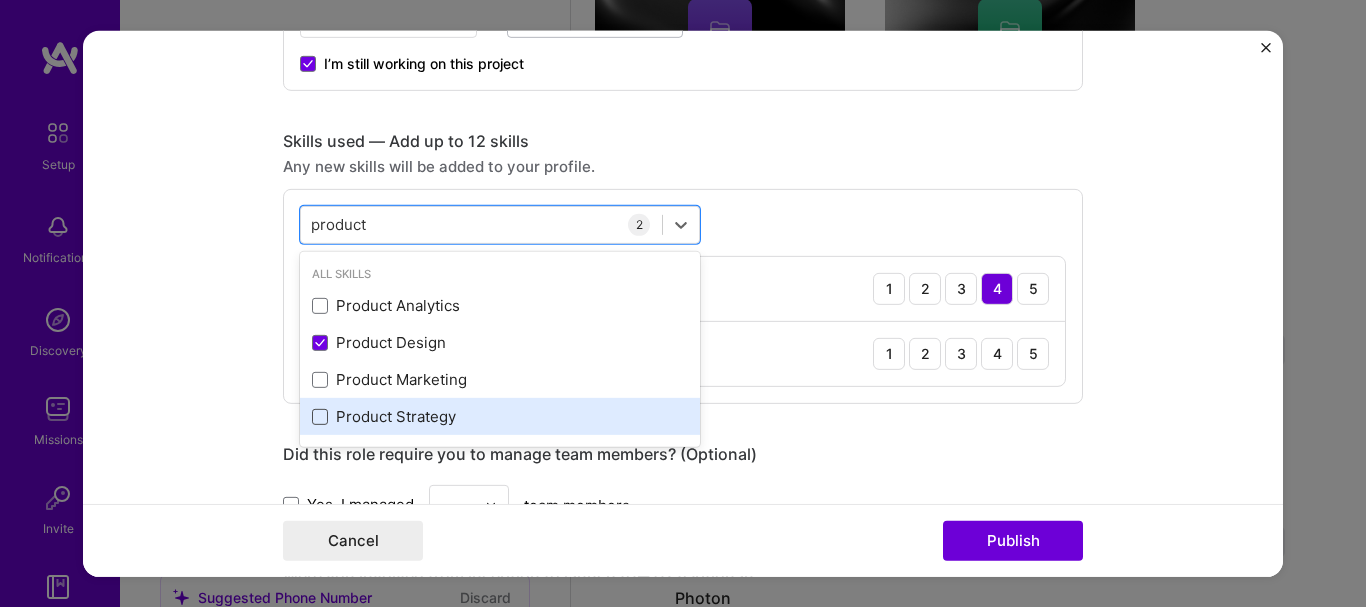 click at bounding box center (320, 417) 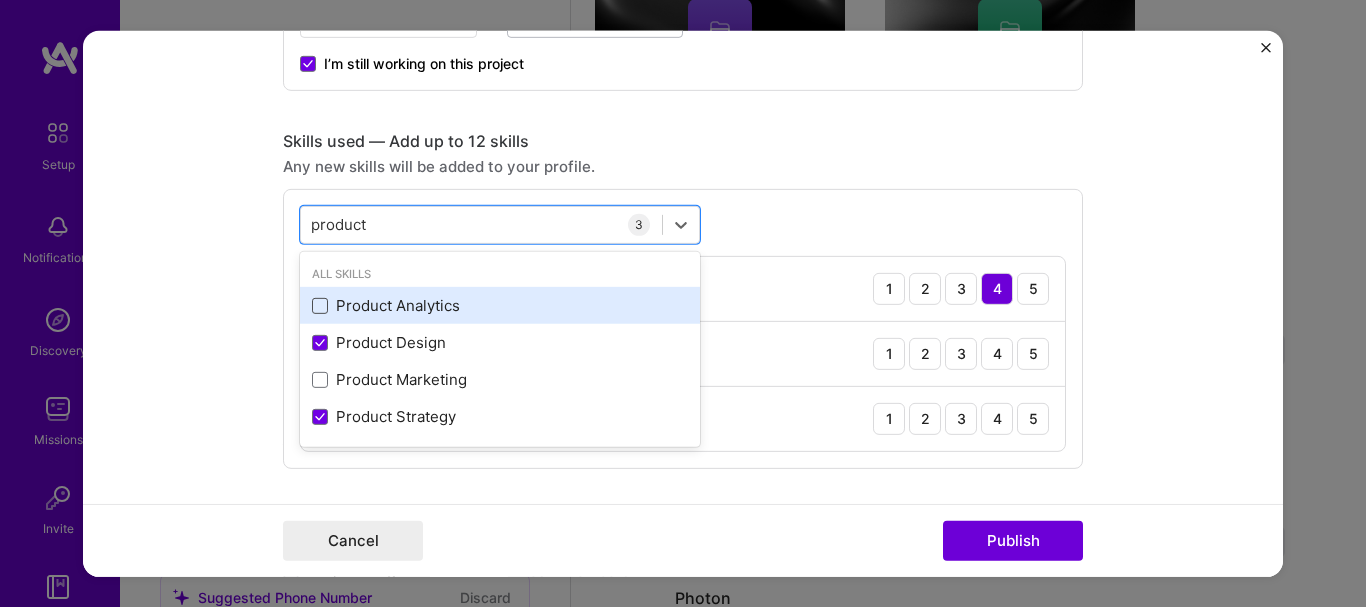 click at bounding box center [320, 306] 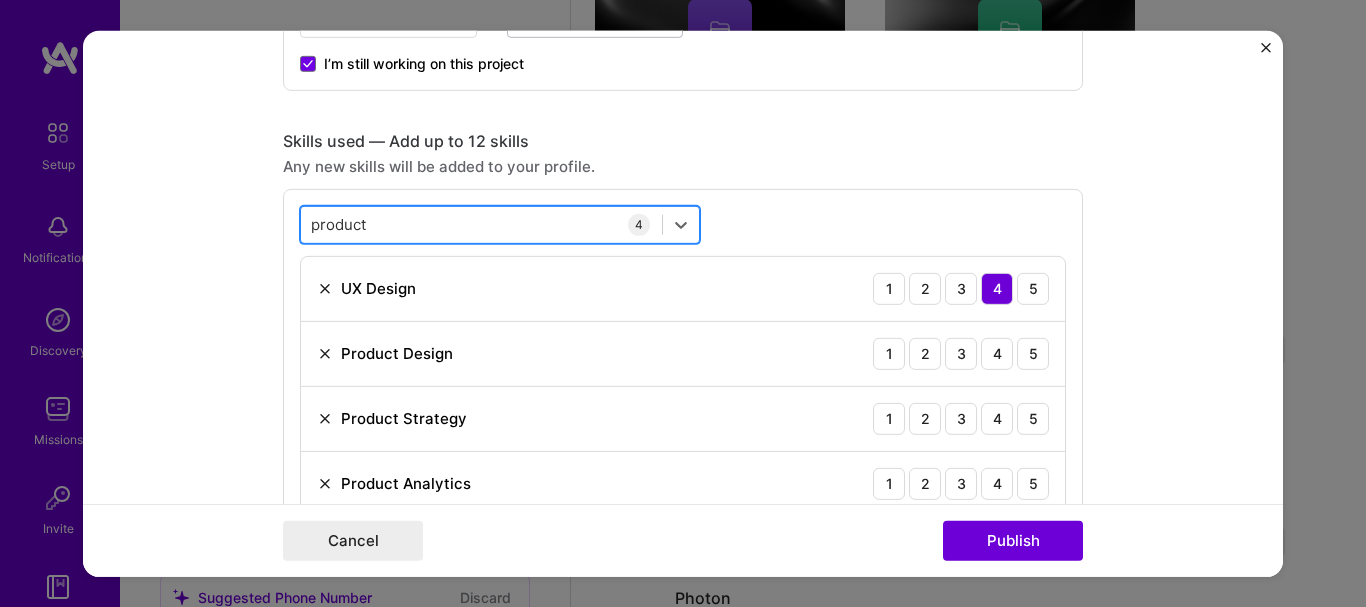 click on "product product" at bounding box center (481, 224) 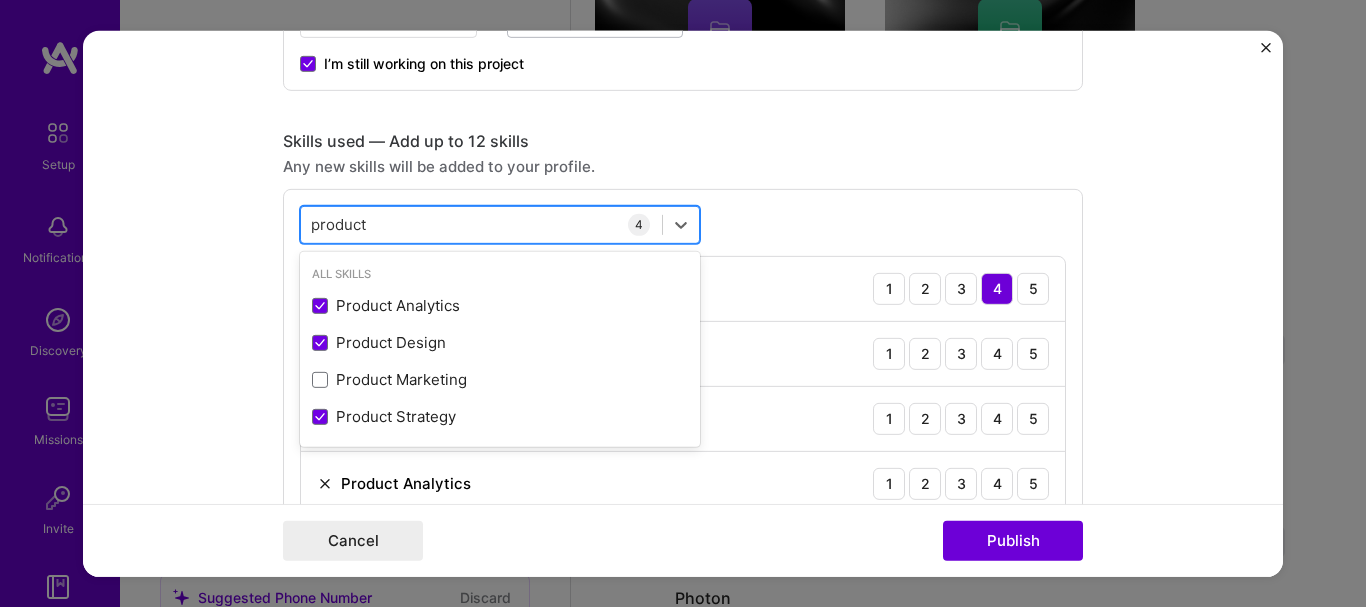 click on "product product" at bounding box center (481, 224) 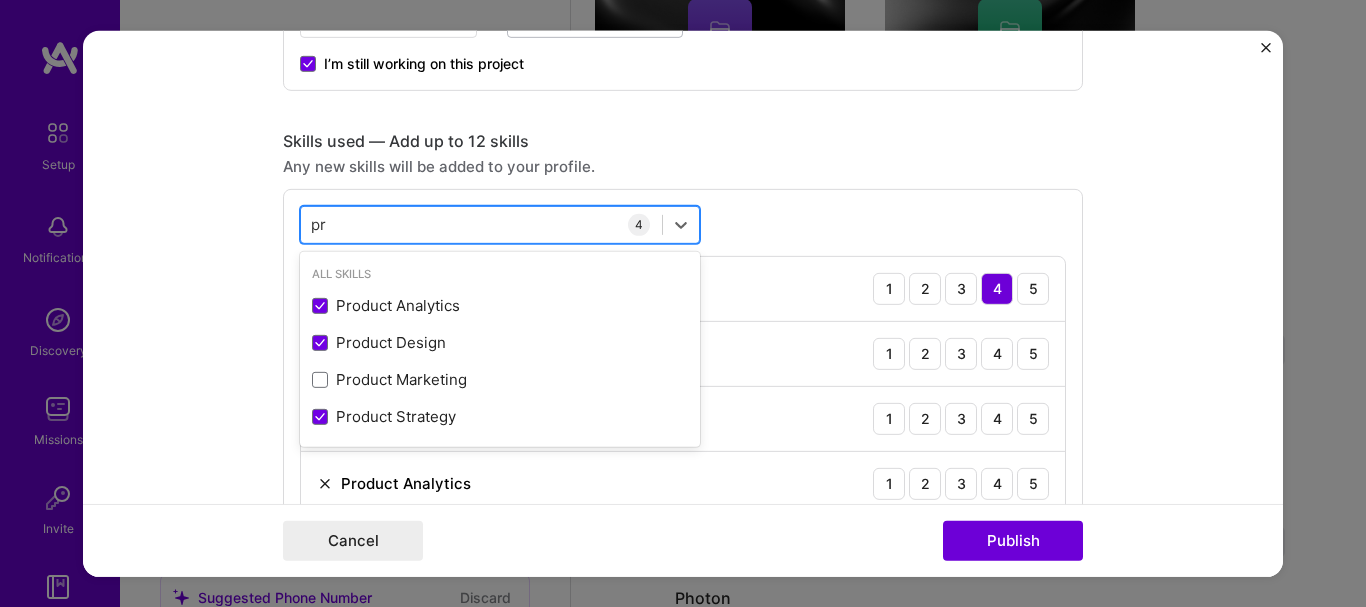 type on "p" 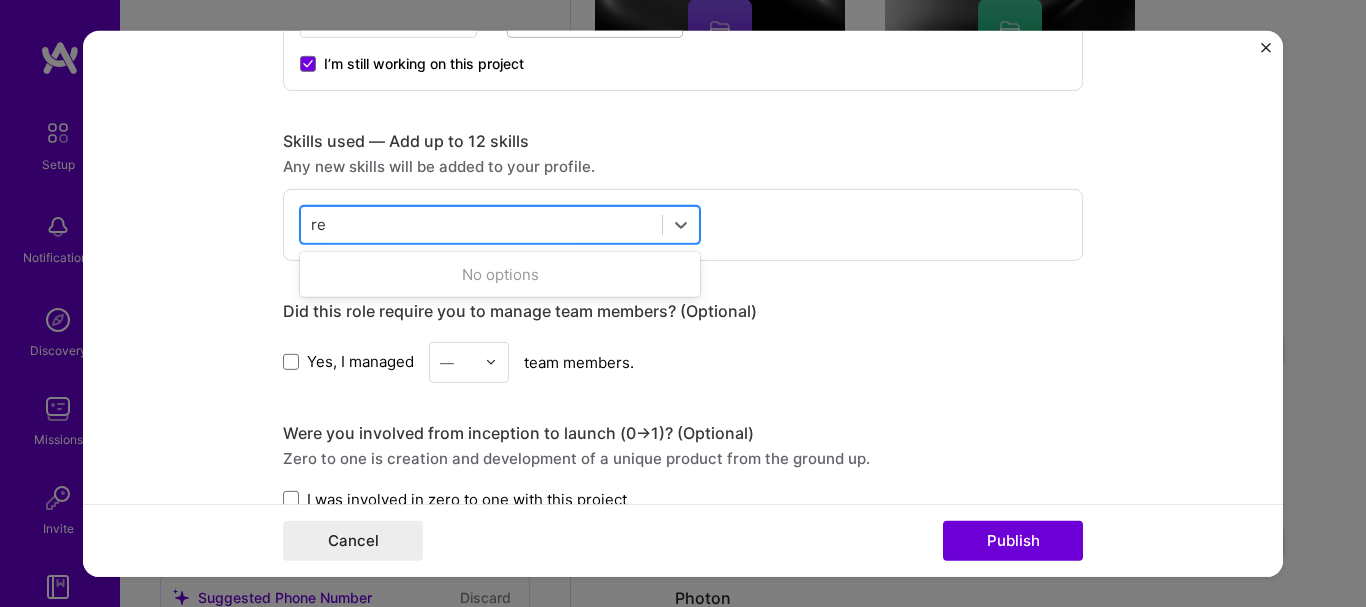 type on "r" 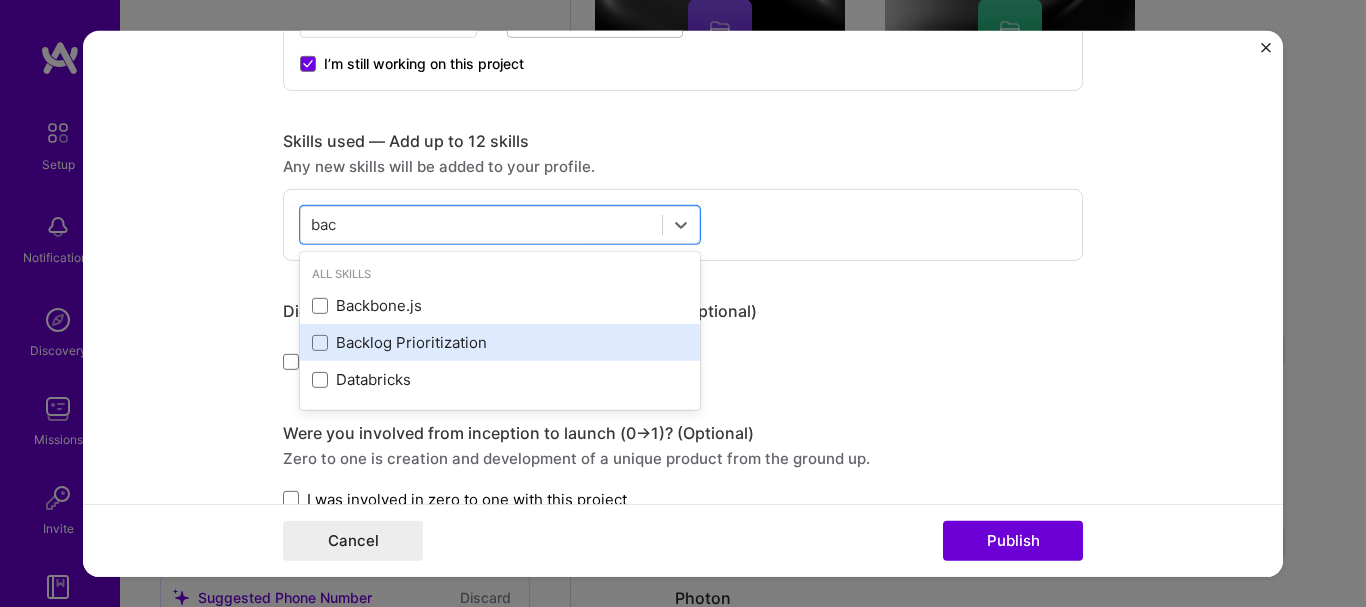 click on "Backlog Prioritization" at bounding box center [500, 342] 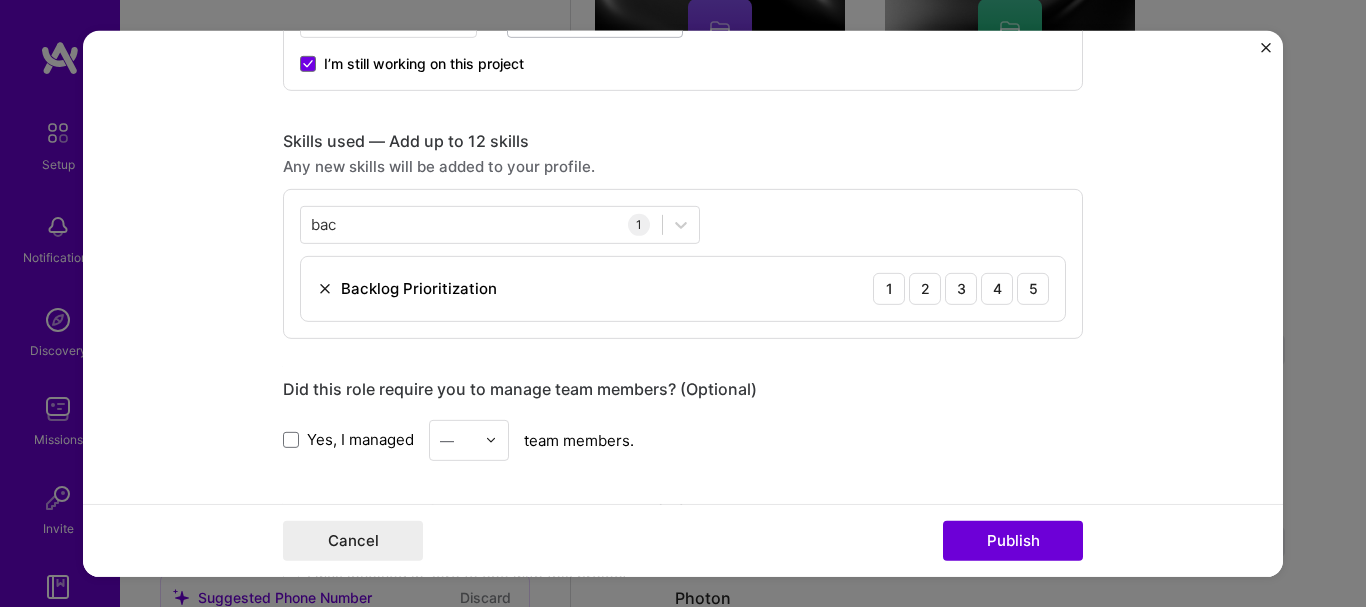 click on "Editing suggested project This project is suggested based on your LinkedIn, resume or A.Team activity. Project title SaaS Platform Leadership Company TOPPAN MERRILL
Project industry Industry 2 Project Link (Optional)
Drag and drop an image or   Upload file Upload file We recommend uploading at least 4 images. 1600x1200px or higher recommended. Max 5MB each. Role Product Manager Product Manager Jul, 2024
to
I’m still working on this project Skills used — Add up to 12 skills Any new skills will be added to your profile. bac bac 1 Backlog Prioritization 1 2 3 4 5 Did this role require you to manage team members? (Optional) Yes, I managed — team members. Were you involved from inception to launch (0  ->  1)? (Optional) Zero to one is creation and development of a unique product from the ground up. I was involved in zero to one with this project Add metrics (Optional) Project details   100 characters minimum 630 / 1,000" at bounding box center [683, 303] 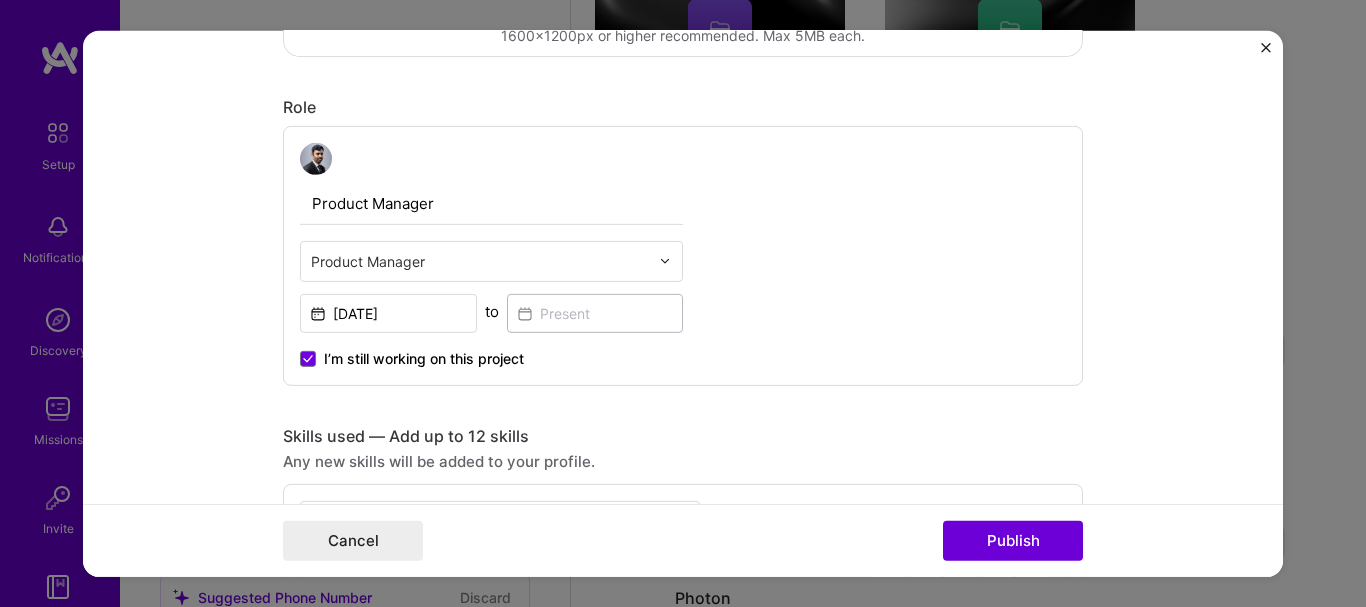 scroll, scrollTop: 800, scrollLeft: 0, axis: vertical 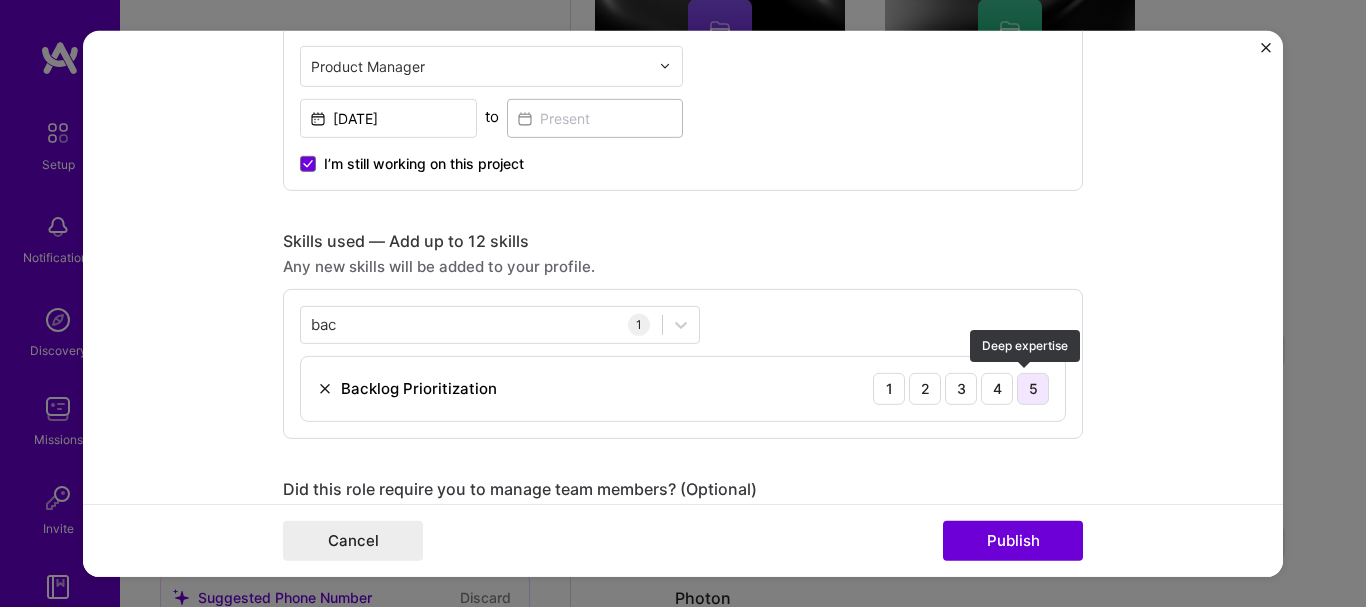 click on "5" at bounding box center (1033, 388) 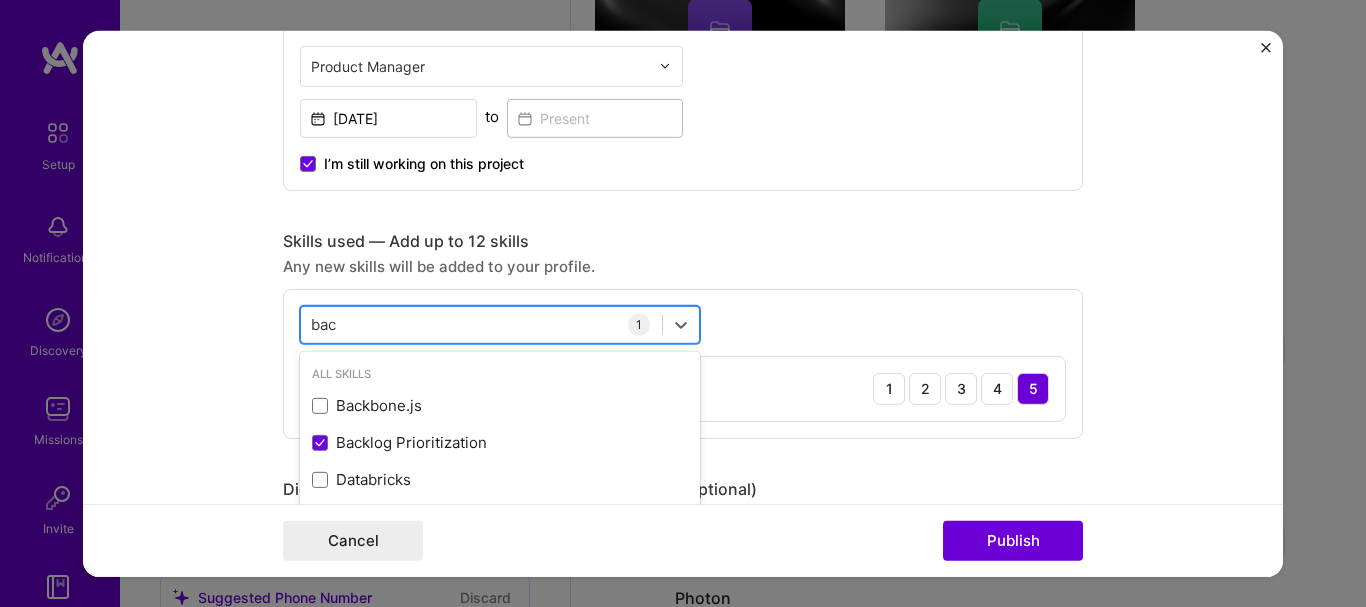 click on "bac bac" at bounding box center [500, 324] 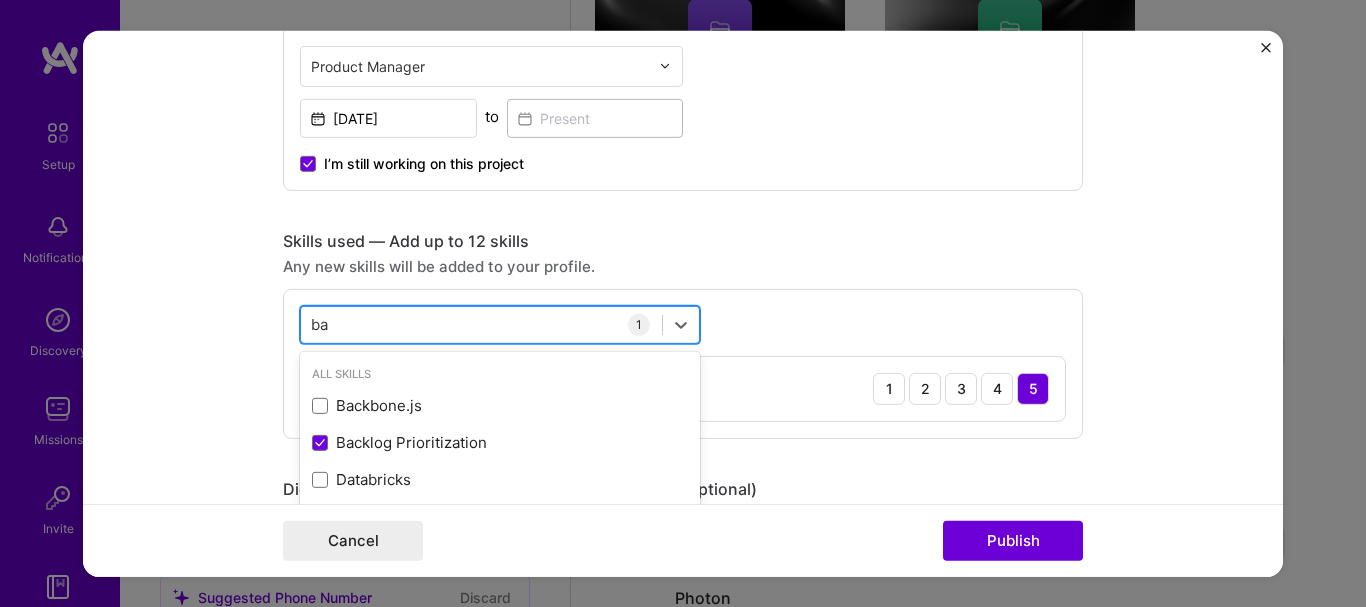 type on "b" 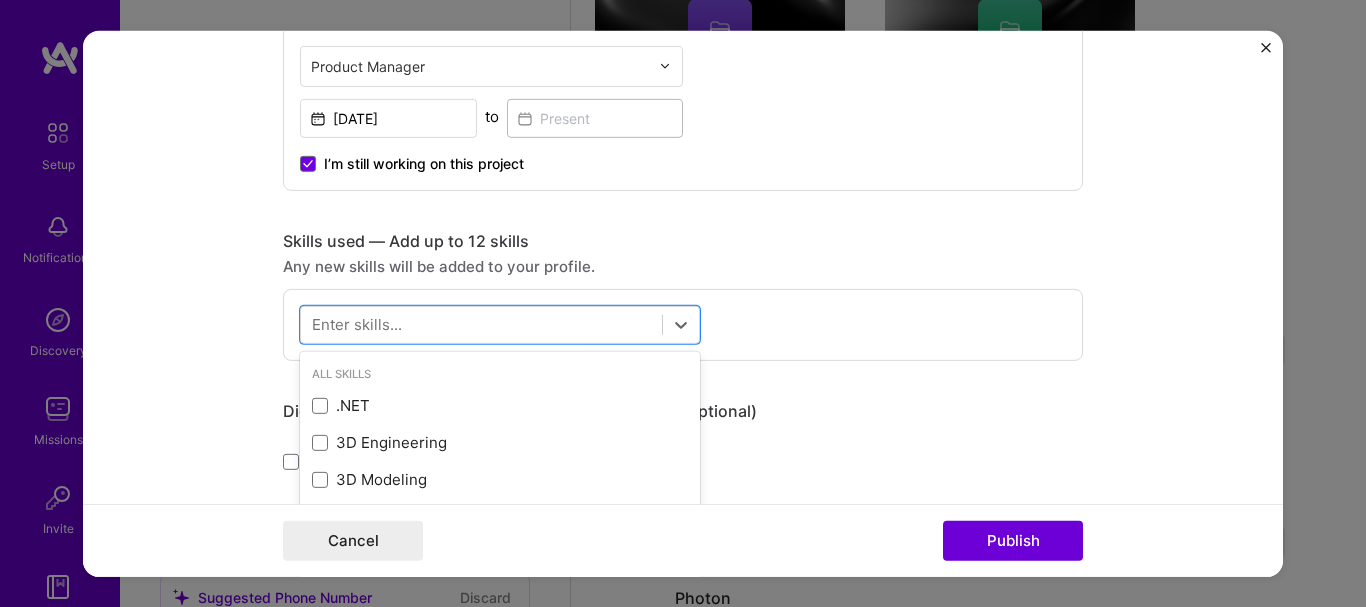 click on "Skills used — Add up to 12 skills" at bounding box center [683, 240] 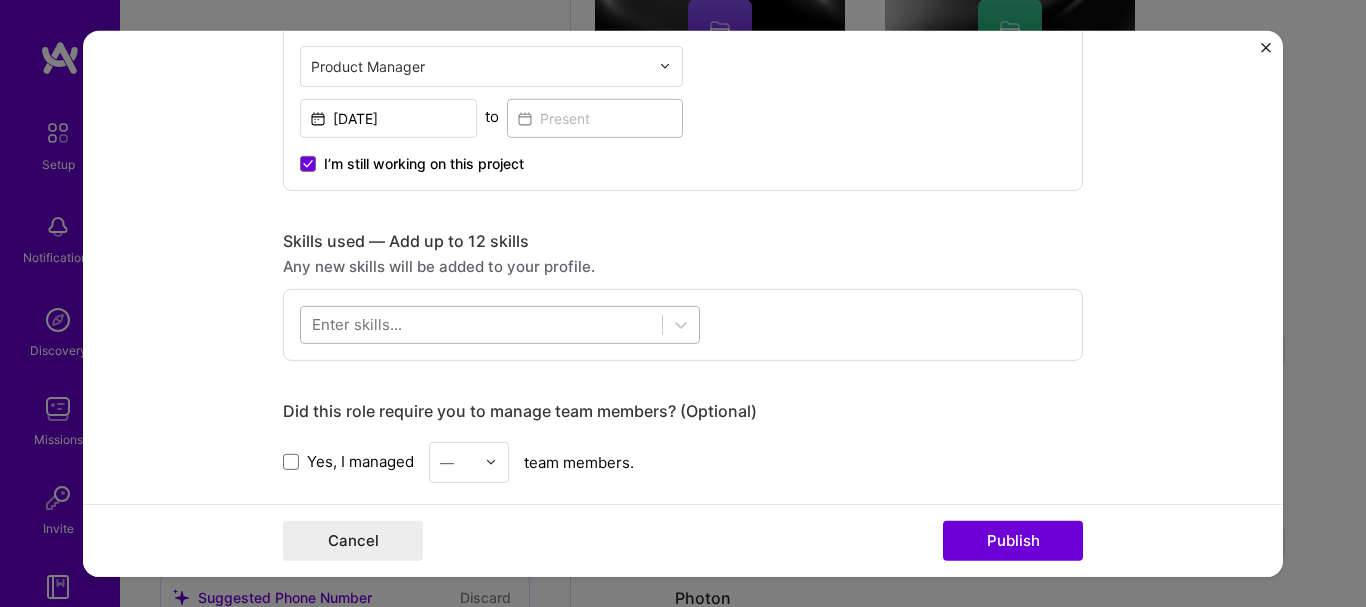 click at bounding box center (481, 324) 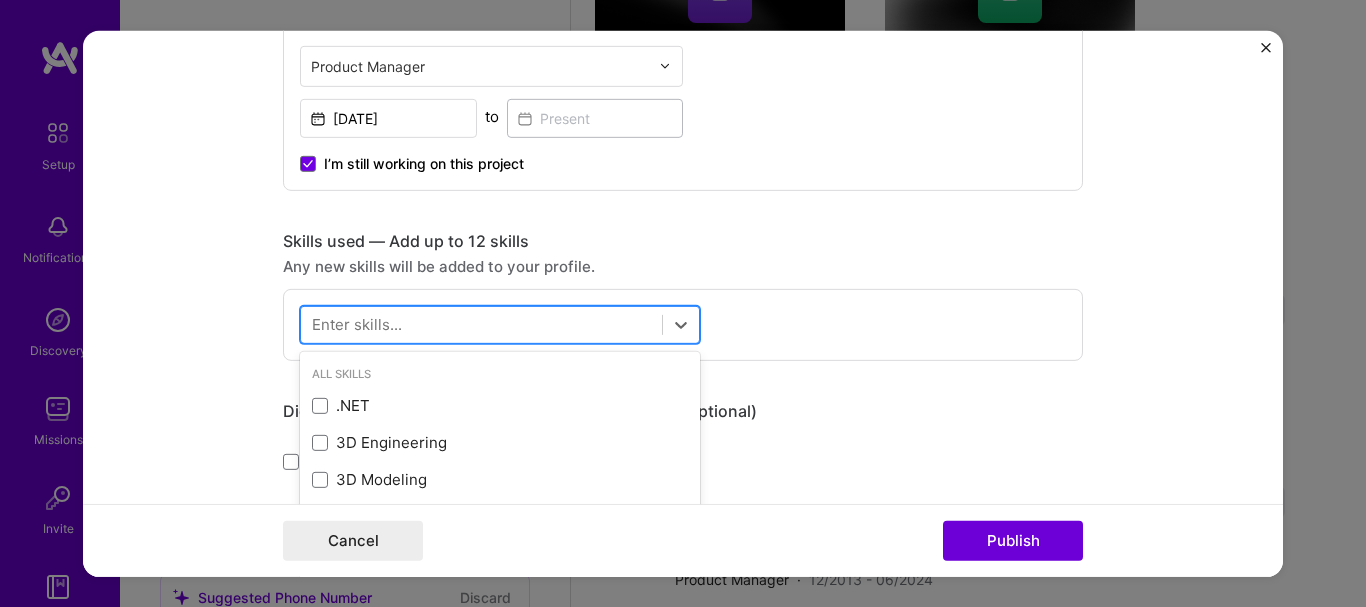 scroll, scrollTop: 1883, scrollLeft: 0, axis: vertical 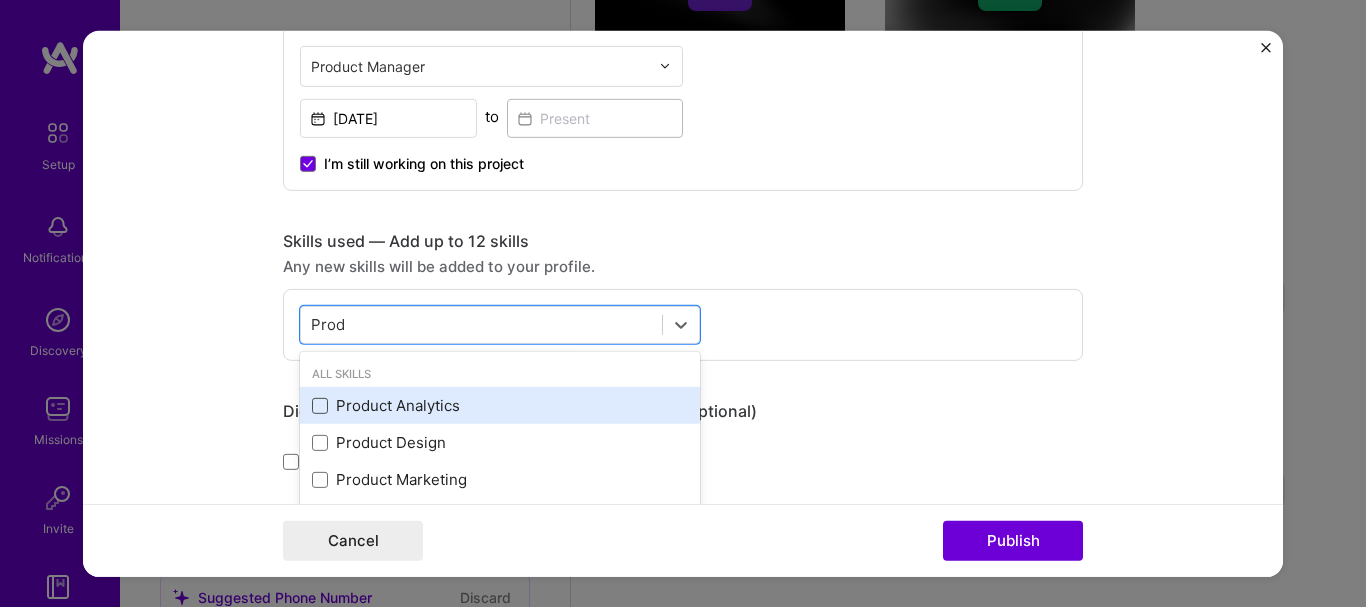click at bounding box center [320, 406] 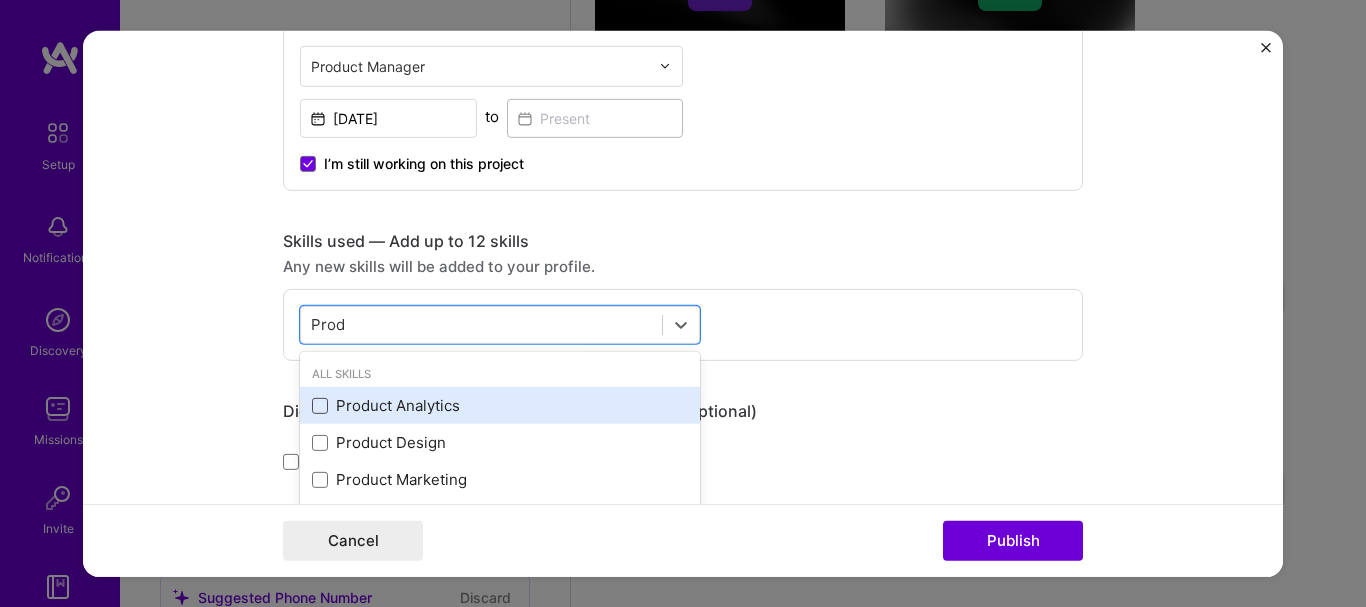 click at bounding box center (0, 0) 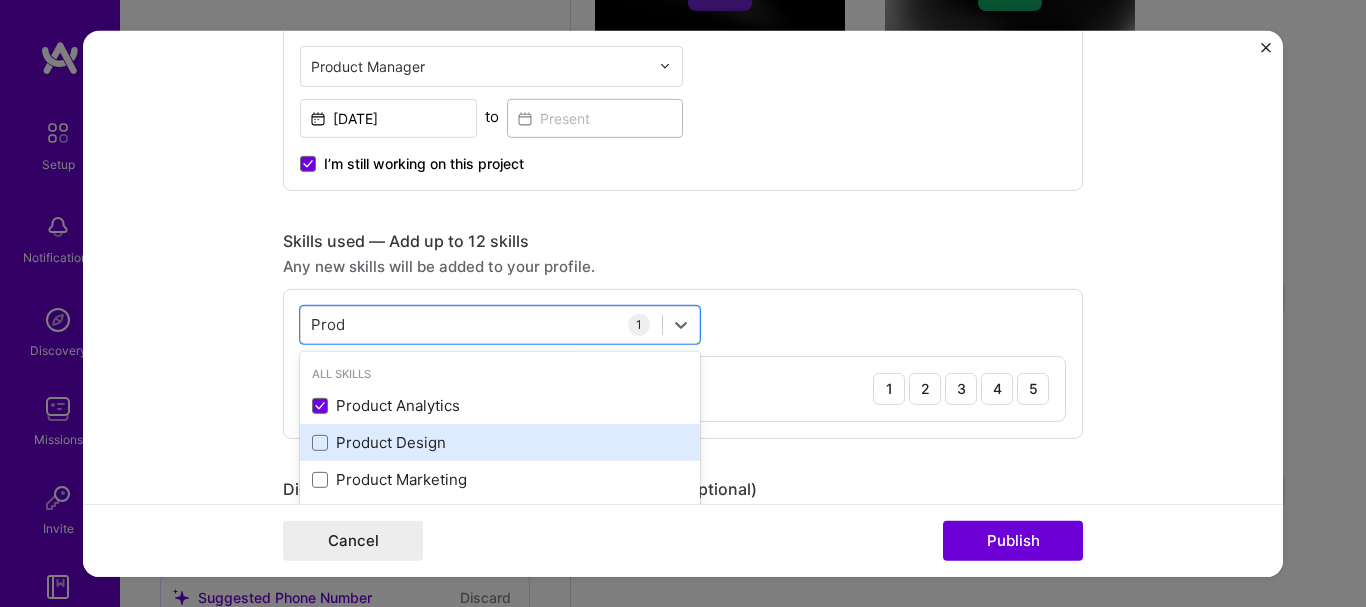 click on "Product Design" at bounding box center [500, 442] 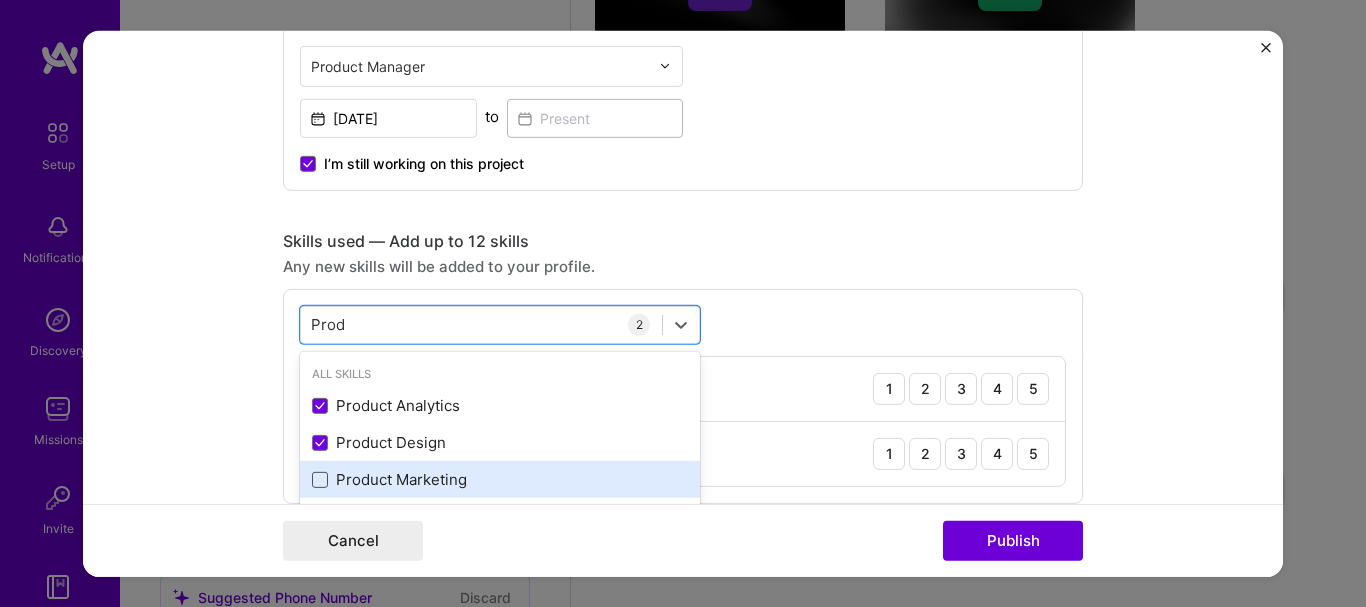 click at bounding box center [320, 480] 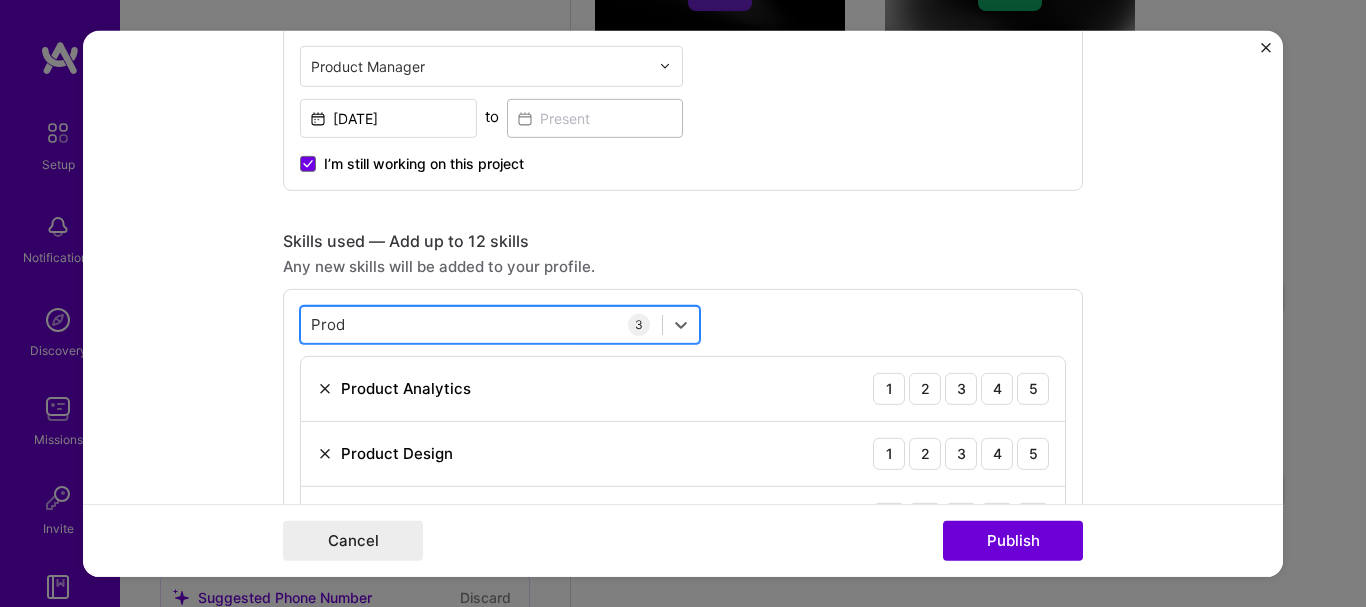 drag, startPoint x: 341, startPoint y: 320, endPoint x: 296, endPoint y: 324, distance: 45.17743 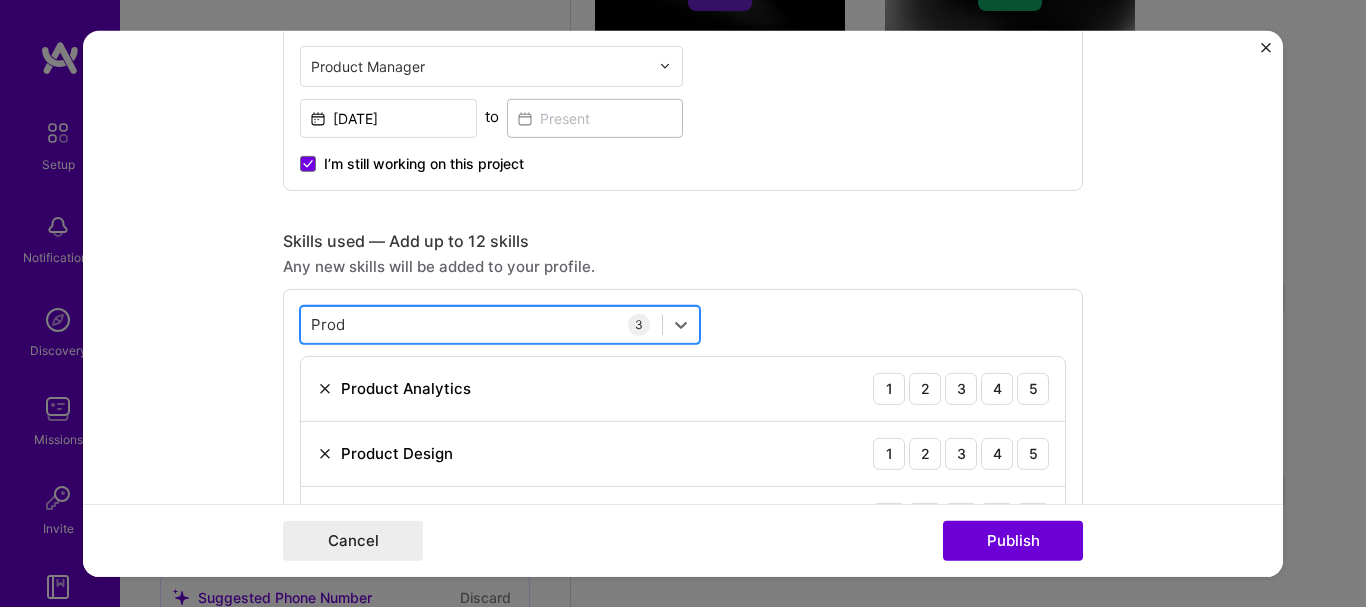click on "Prod Prod" at bounding box center (481, 324) 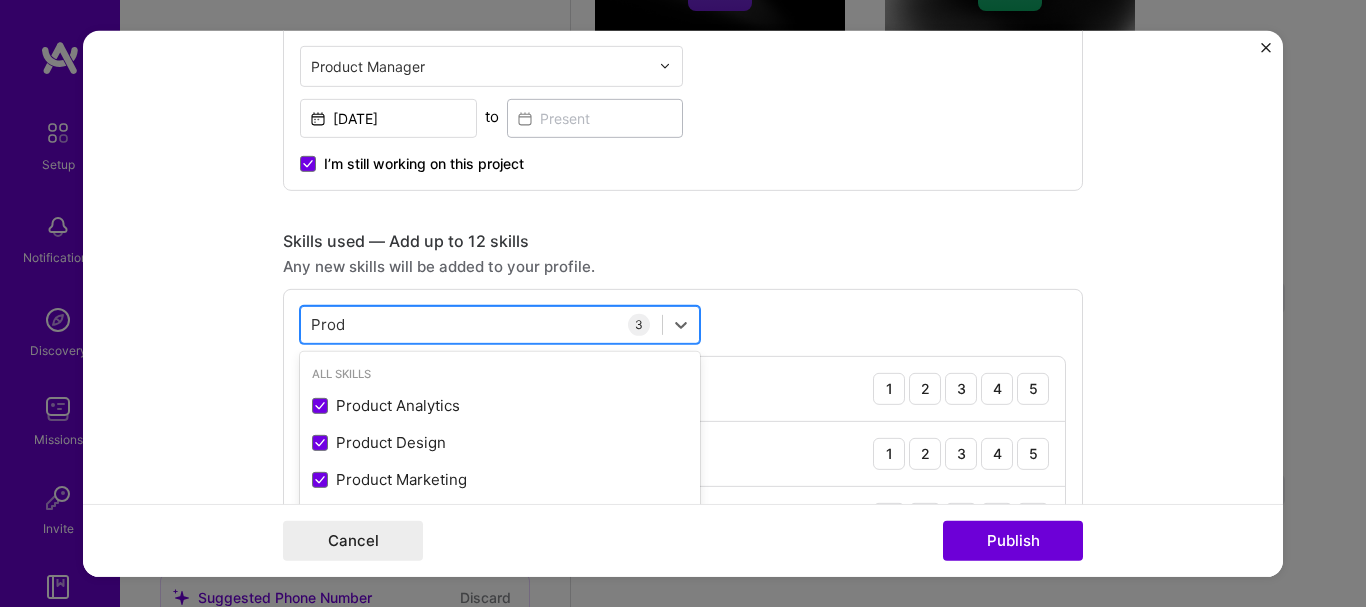 click on "Prod" at bounding box center (328, 324) 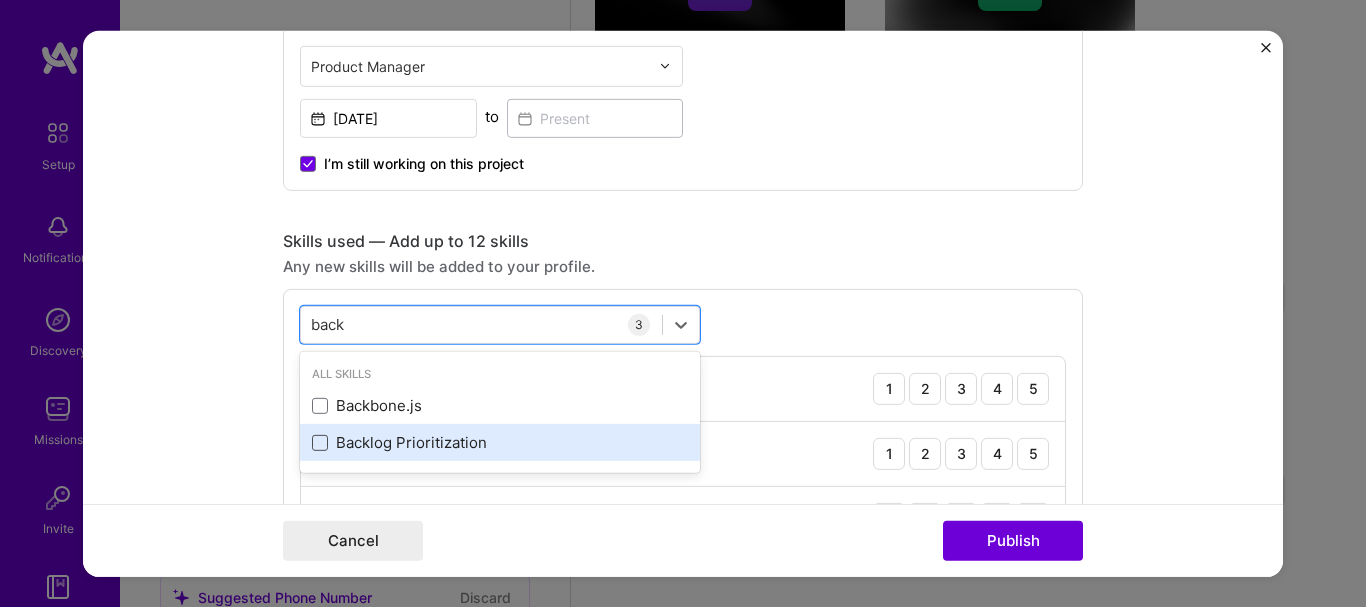 click at bounding box center (320, 443) 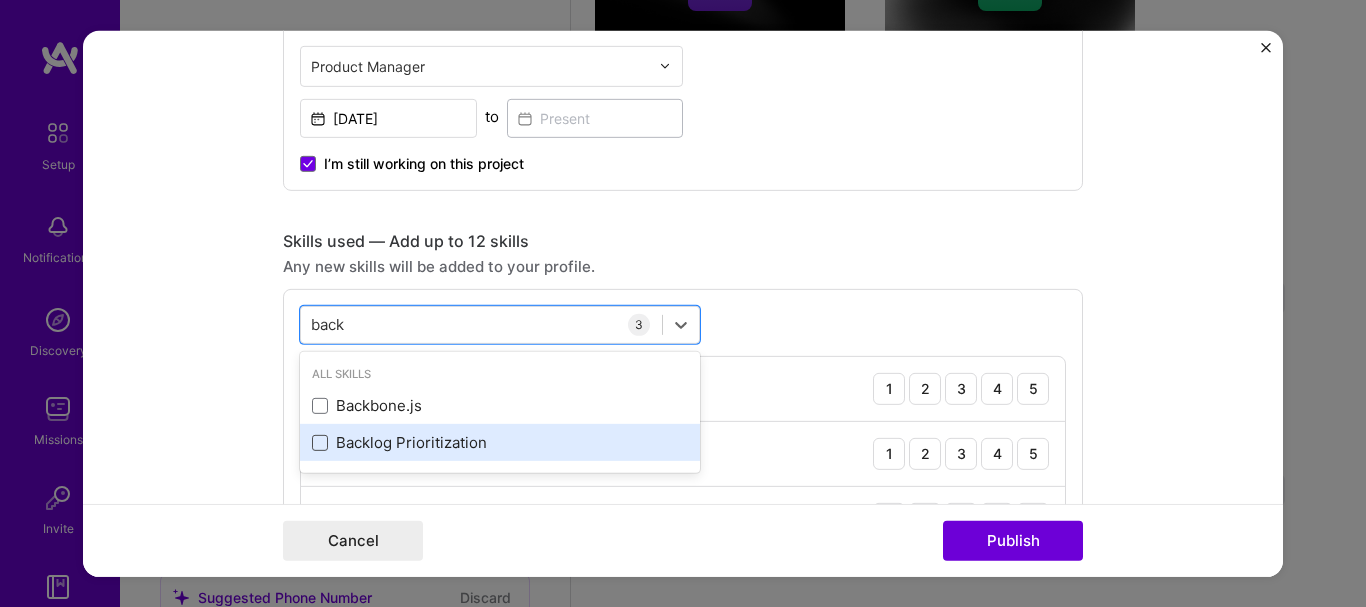 click at bounding box center [0, 0] 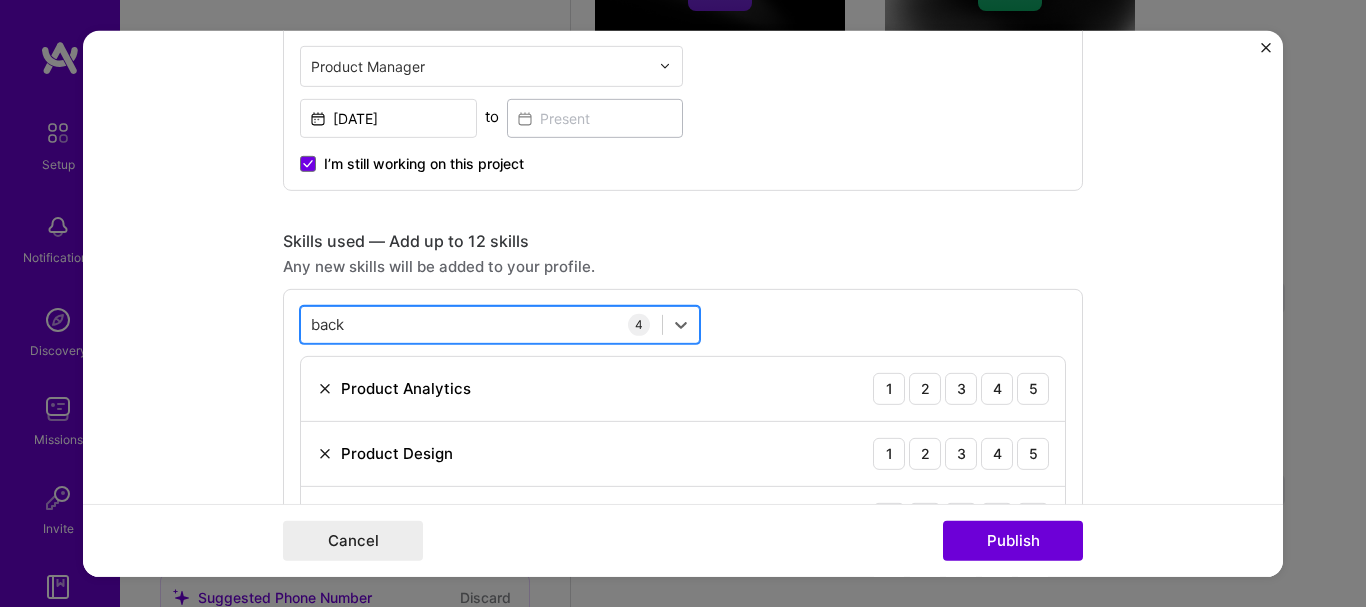 drag, startPoint x: 348, startPoint y: 325, endPoint x: 306, endPoint y: 327, distance: 42.047592 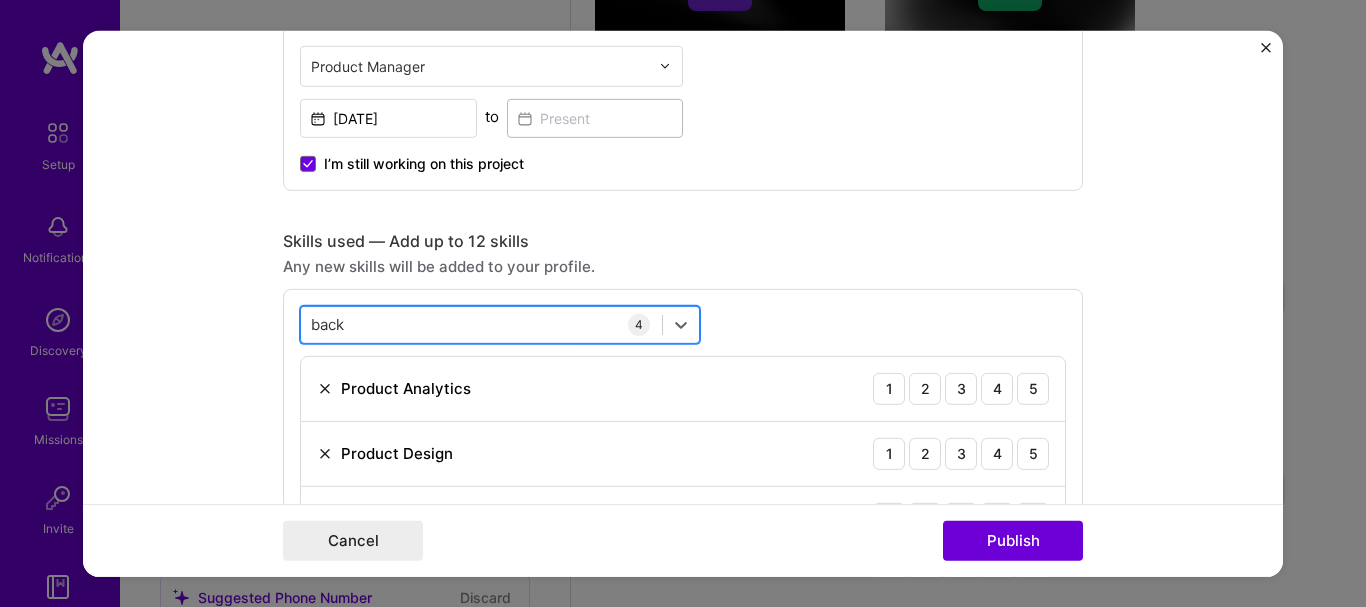 click on "back back" at bounding box center (481, 324) 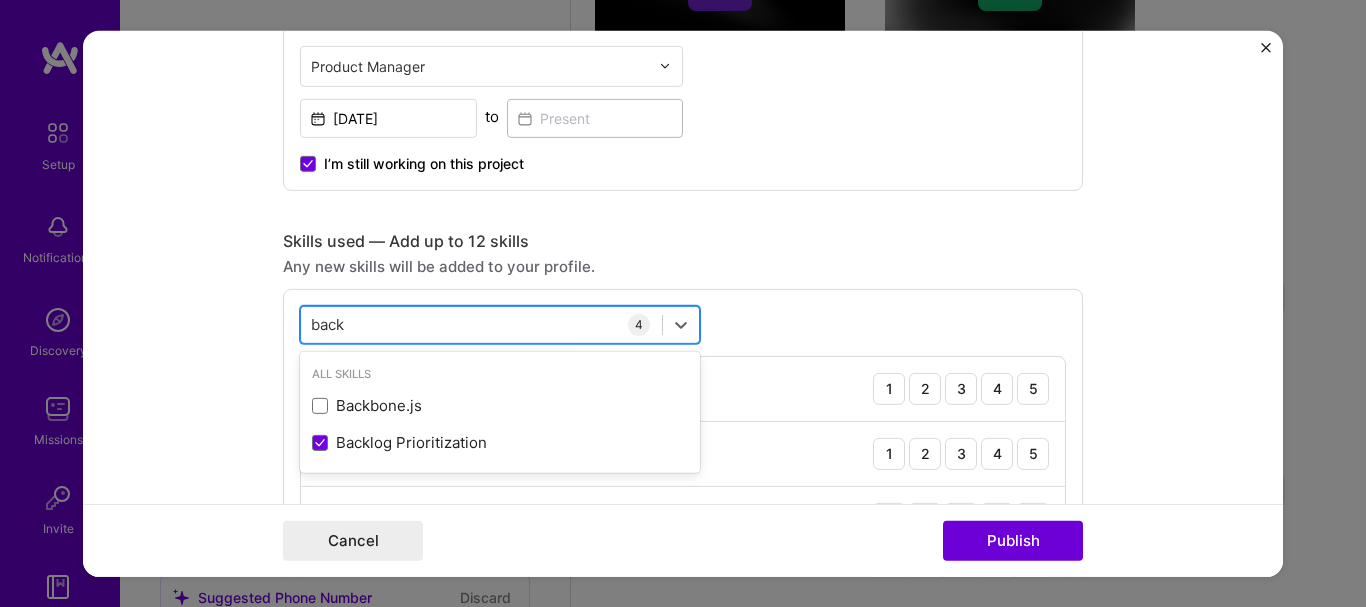 click on "back" at bounding box center [329, 324] 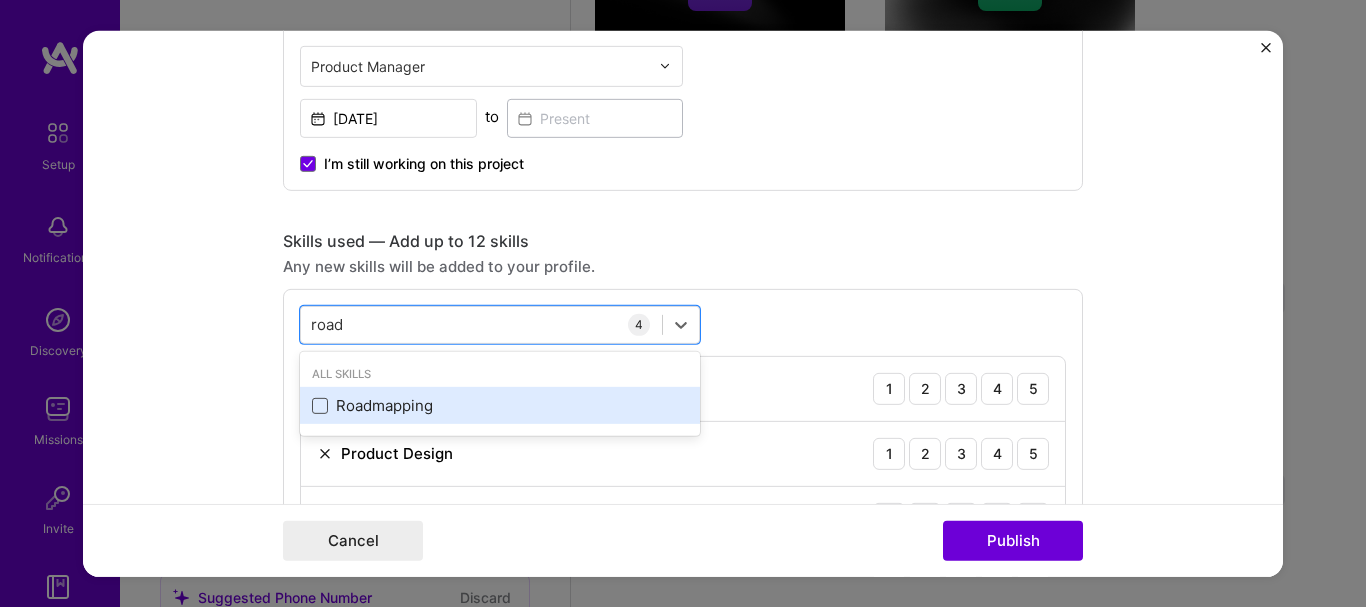 click at bounding box center (320, 406) 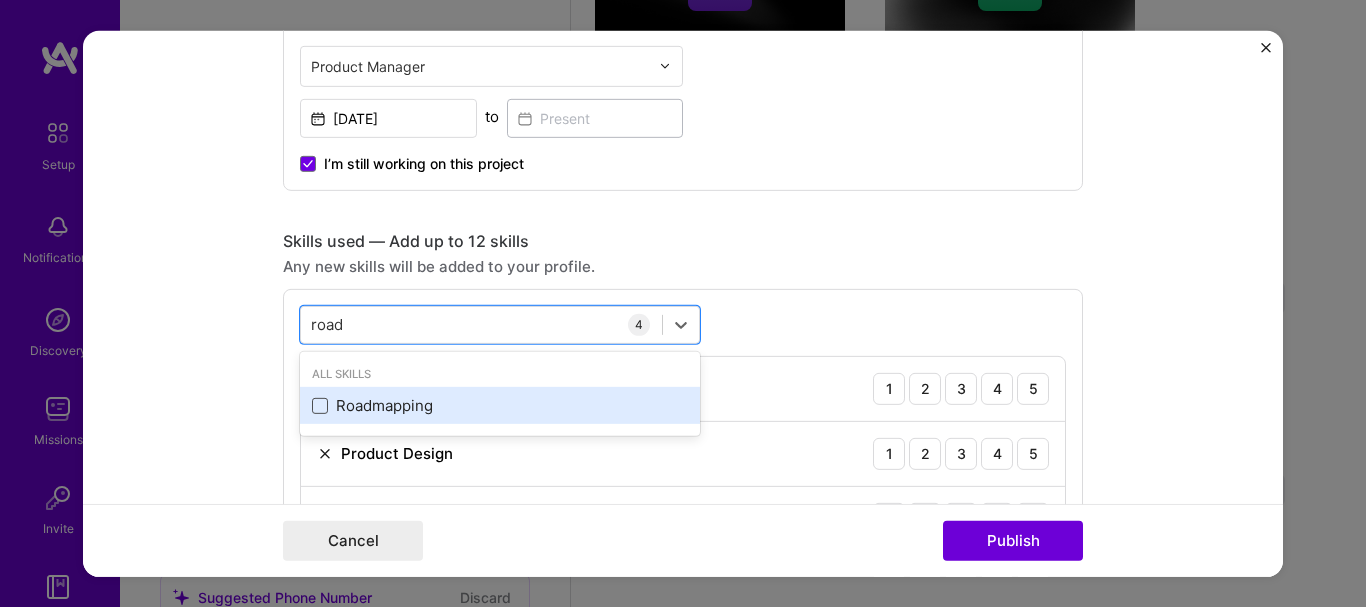 click at bounding box center (0, 0) 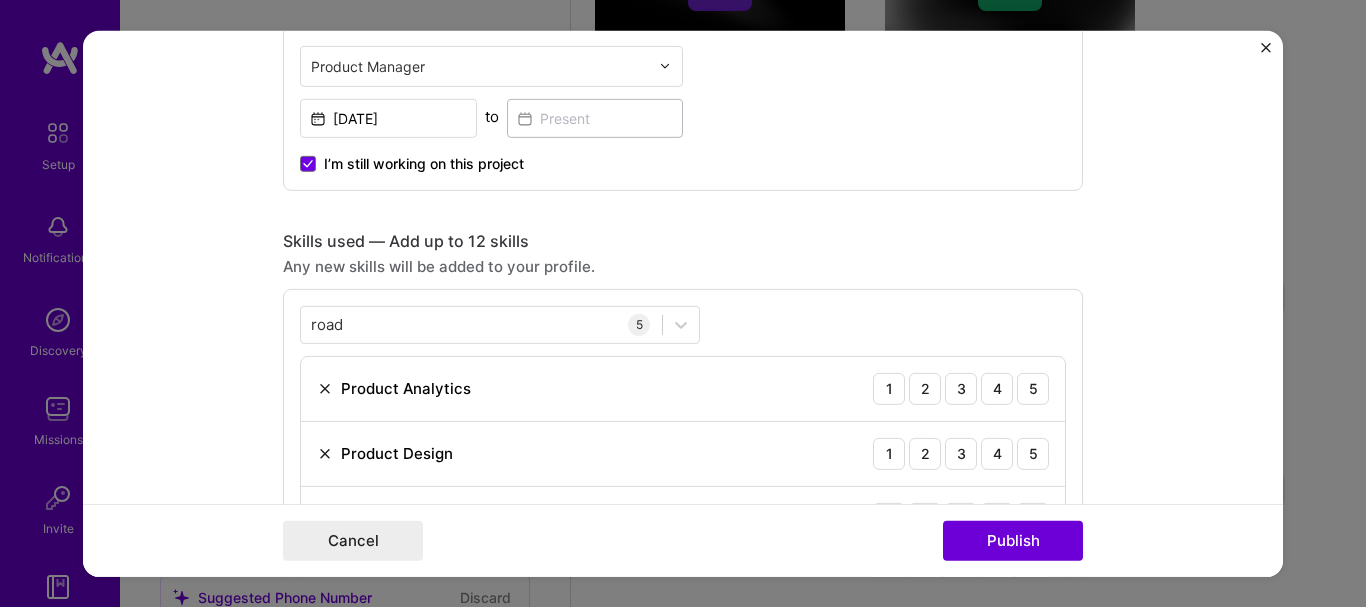 click on "road road 5 Product Analytics 1 2 3 4 5 Product Design 1 2 3 4 5 Product Marketing 1 2 3 4 5 Backlog Prioritization 1 2 3 4 5 Roadmapping 1 2 3 4 5" at bounding box center [683, 493] 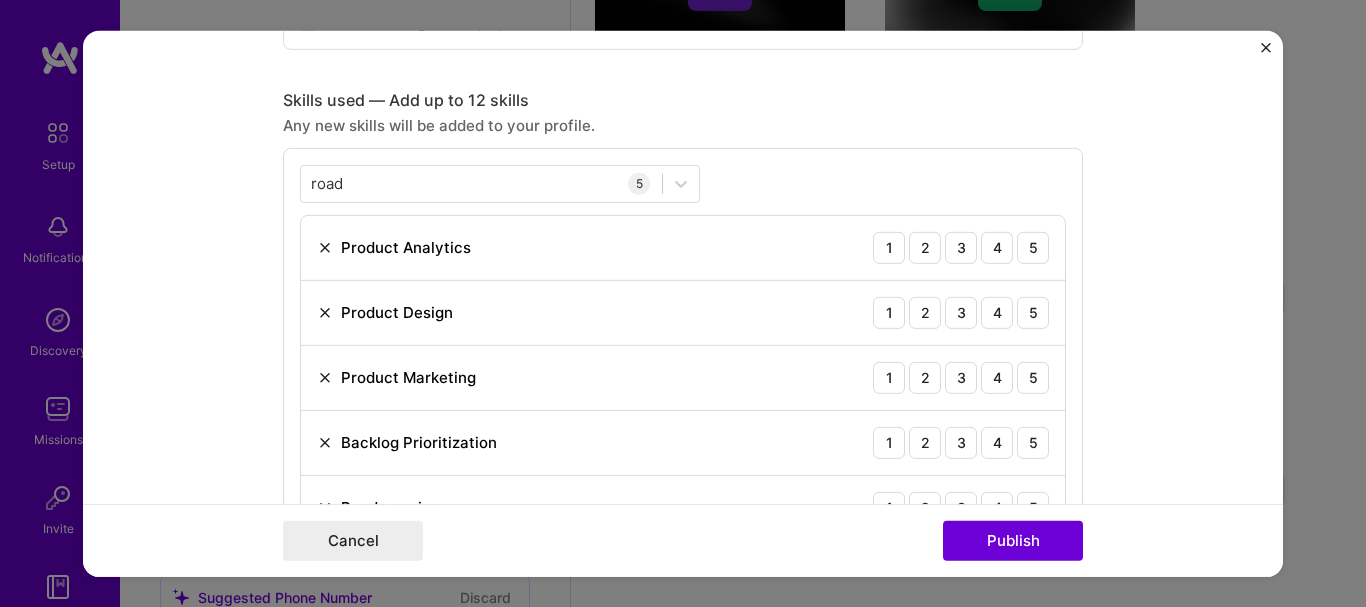 scroll, scrollTop: 1000, scrollLeft: 0, axis: vertical 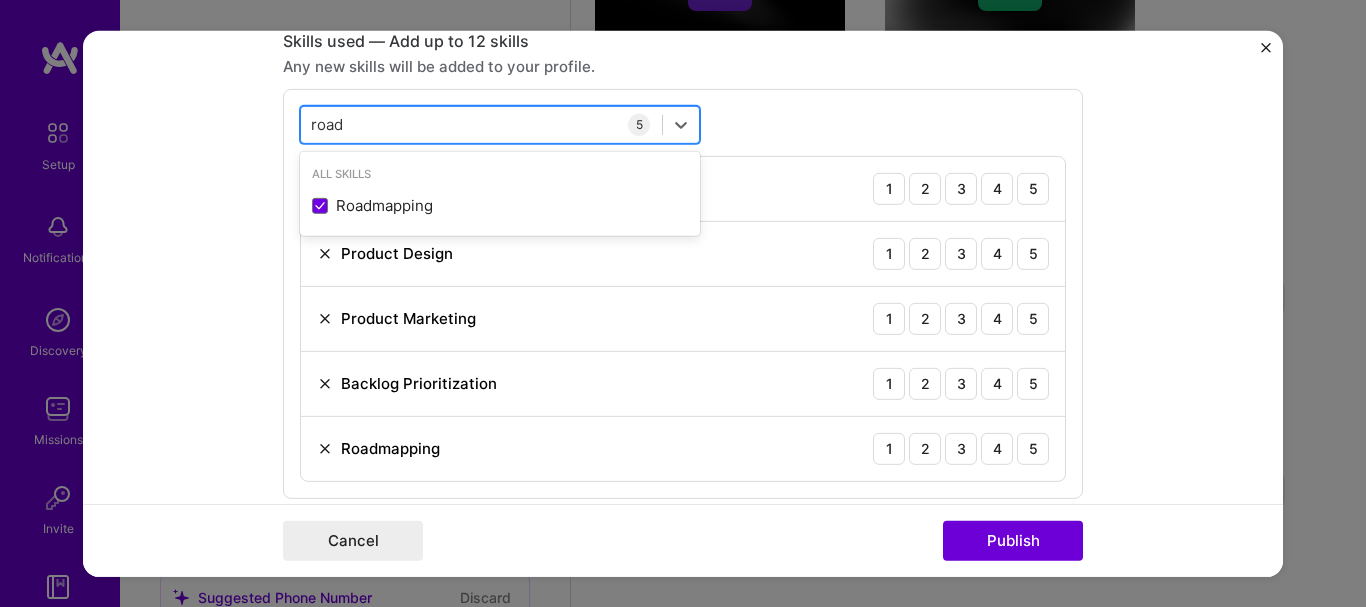 click on "road road" at bounding box center (481, 124) 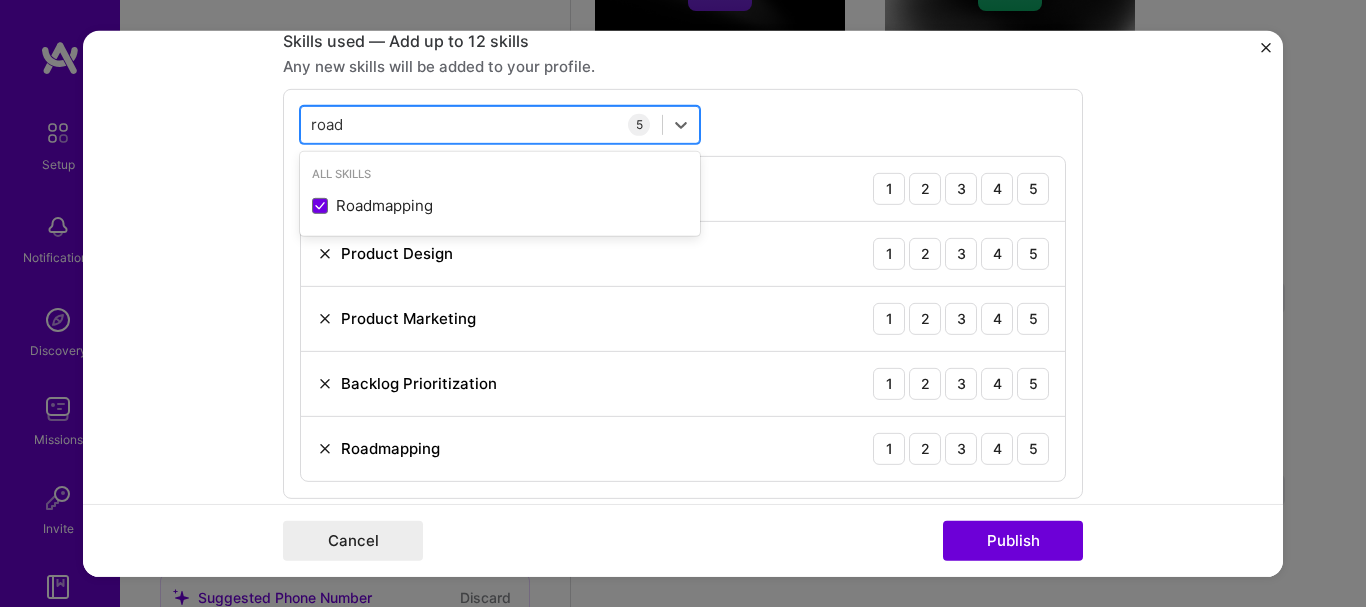 click on "road road" at bounding box center (481, 124) 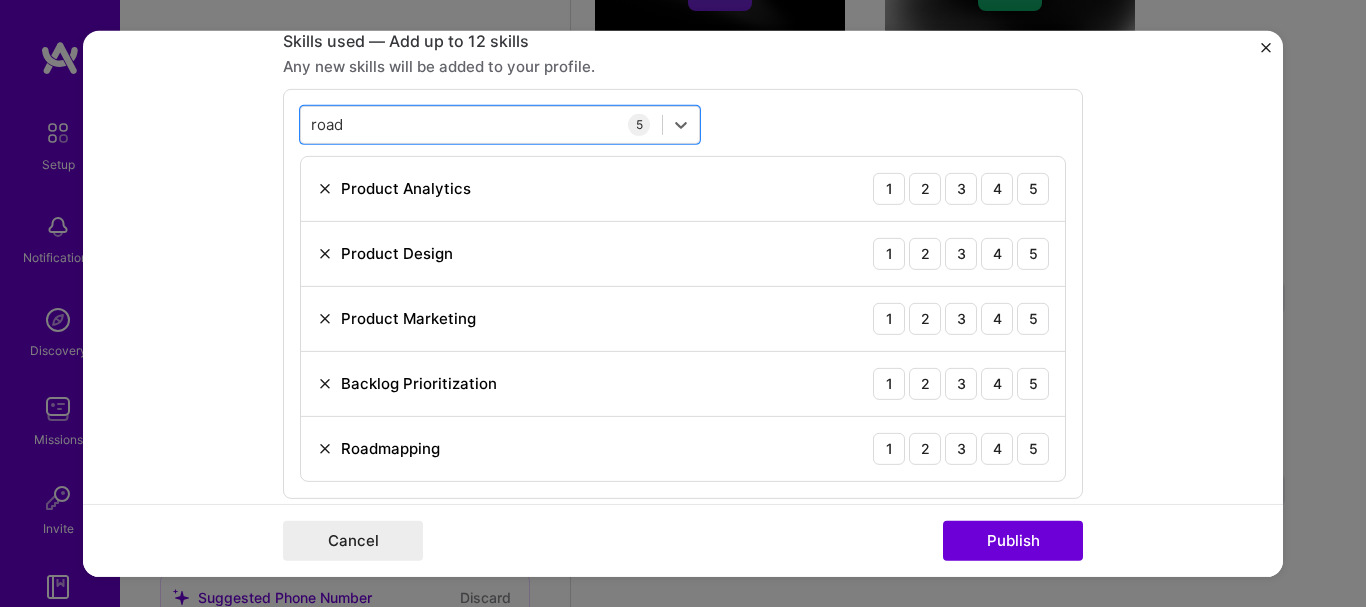 drag, startPoint x: 345, startPoint y: 131, endPoint x: 291, endPoint y: 126, distance: 54.230988 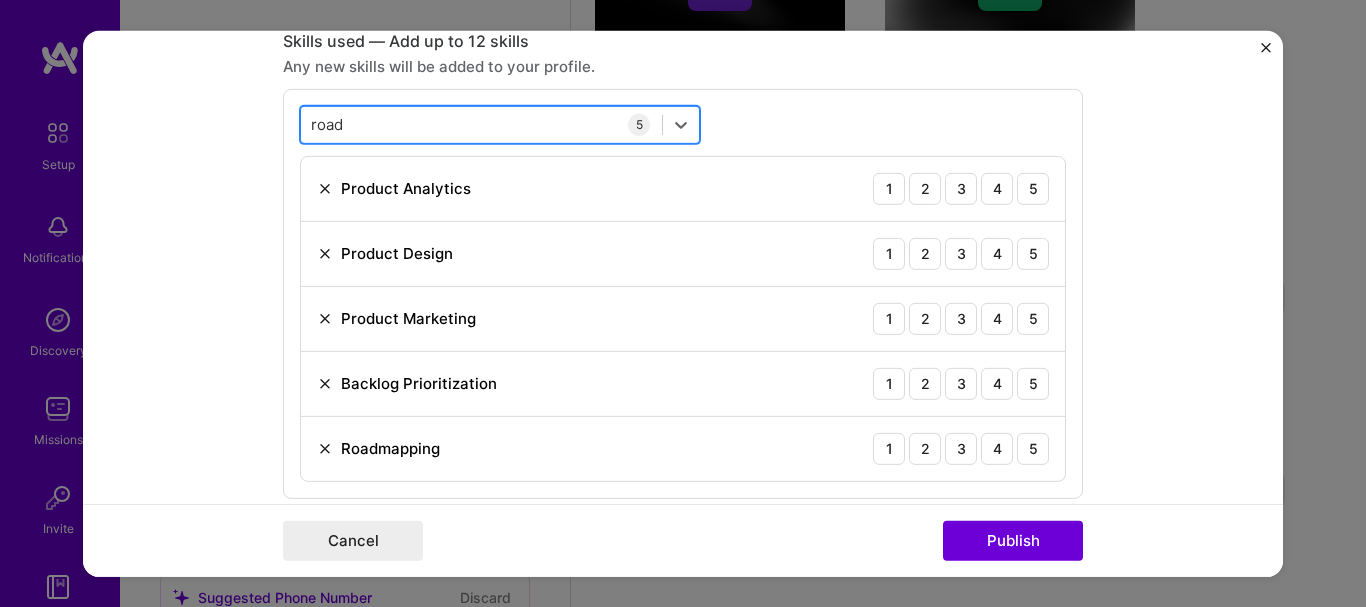 click on "road" at bounding box center [328, 124] 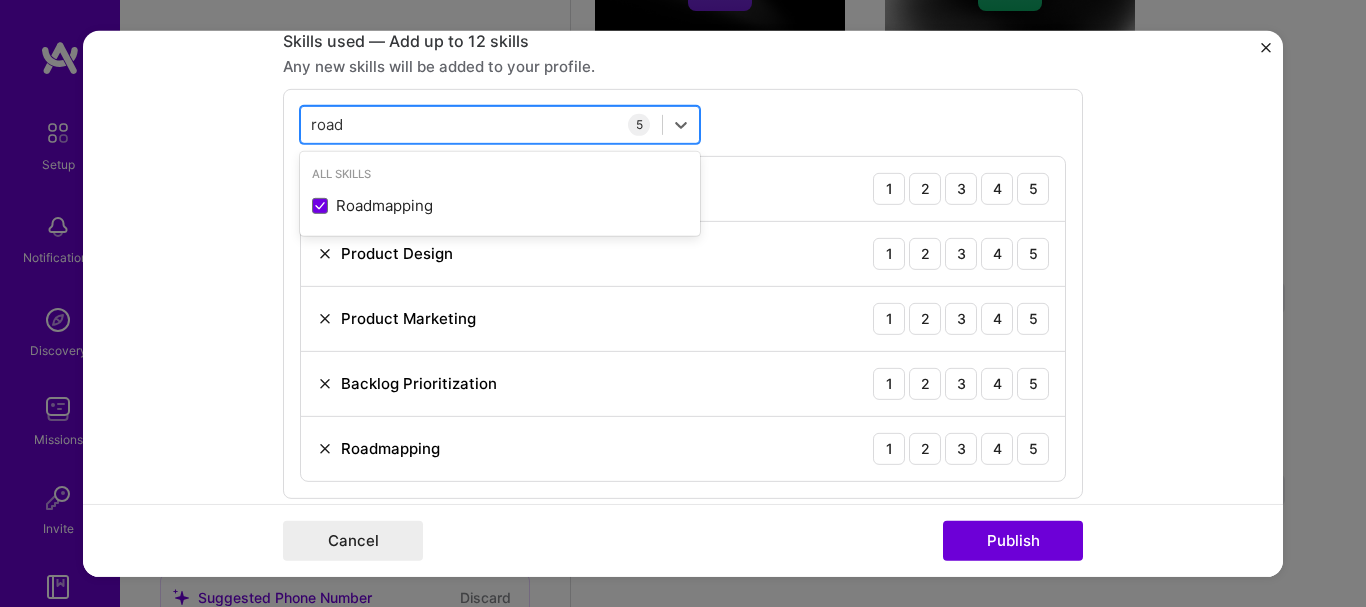 click on "road" at bounding box center [328, 124] 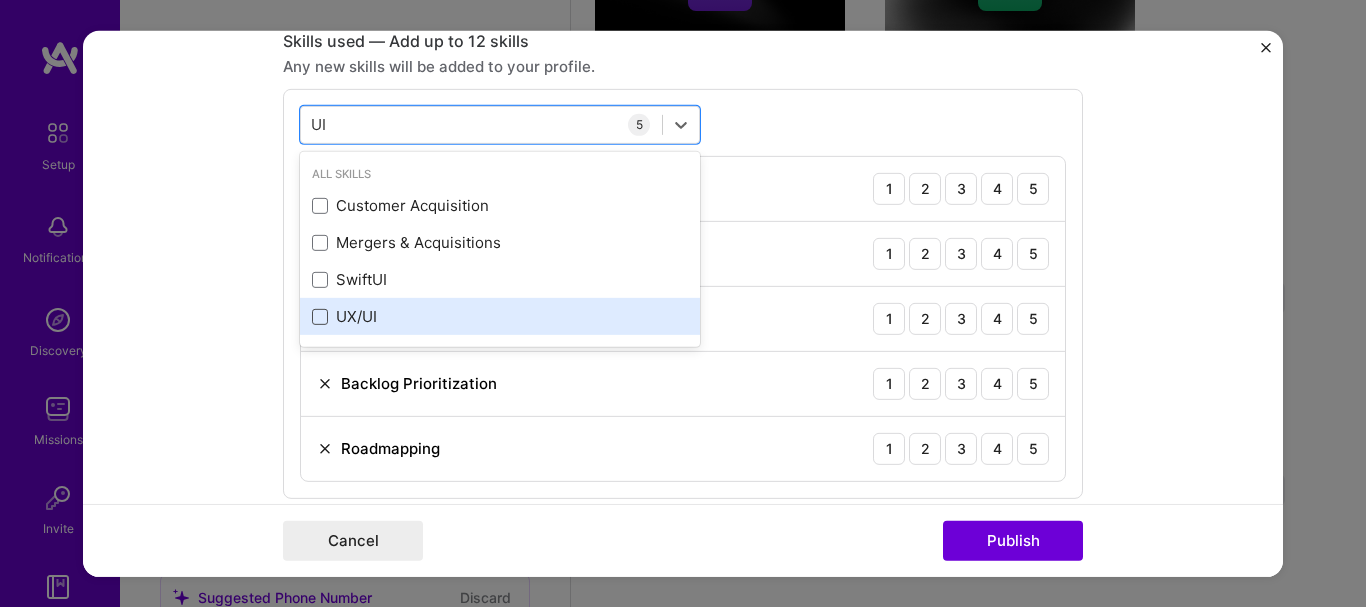 click at bounding box center (320, 317) 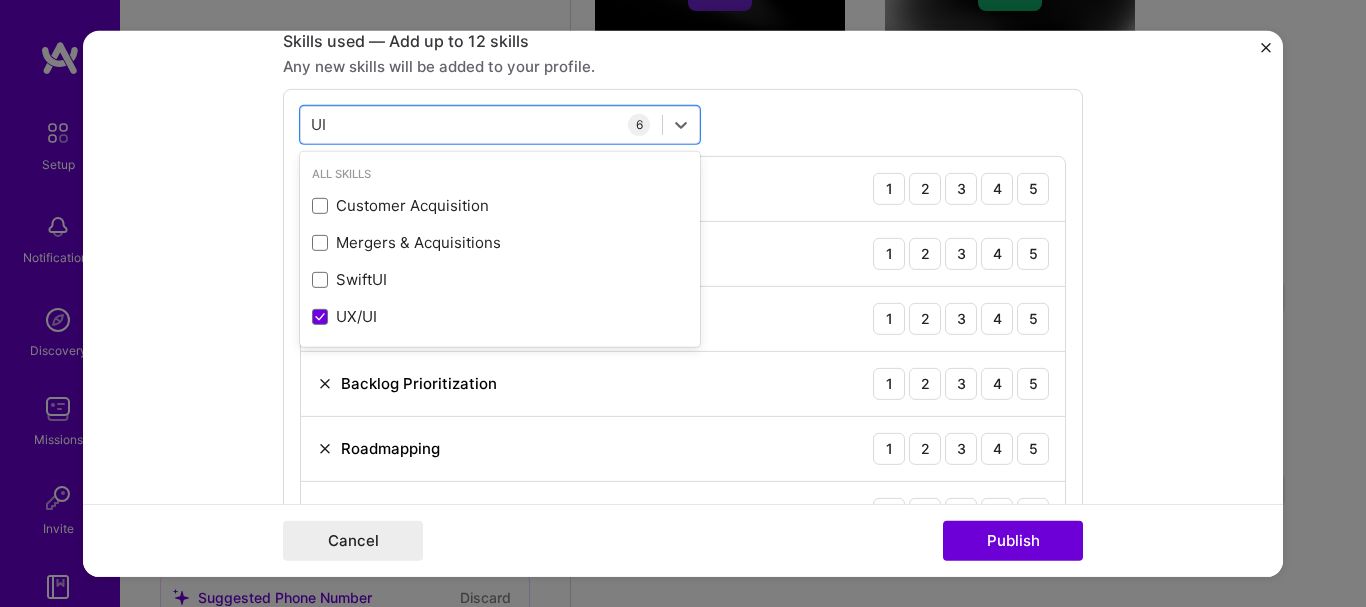 click on "option UX/UI, selected. option Customer Acquisition focused, 0 of 2. 4 results available for search term UI. Use Up and Down to choose options, press Enter to select the currently focused option, press Escape to exit the menu, press Tab to select the option and exit the menu. UI UI All Skills Customer Acquisition Mergers & Acquisitions SwiftUI UX/UI 6 Product Analytics 1 2 3 4 5 Product Design 1 2 3 4 5 Product Marketing 1 2 3 4 5 Backlog Prioritization 1 2 3 4 5 Roadmapping 1 2 3 4 5 UX/UI 1 2 3 4 5" at bounding box center (683, 325) 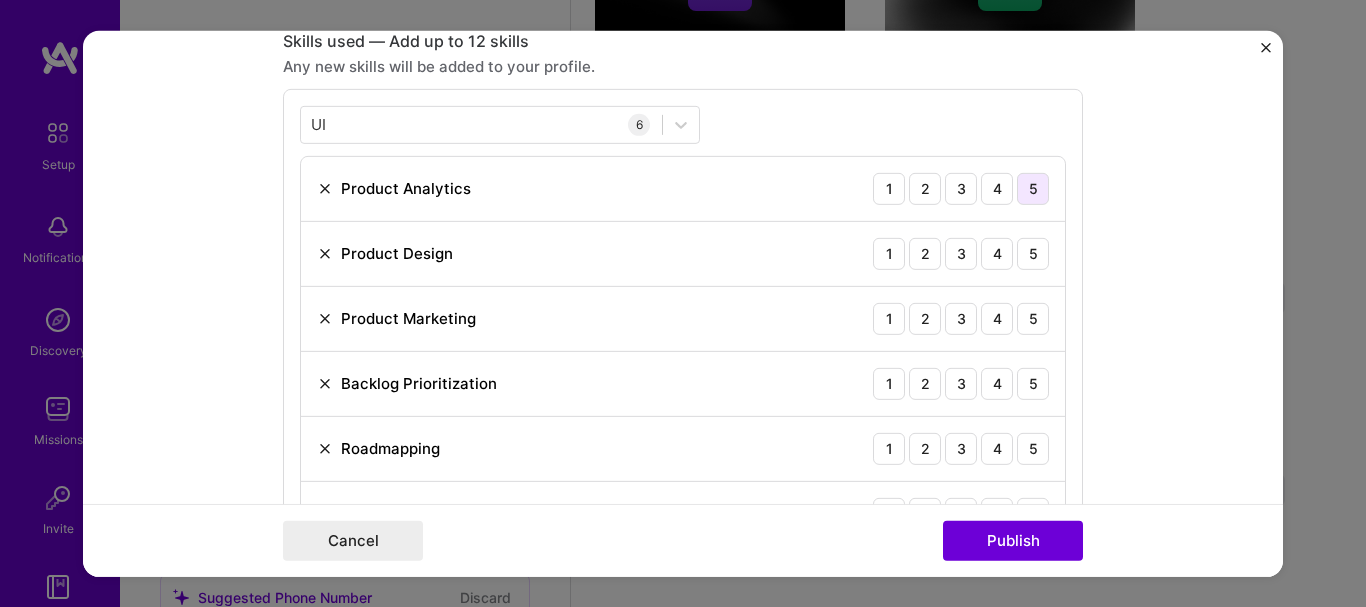 click on "5" at bounding box center (1033, 188) 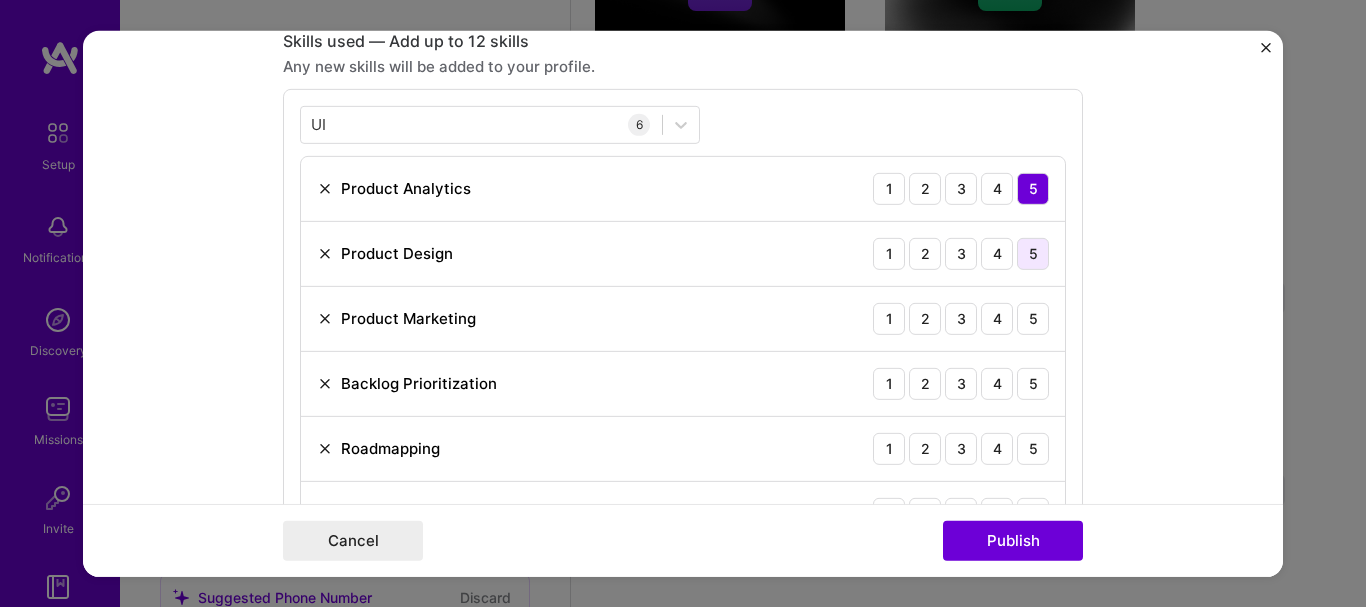 click on "5" at bounding box center (1033, 253) 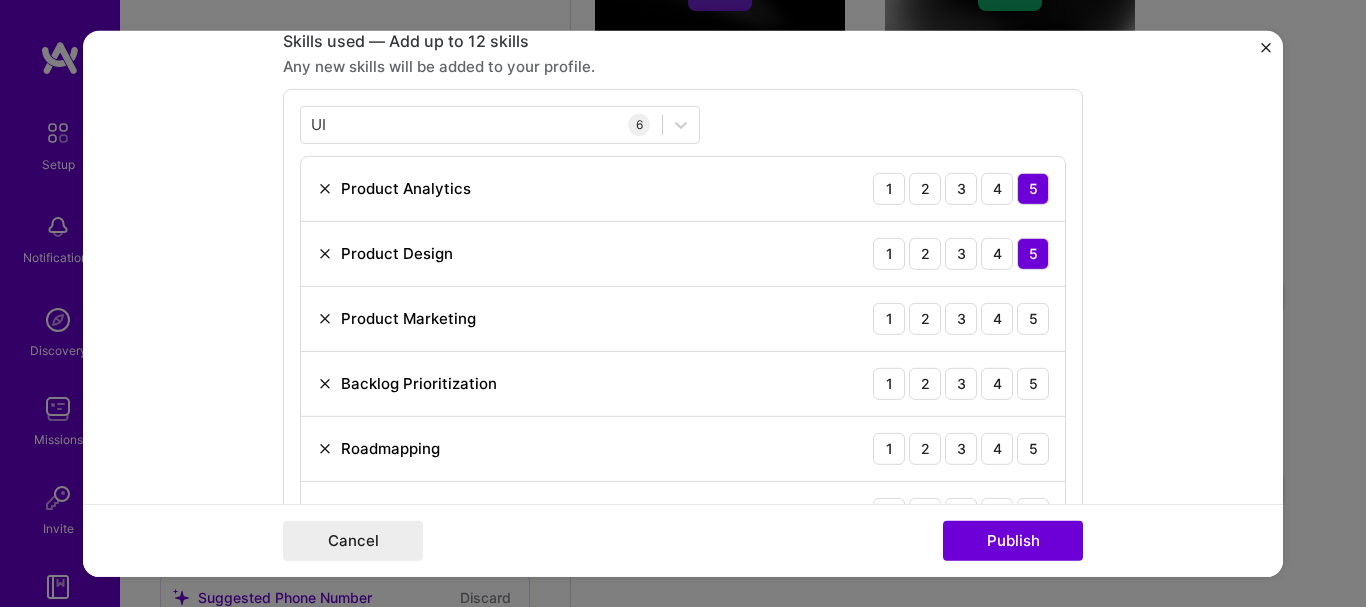 click at bounding box center (325, 318) 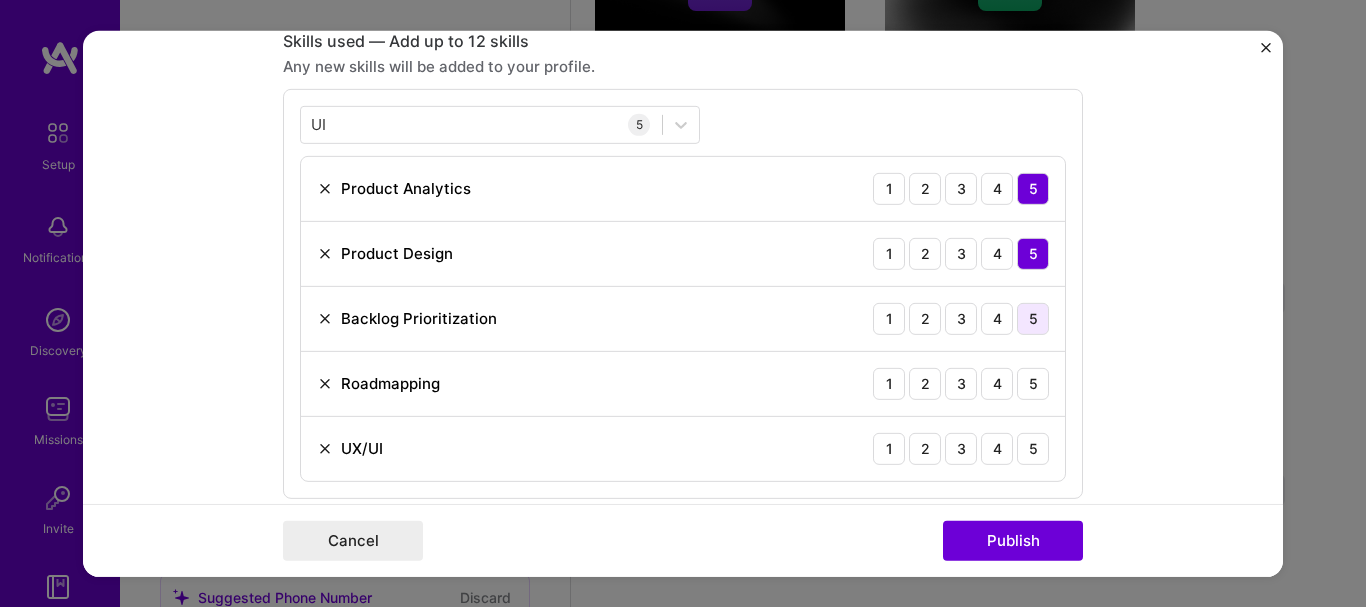 click on "5" at bounding box center [1033, 318] 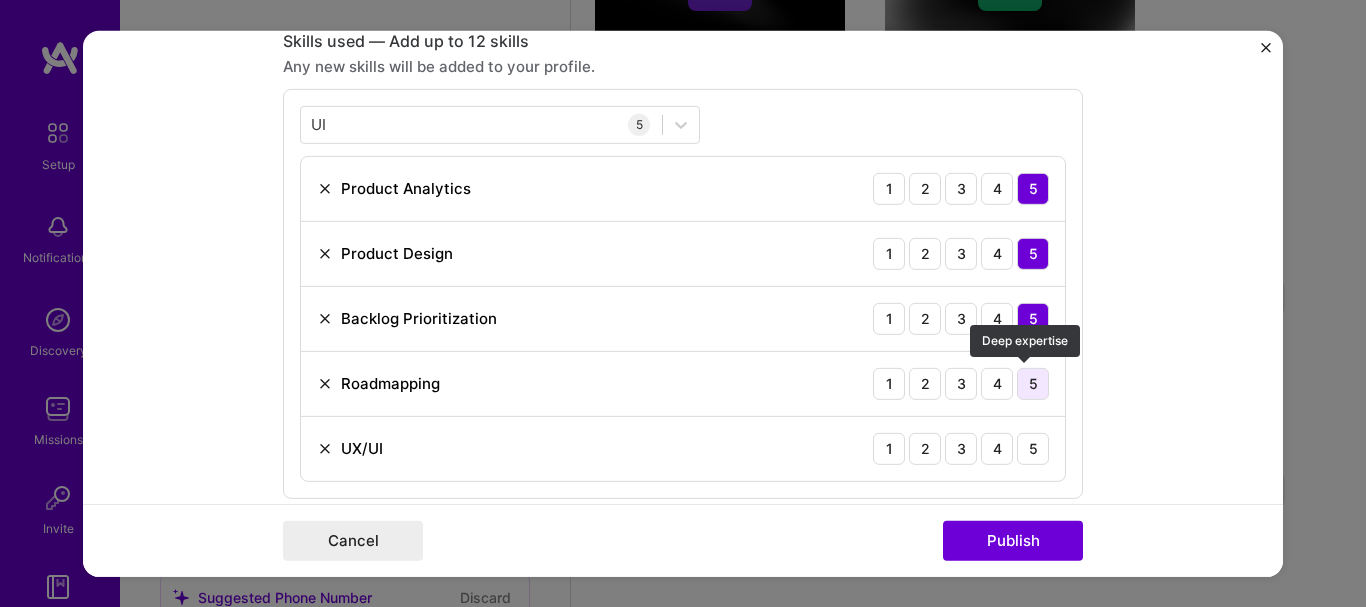 click on "5" at bounding box center [1033, 383] 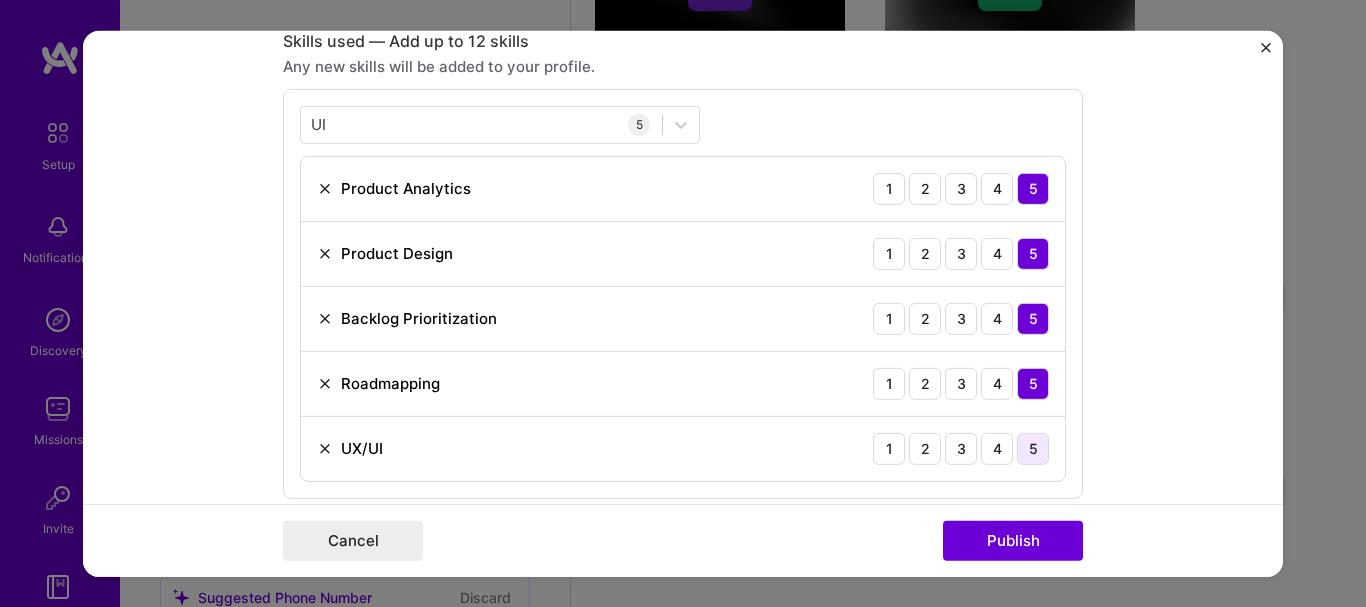 click on "5" at bounding box center [1033, 448] 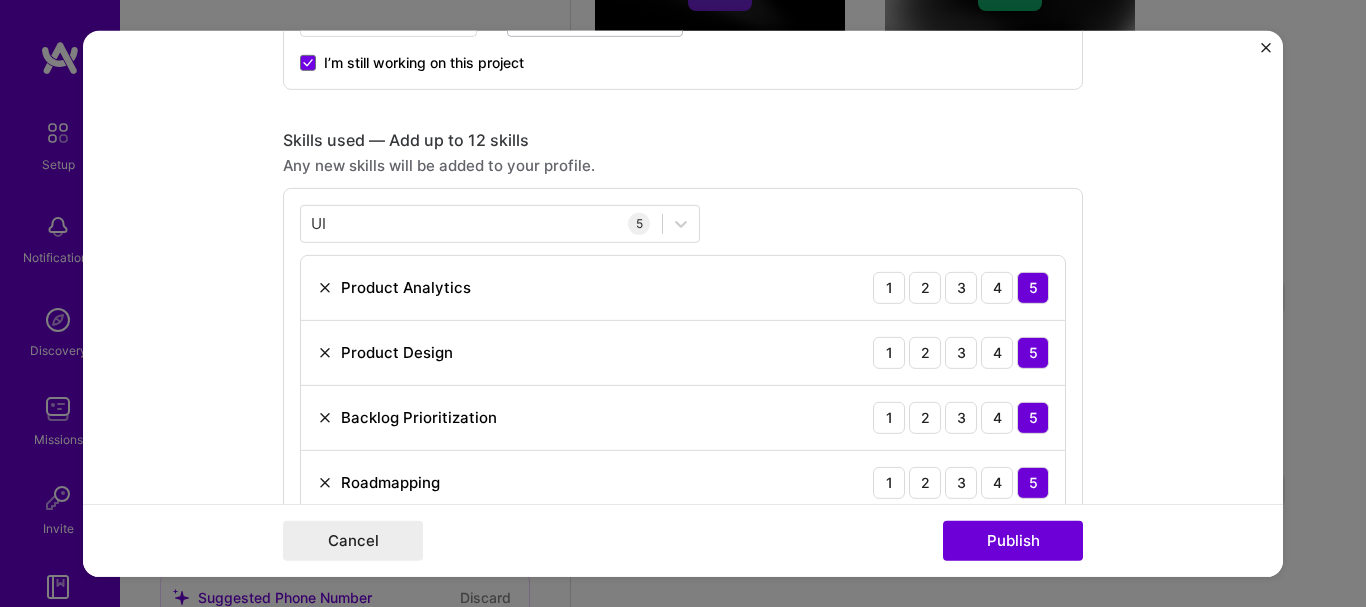 scroll, scrollTop: 900, scrollLeft: 0, axis: vertical 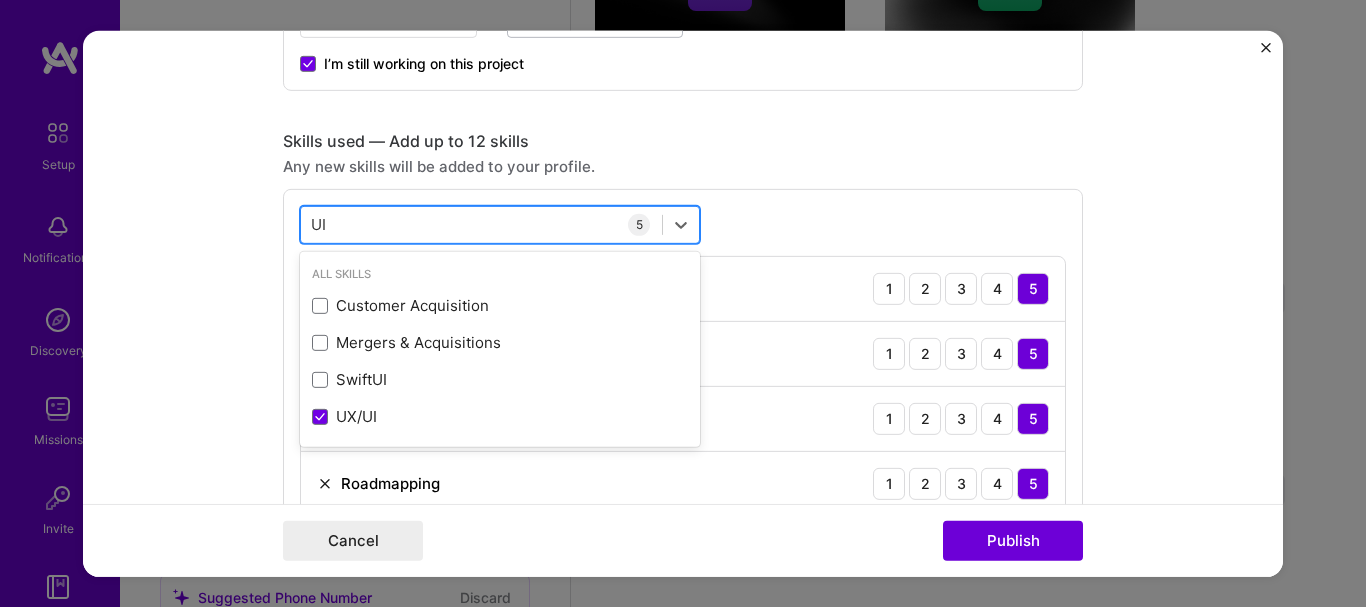click on "UI UI" at bounding box center [481, 224] 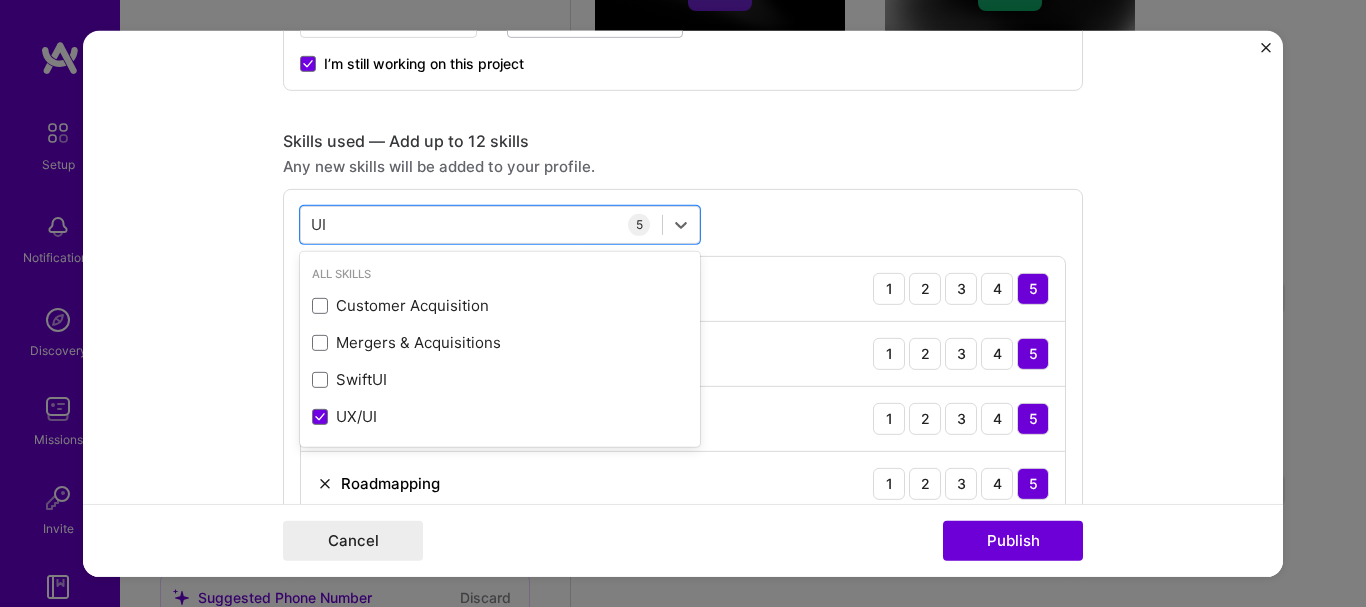 type on "U" 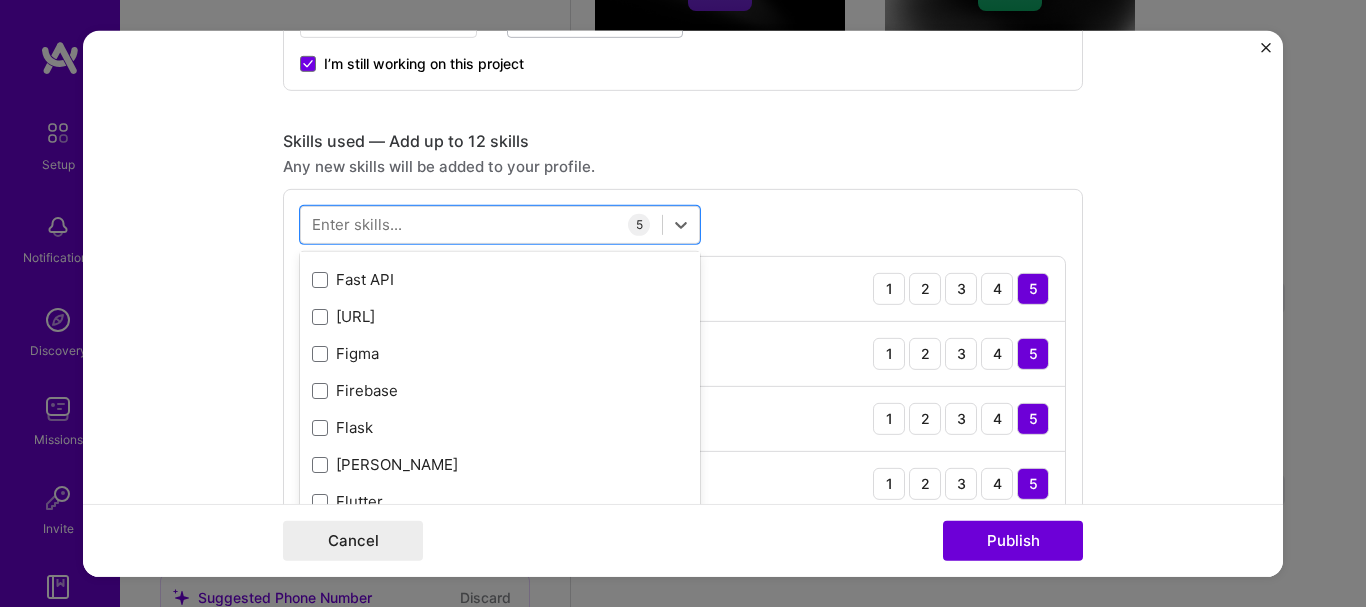 scroll, scrollTop: 4800, scrollLeft: 0, axis: vertical 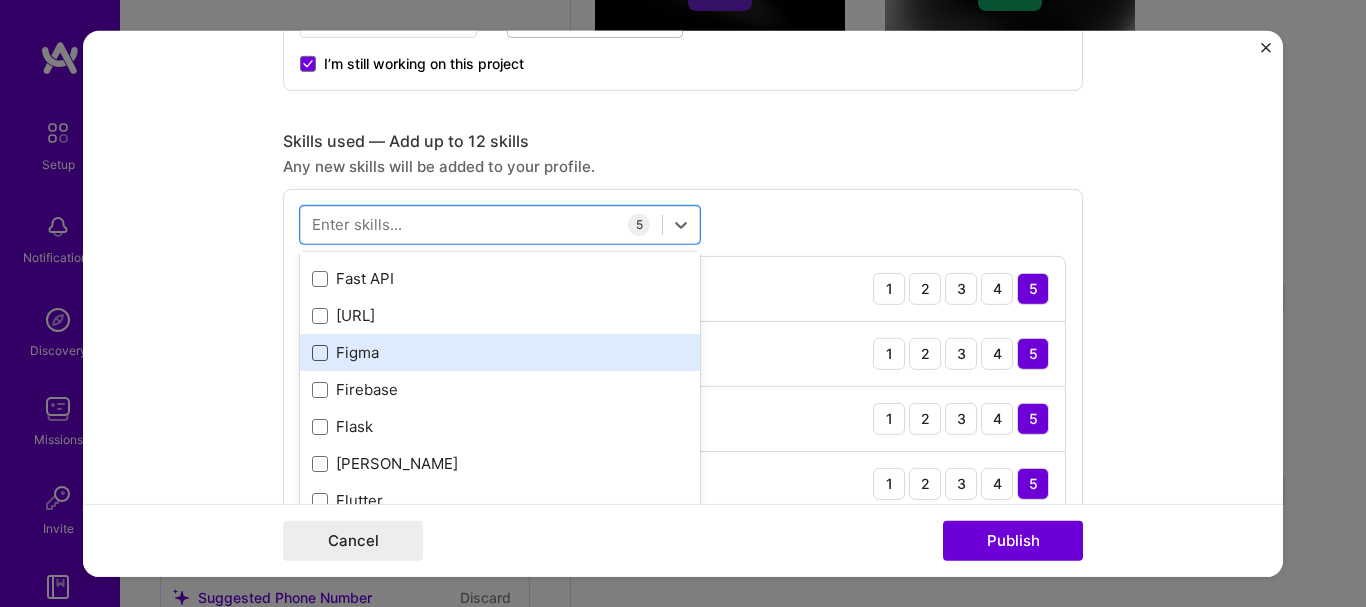 click at bounding box center [320, 353] 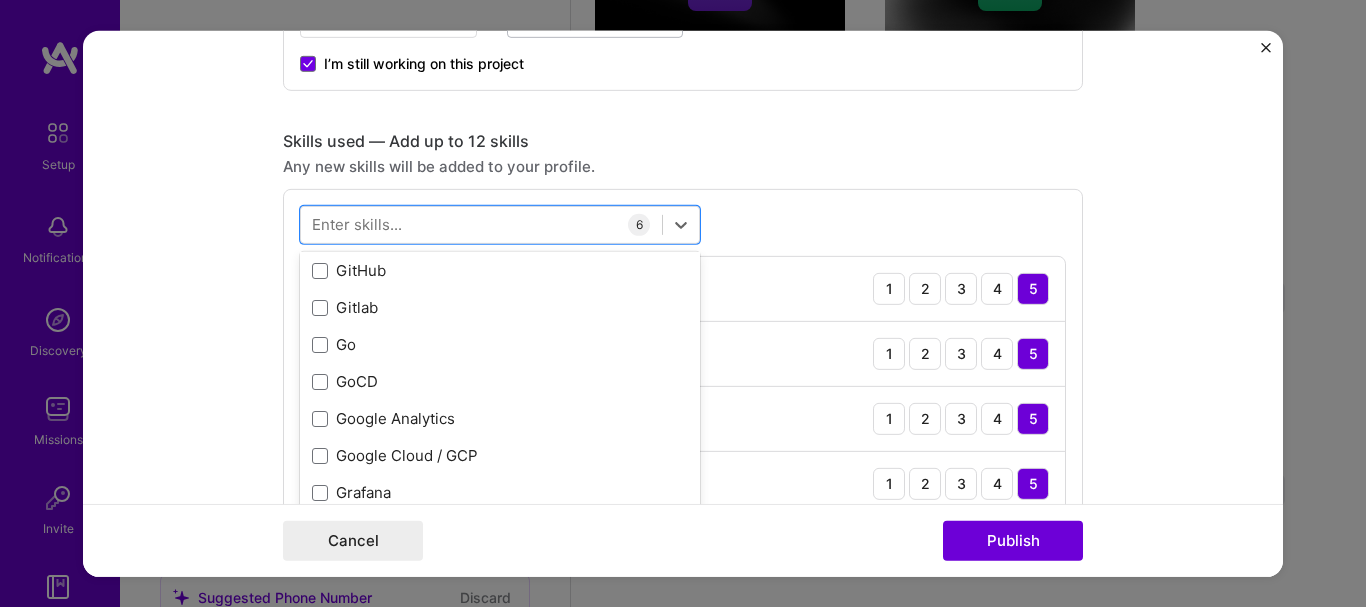 scroll, scrollTop: 5500, scrollLeft: 0, axis: vertical 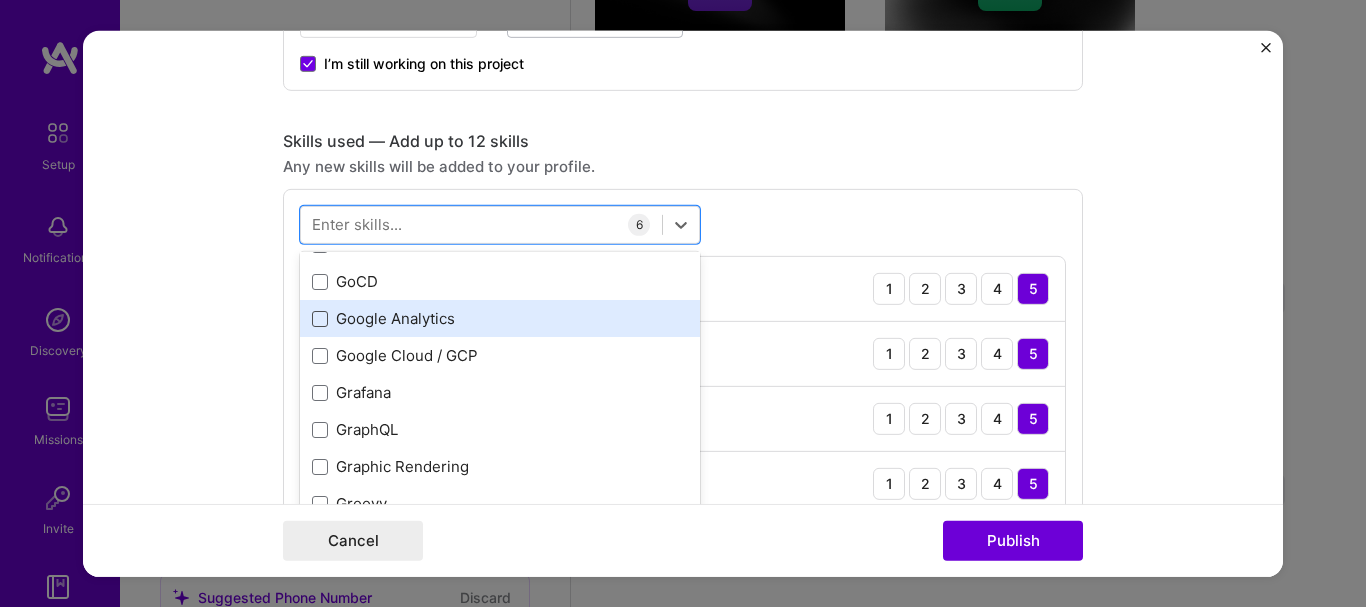 click at bounding box center [320, 319] 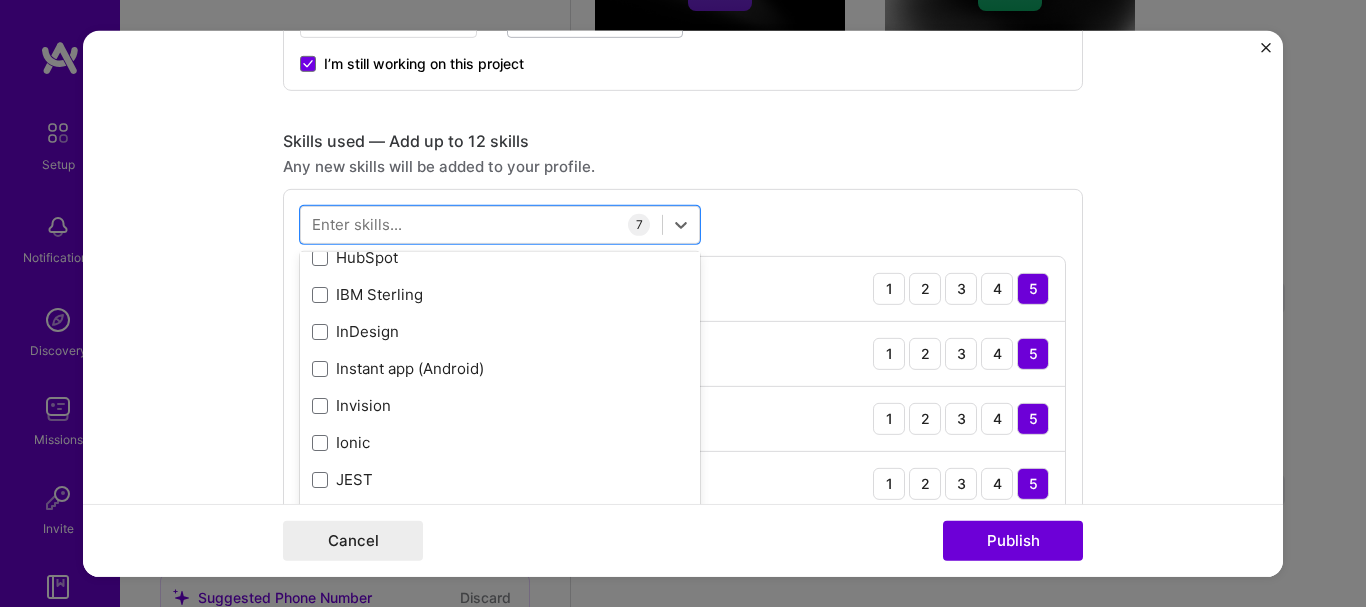 scroll, scrollTop: 6200, scrollLeft: 0, axis: vertical 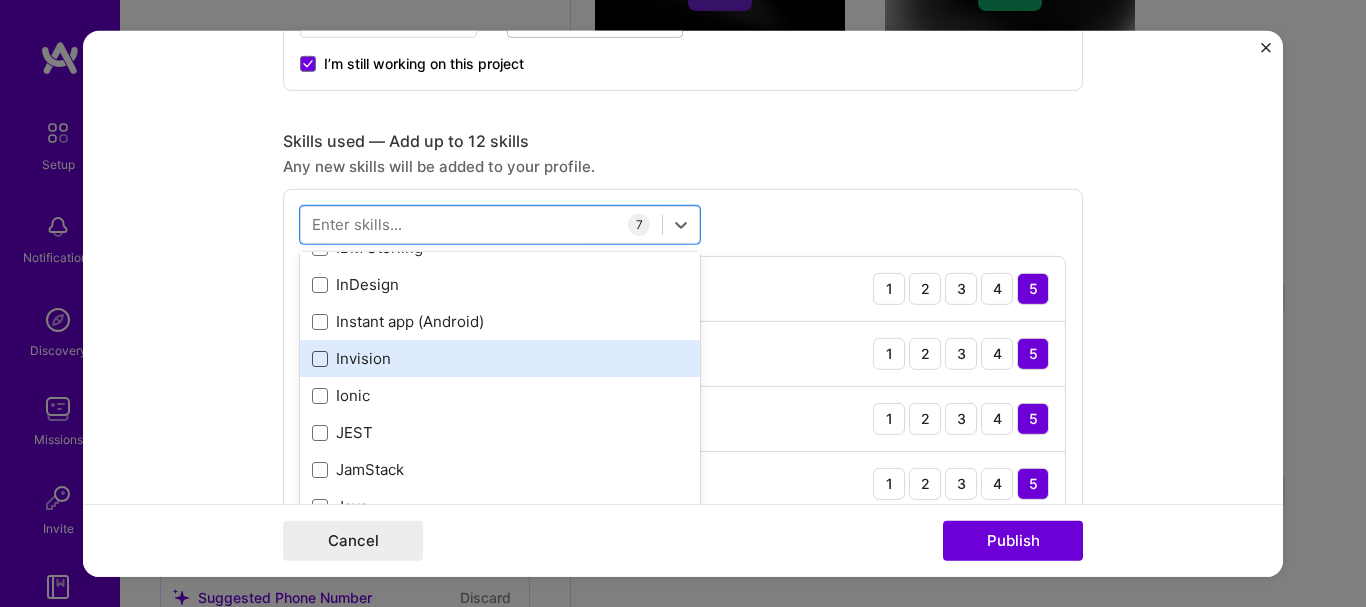 click at bounding box center (320, 359) 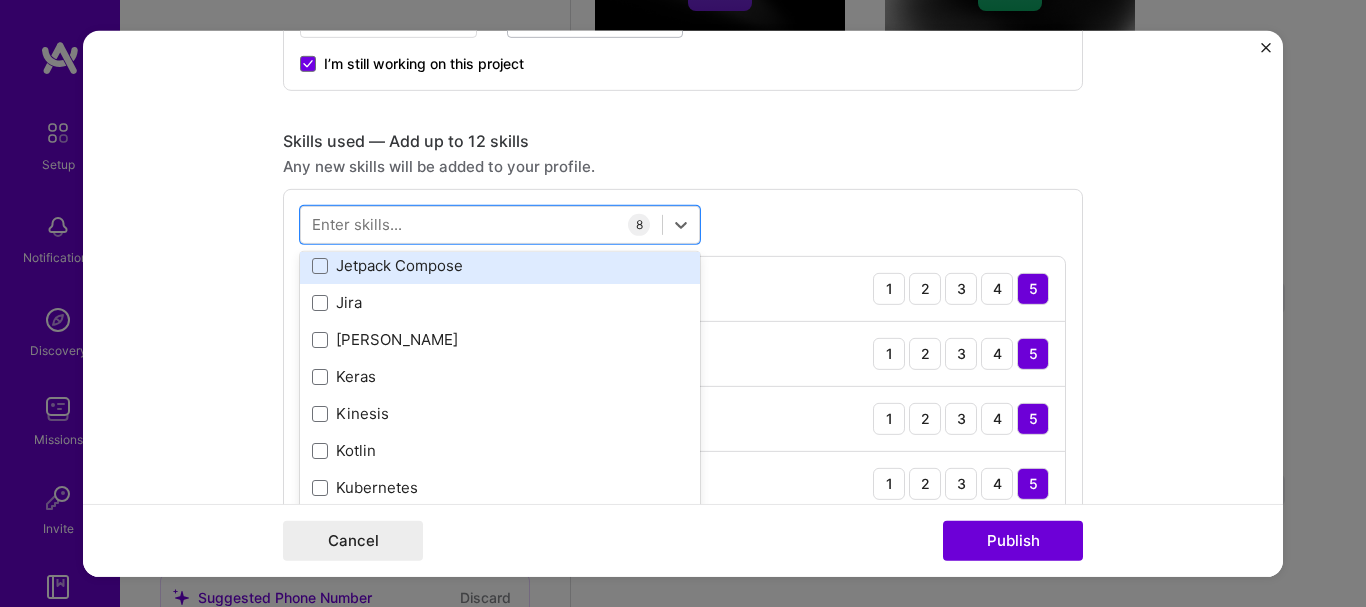 scroll, scrollTop: 6600, scrollLeft: 0, axis: vertical 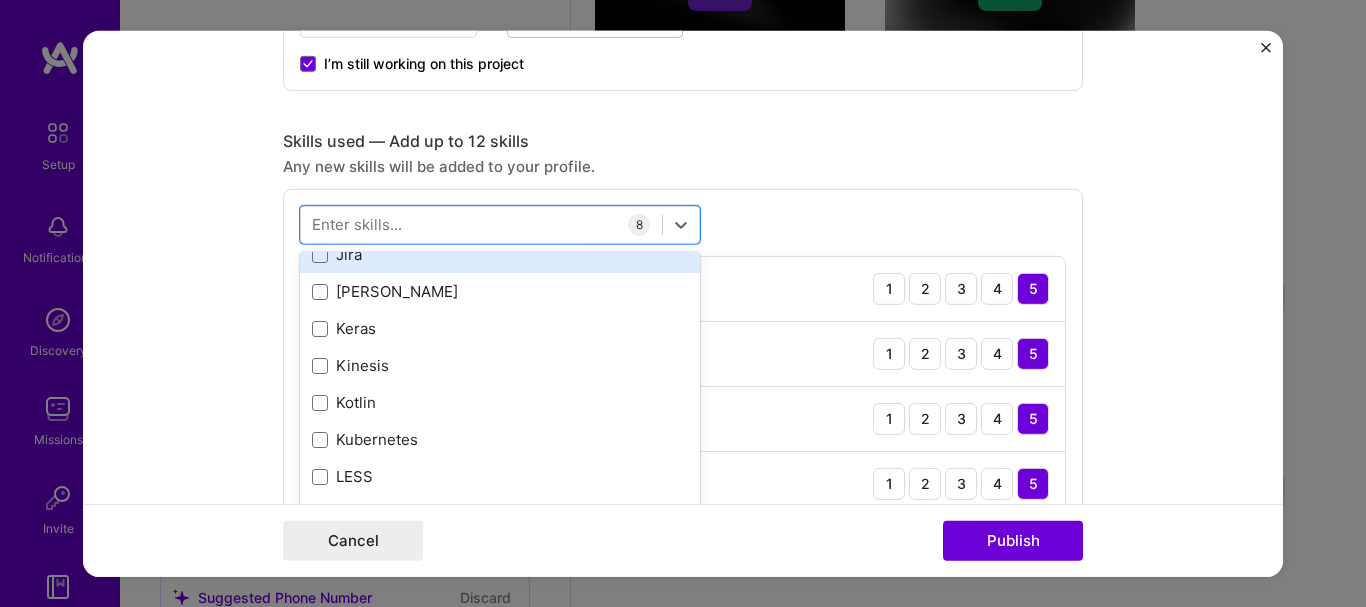 click on "Jira" at bounding box center (500, 254) 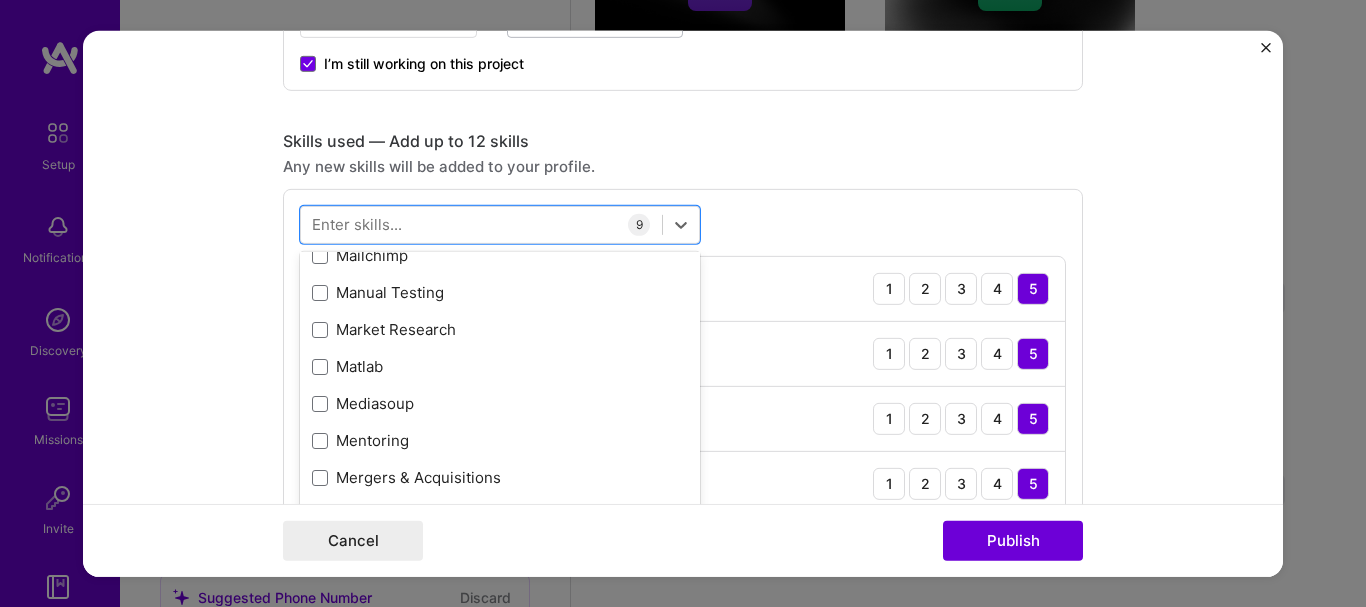 scroll, scrollTop: 7300, scrollLeft: 0, axis: vertical 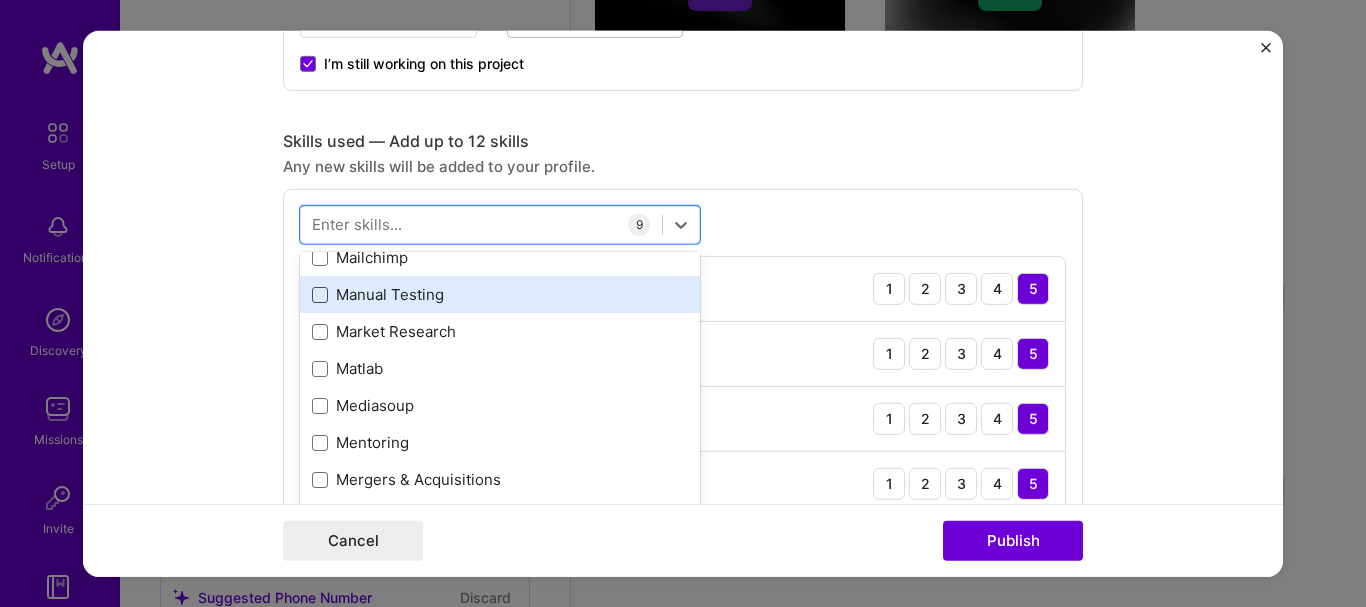 click at bounding box center [320, 295] 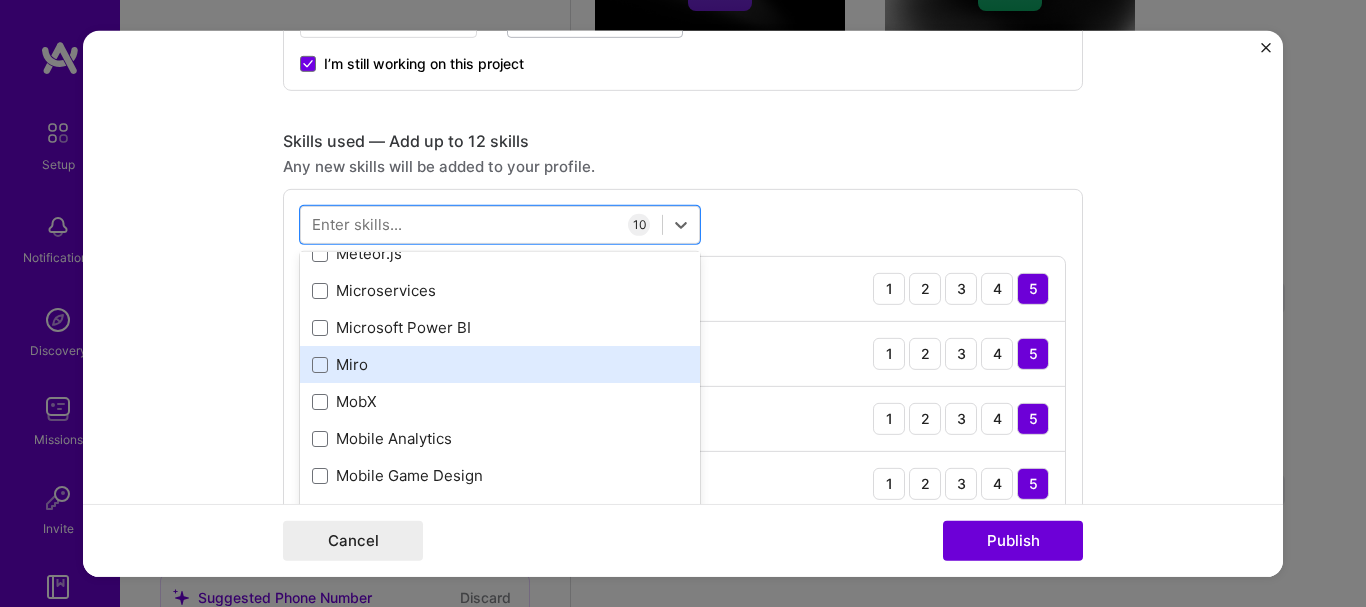 scroll, scrollTop: 7700, scrollLeft: 0, axis: vertical 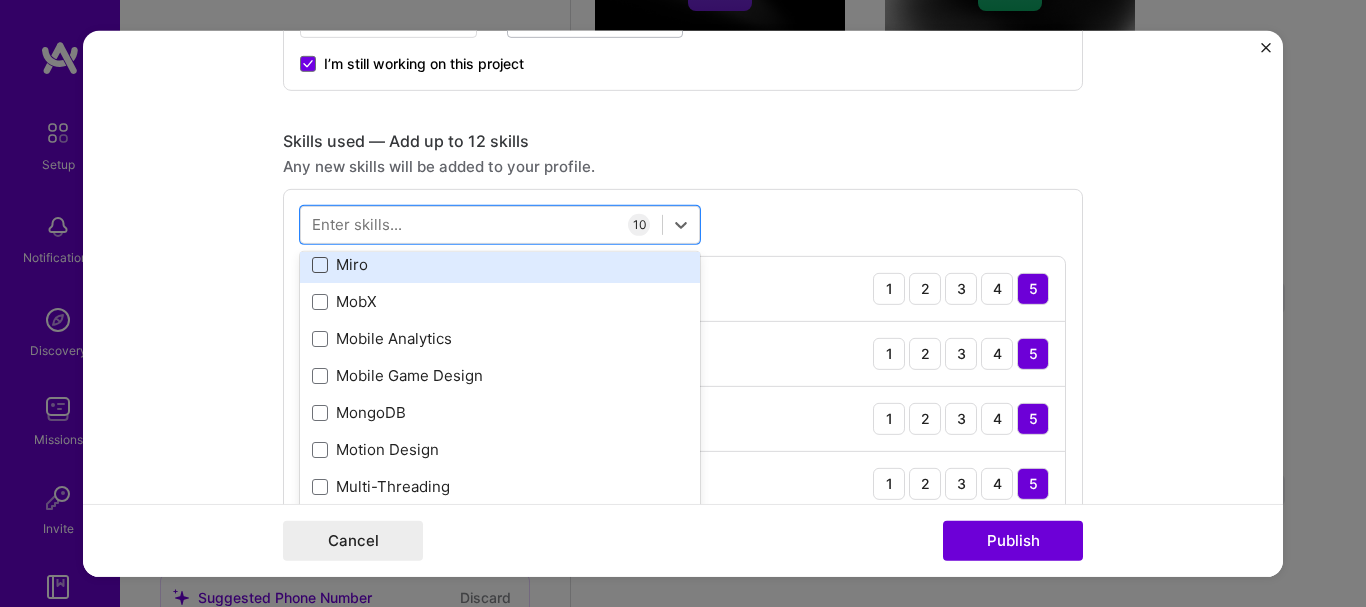 click at bounding box center (320, 265) 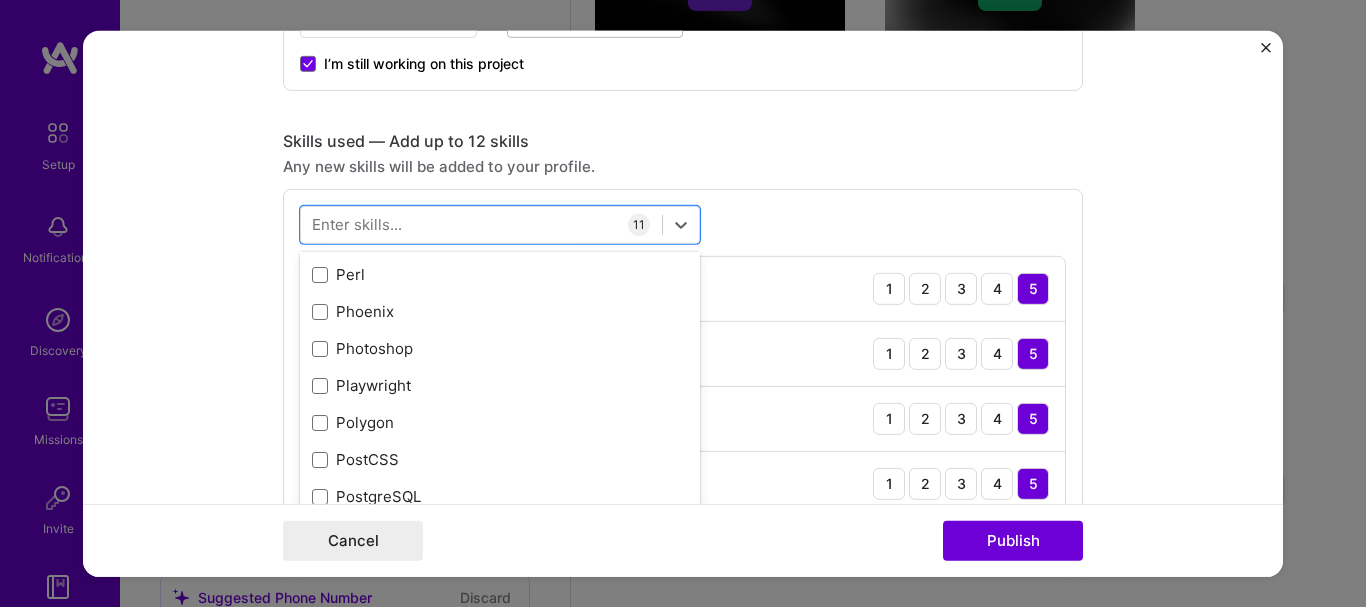 scroll, scrollTop: 8700, scrollLeft: 0, axis: vertical 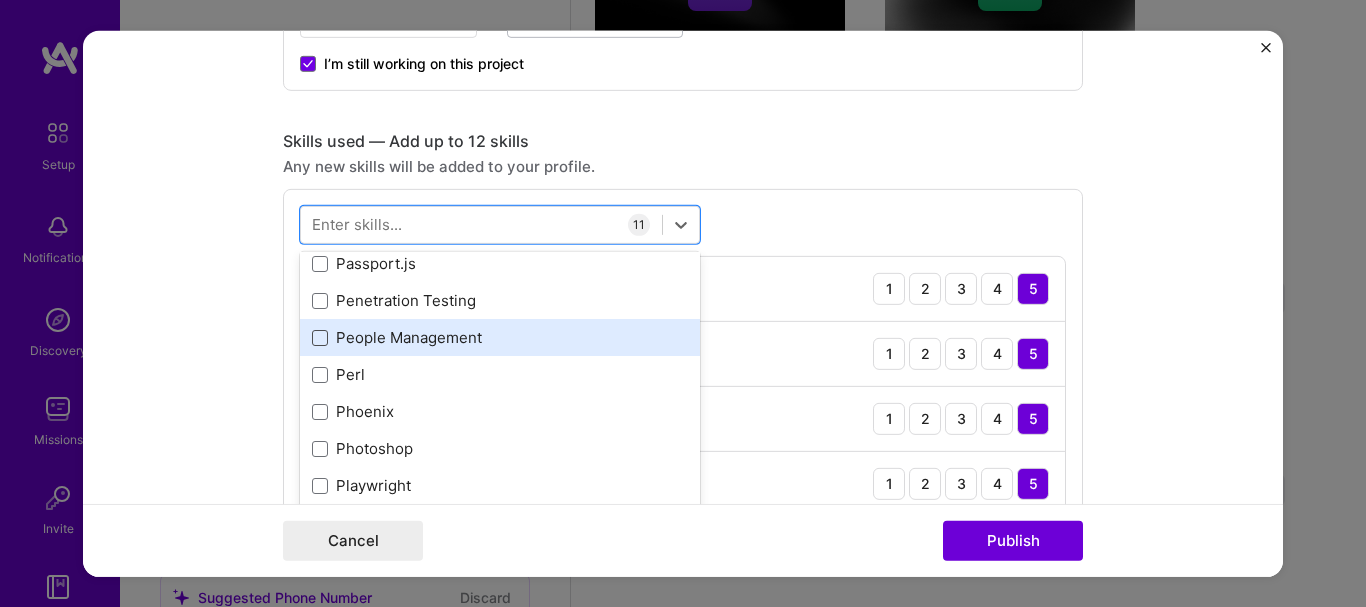 click at bounding box center [320, 338] 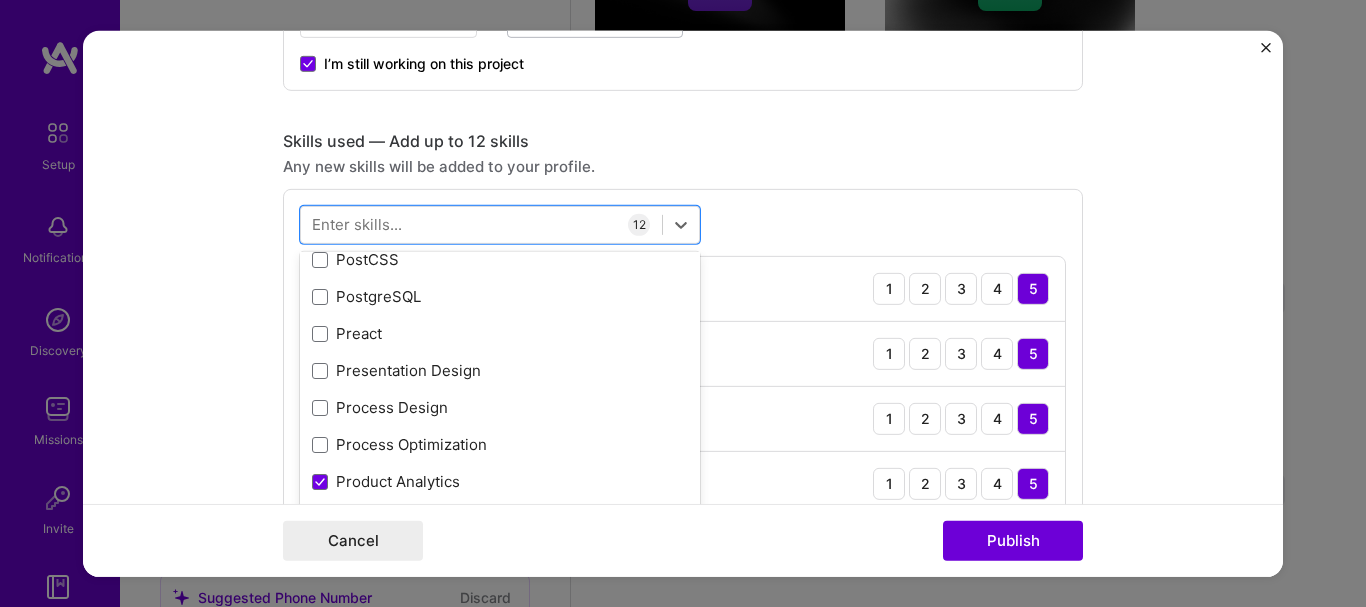 scroll, scrollTop: 9100, scrollLeft: 0, axis: vertical 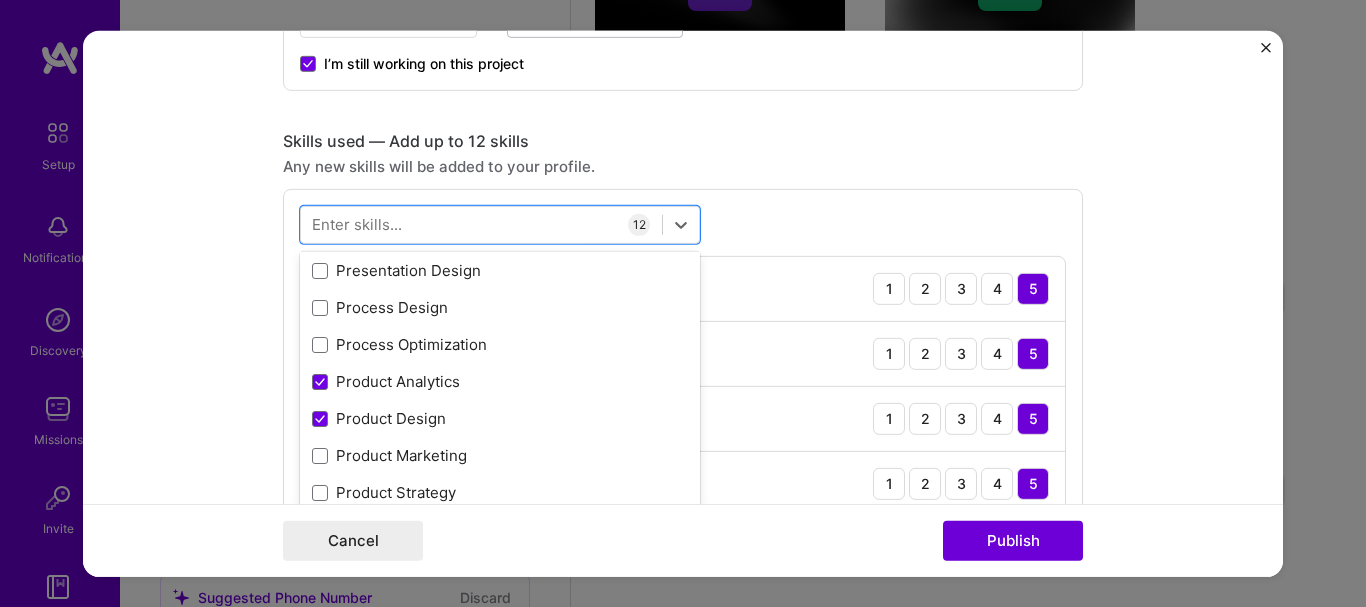 type 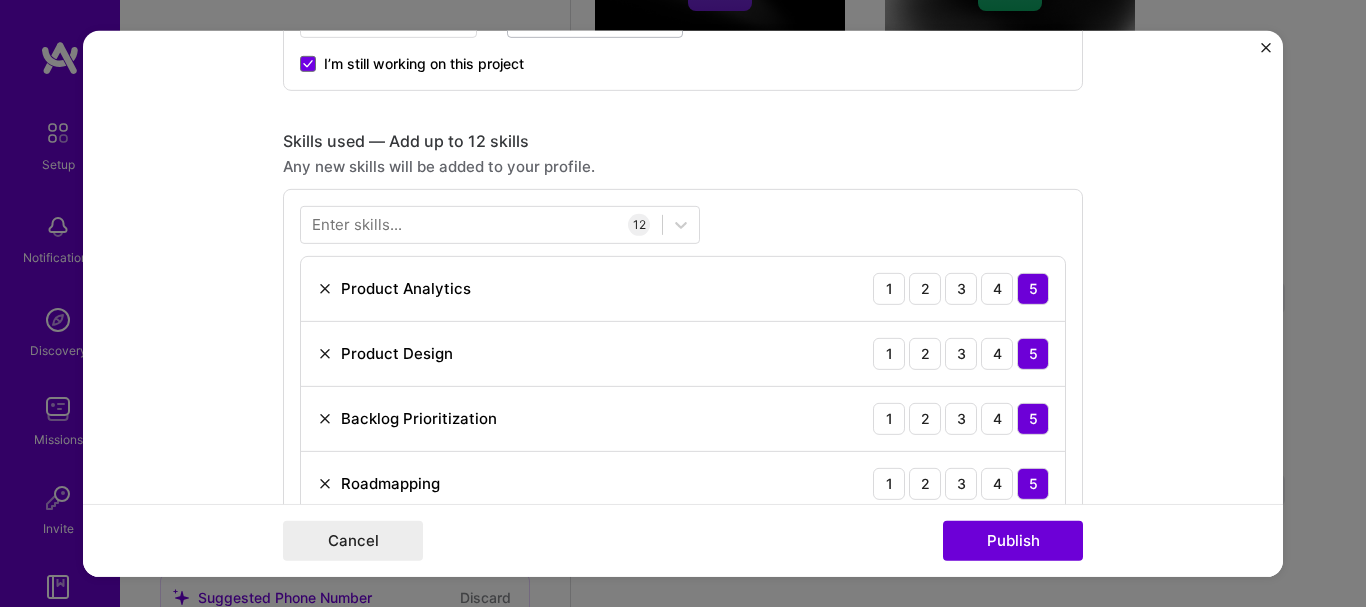 click on "Enter skills... 12 Product Analytics 1 2 3 4 5 Product Design 1 2 3 4 5 Backlog Prioritization 1 2 3 4 5 Roadmapping 1 2 3 4 5 UX/UI 1 2 3 4 5 Figma 1 2 3 4 5 Google Analytics 1 2 3 4 5 Invision 1 2 3 4 5 Jira 1 2 3 4 5 Manual Testing 1 2 3 4 5 Miro 1 2 3 4 5 People Management 1 2 3 4 5" at bounding box center (683, 620) 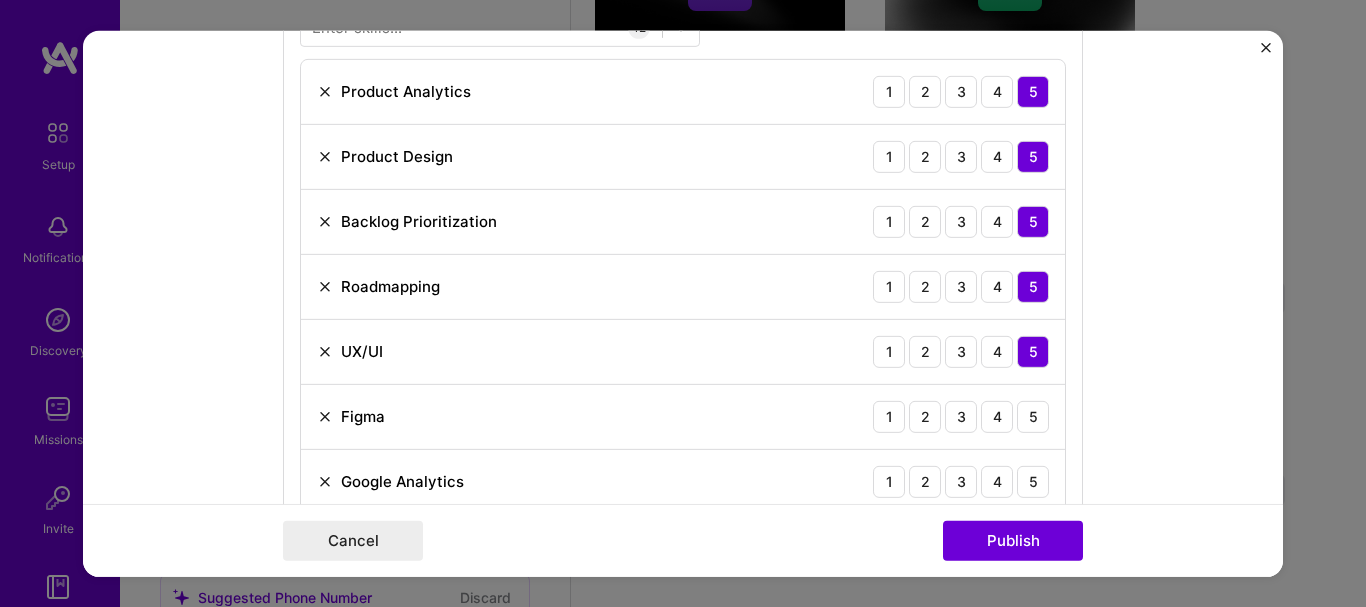 scroll, scrollTop: 1100, scrollLeft: 0, axis: vertical 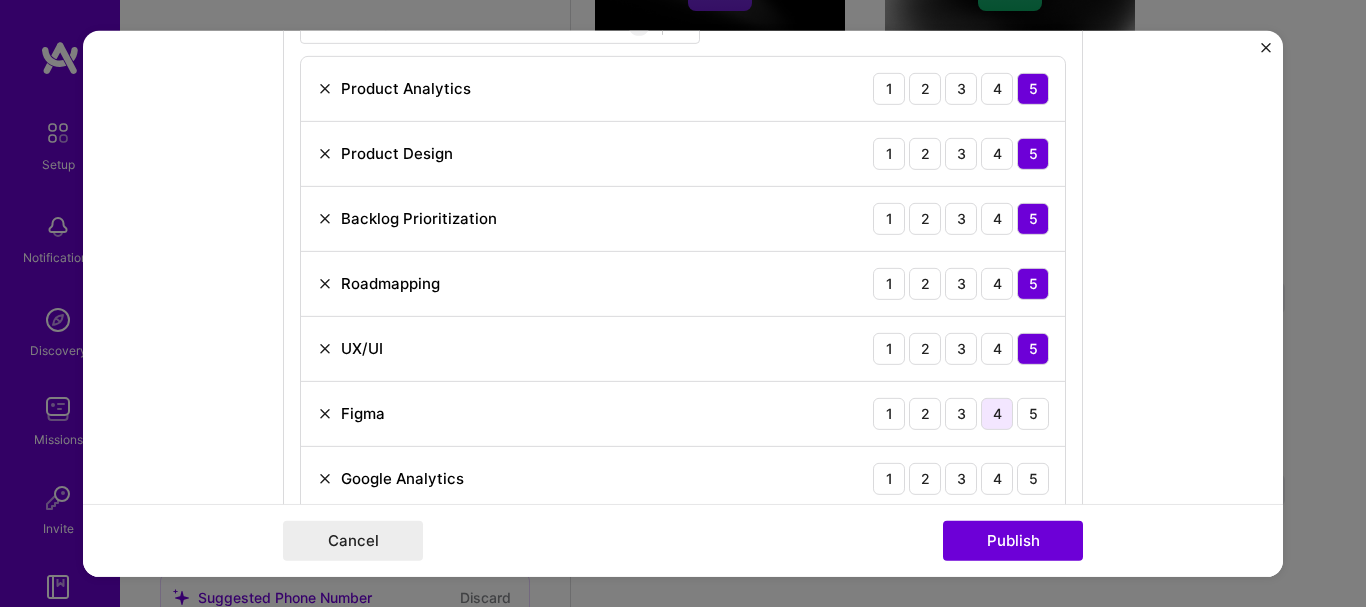 click on "4" at bounding box center (997, 413) 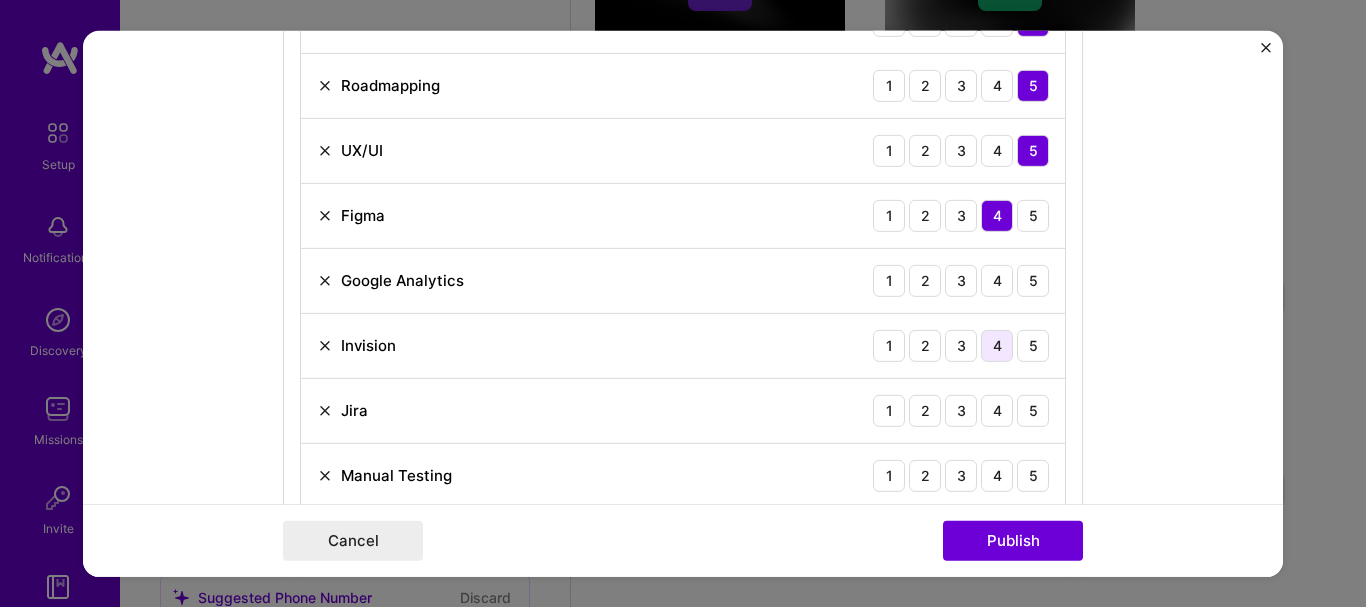 scroll, scrollTop: 1300, scrollLeft: 0, axis: vertical 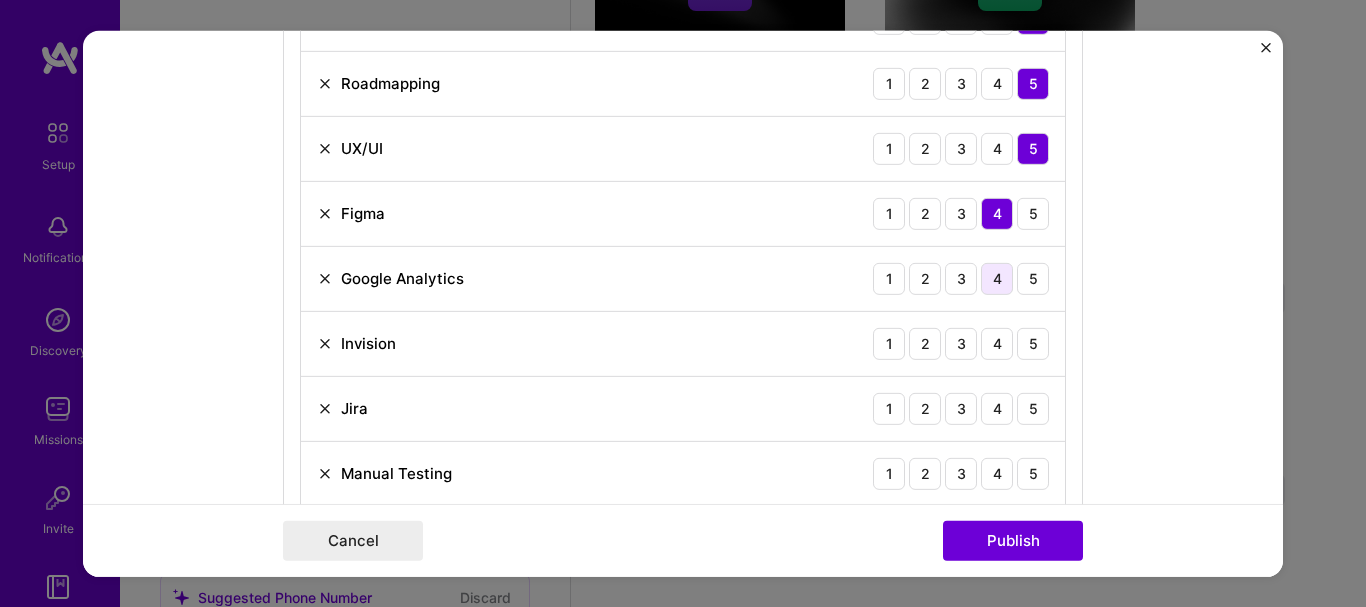 click on "4" at bounding box center (997, 278) 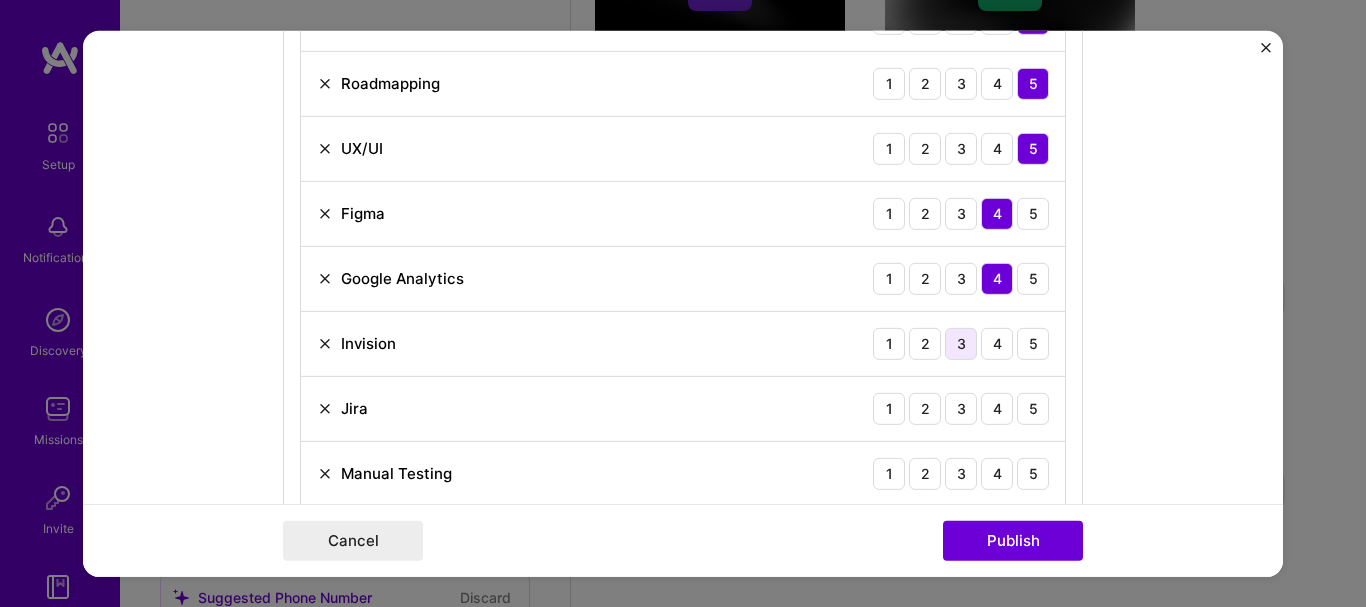 click on "3" at bounding box center (961, 343) 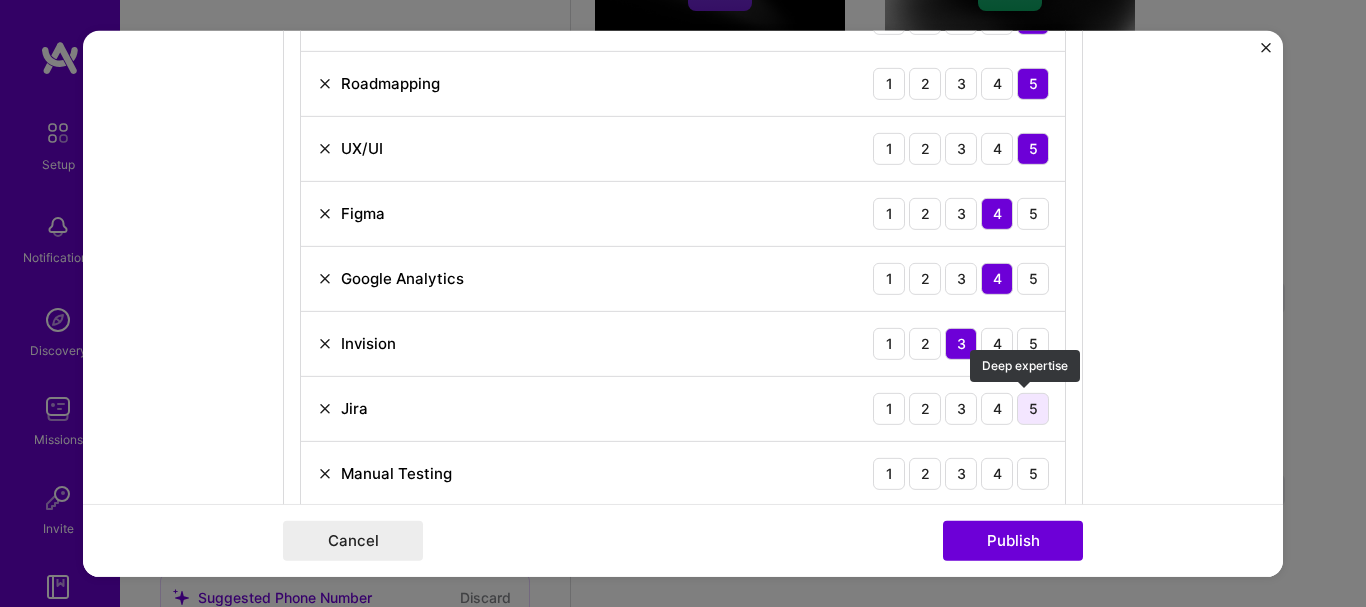 click on "5" at bounding box center [1033, 408] 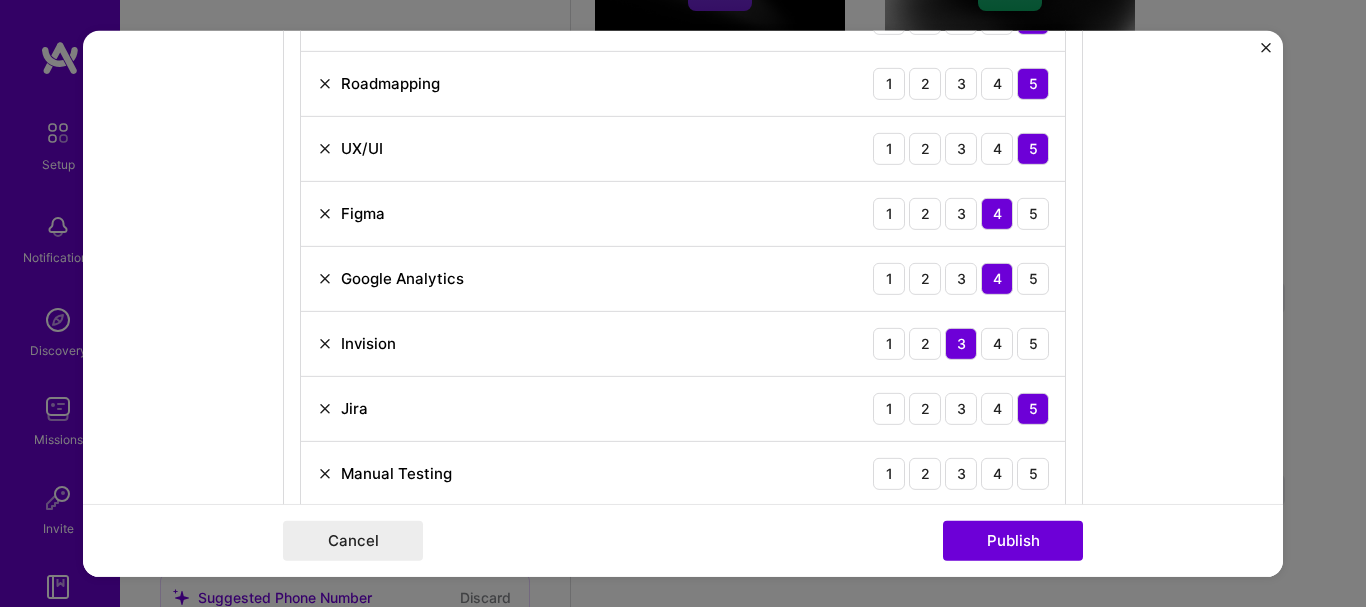 scroll, scrollTop: 1400, scrollLeft: 0, axis: vertical 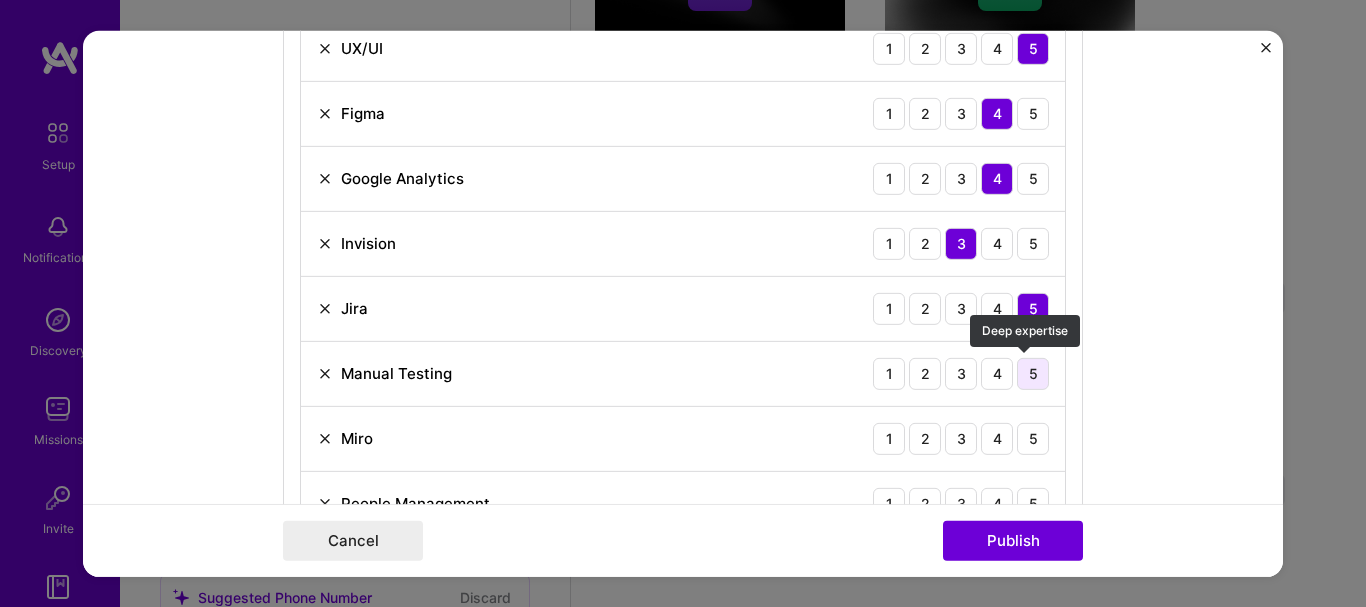 click on "5" at bounding box center [1033, 373] 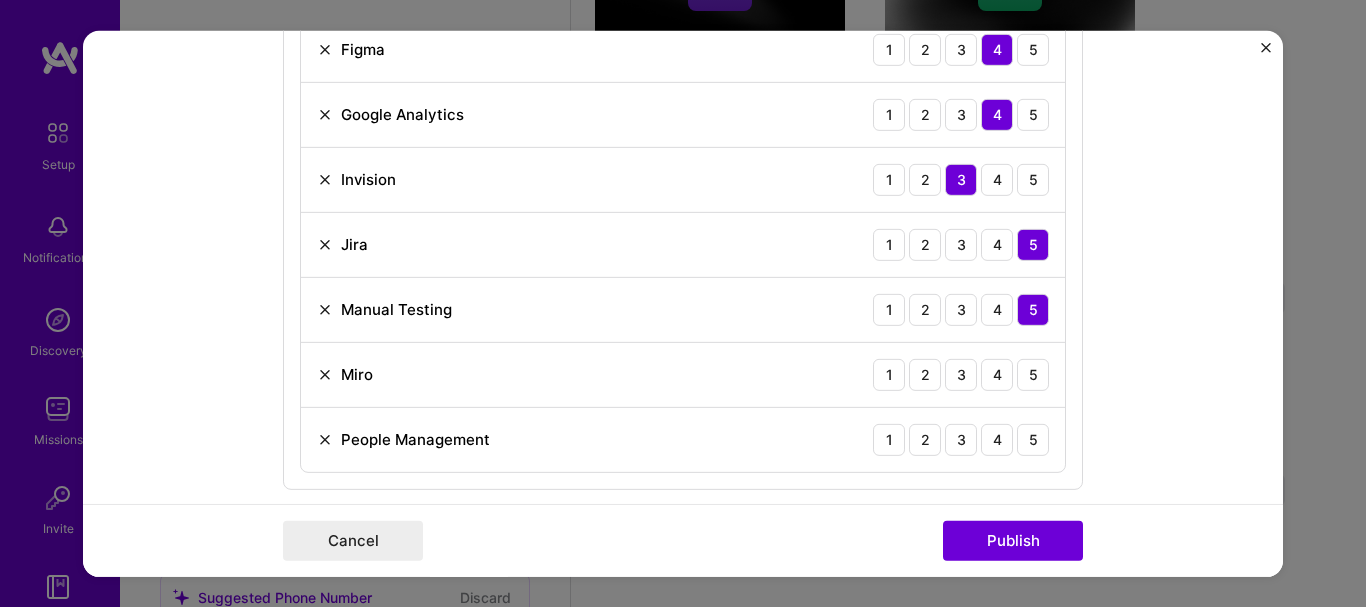 scroll, scrollTop: 1500, scrollLeft: 0, axis: vertical 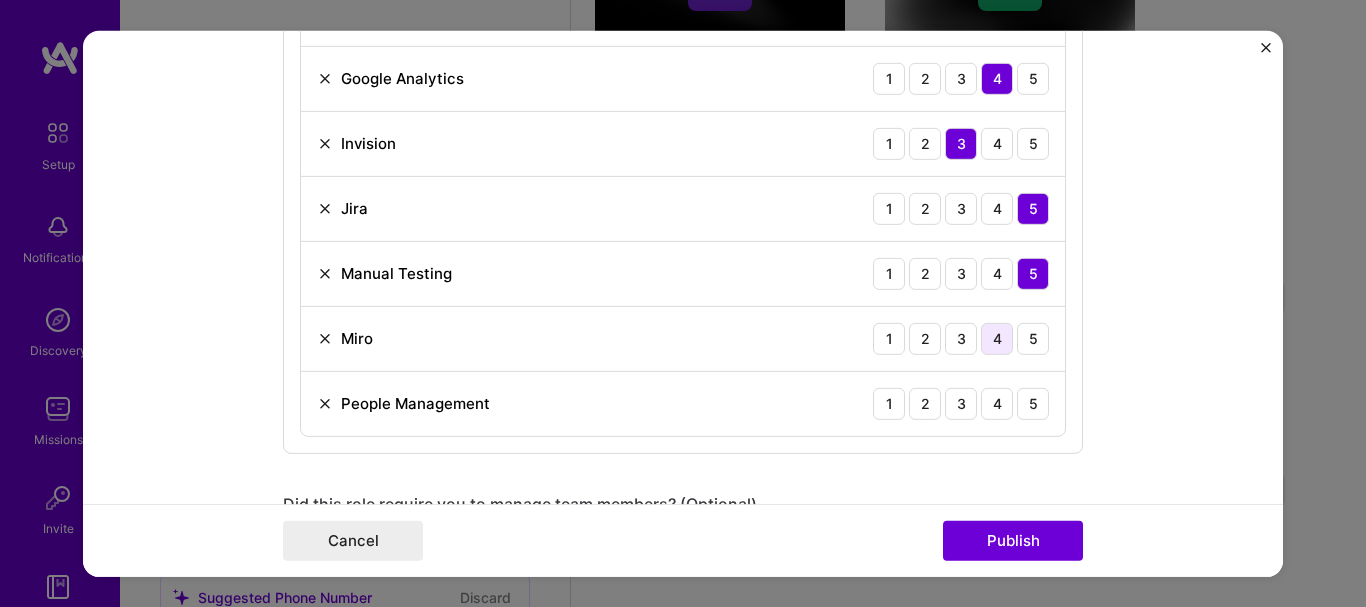 click on "4" at bounding box center (997, 338) 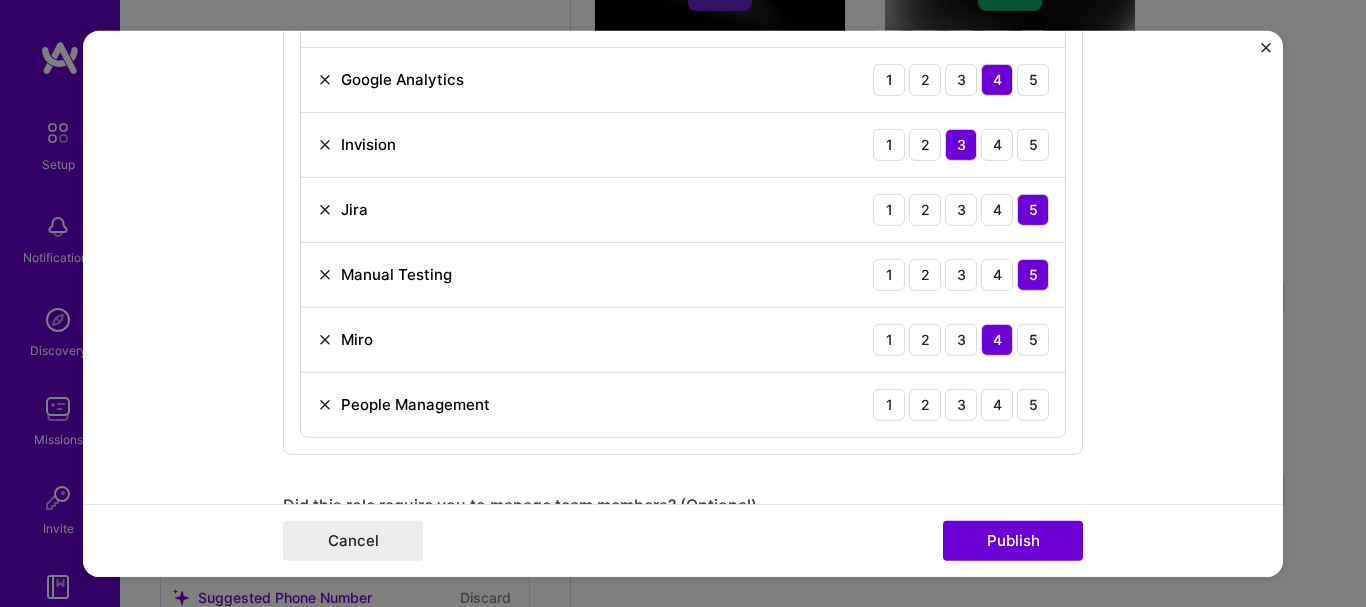 scroll, scrollTop: 1500, scrollLeft: 0, axis: vertical 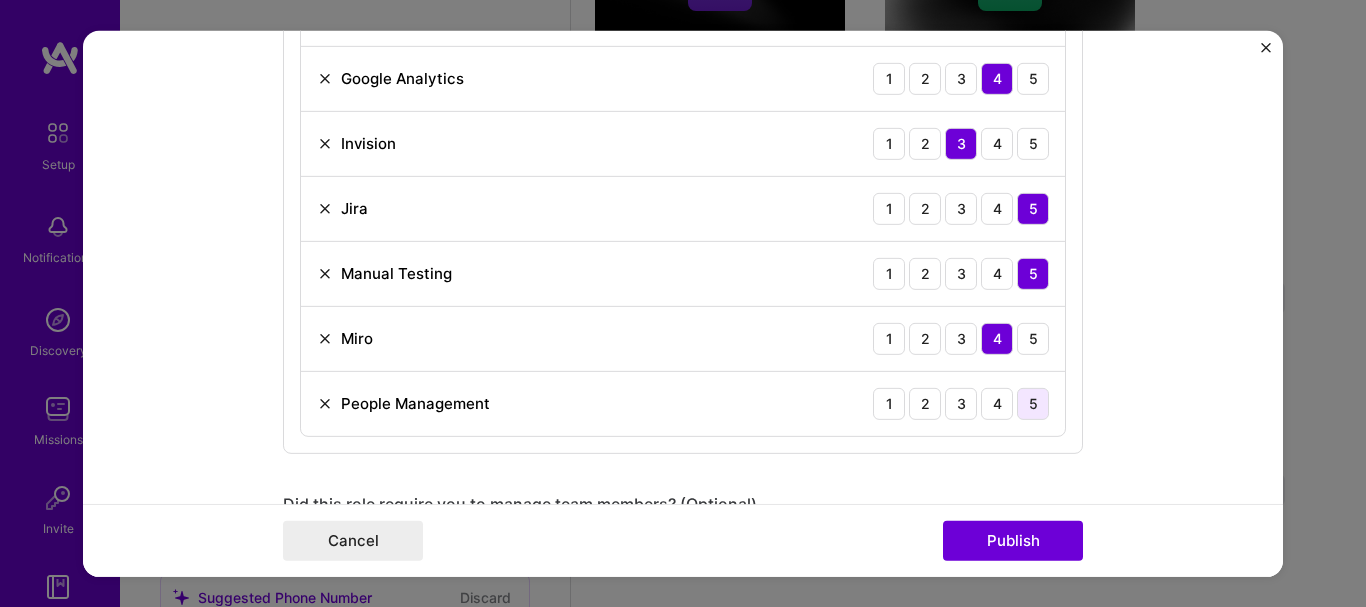 click on "5" at bounding box center [1033, 403] 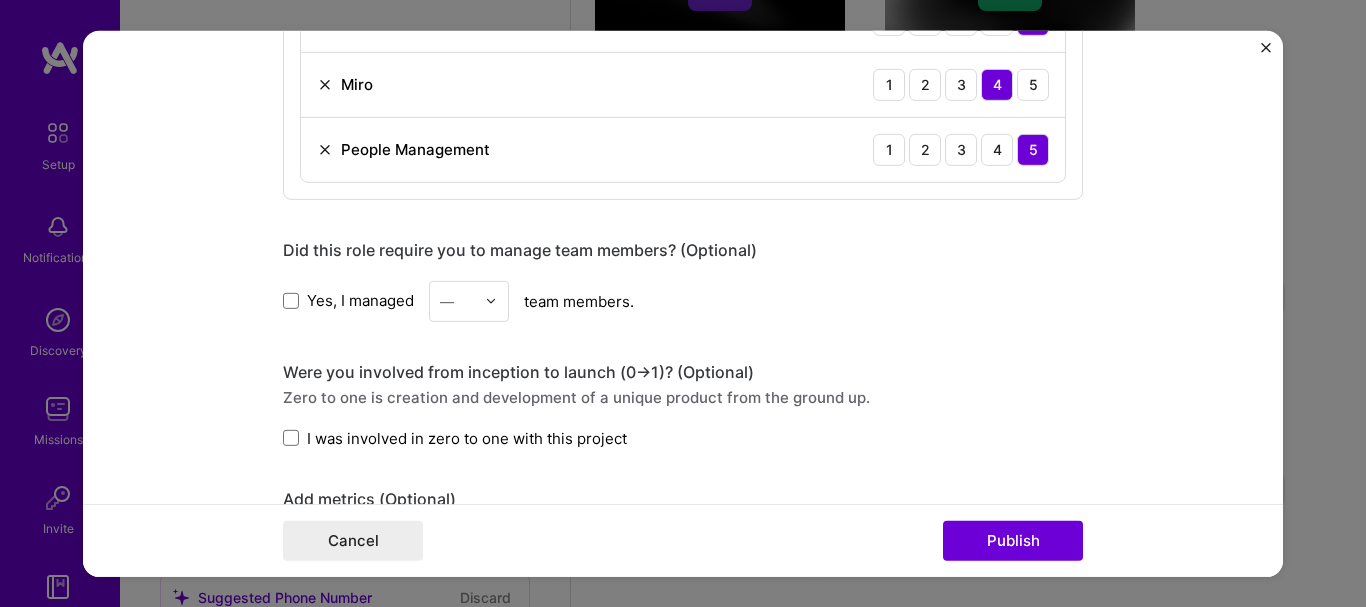 scroll, scrollTop: 1900, scrollLeft: 0, axis: vertical 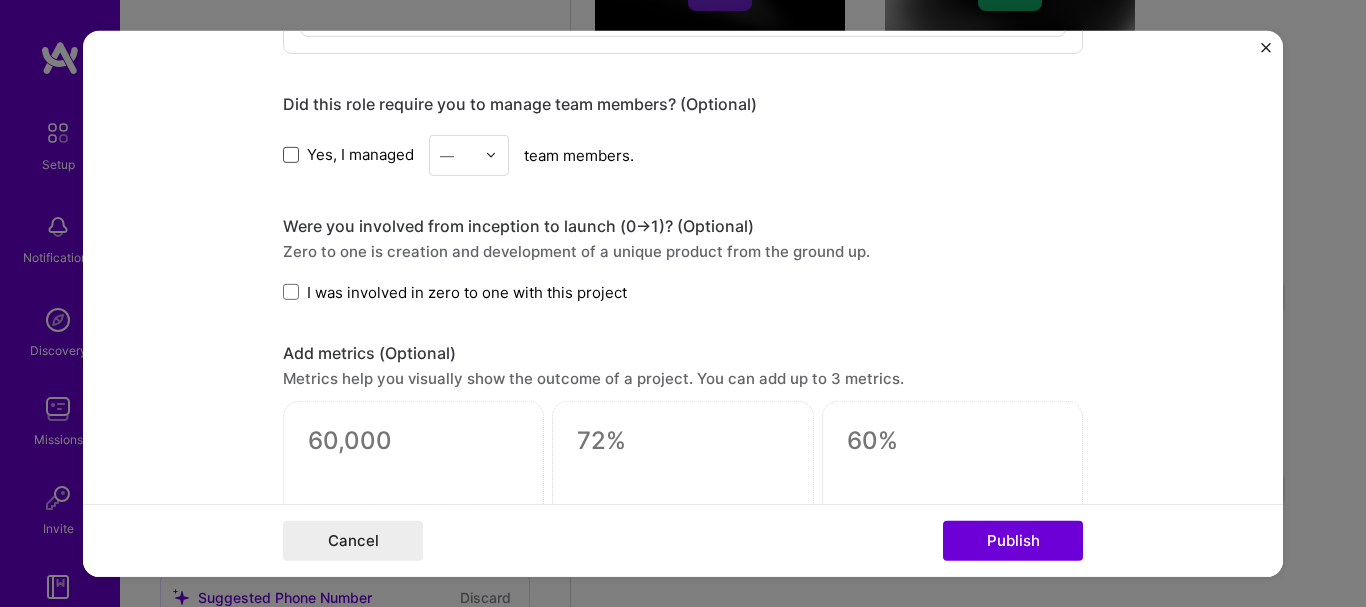 click at bounding box center (291, 155) 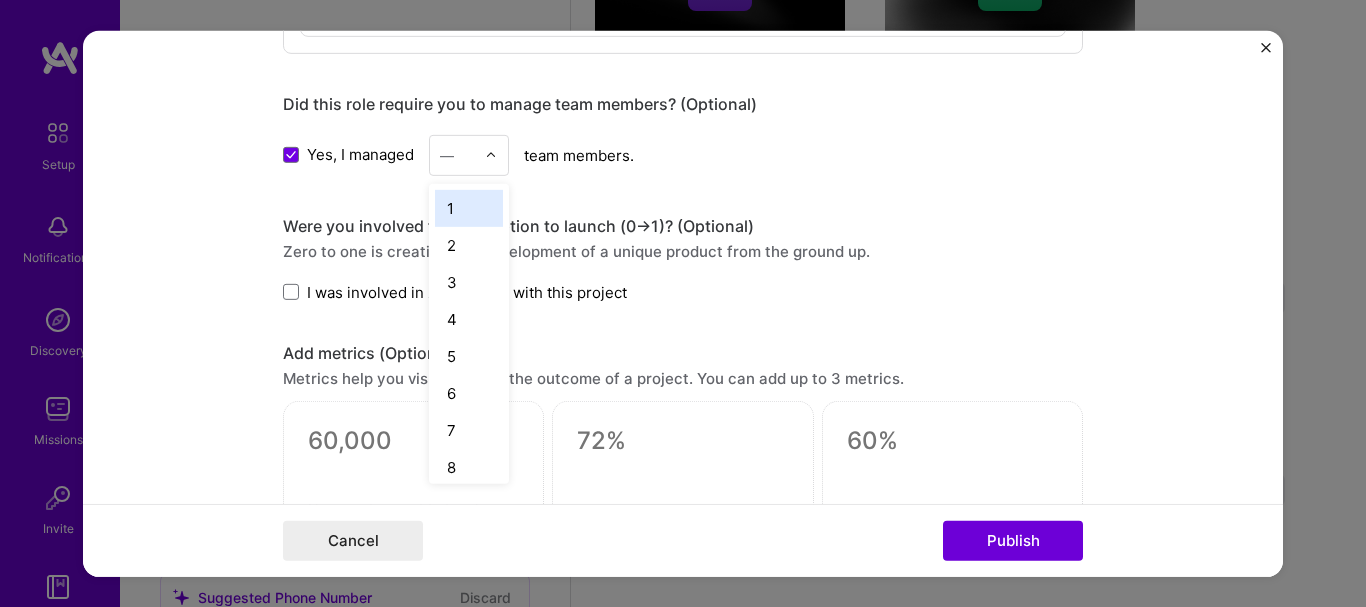 click at bounding box center (496, 154) 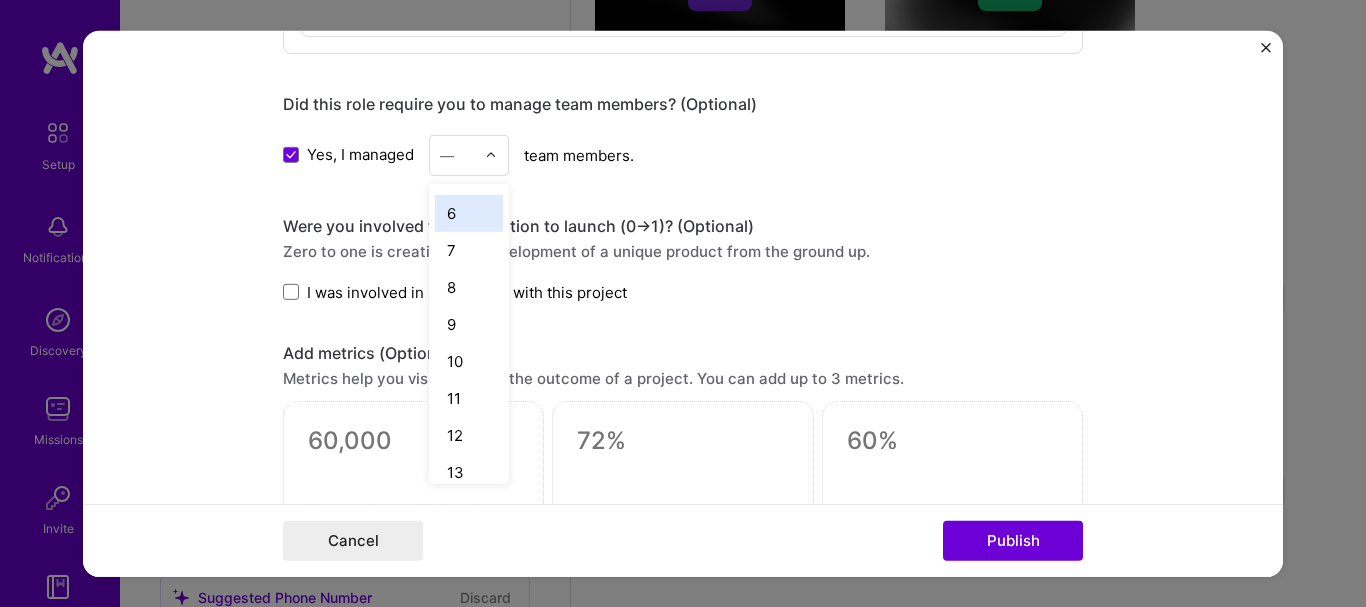 scroll, scrollTop: 200, scrollLeft: 0, axis: vertical 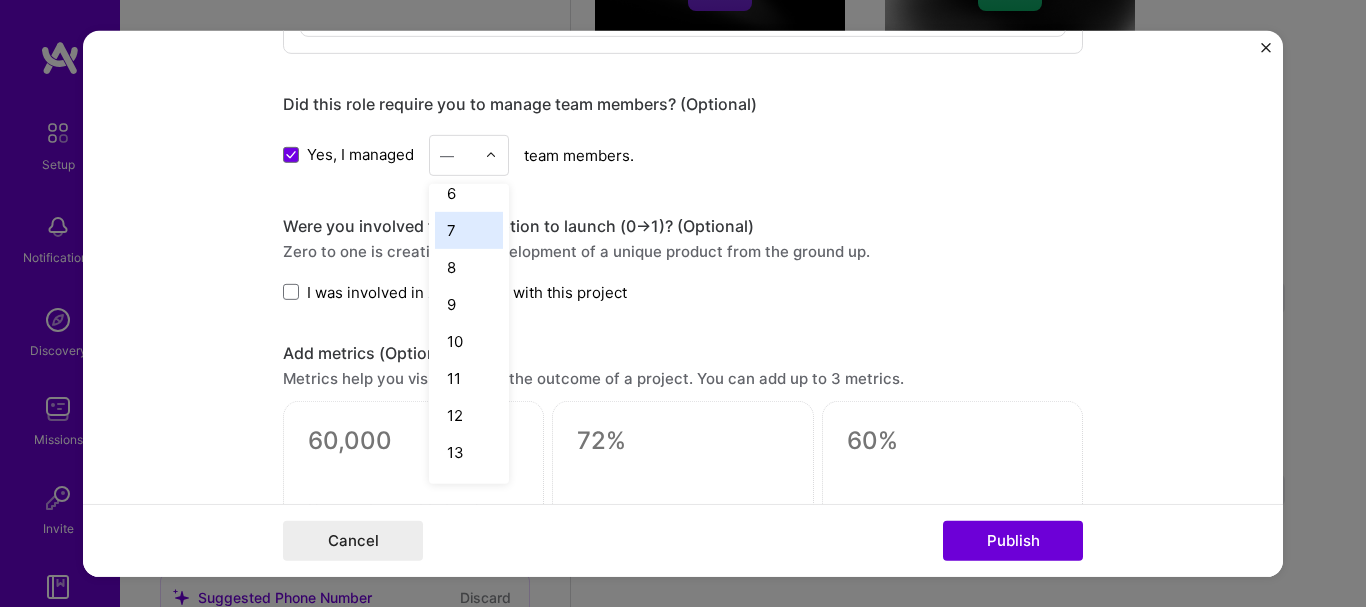 click on "7" at bounding box center [469, 229] 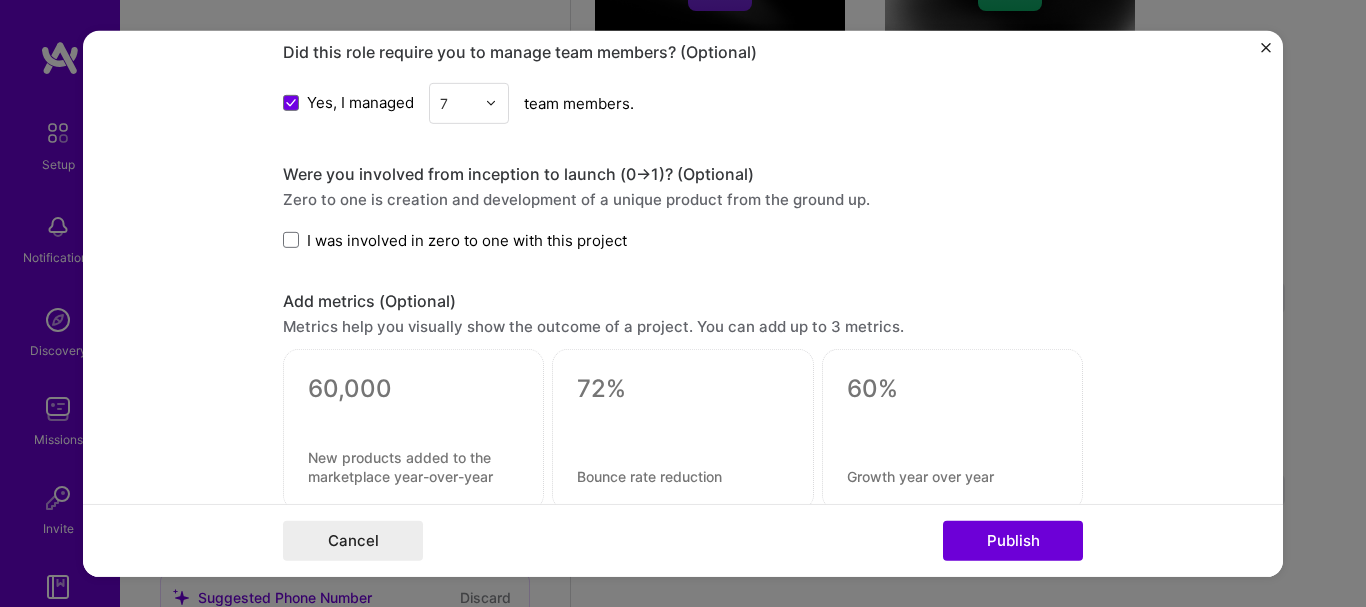 scroll, scrollTop: 2000, scrollLeft: 0, axis: vertical 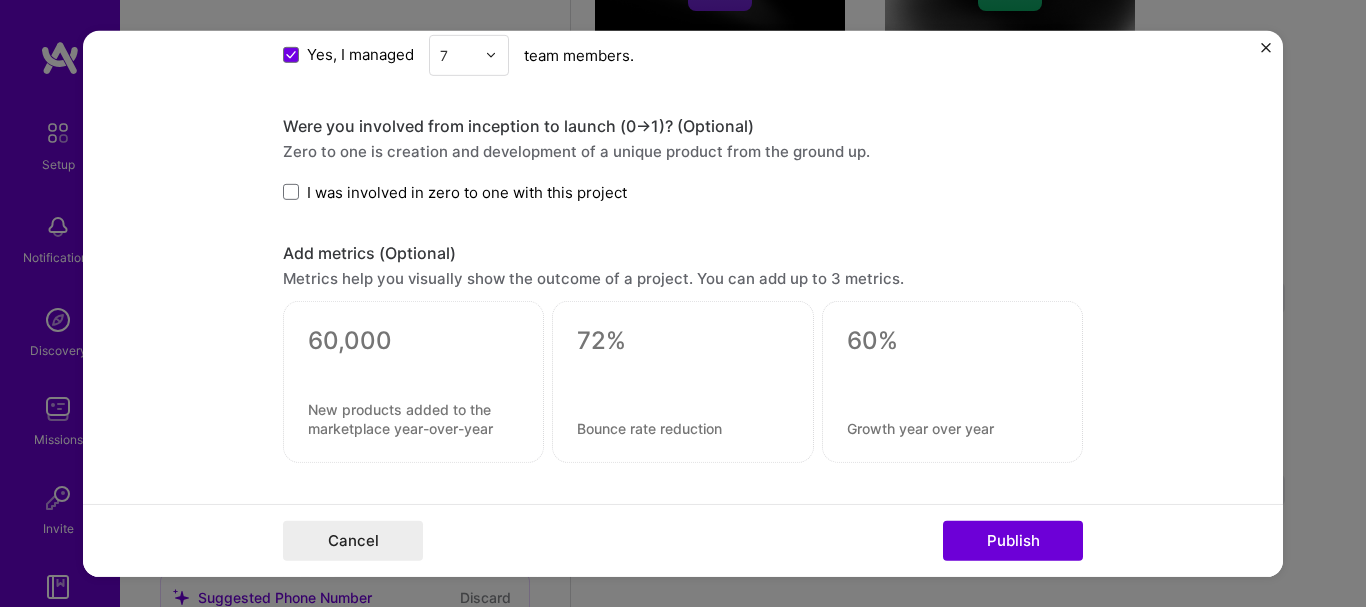 click on "I was involved in zero to one with this project" at bounding box center (467, 191) 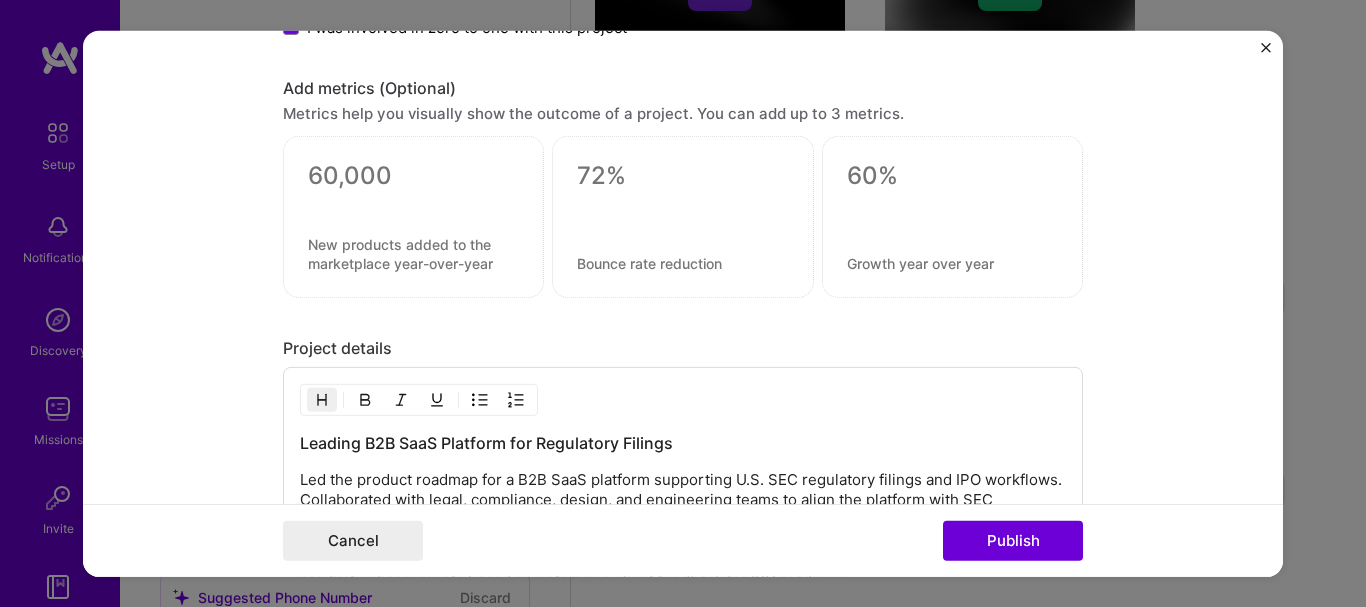 scroll, scrollTop: 2200, scrollLeft: 0, axis: vertical 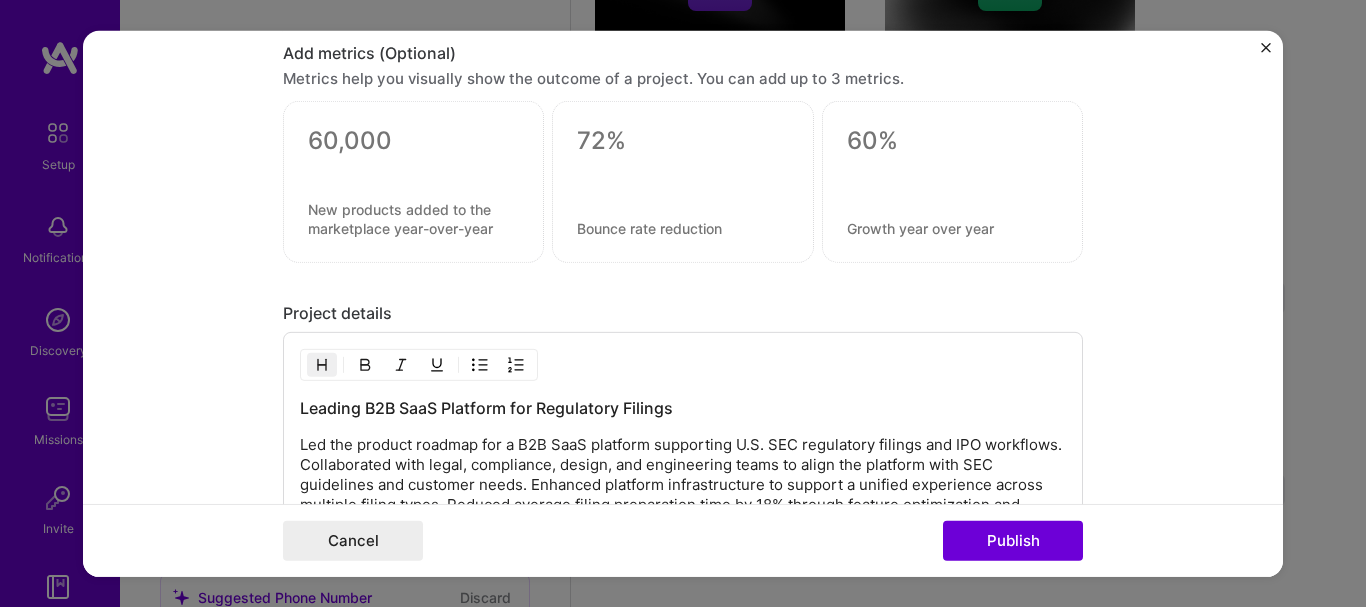click at bounding box center [413, 166] 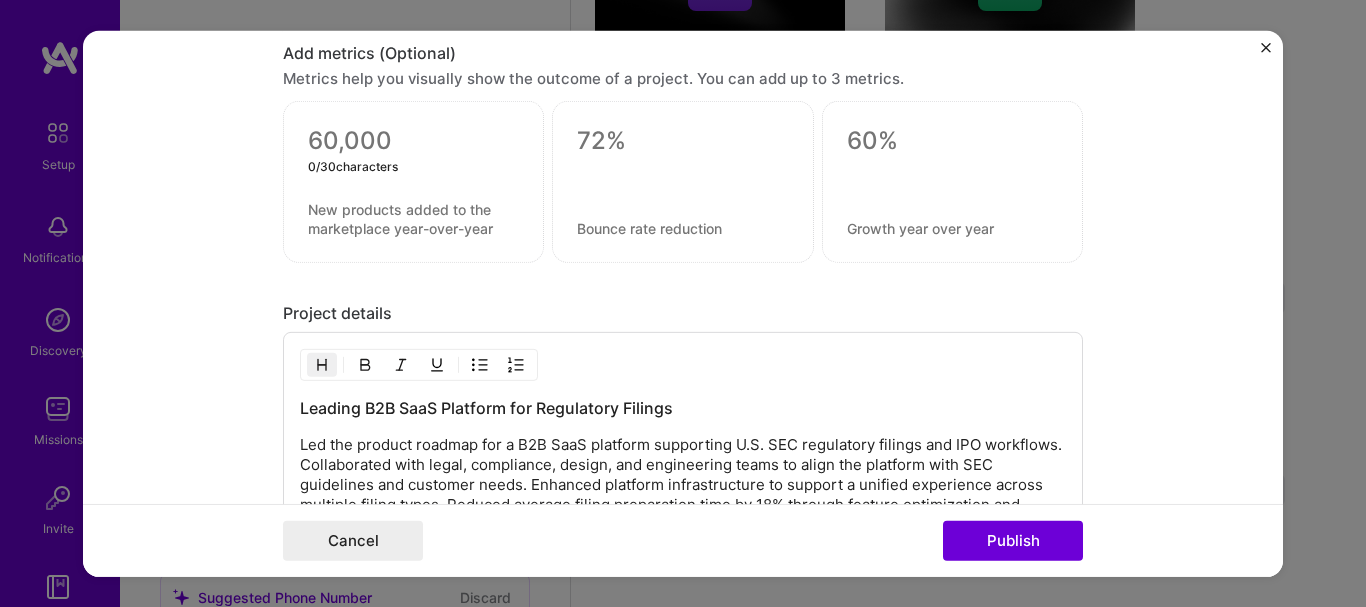 click at bounding box center [413, 141] 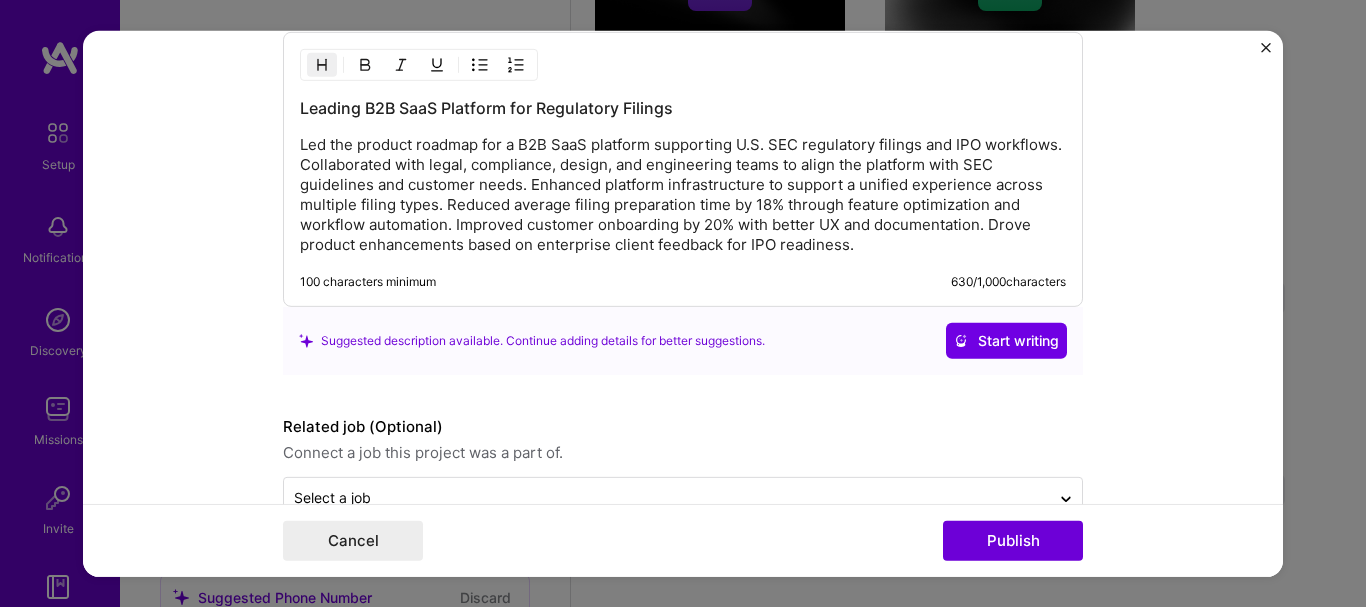 scroll, scrollTop: 2551, scrollLeft: 0, axis: vertical 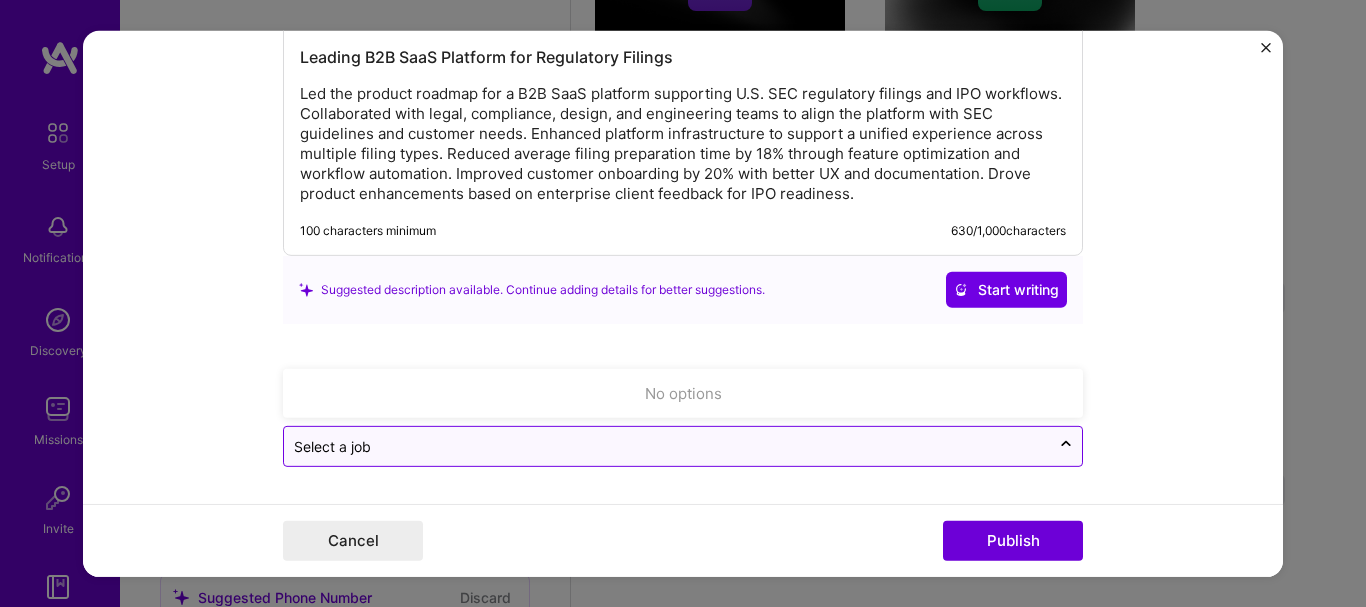 click at bounding box center (667, 446) 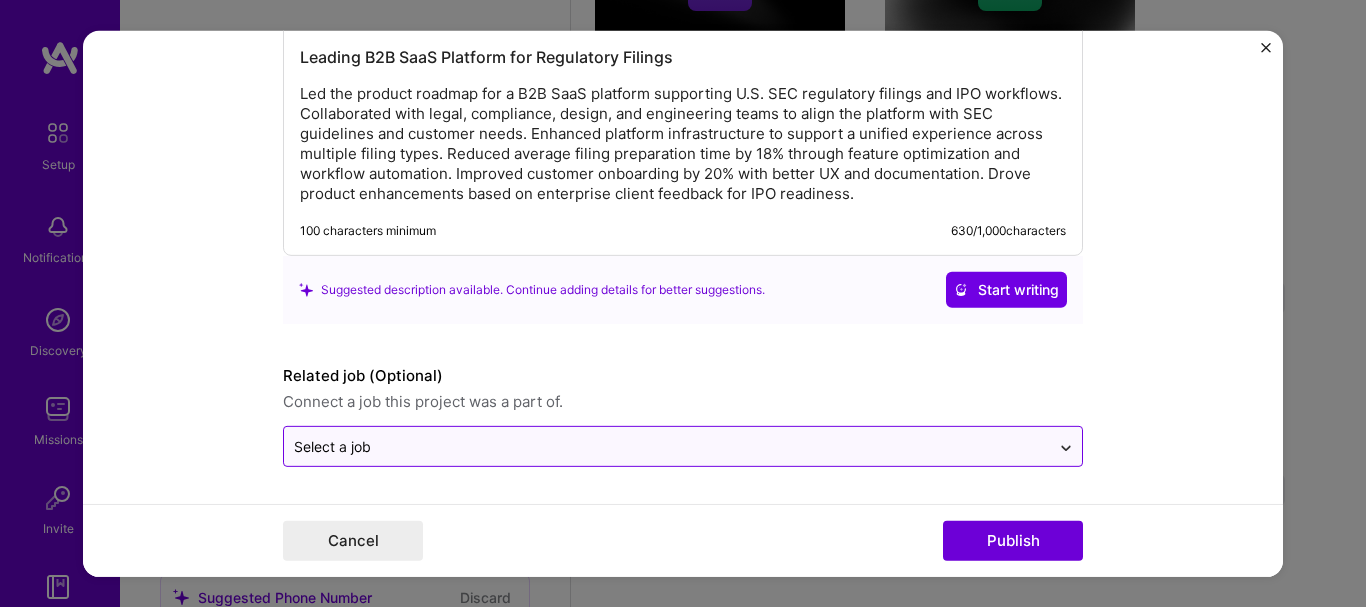click 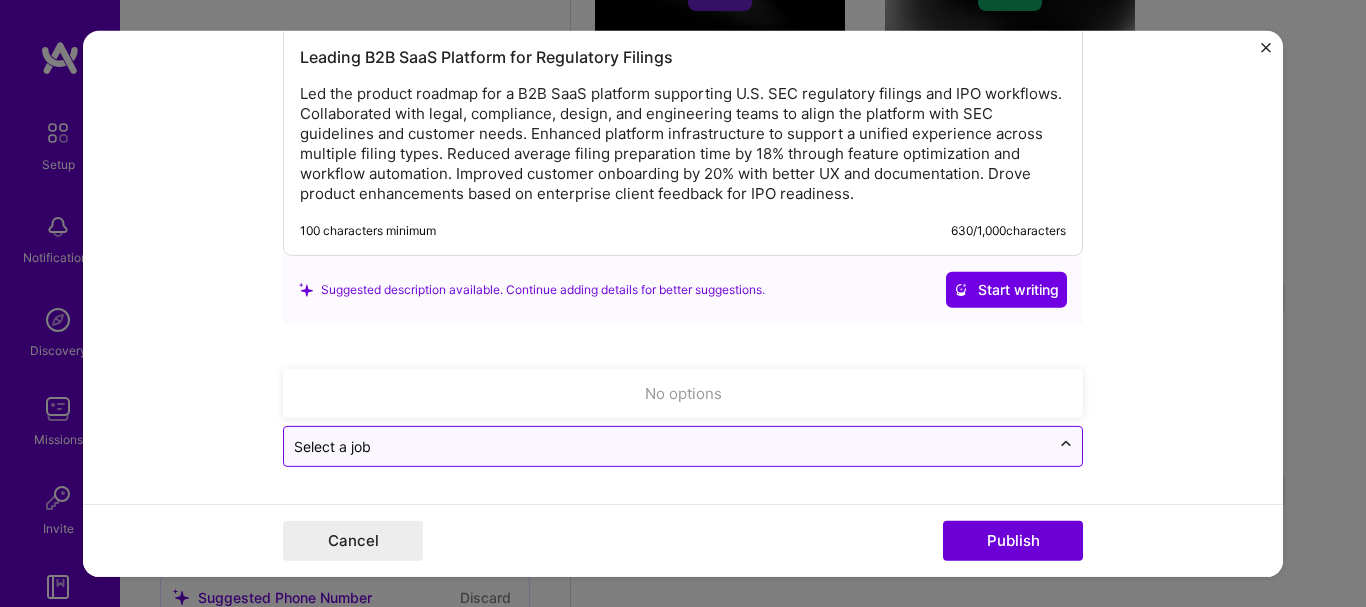 click 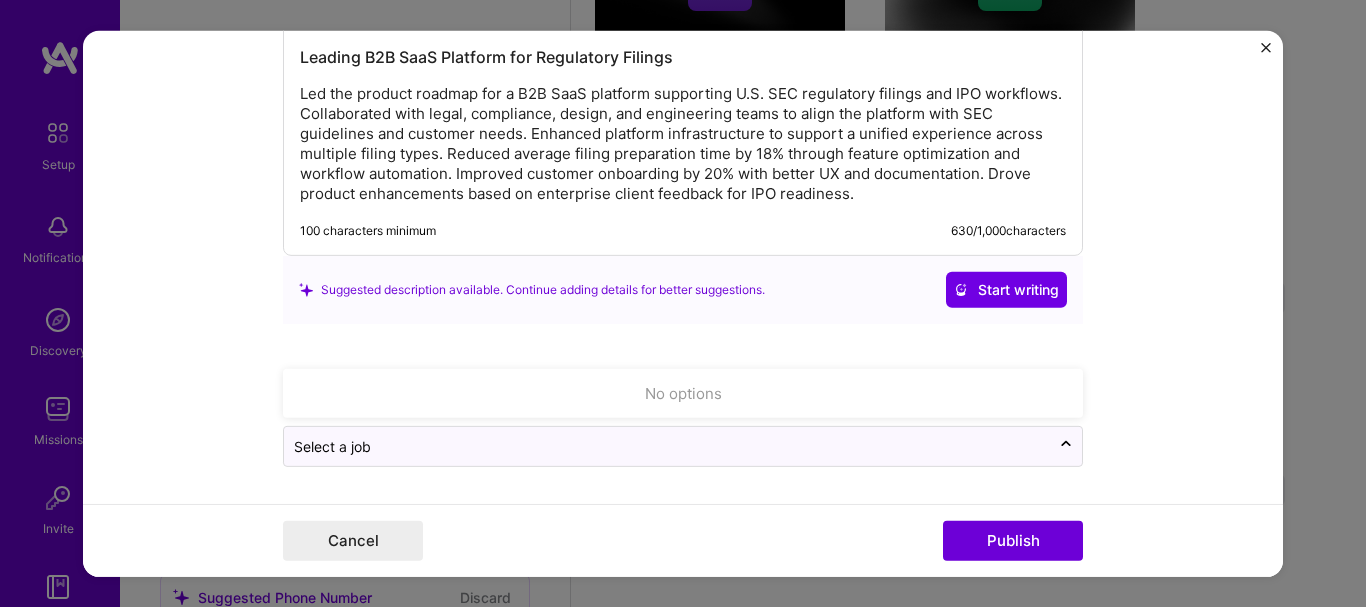 click on "No options" at bounding box center (683, 393) 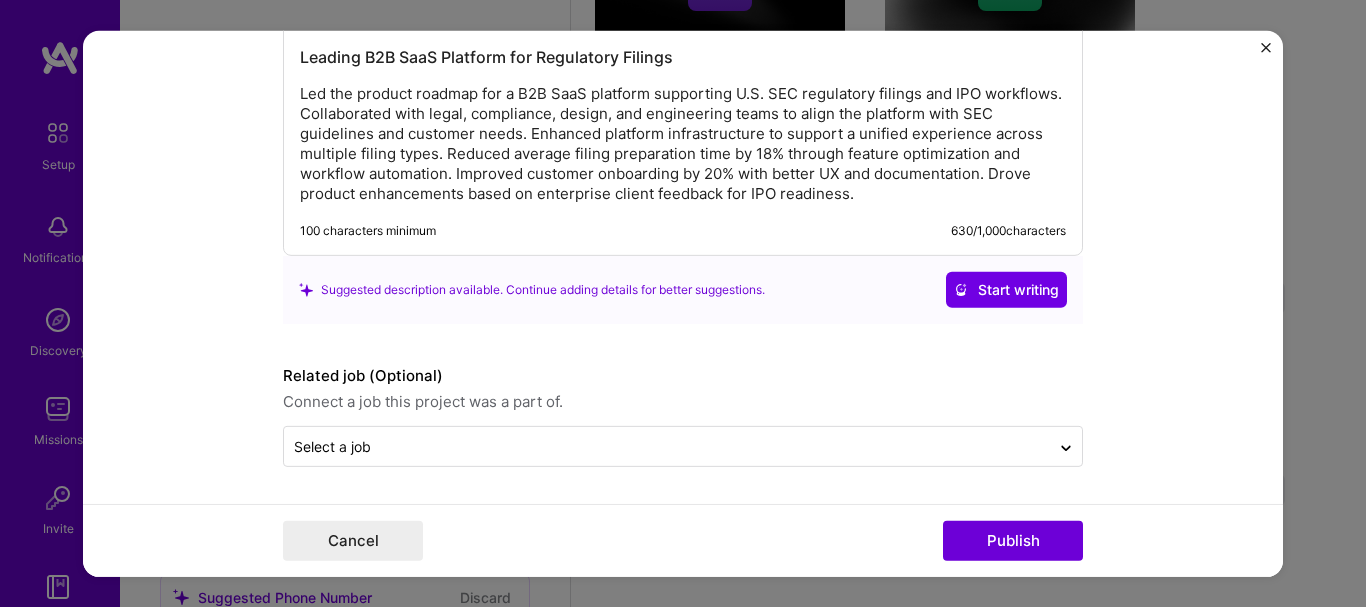 click on "Editing suggested project This project is suggested based on your LinkedIn, resume or A.Team activity. Project title SaaS Platform Leadership Company TOPPAN MERRILL
Project industry Industry 2 Project Link (Optional)
Drag and drop an image or   Upload file Upload file We recommend uploading at least 4 images. 1600x1200px or higher recommended. Max 5MB each. Role Product Manager Product Manager Jul, 2024
to
I’m still working on this project Skills used — Add up to 12 skills Any new skills will be added to your profile. Enter skills... 12 Product Analytics 1 2 3 4 5 Product Design 1 2 3 4 5 Backlog Prioritization 1 2 3 4 5 Roadmapping 1 2 3 4 5 UX/UI 1 2 3 4 5 Figma 1 2 3 4 5 Google Analytics 1 2 3 4 5 Invision 1 2 3 4 5 Jira 1 2 3 4 5 Manual Testing 1 2 3 4 5 Miro 1 2 3 4 5 People Management 1 2 3 4 5 Did this role require you to manage team members? (Optional) Yes, I managed 7 team members. ->  1)? (Optional)   630 /" at bounding box center (683, 303) 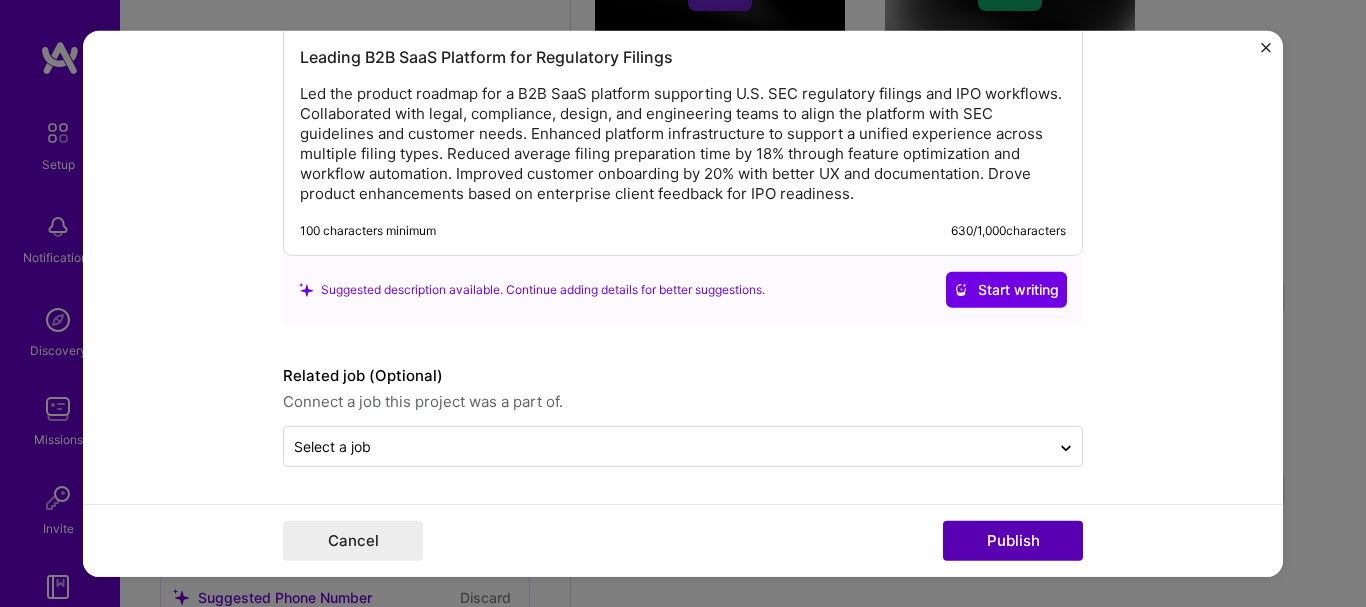 click on "Publish" at bounding box center [1013, 541] 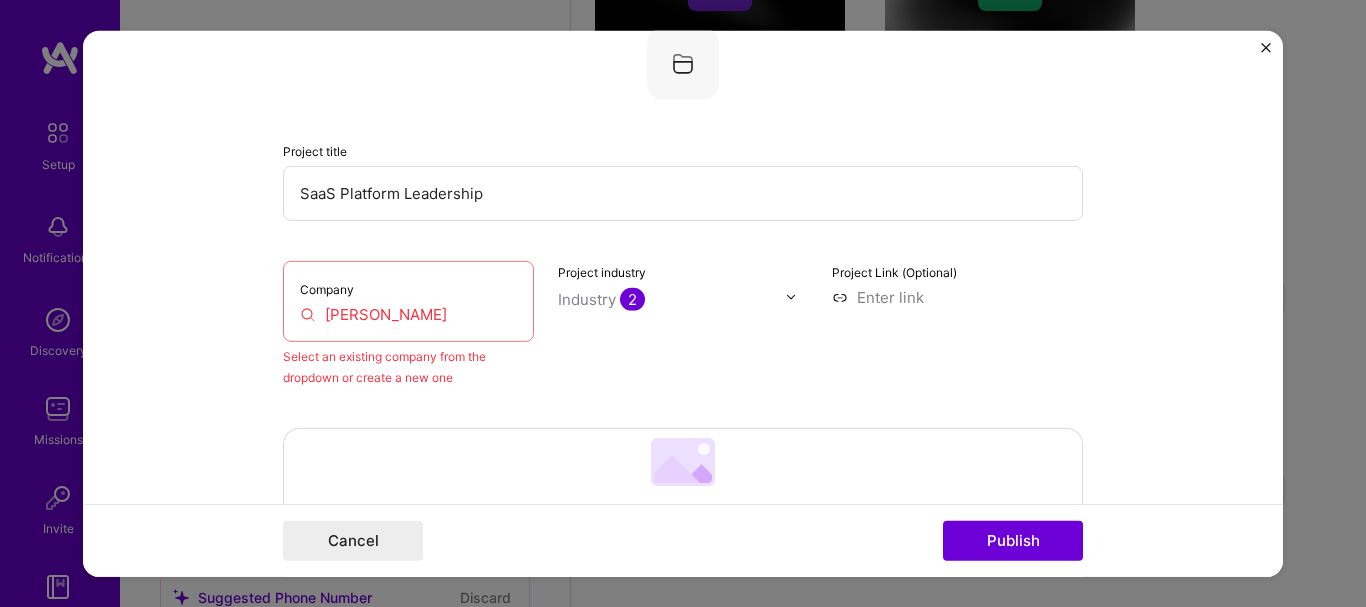 scroll, scrollTop: 131, scrollLeft: 0, axis: vertical 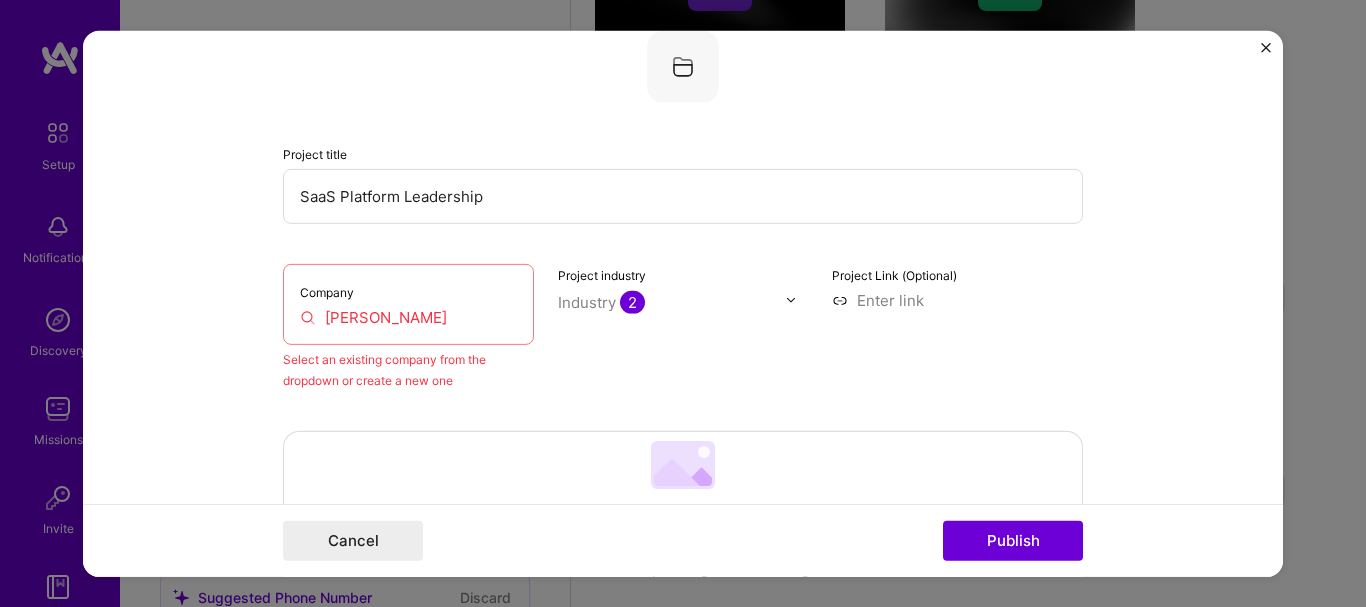 click on "[PERSON_NAME]" at bounding box center (408, 316) 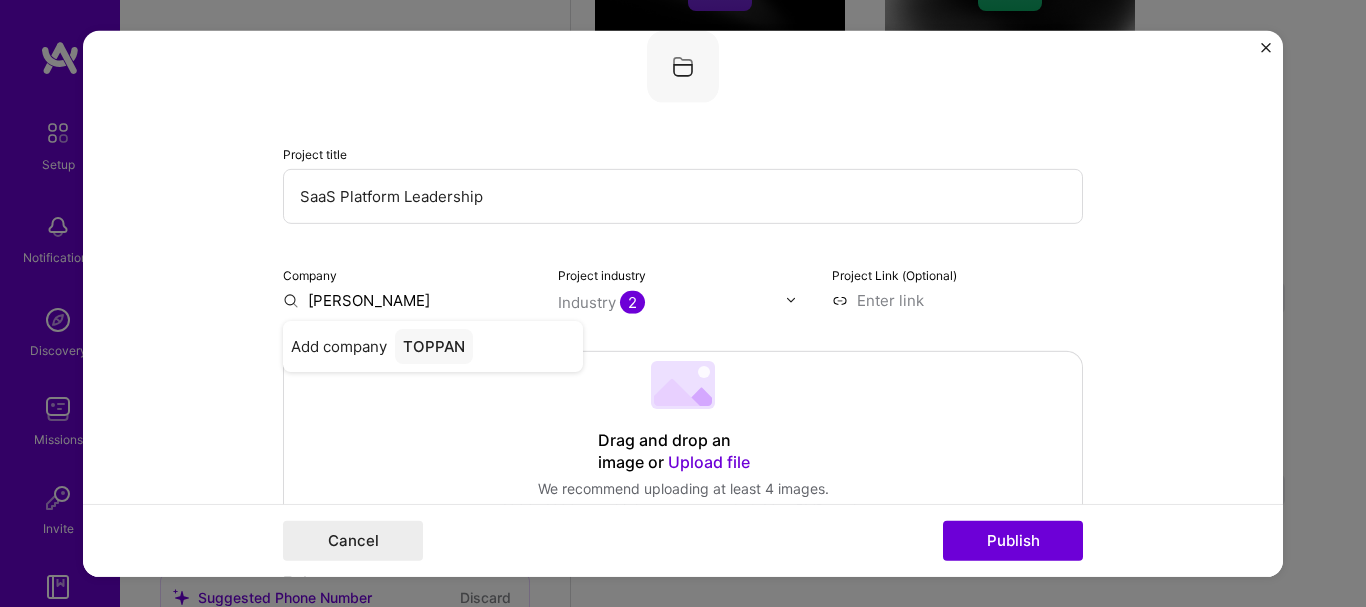 type on "[PERSON_NAME]" 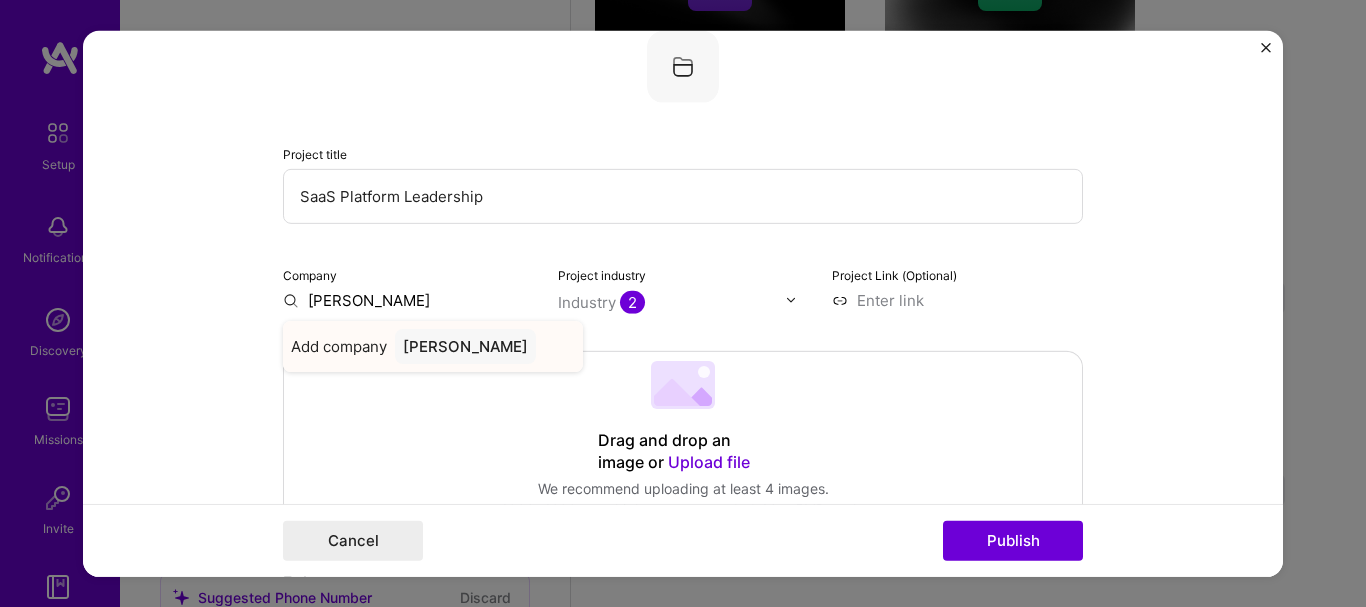 click on "[PERSON_NAME]" at bounding box center [465, 345] 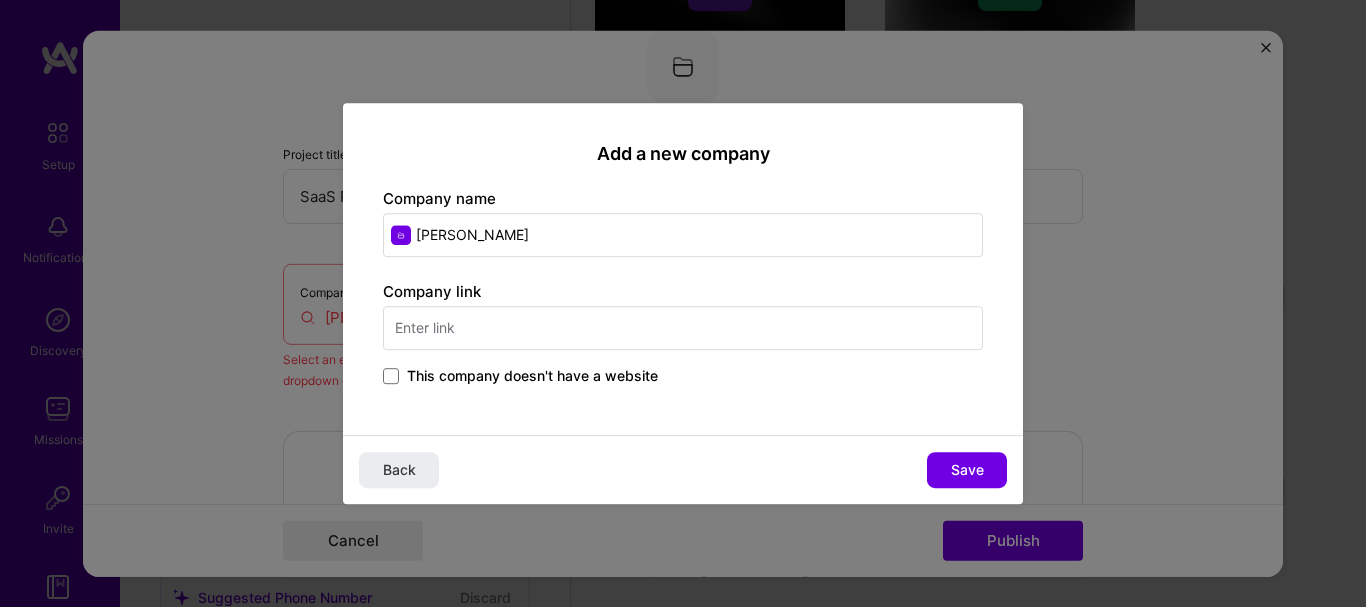 click at bounding box center (683, 328) 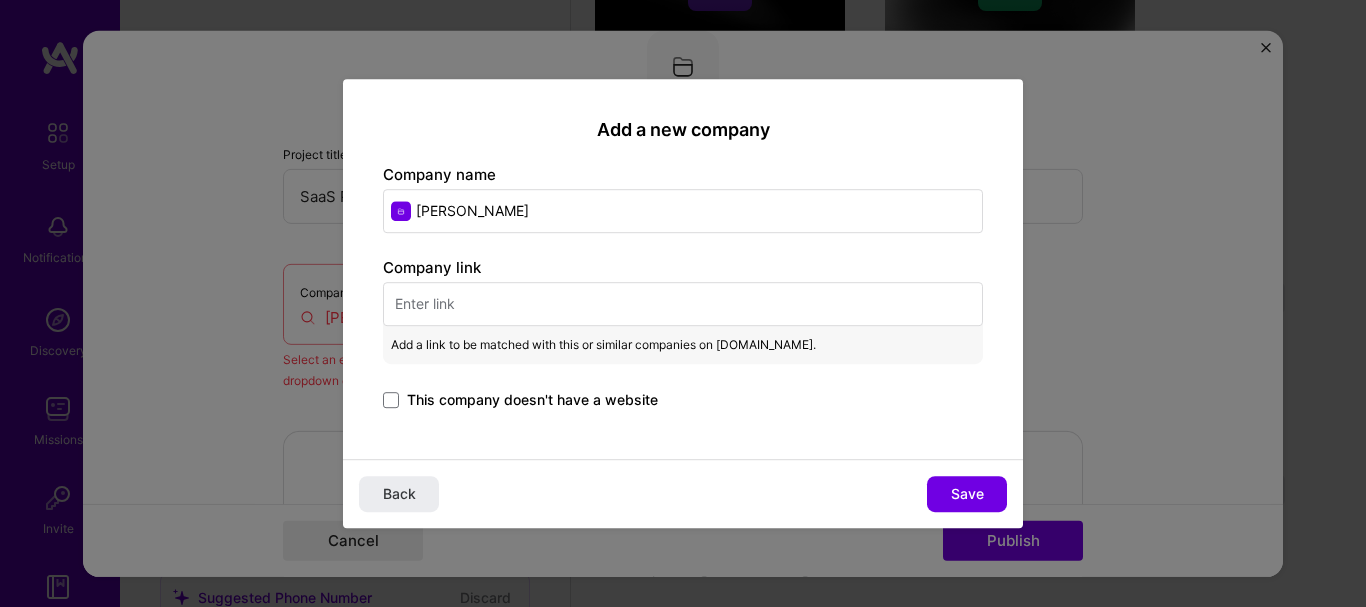 paste on "https://www.toppanmerrill.com" 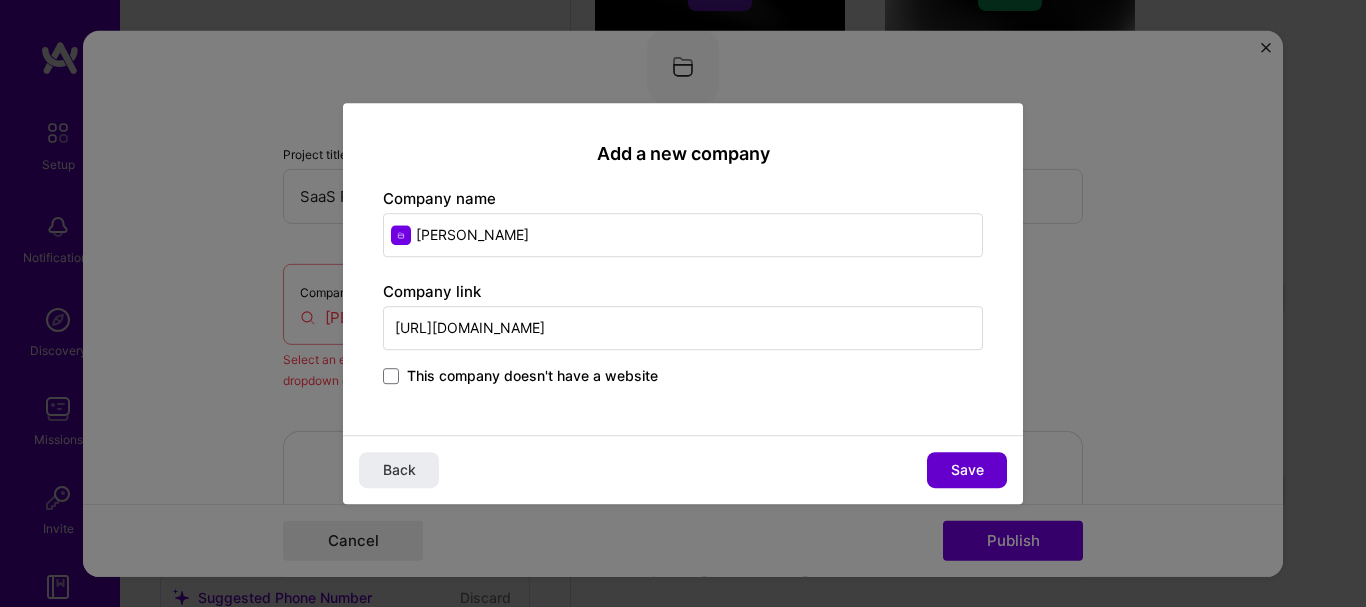 type on "https://www.toppanmerrill.com" 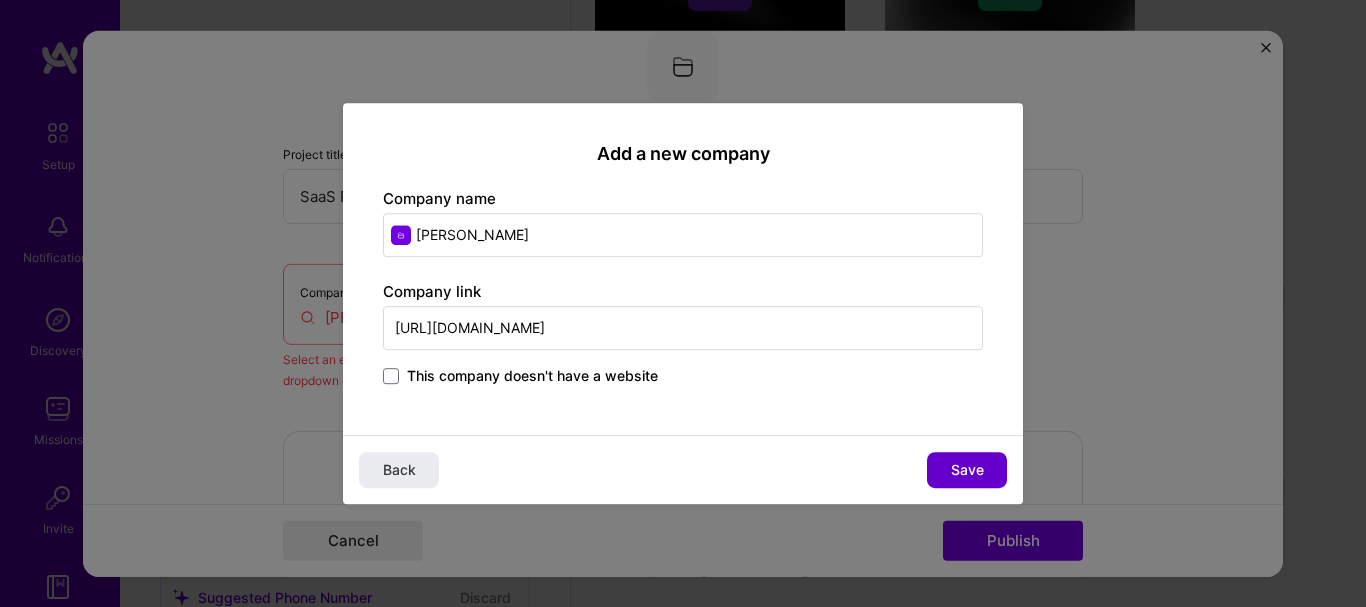 click on "Save" at bounding box center (967, 470) 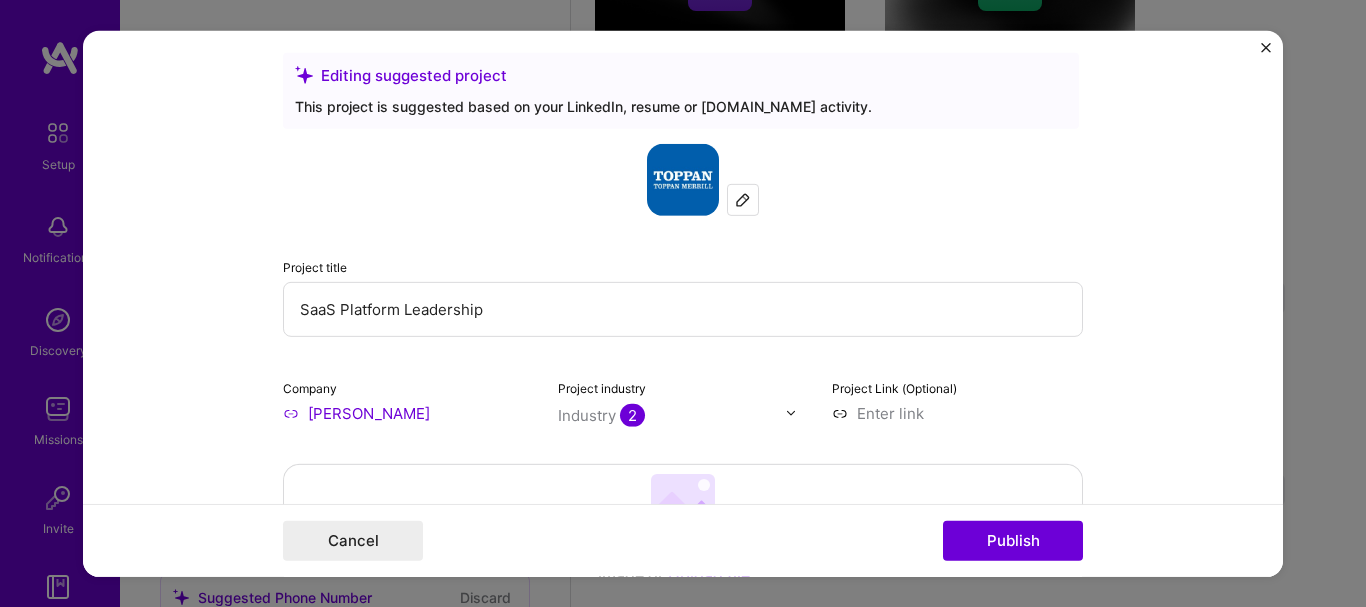 scroll, scrollTop: 0, scrollLeft: 0, axis: both 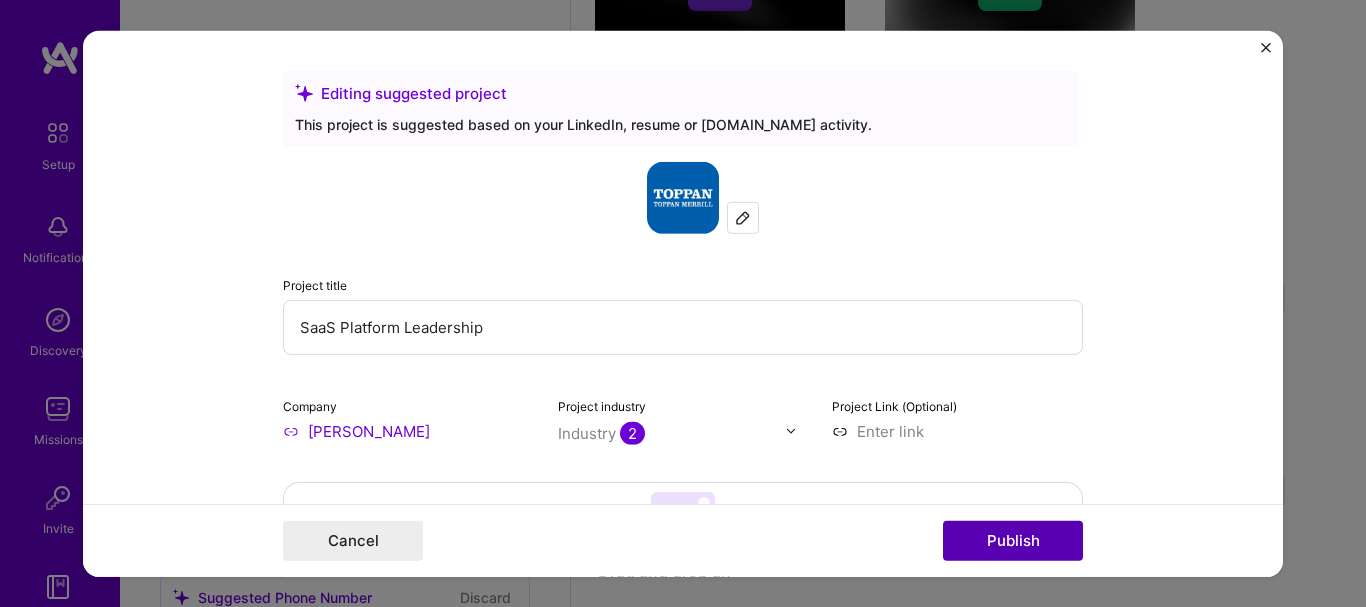 click on "Publish" at bounding box center (1013, 541) 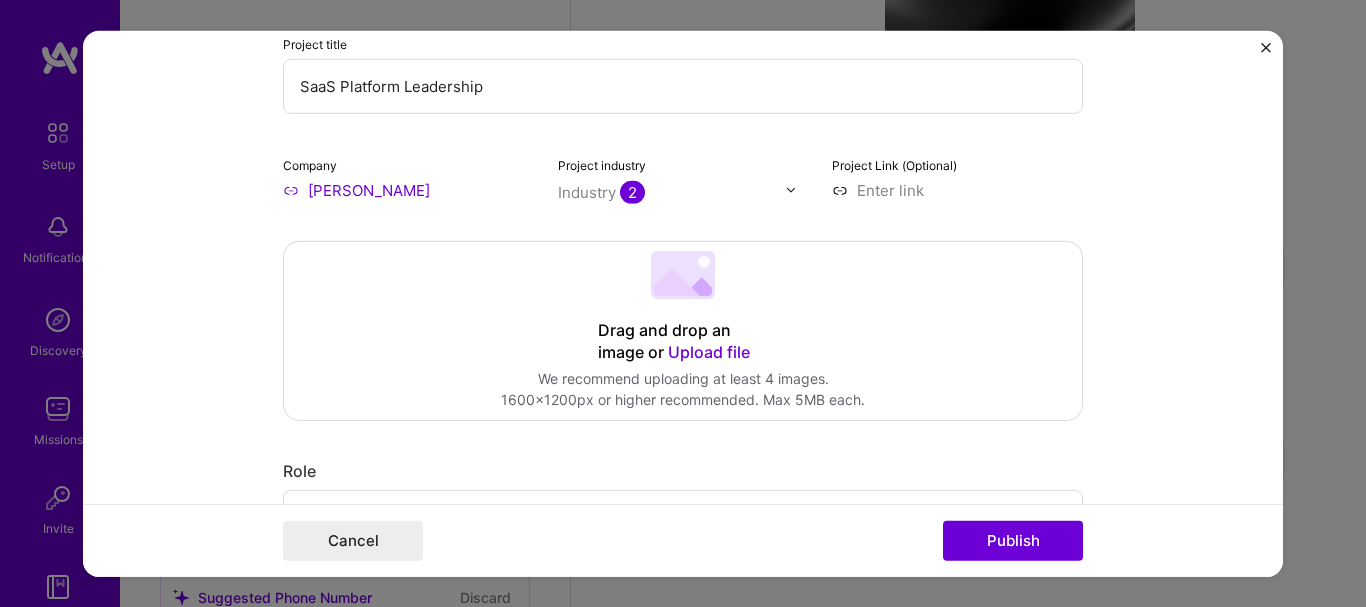type 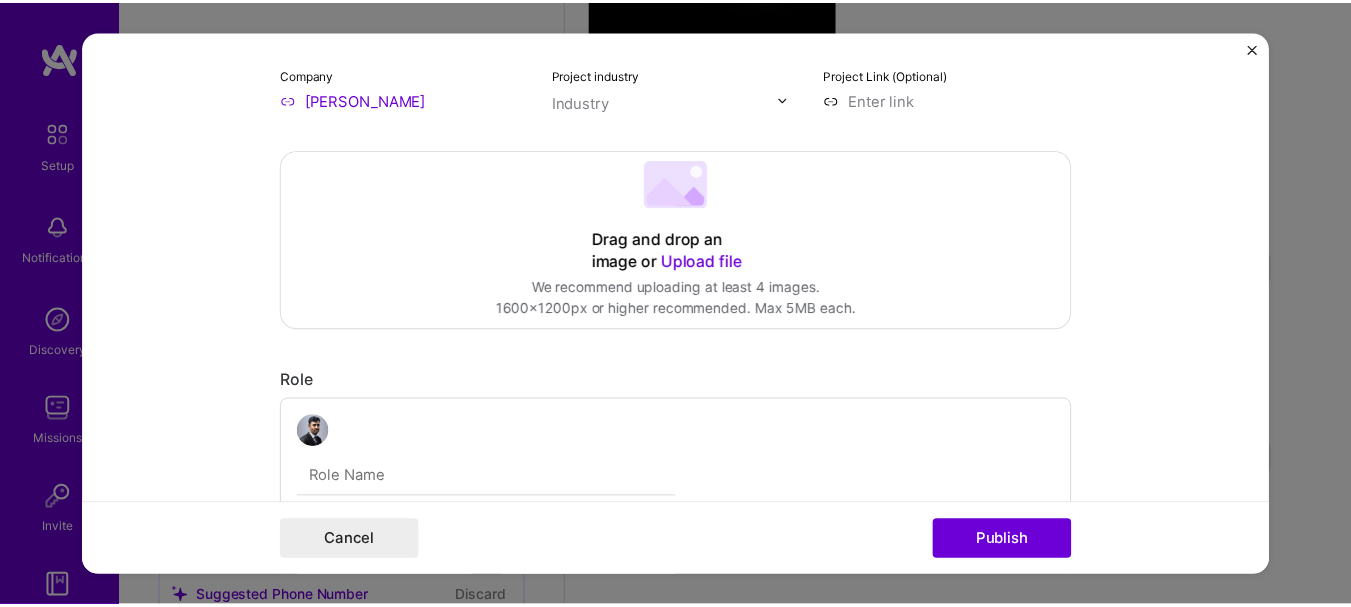 scroll, scrollTop: 509, scrollLeft: 0, axis: vertical 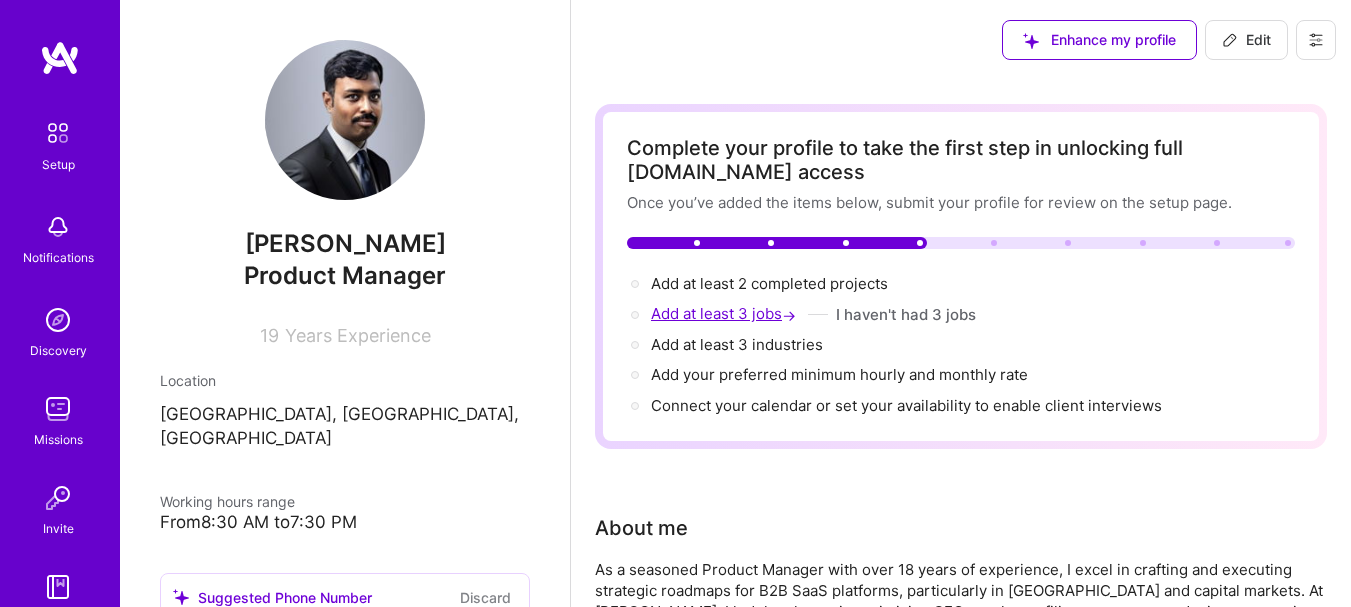 click on "Add at least 3 jobs  →" at bounding box center [725, 313] 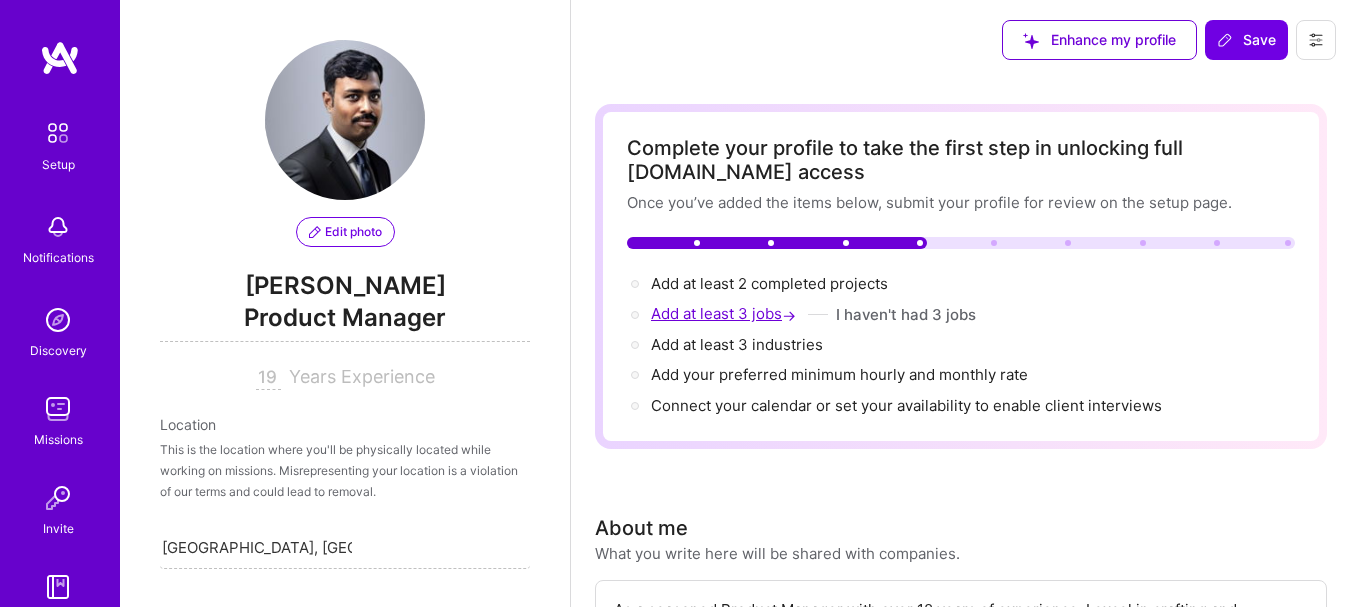 scroll, scrollTop: 13, scrollLeft: 0, axis: vertical 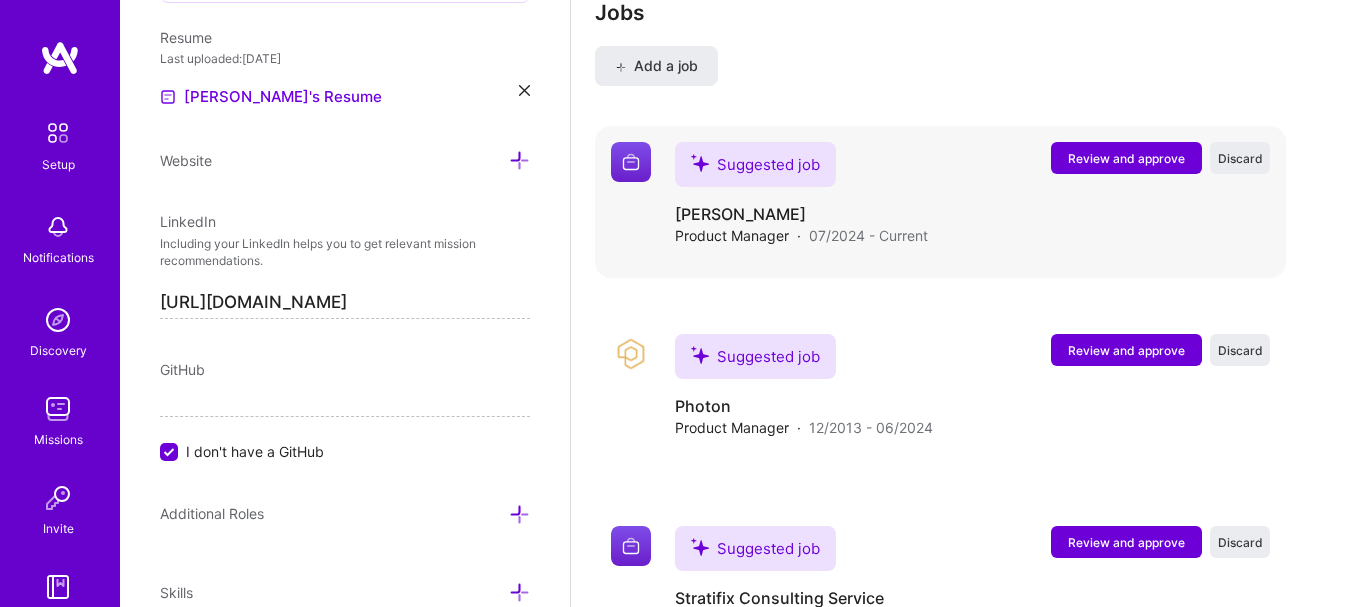 click on "Review and approve" at bounding box center [1126, 158] 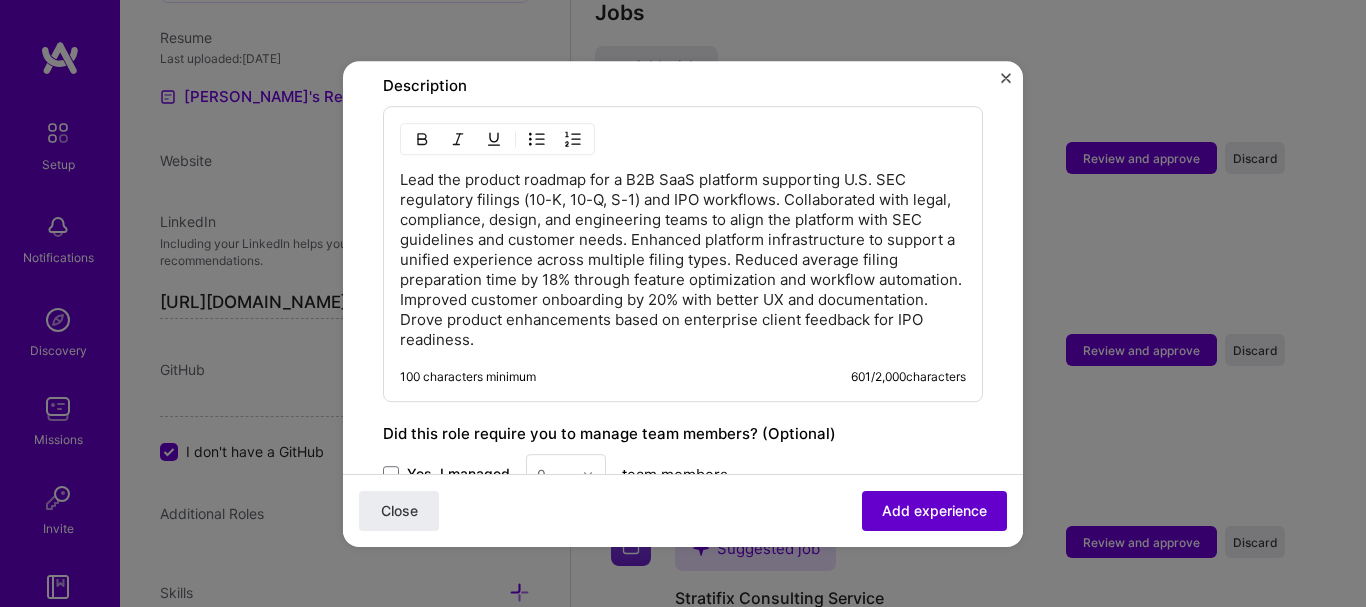 scroll, scrollTop: 900, scrollLeft: 0, axis: vertical 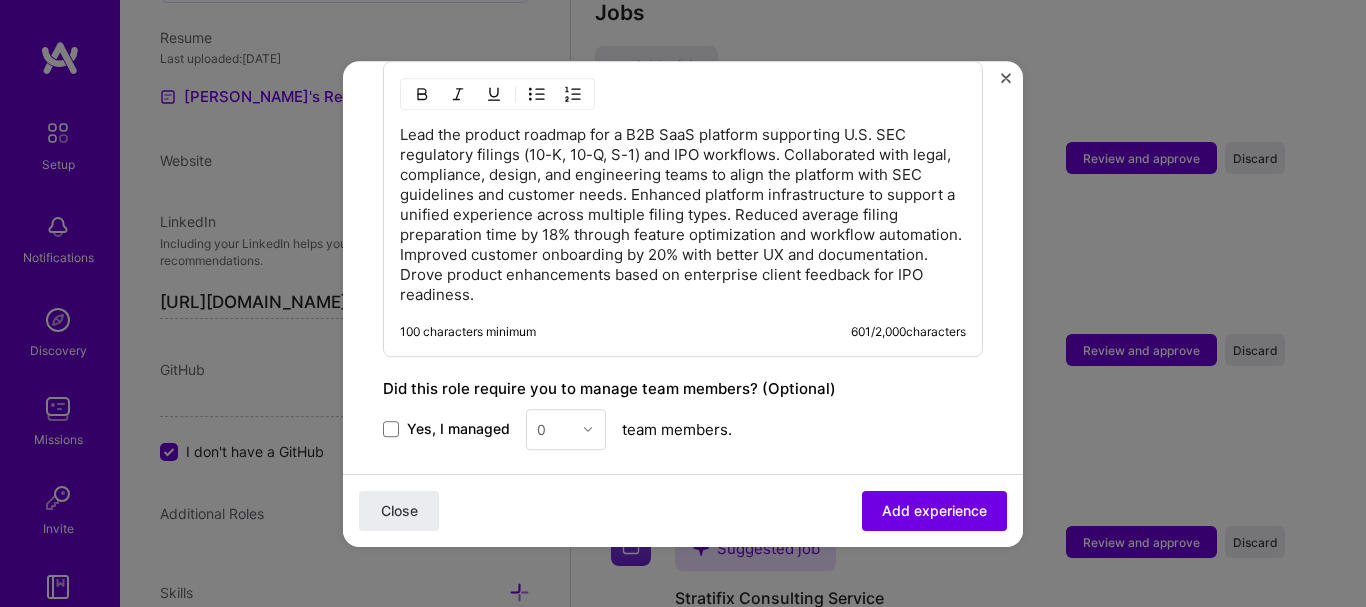 click on "Adding suggested job This job is suggested based on your LinkedIn, resume or A.Team activity. Create a job experience Jobs help companies understand your past experience. Company logo Company name TOPPAN MERRILL
Industry Add up to 2 industries. Selected industries 2 Your title and specialization Product Manager Product Manager Duration Jul, 2024
to
I still work here Skills used — Add up to 12 skills Any new skills will be added to your profile. Enter skills... Description 100 characters minimum 601 / 2,000  characters Did this role require you to manage team members? (Optional) Yes, I managed 0 team members. Were you involved from inception to launch (0 - >  1)? (Optional) Zero to one is creation and development of a unique product from the ground up. I was involved in zero to one with this project Related projects (Optional) Connect a project you worked on at this position. Select projects Close Add experience" at bounding box center (683, -5) 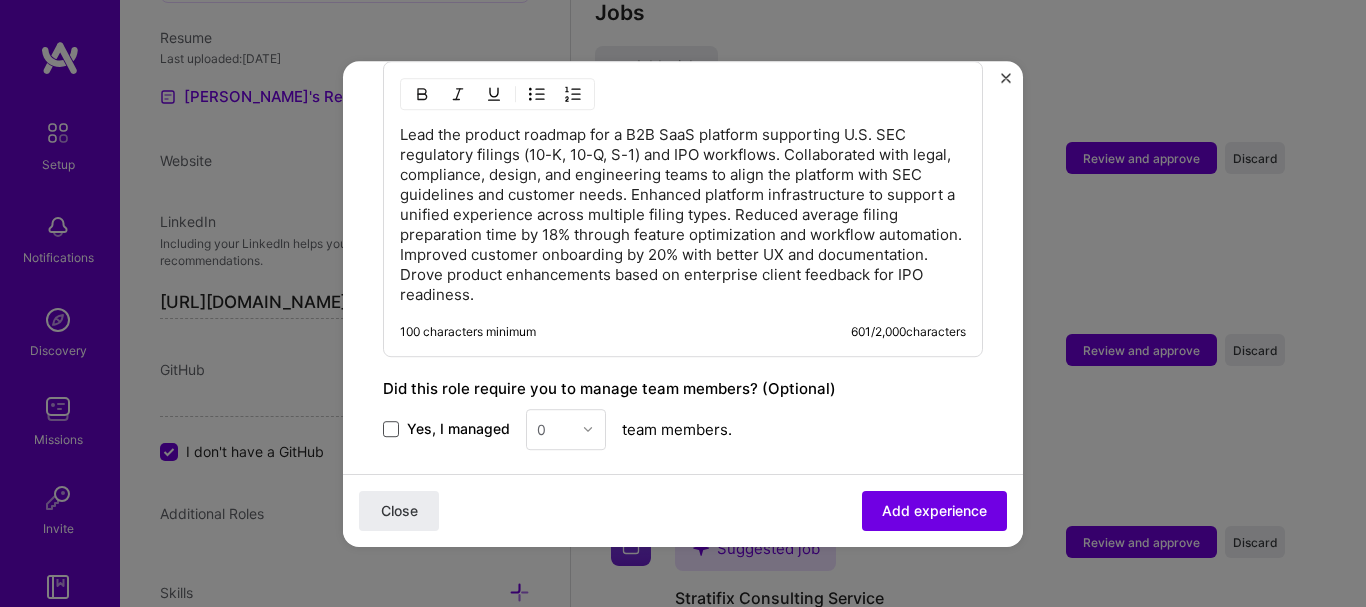 click at bounding box center (391, 429) 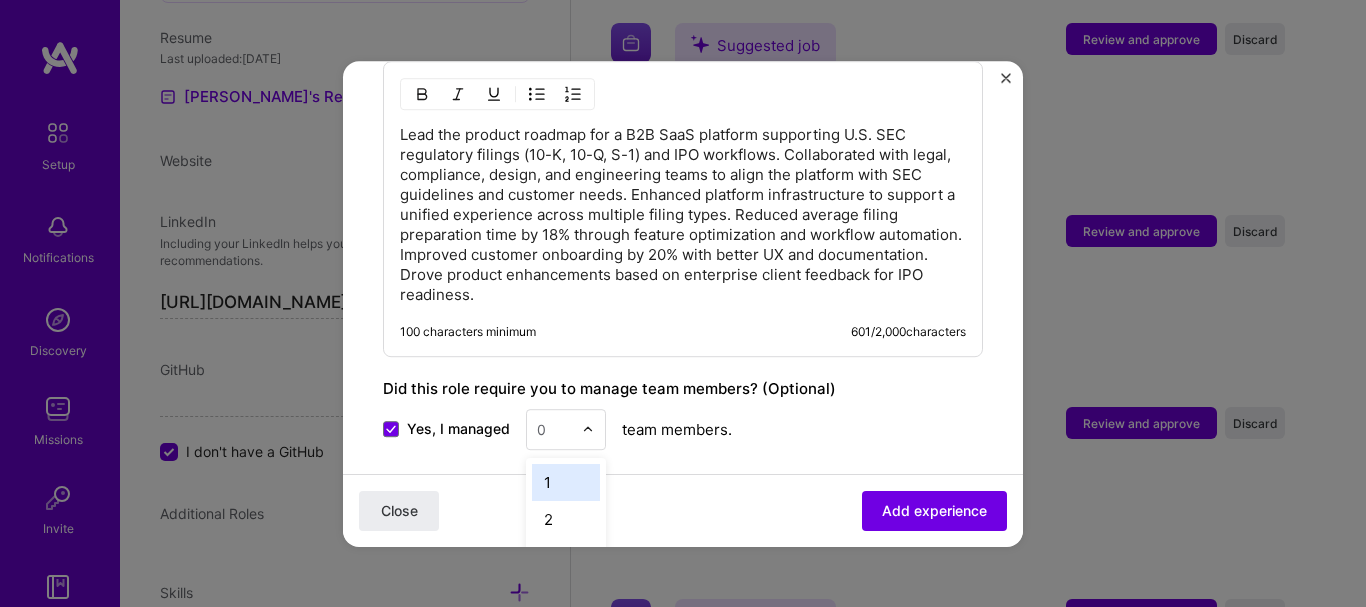 click on "0" at bounding box center [541, 429] 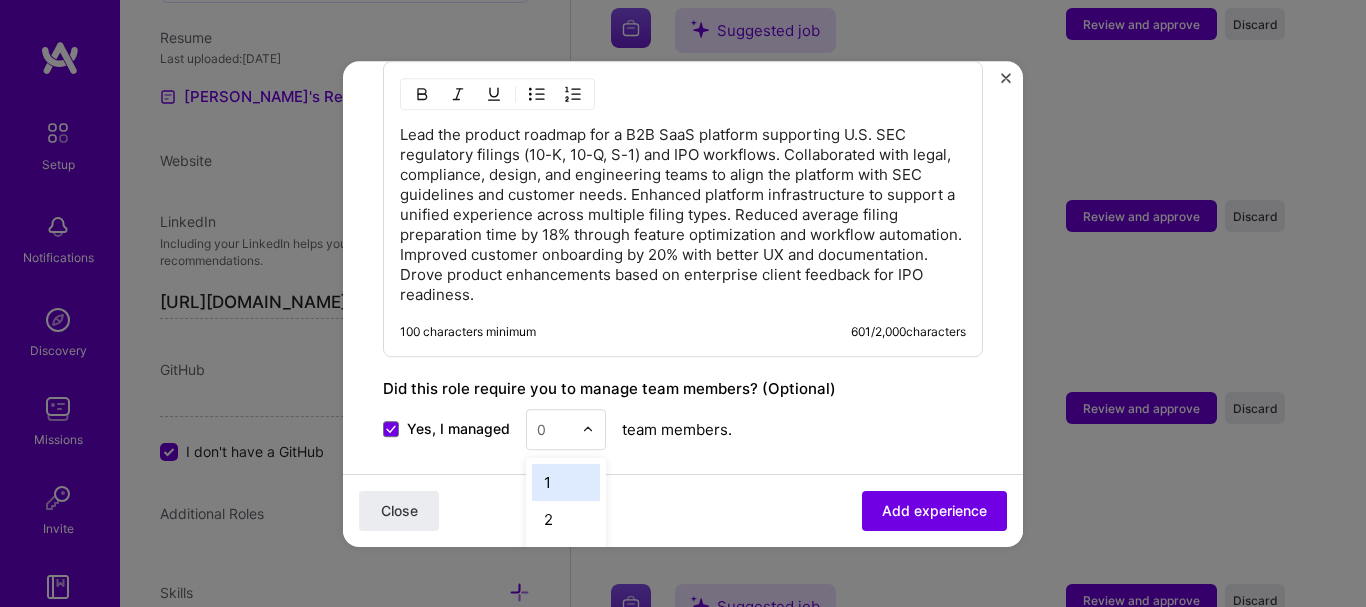 scroll, scrollTop: 3242, scrollLeft: 0, axis: vertical 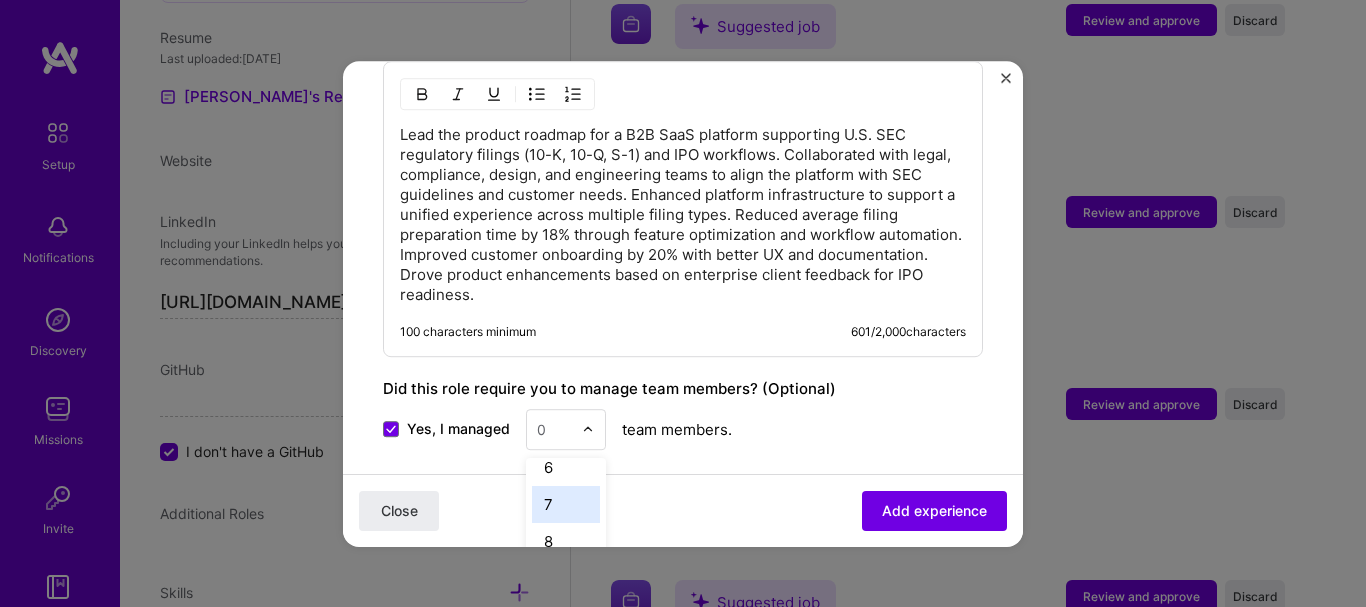 click on "7" at bounding box center (566, 504) 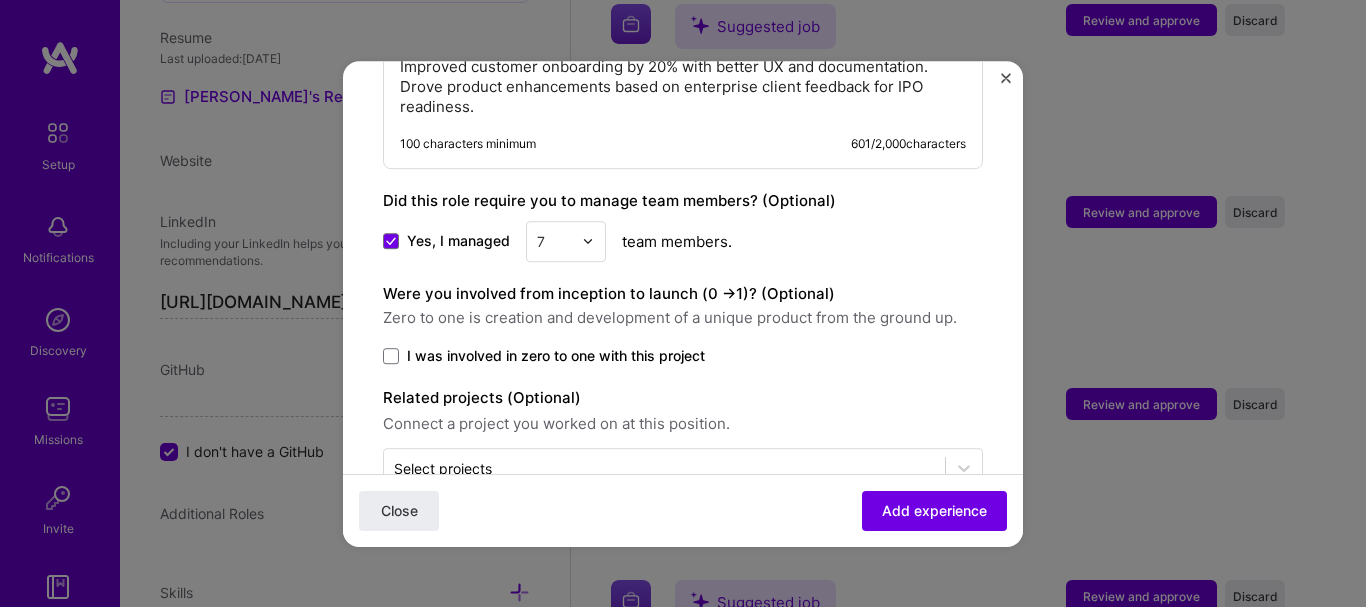scroll, scrollTop: 1122, scrollLeft: 0, axis: vertical 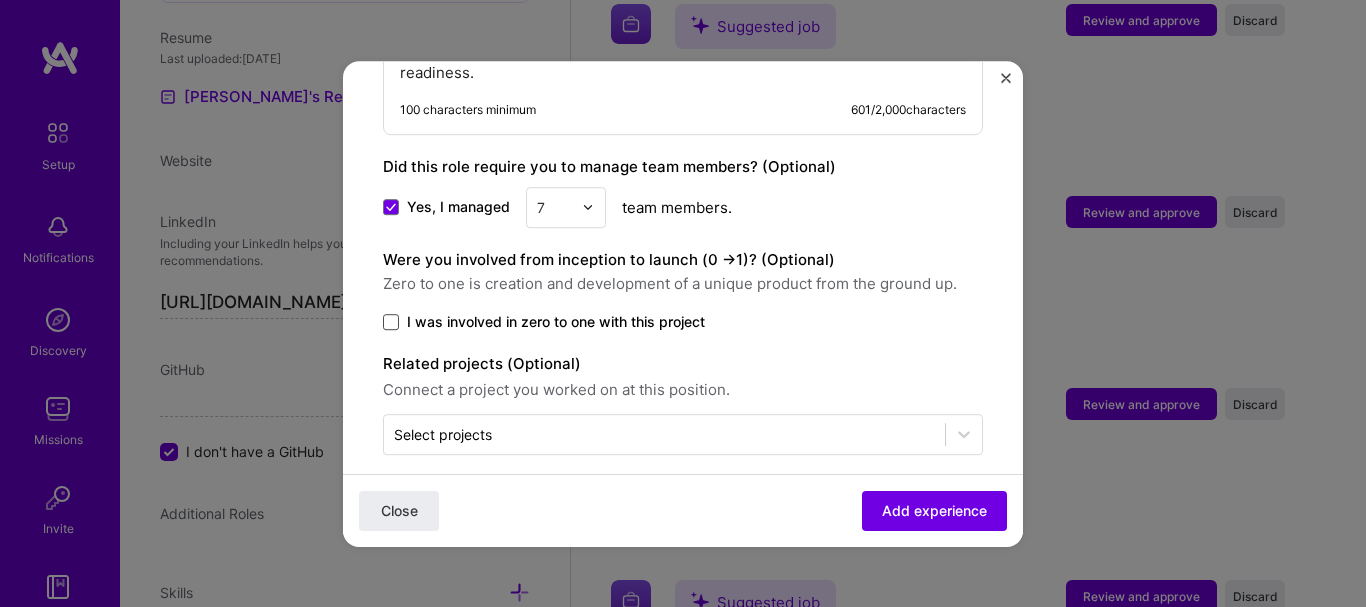 click at bounding box center [391, 322] 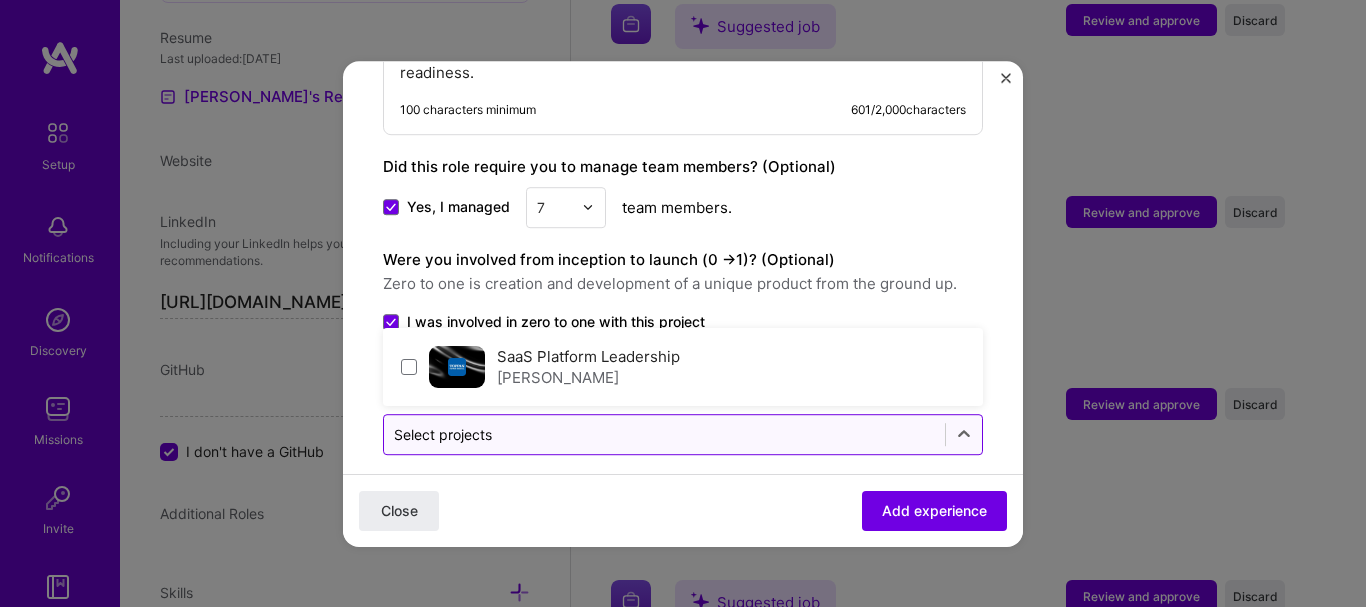 click at bounding box center (664, 434) 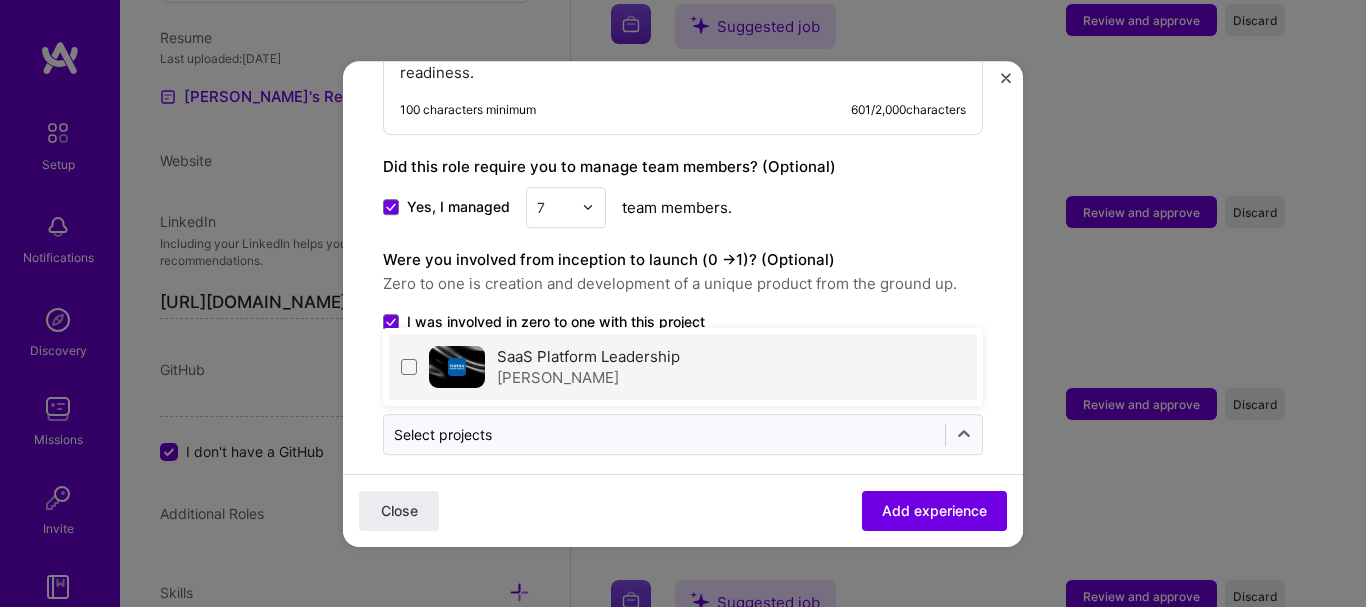 click on "SaaS Platform Leadership" at bounding box center (588, 356) 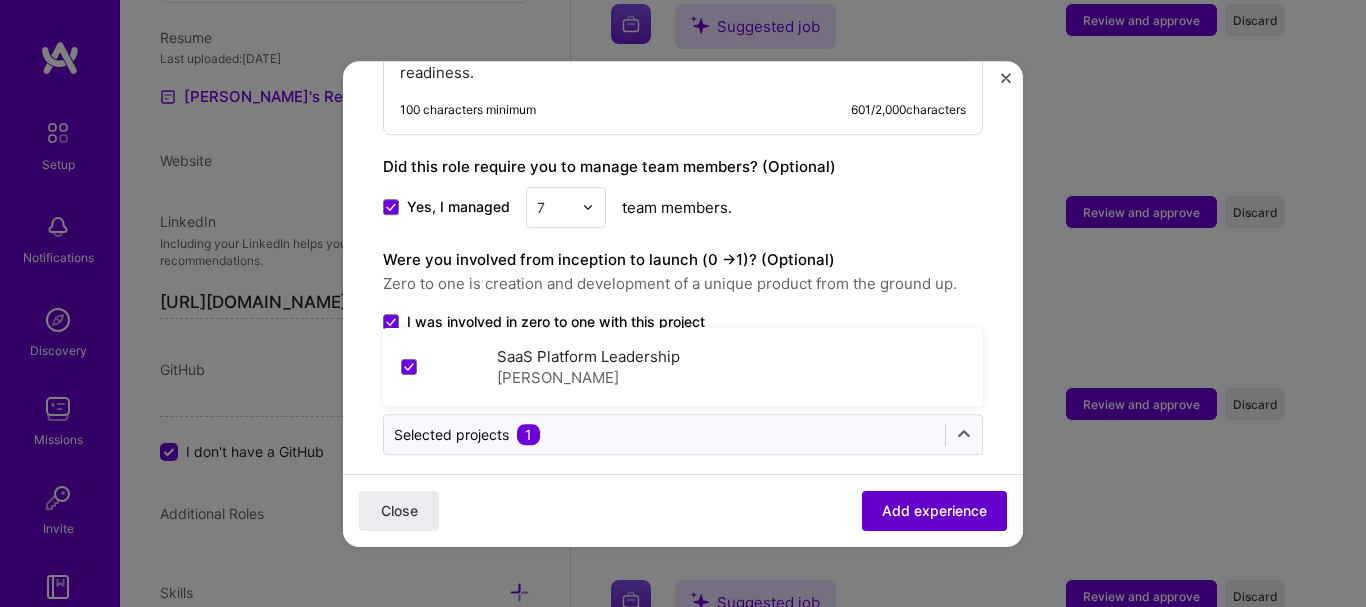 click on "Add experience" at bounding box center [934, 510] 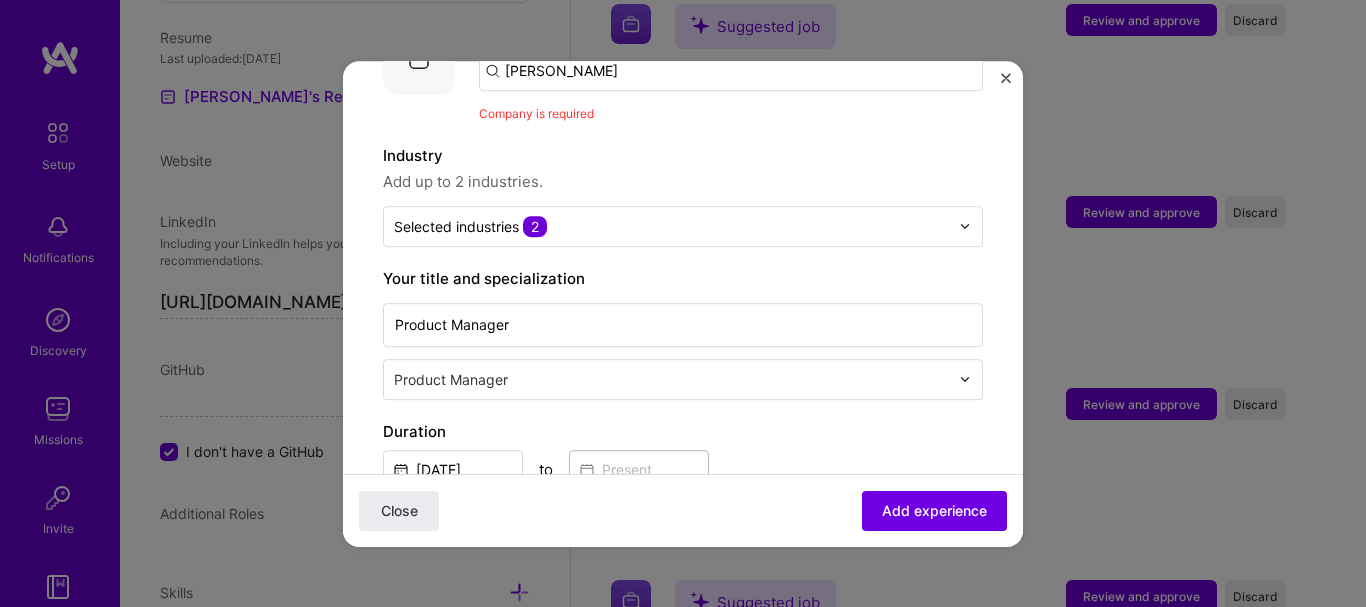 scroll, scrollTop: 200, scrollLeft: 0, axis: vertical 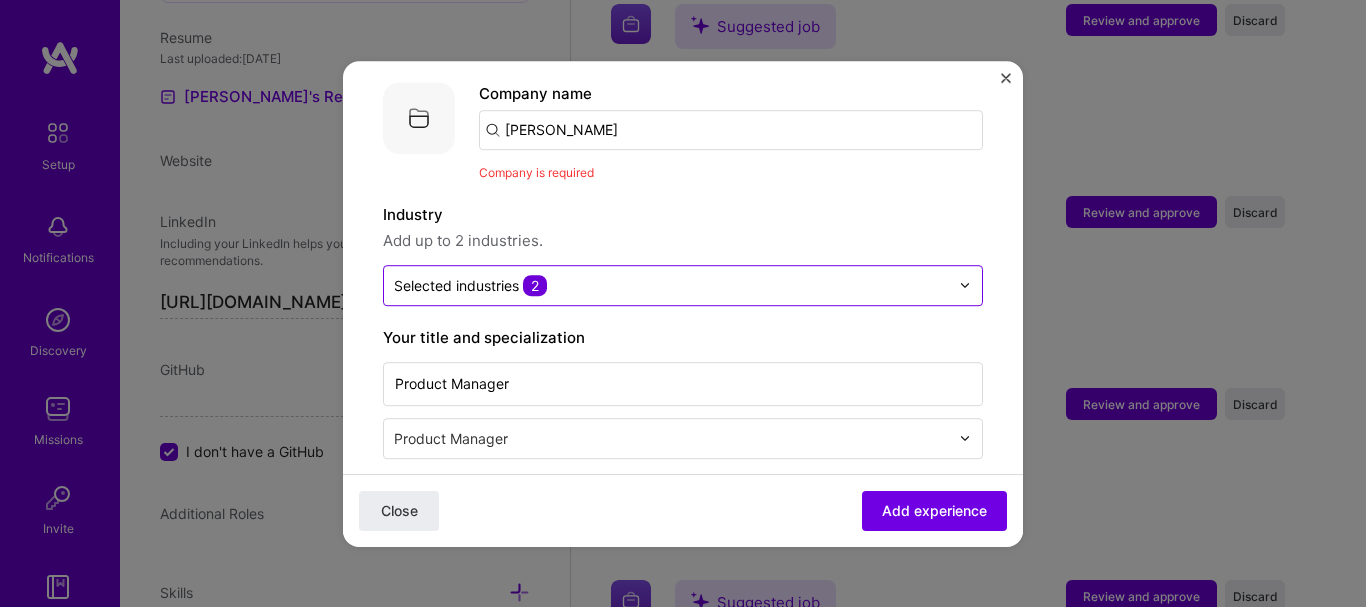 click at bounding box center [671, 285] 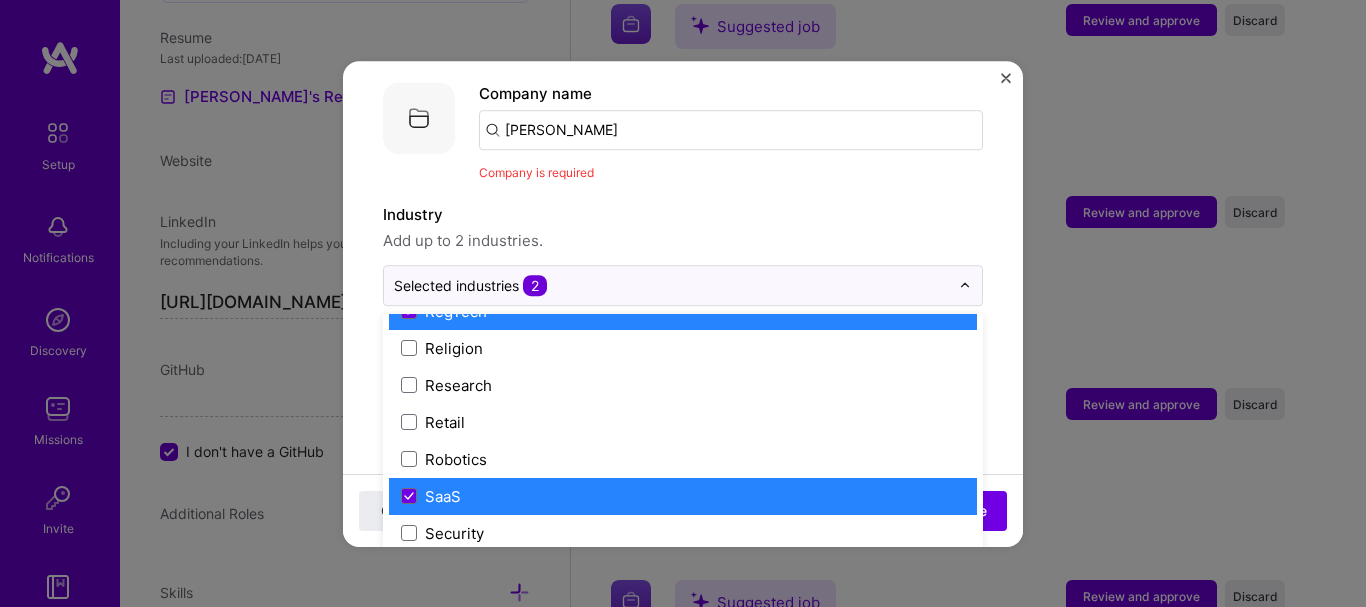 scroll, scrollTop: 3652, scrollLeft: 0, axis: vertical 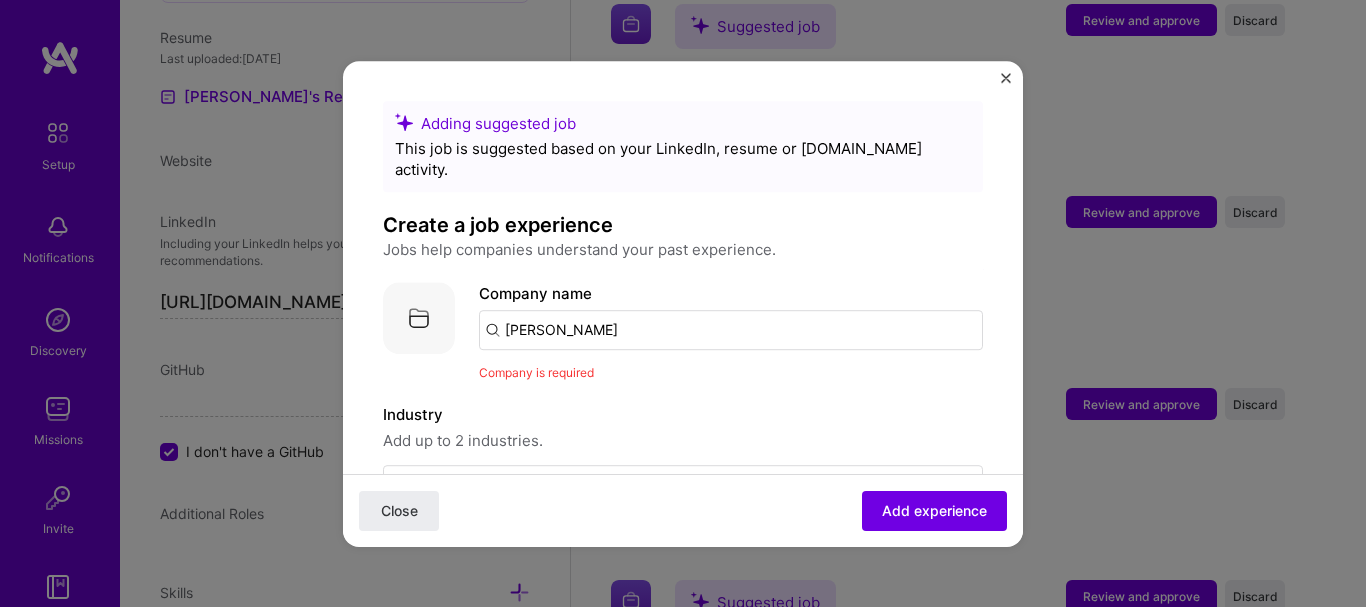 click on "Company is required" at bounding box center (731, 372) 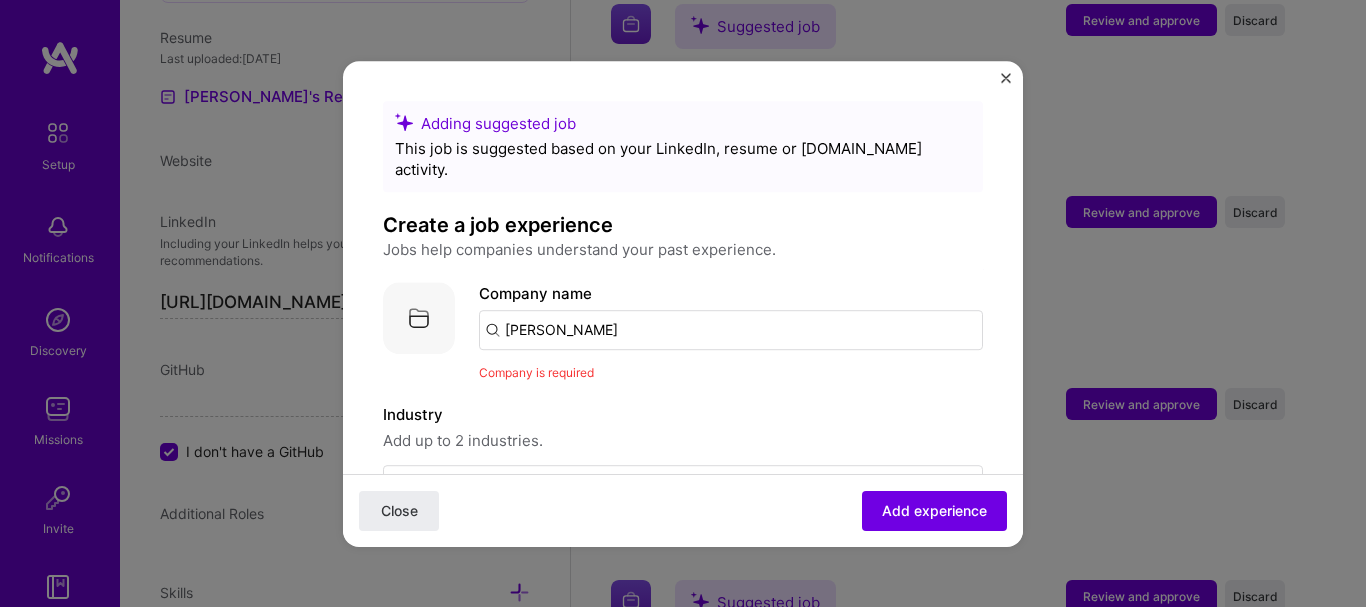 click on "[PERSON_NAME]" at bounding box center (731, 330) 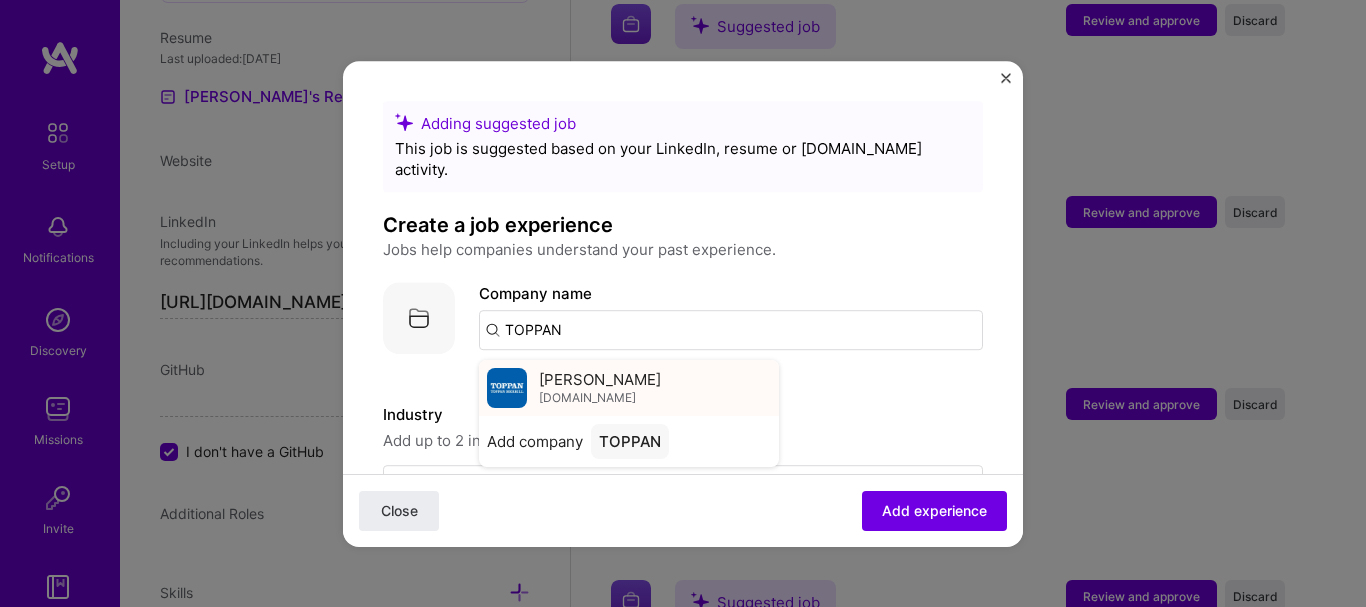click on "toppanmerrill.com" at bounding box center [587, 398] 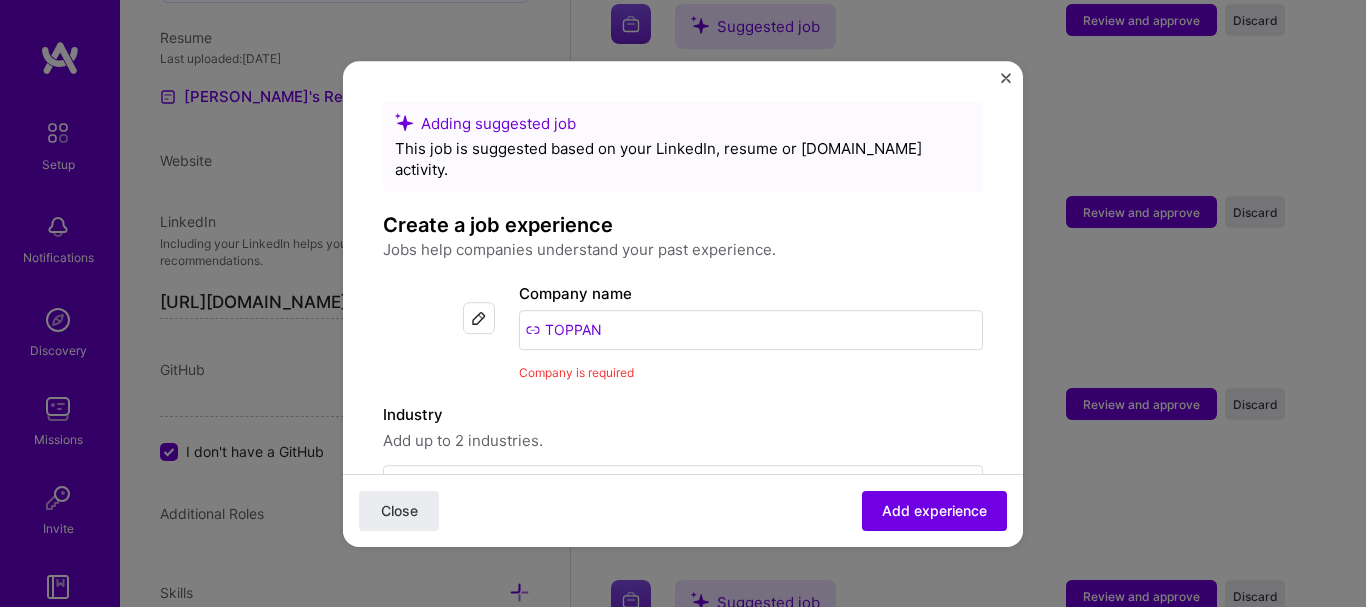 type on "[PERSON_NAME]" 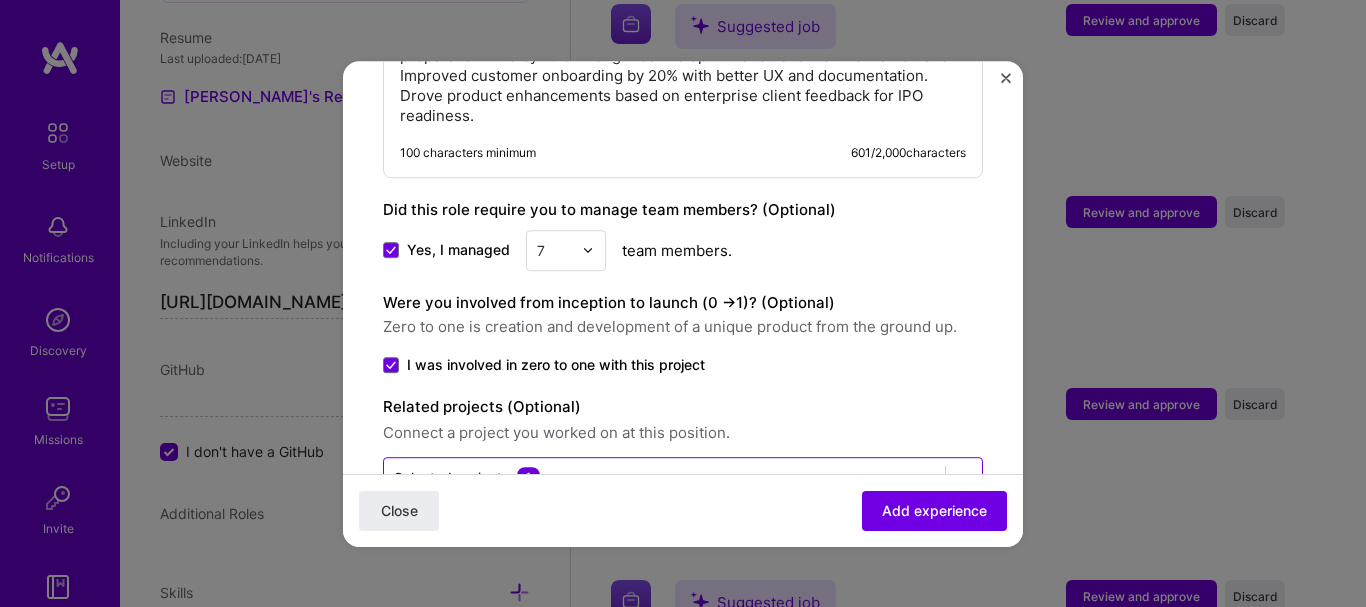 scroll, scrollTop: 1184, scrollLeft: 0, axis: vertical 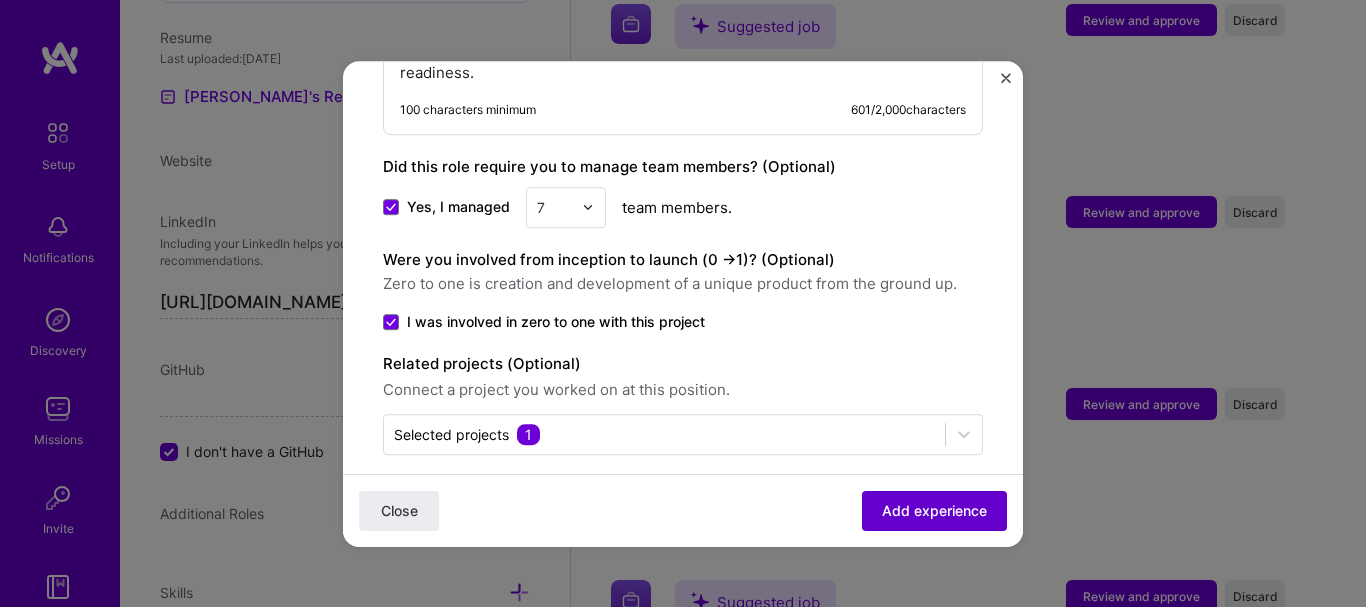 click on "Add experience" at bounding box center [934, 510] 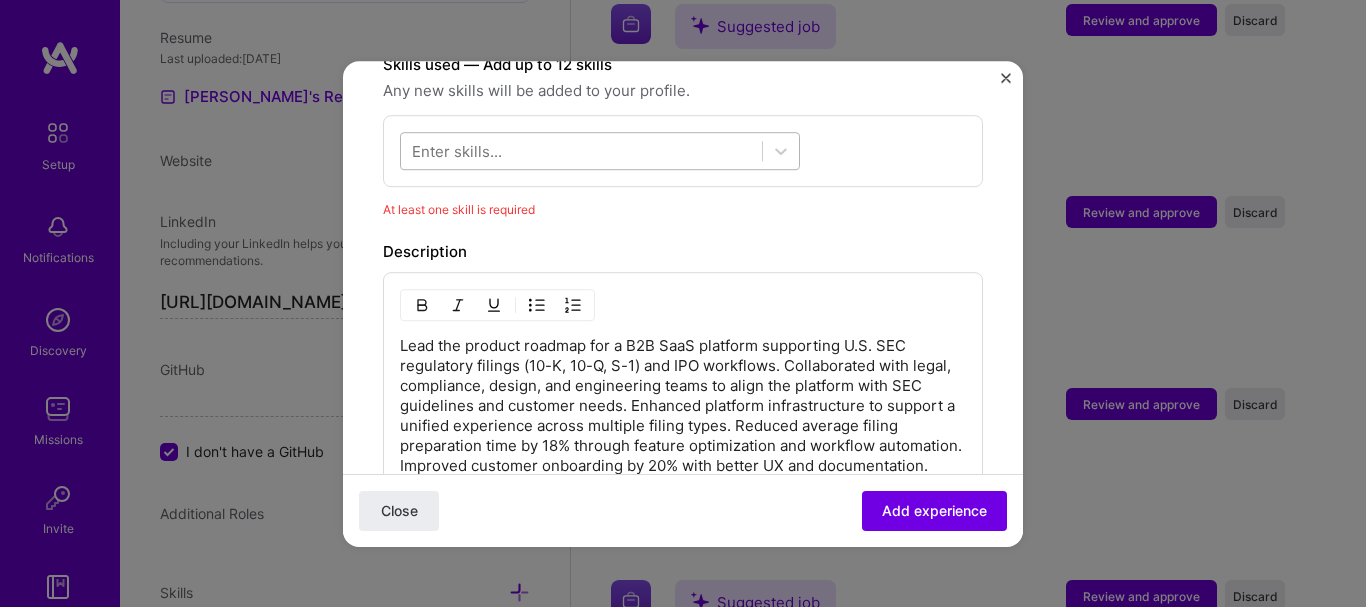 scroll, scrollTop: 622, scrollLeft: 0, axis: vertical 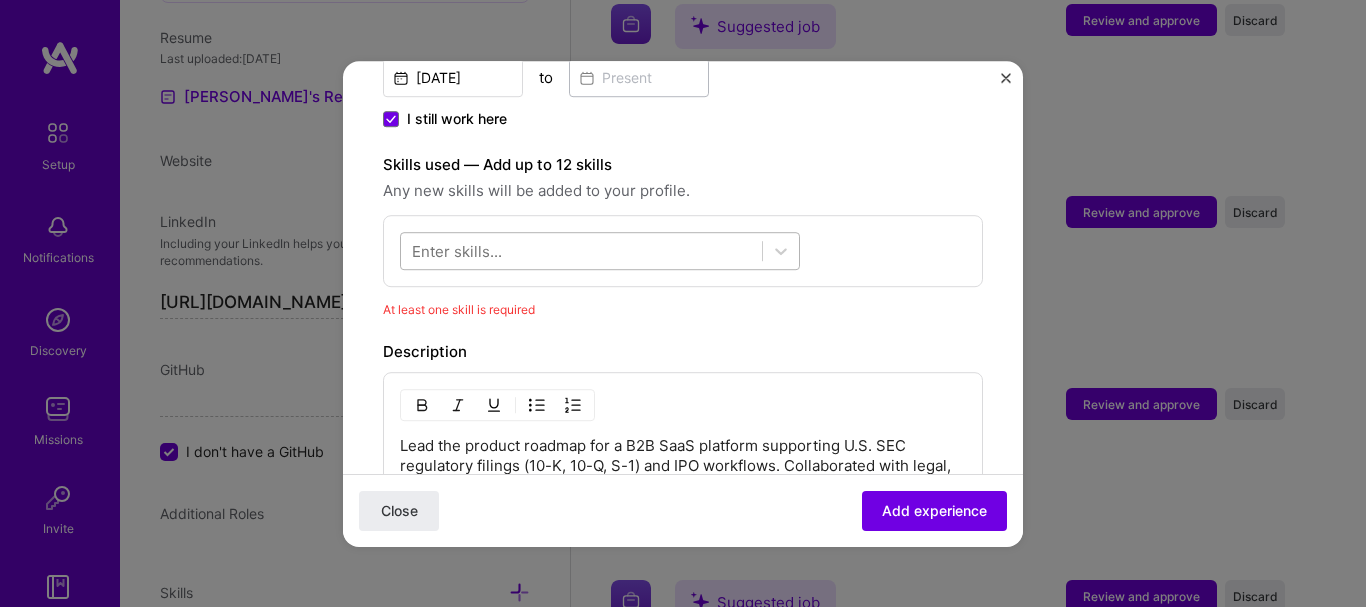 click at bounding box center (581, 250) 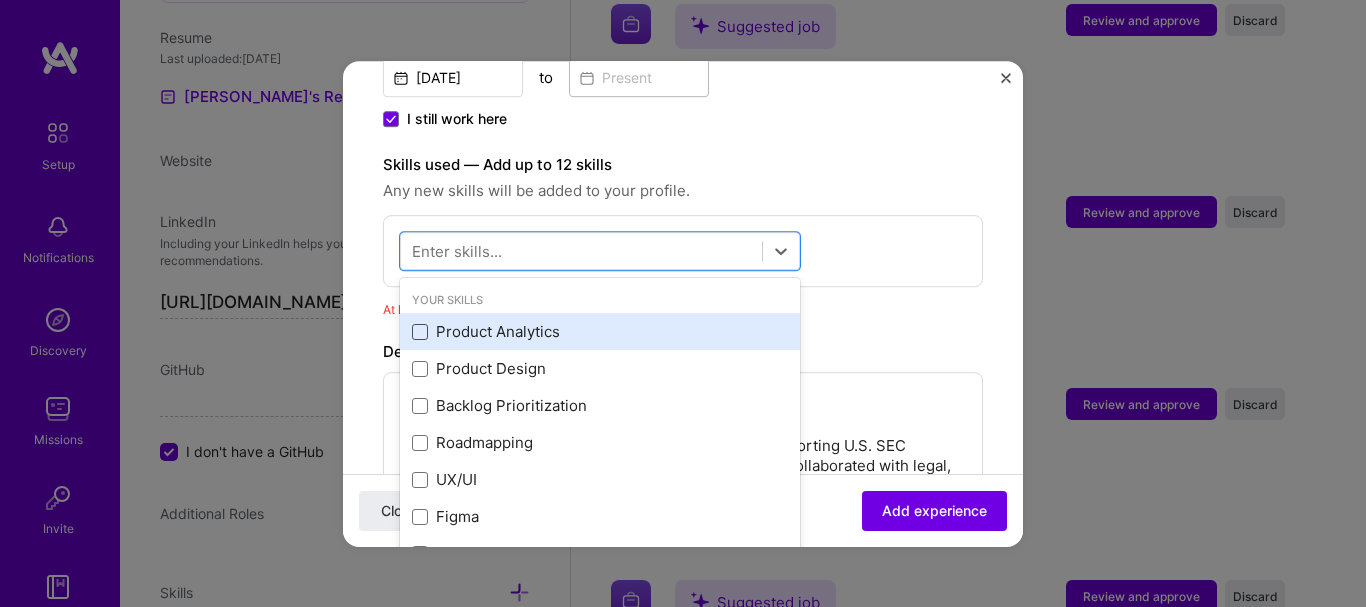 click at bounding box center (420, 332) 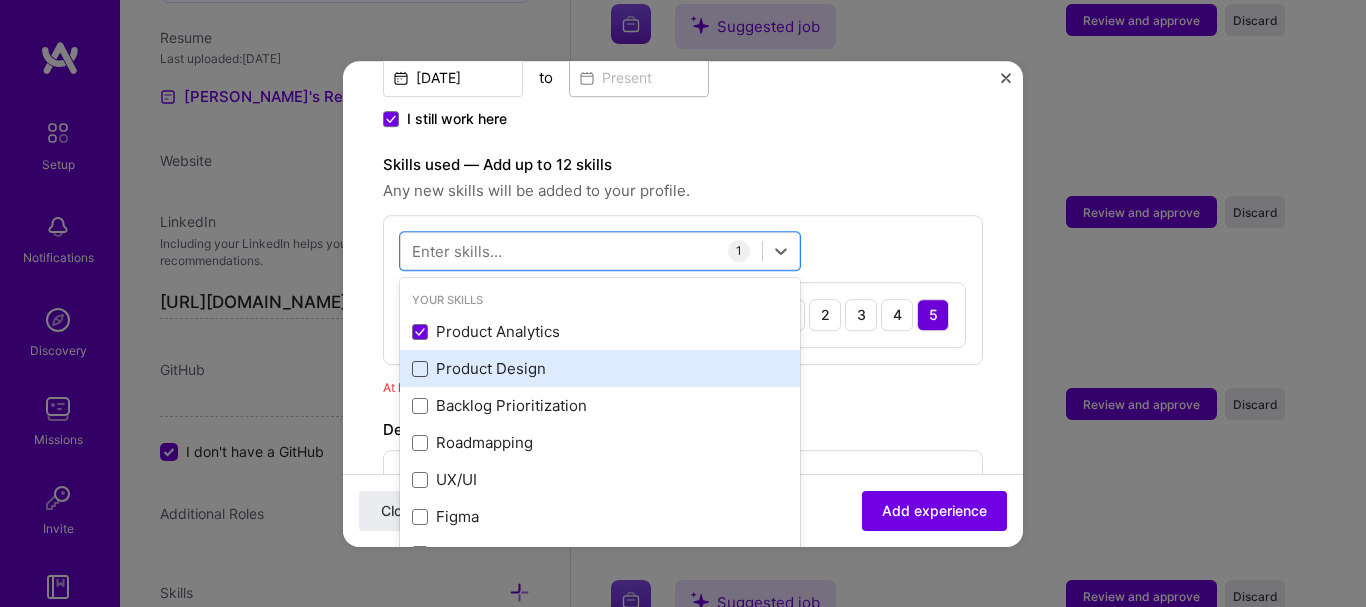 click at bounding box center [420, 369] 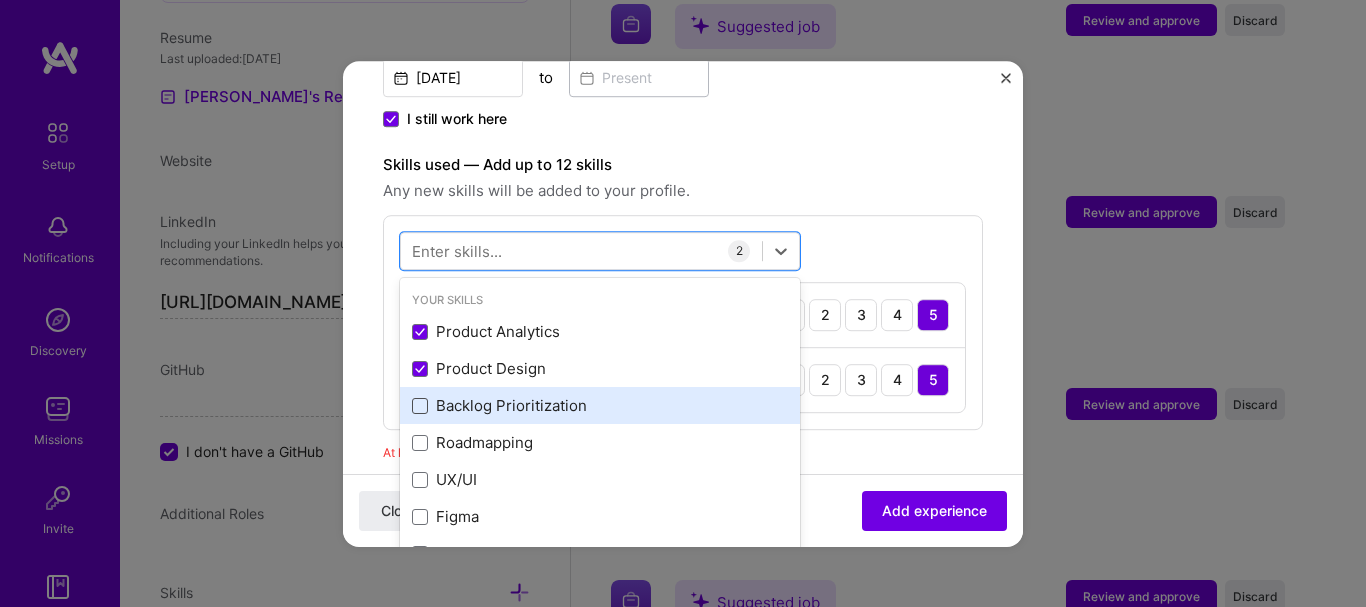 click at bounding box center (420, 406) 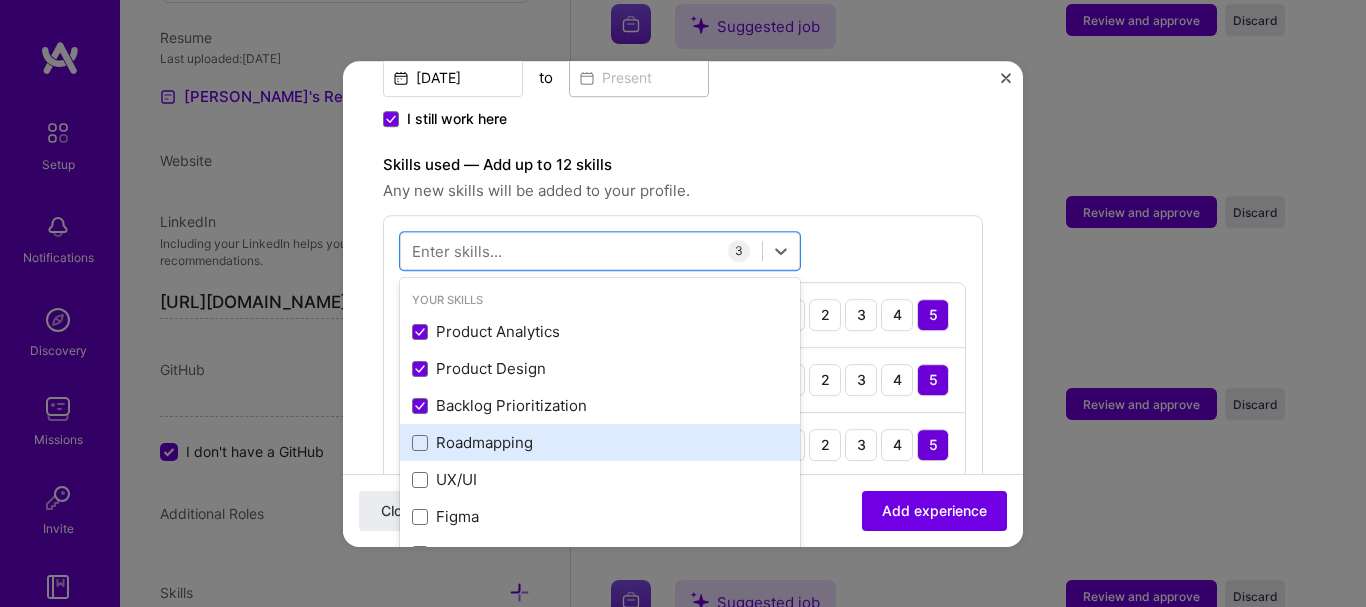 click on "Roadmapping" at bounding box center [600, 443] 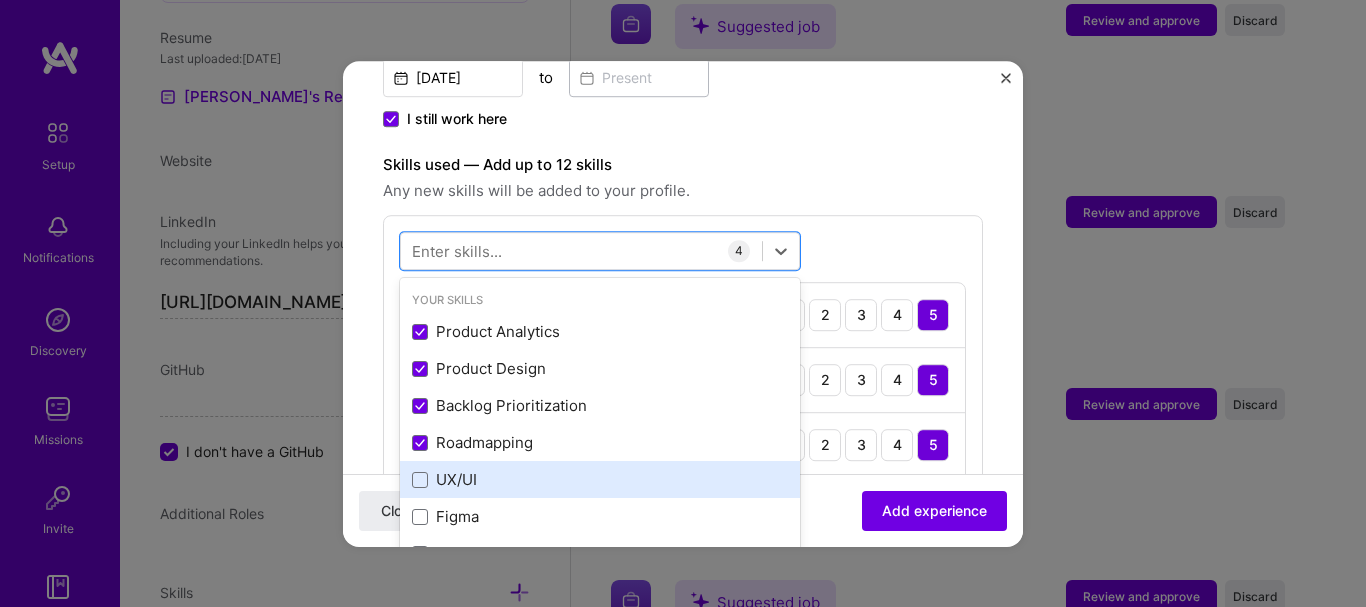 click on "UX/UI" at bounding box center [600, 480] 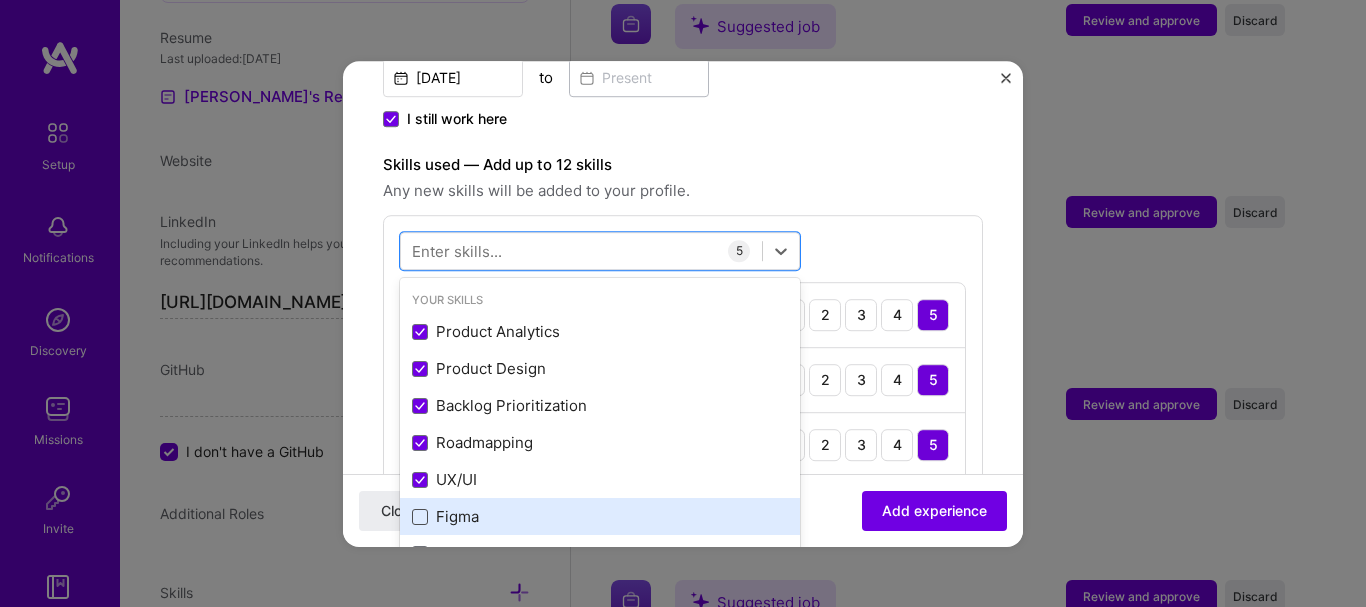 click at bounding box center (420, 517) 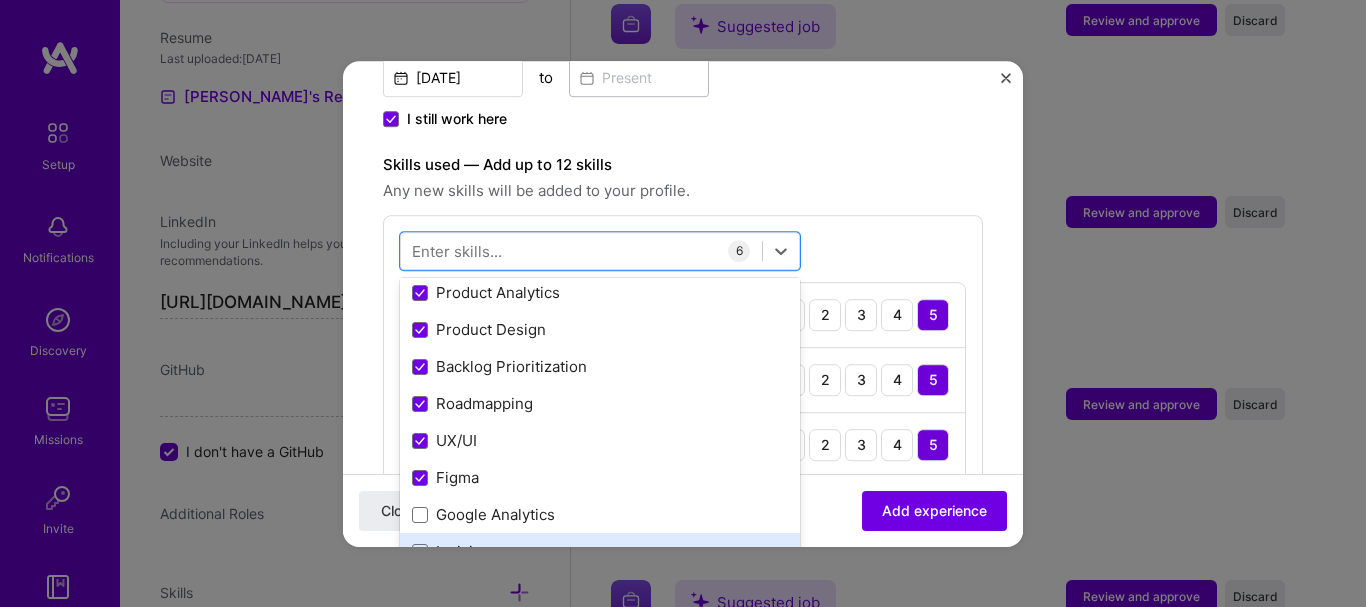 scroll, scrollTop: 100, scrollLeft: 0, axis: vertical 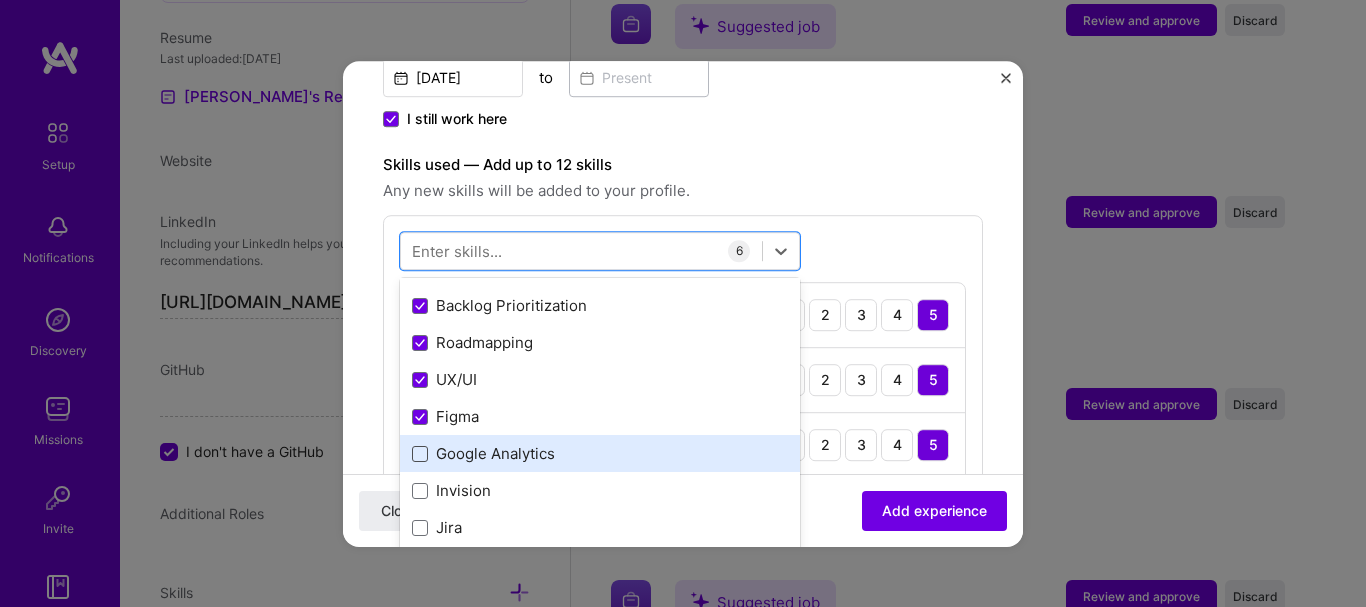 click at bounding box center (420, 454) 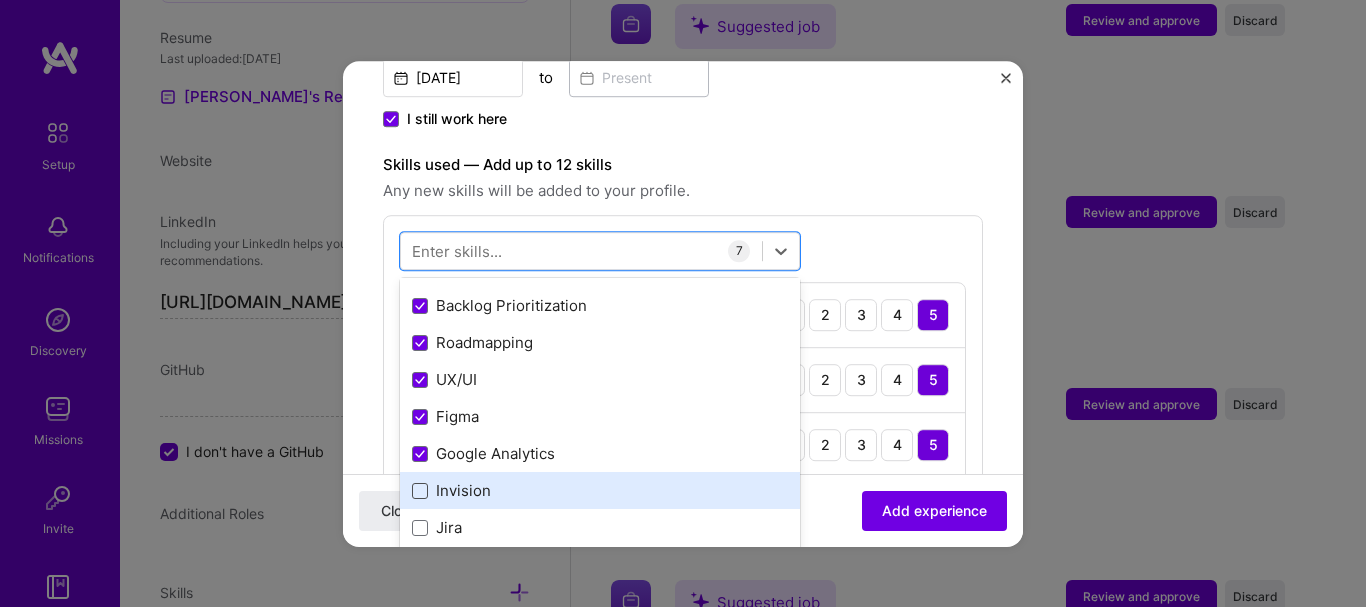 drag, startPoint x: 414, startPoint y: 470, endPoint x: 419, endPoint y: 497, distance: 27.45906 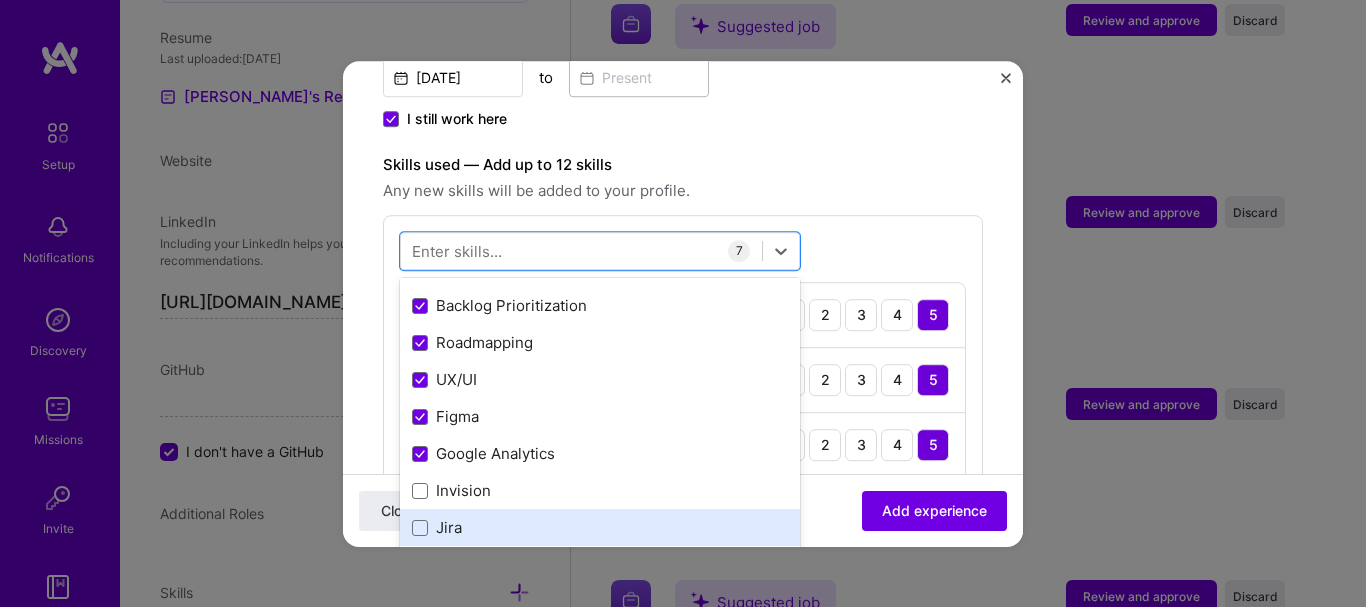 click at bounding box center [420, 491] 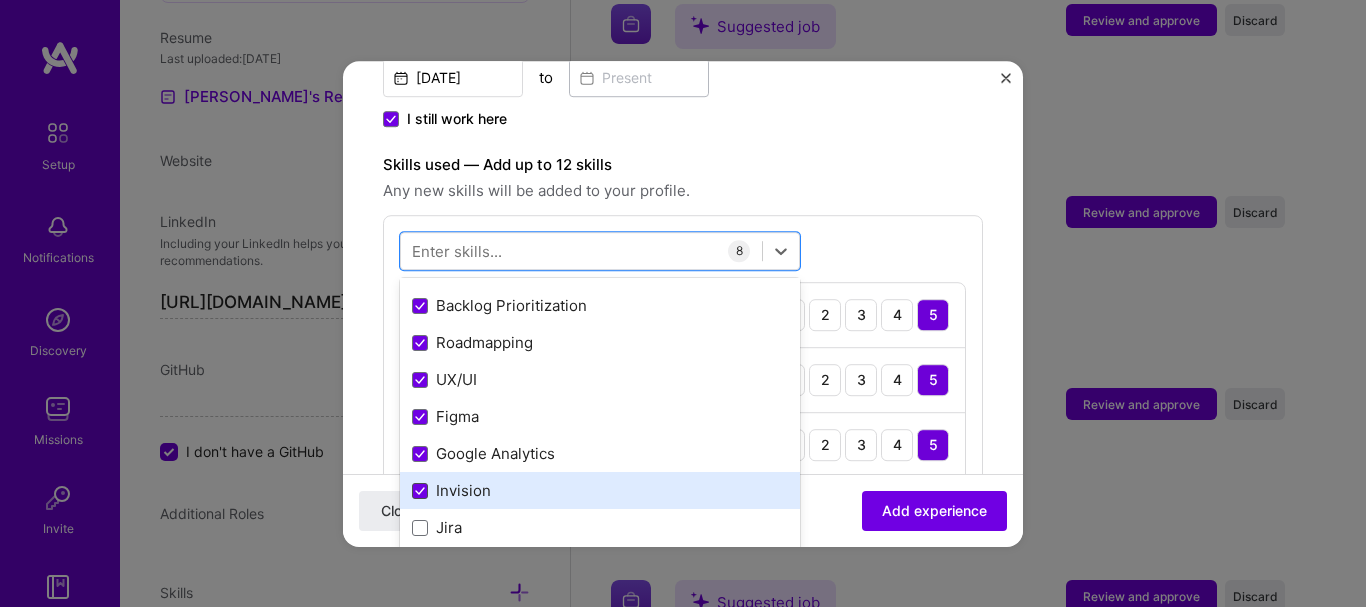 click 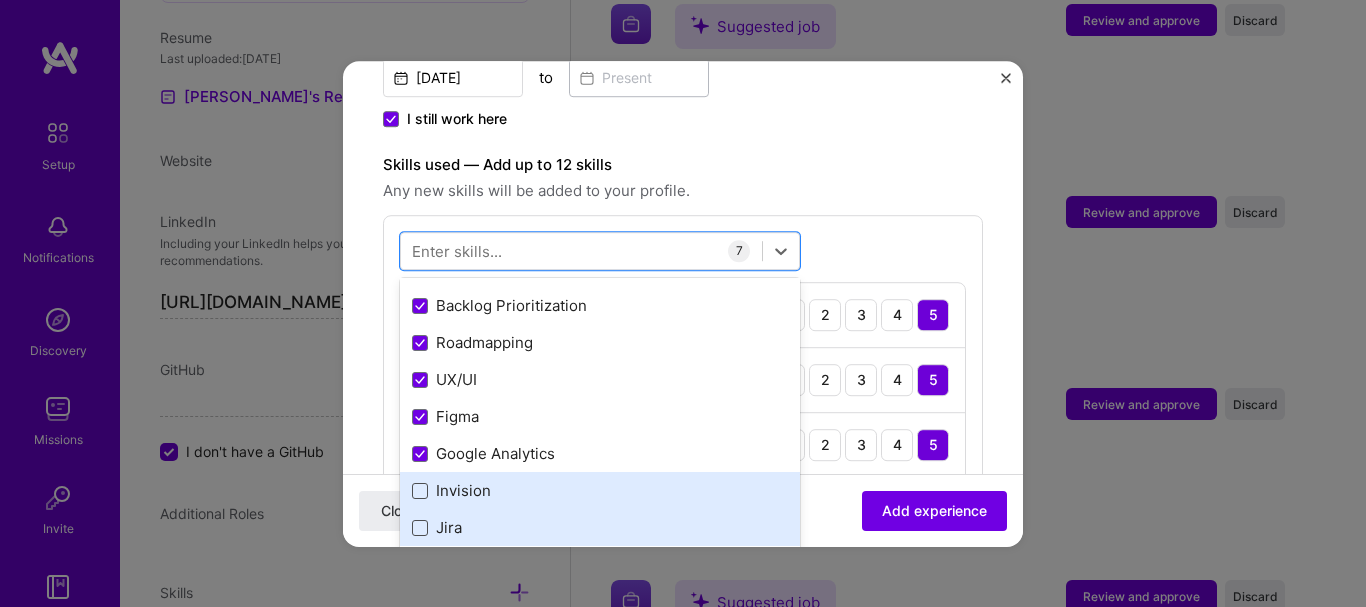 click at bounding box center [420, 528] 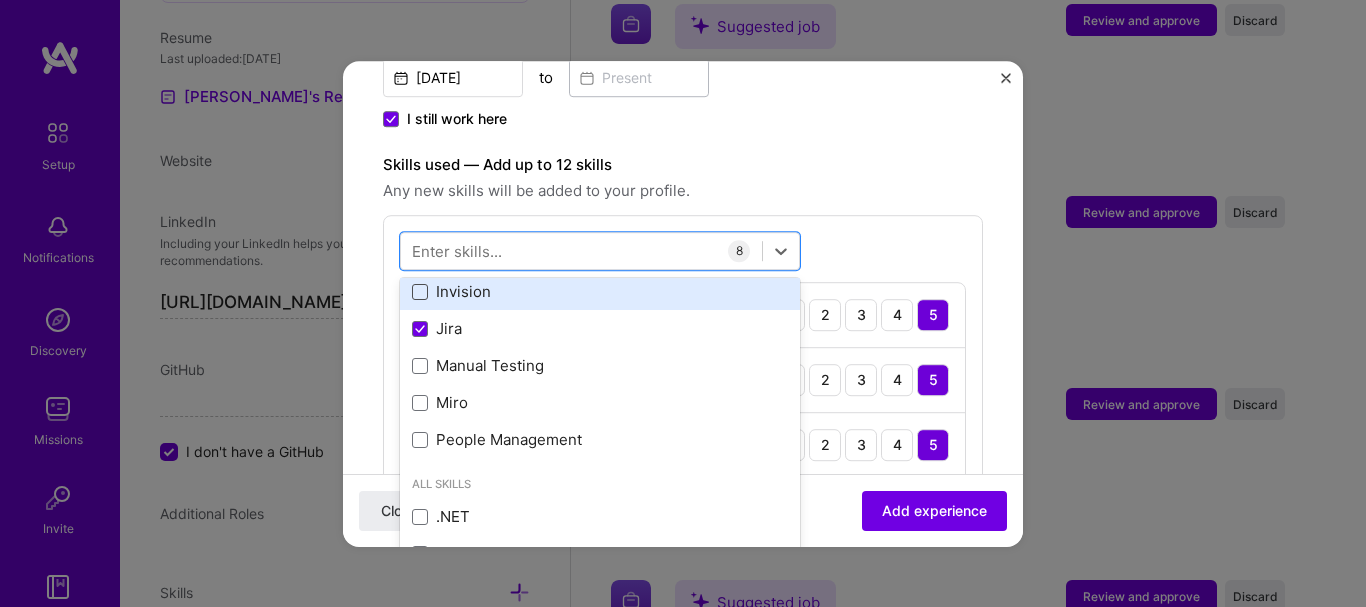 scroll, scrollTop: 300, scrollLeft: 0, axis: vertical 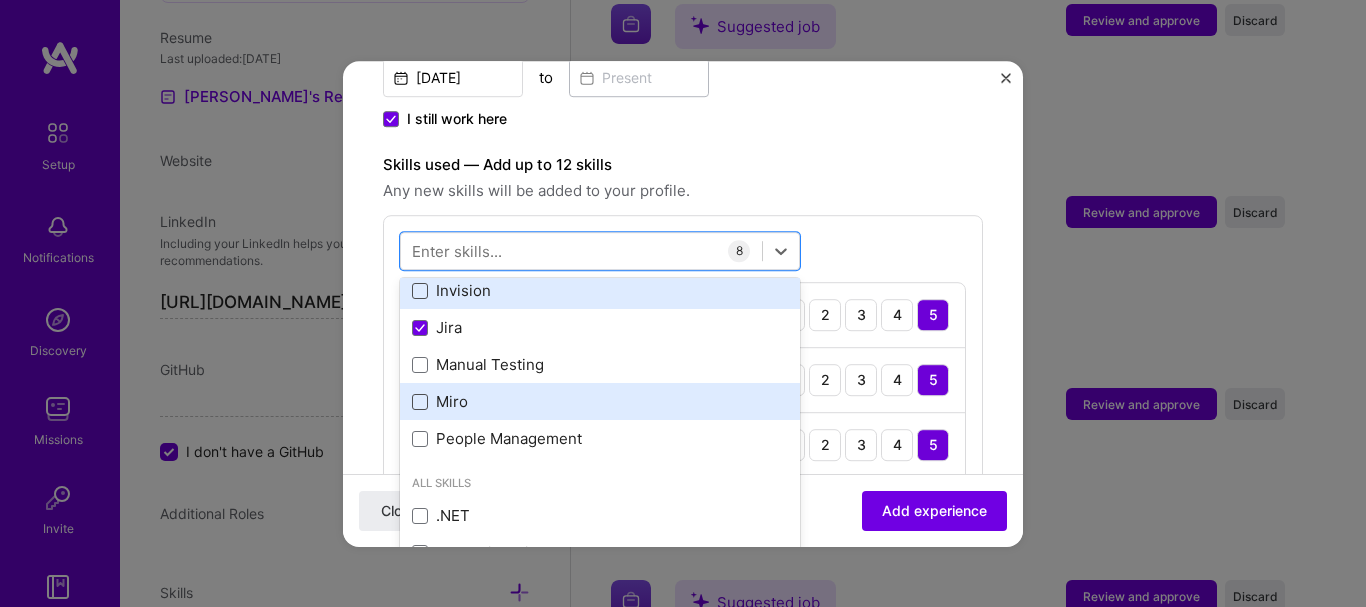 click at bounding box center (420, 402) 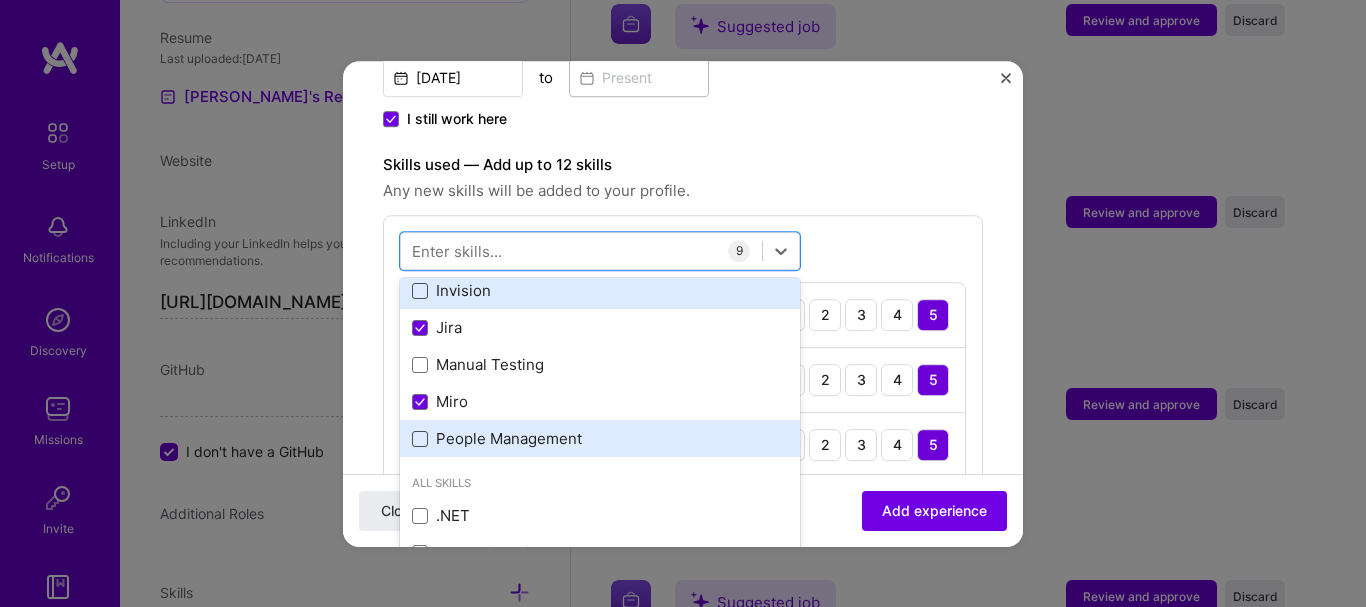 click at bounding box center (420, 439) 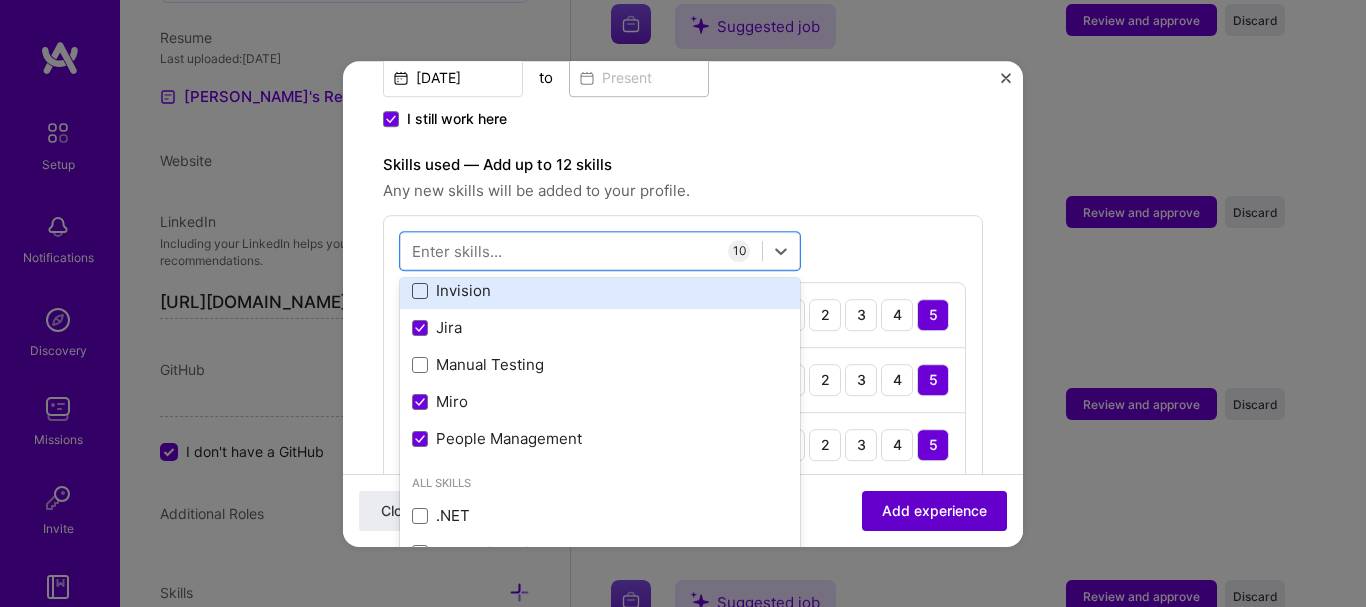 click on "Add experience" at bounding box center (934, 510) 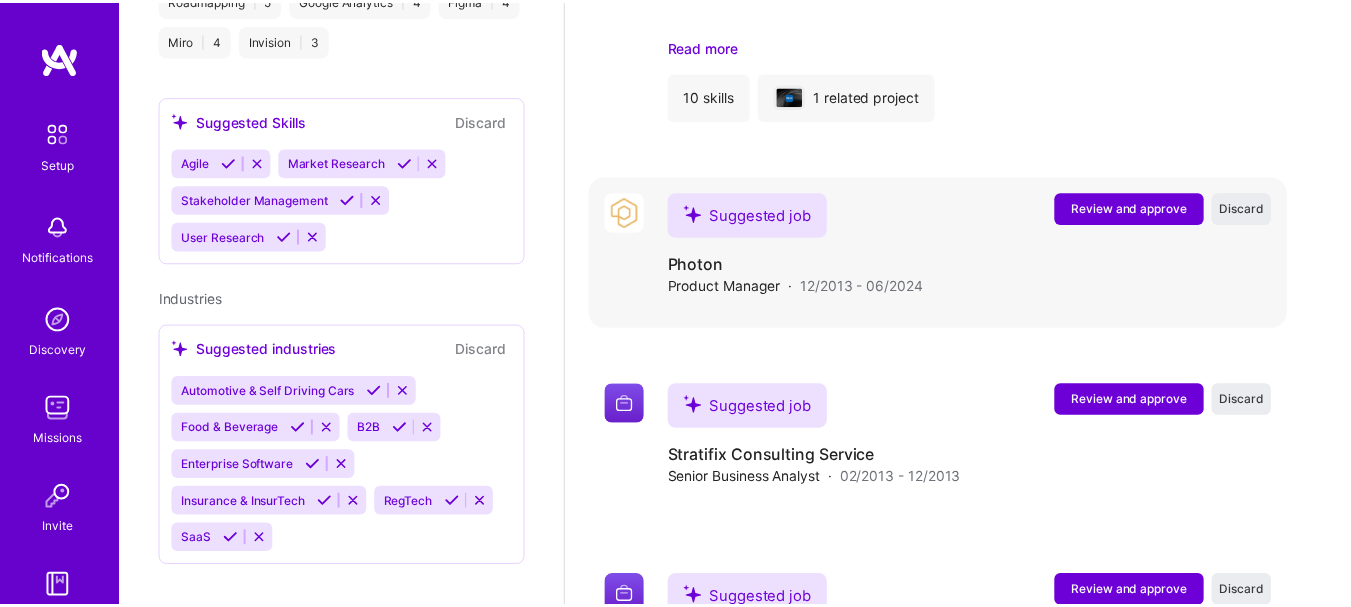 scroll, scrollTop: 2714, scrollLeft: 0, axis: vertical 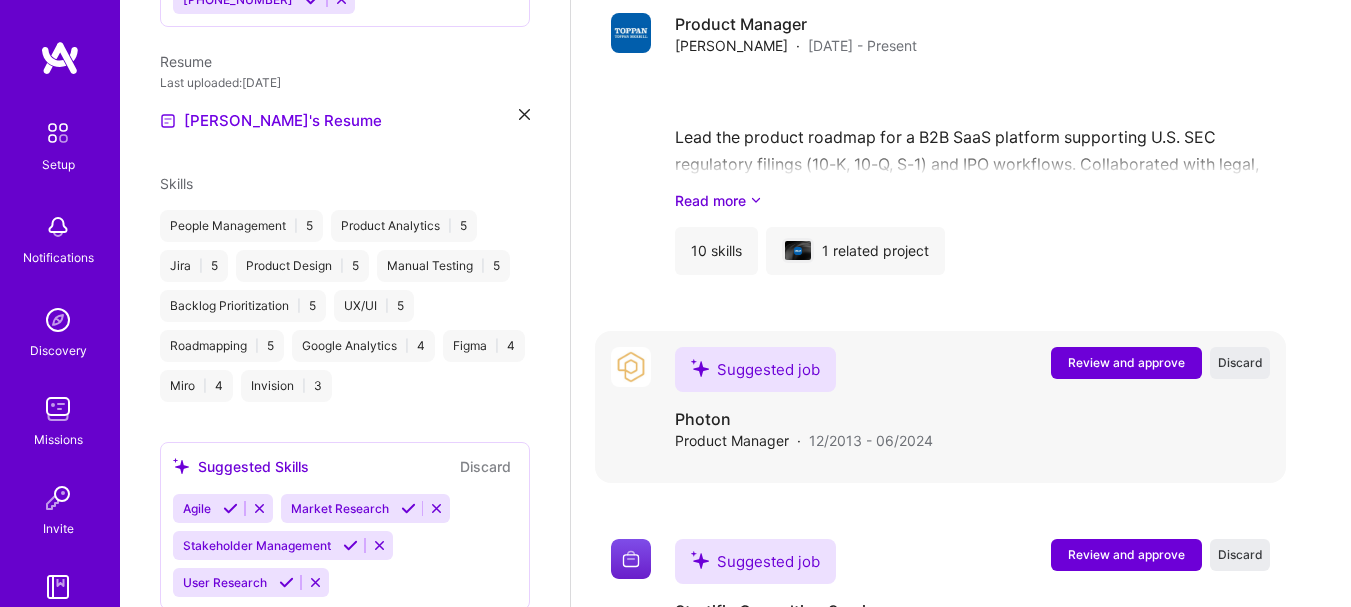 click on "Review and approve" at bounding box center (1126, 362) 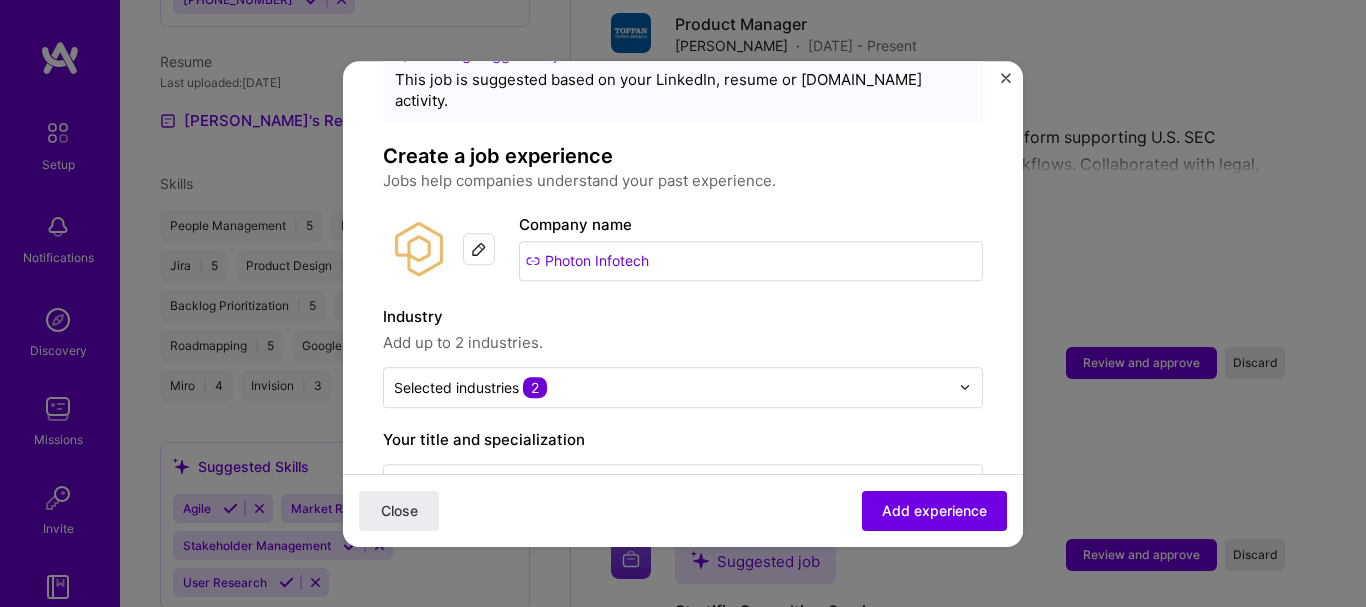 scroll, scrollTop: 100, scrollLeft: 0, axis: vertical 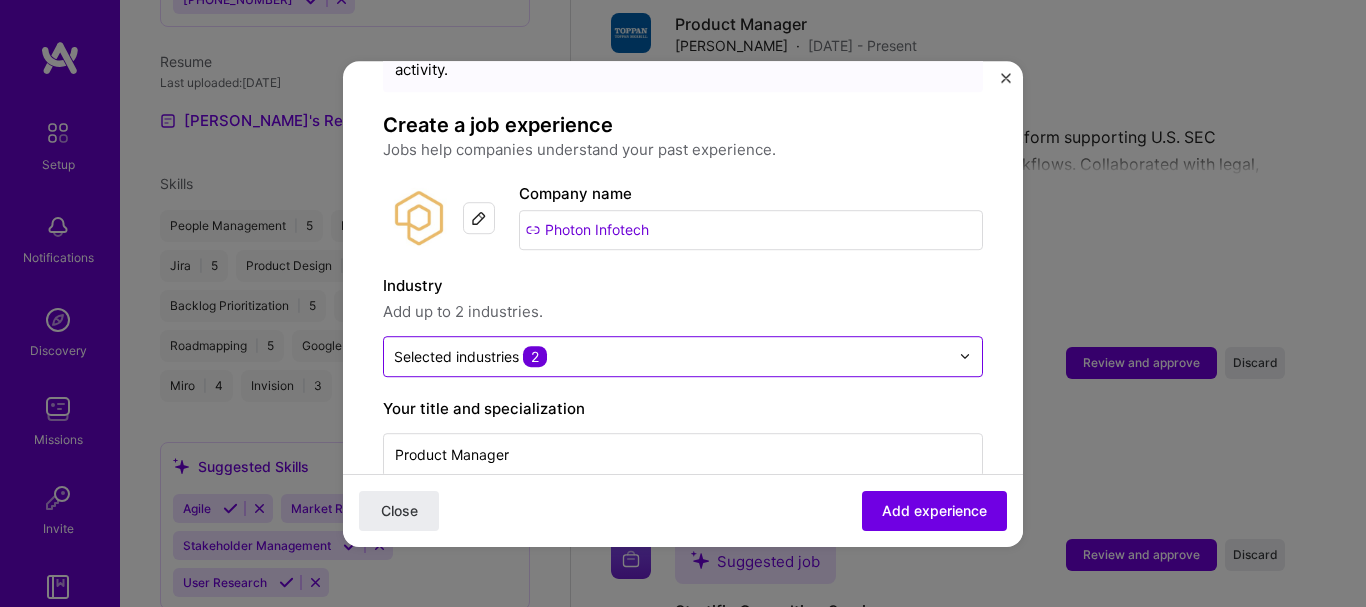 click at bounding box center (671, 356) 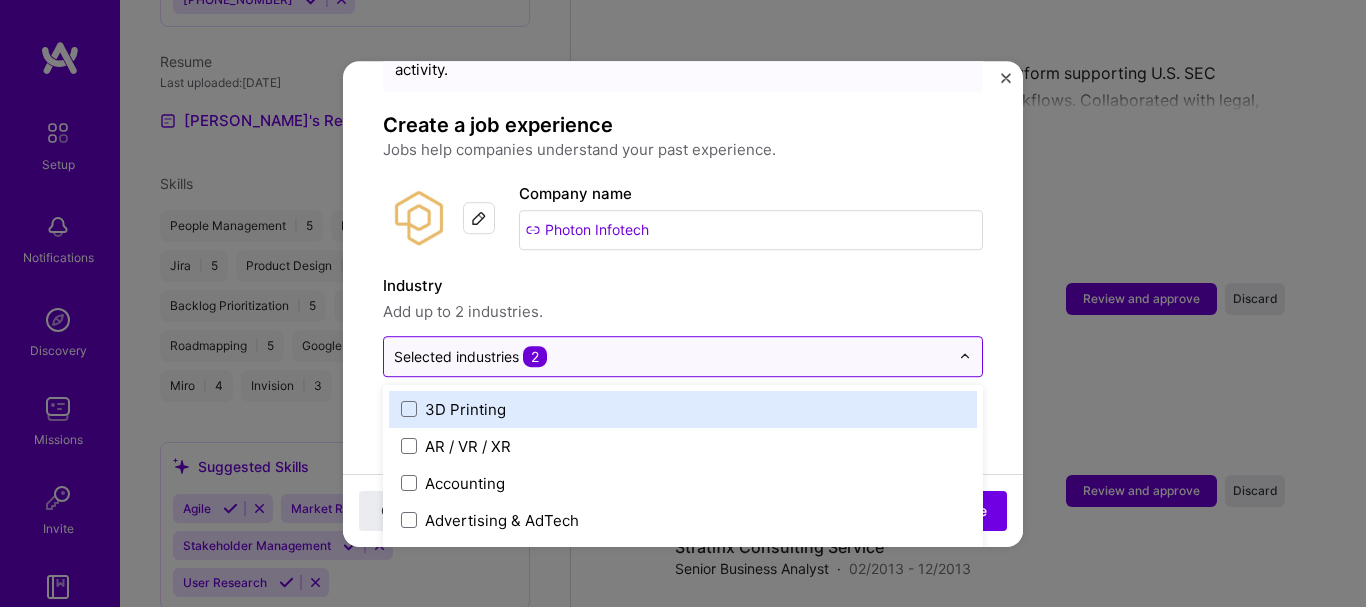scroll, scrollTop: 2252, scrollLeft: 0, axis: vertical 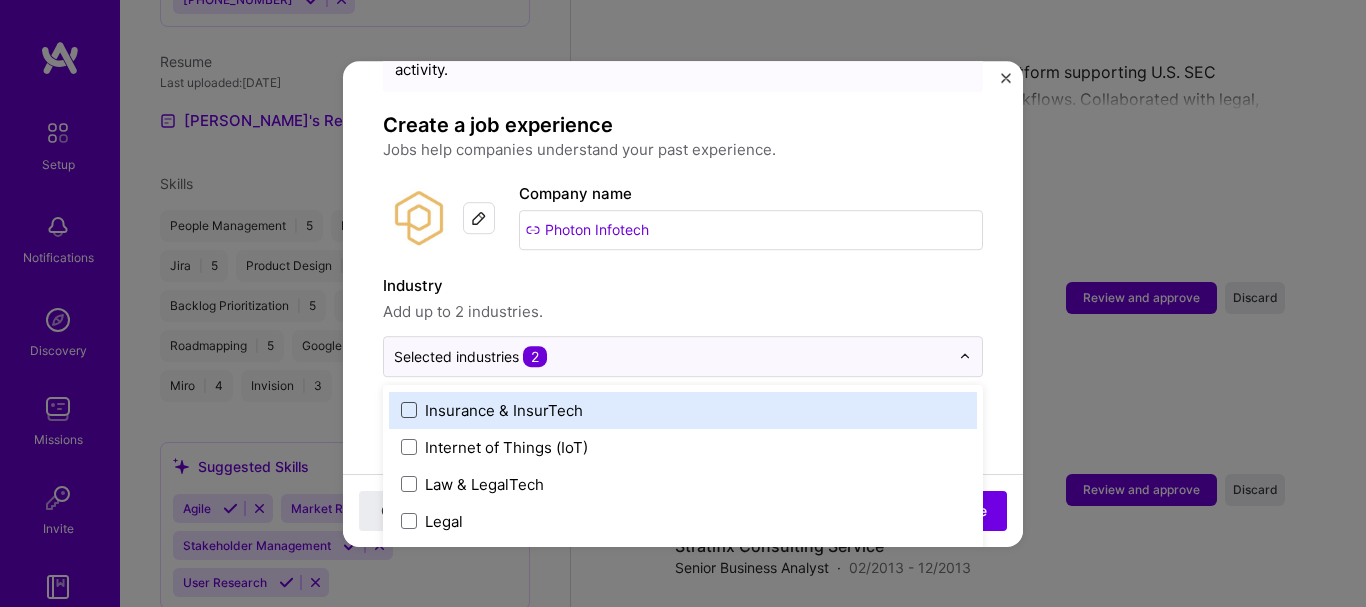 click at bounding box center [409, 410] 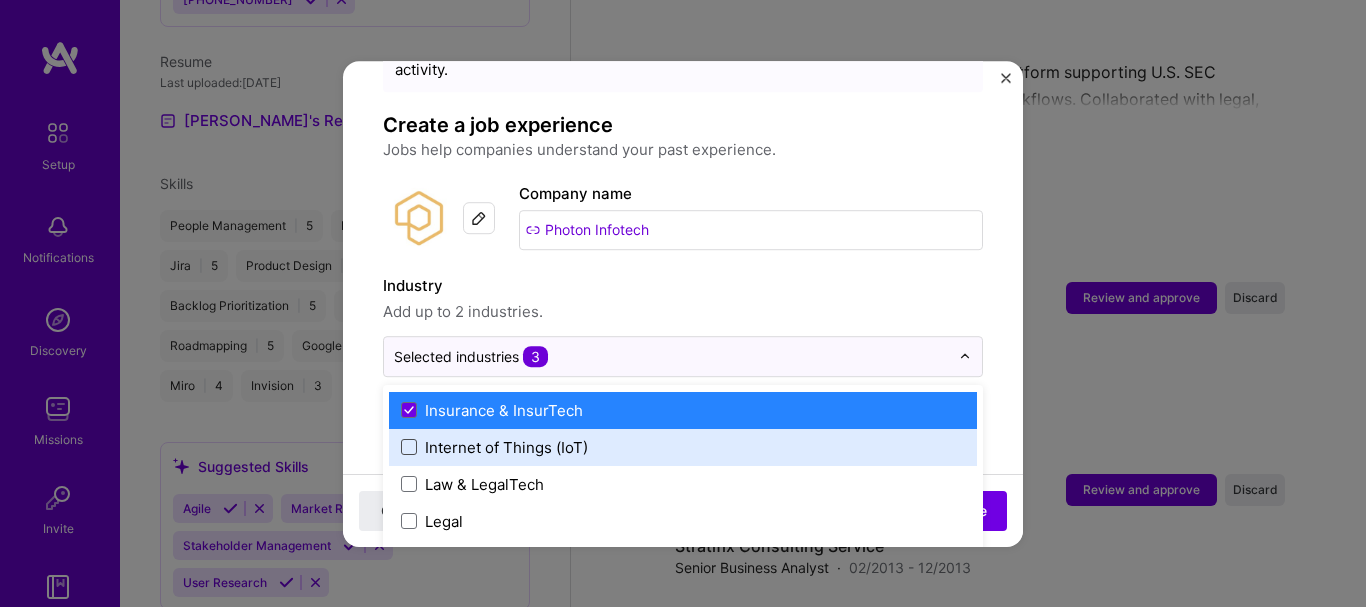 click at bounding box center (409, 447) 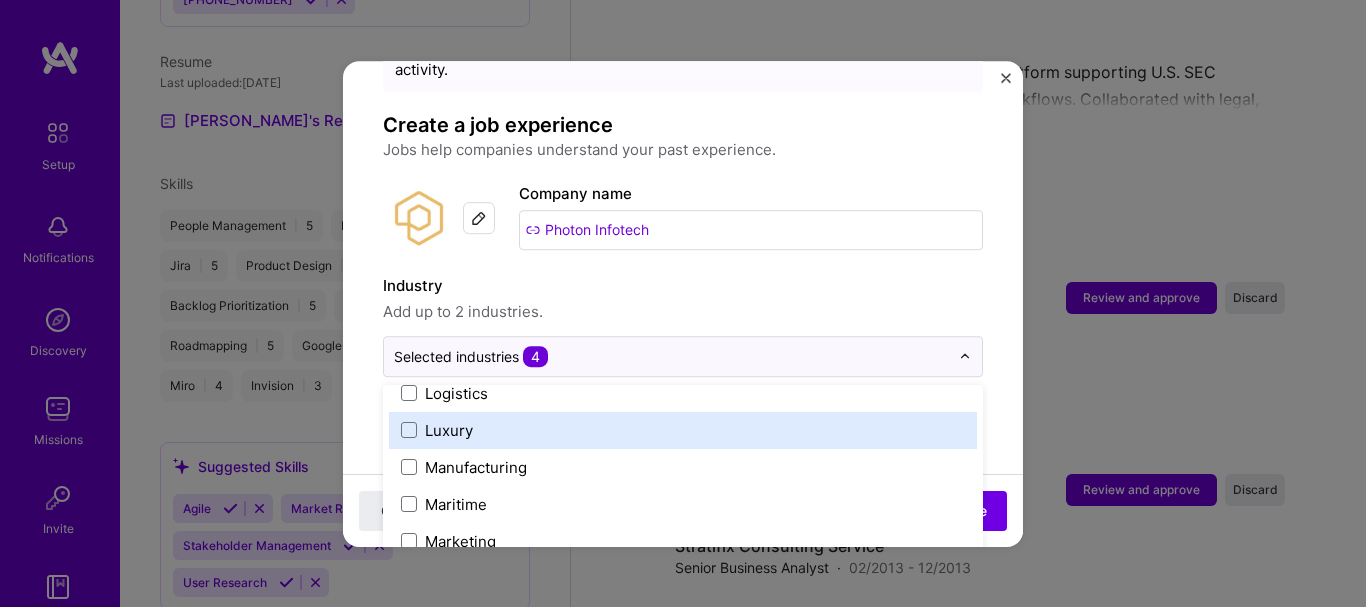 scroll, scrollTop: 2900, scrollLeft: 0, axis: vertical 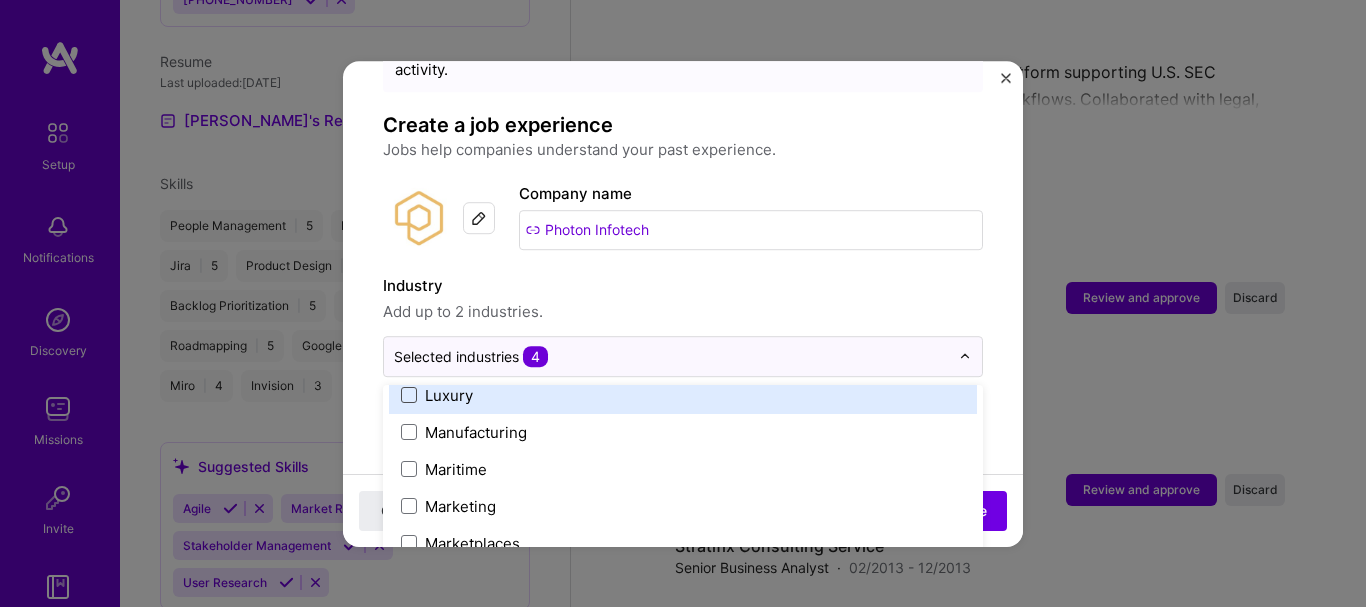 click at bounding box center [409, 395] 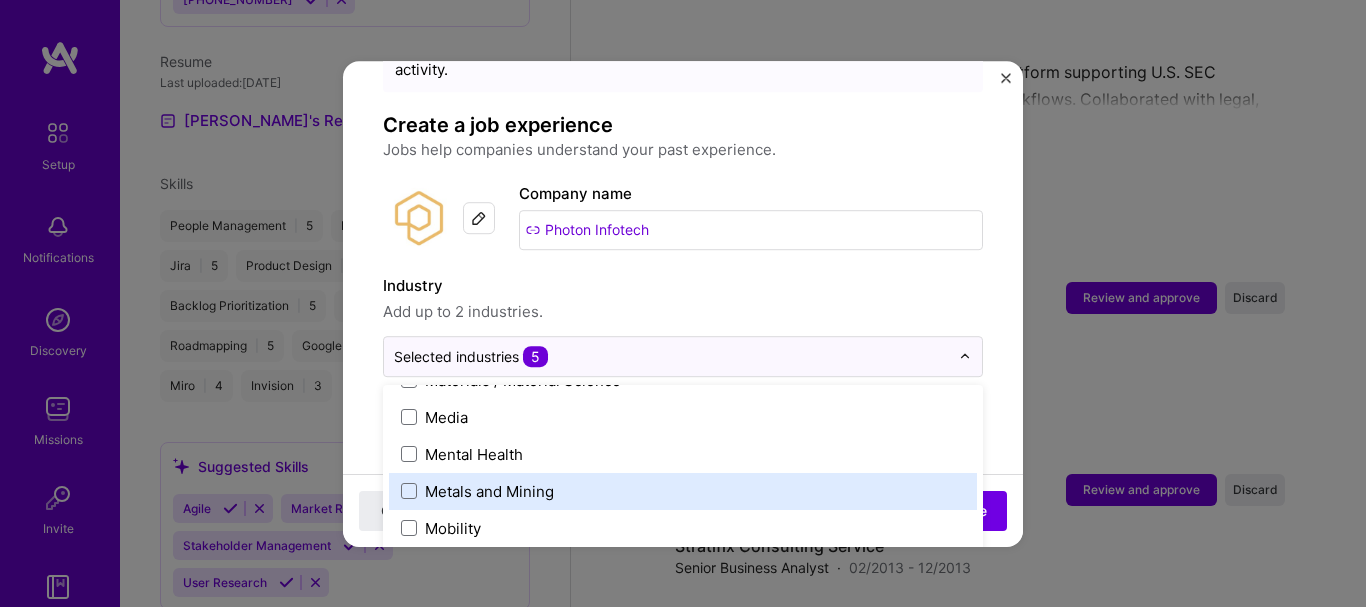 scroll, scrollTop: 3200, scrollLeft: 0, axis: vertical 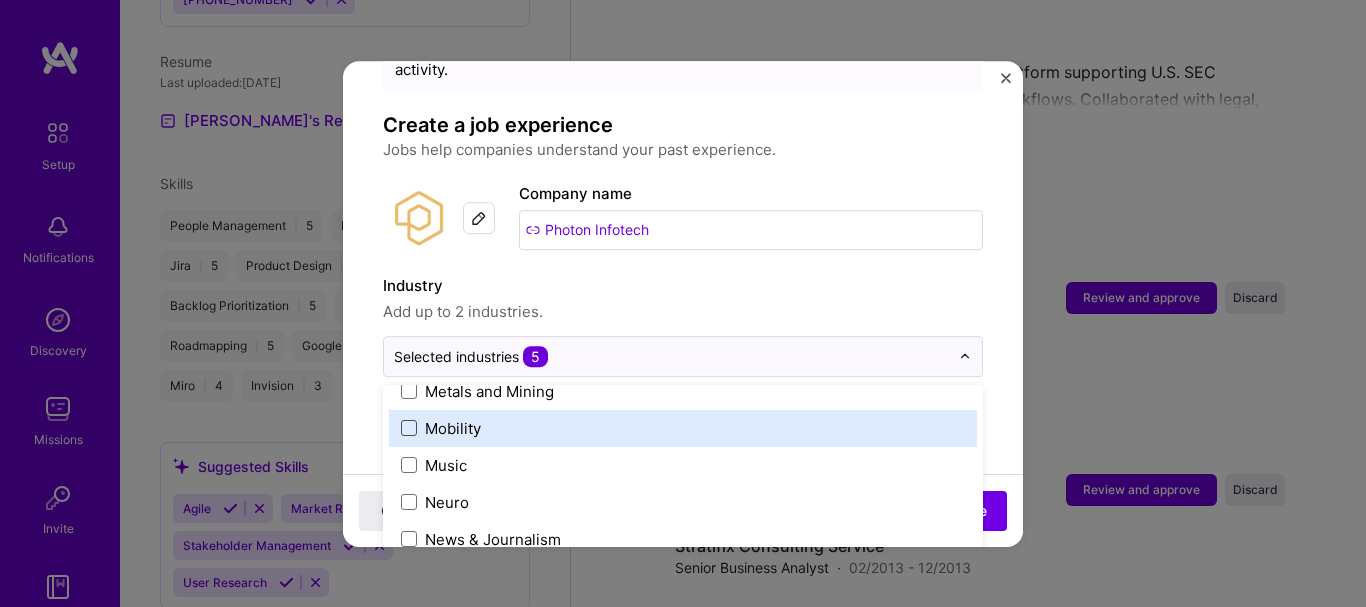click at bounding box center [409, 428] 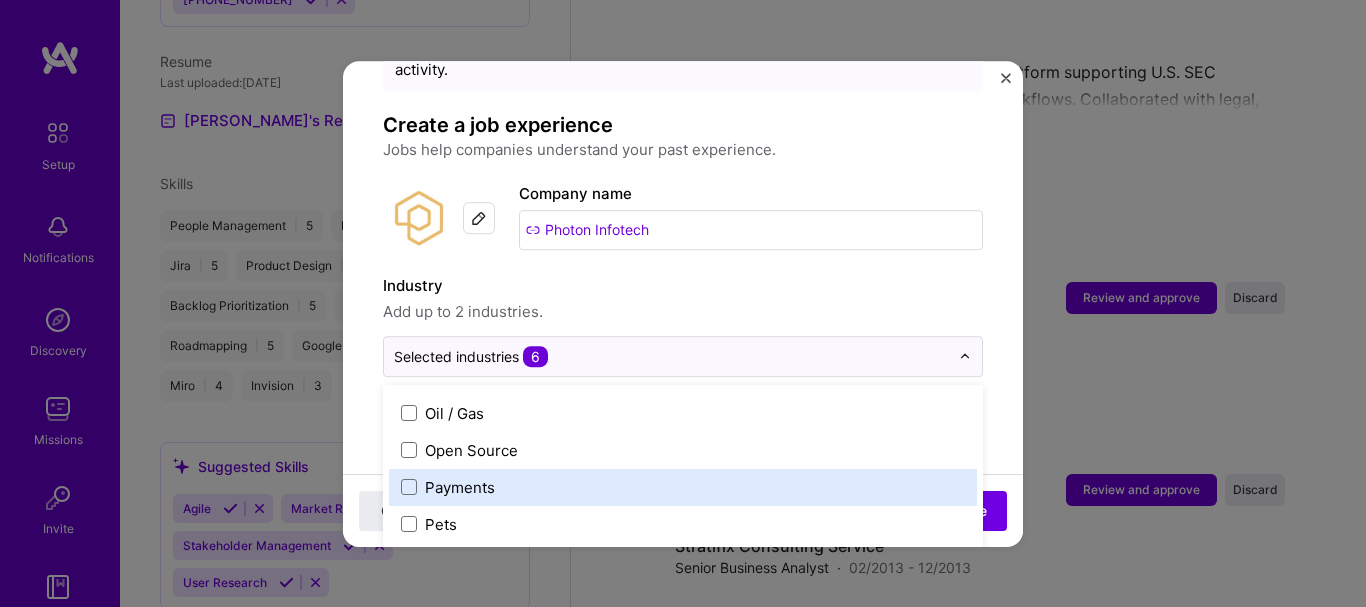 scroll, scrollTop: 3500, scrollLeft: 0, axis: vertical 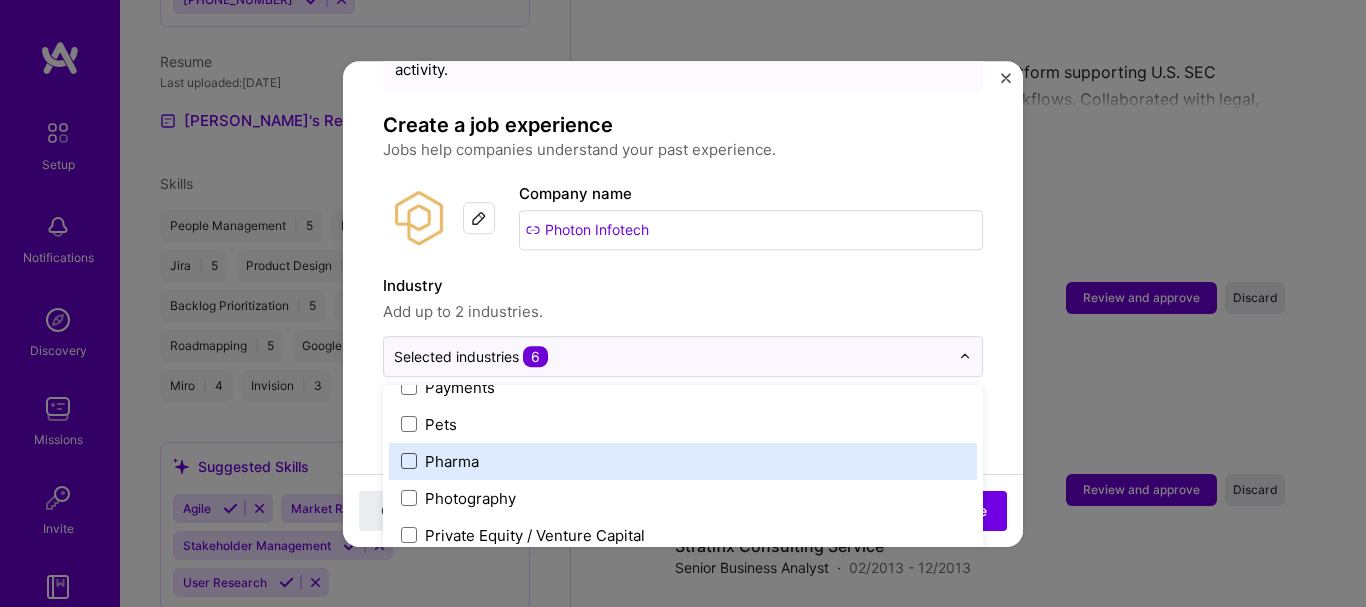 click at bounding box center (409, 461) 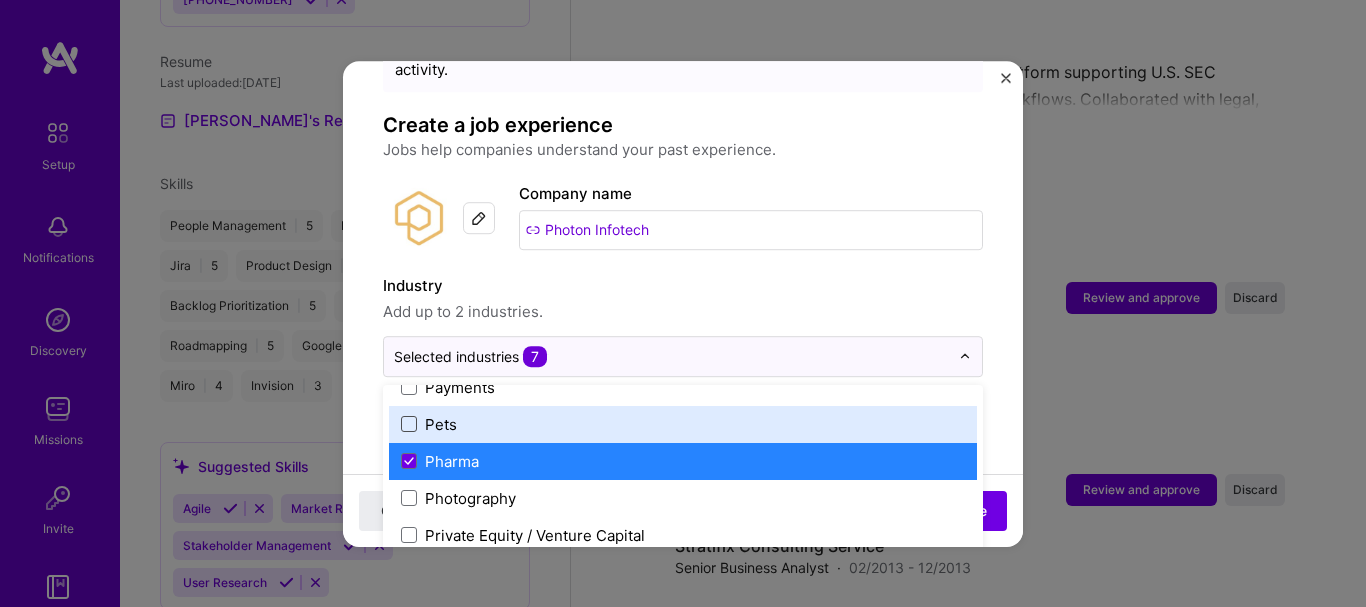 click at bounding box center [409, 424] 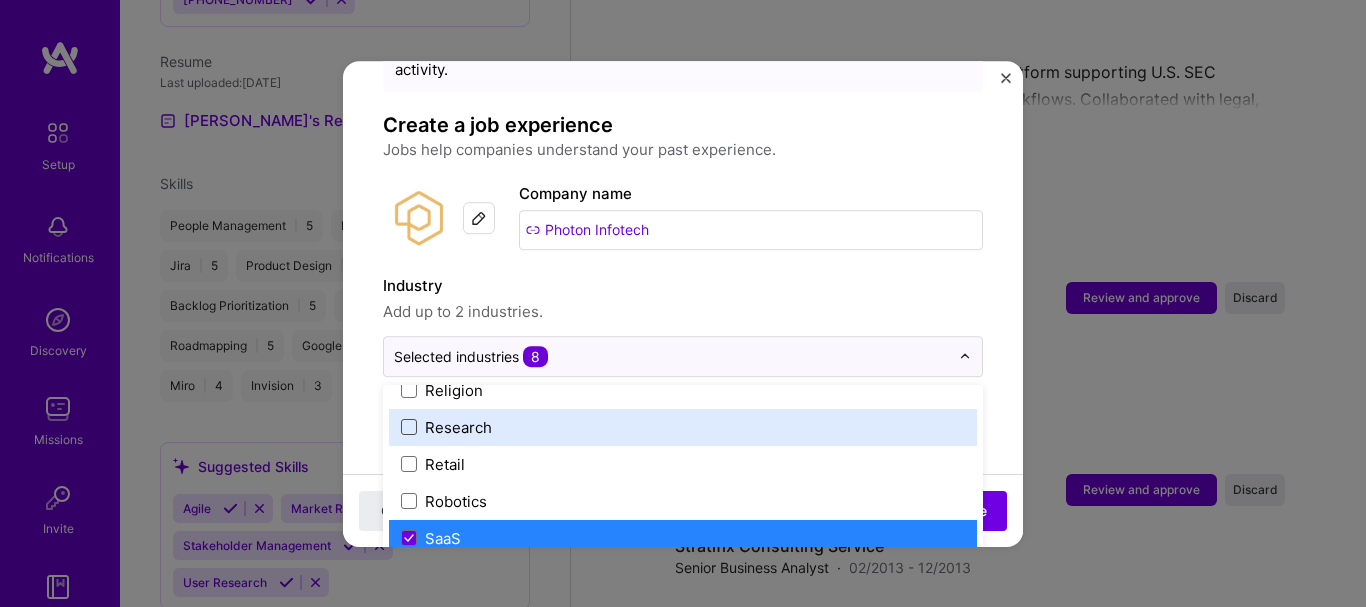 scroll, scrollTop: 3900, scrollLeft: 0, axis: vertical 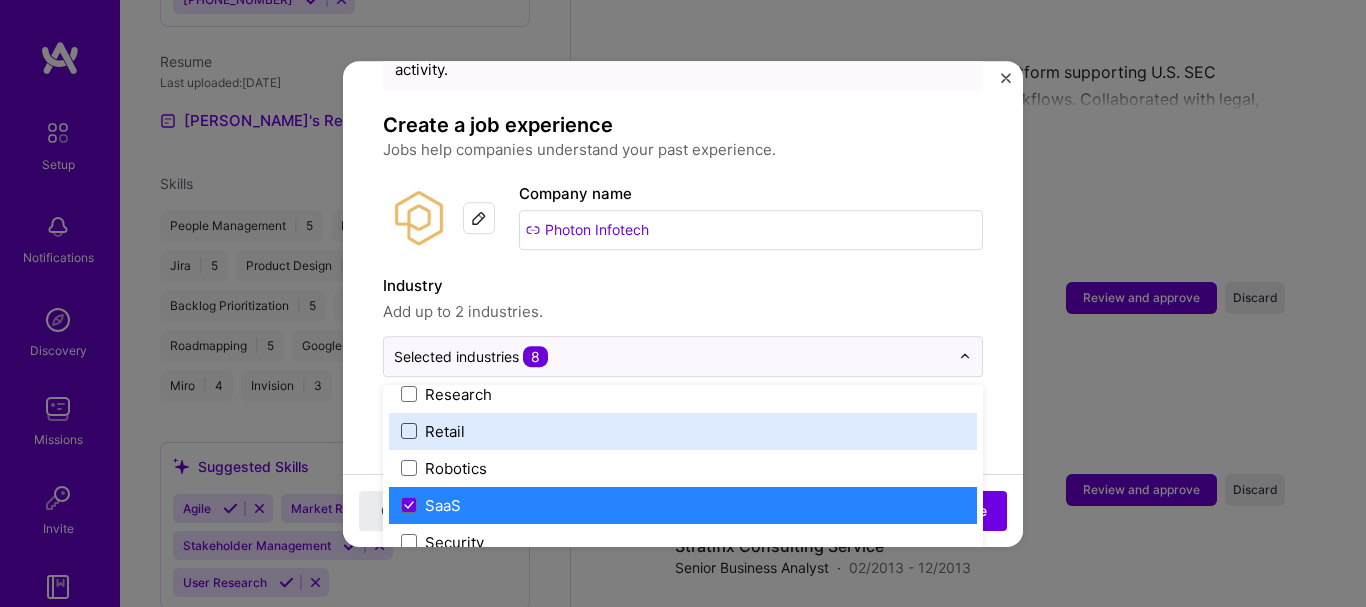 click at bounding box center (409, 431) 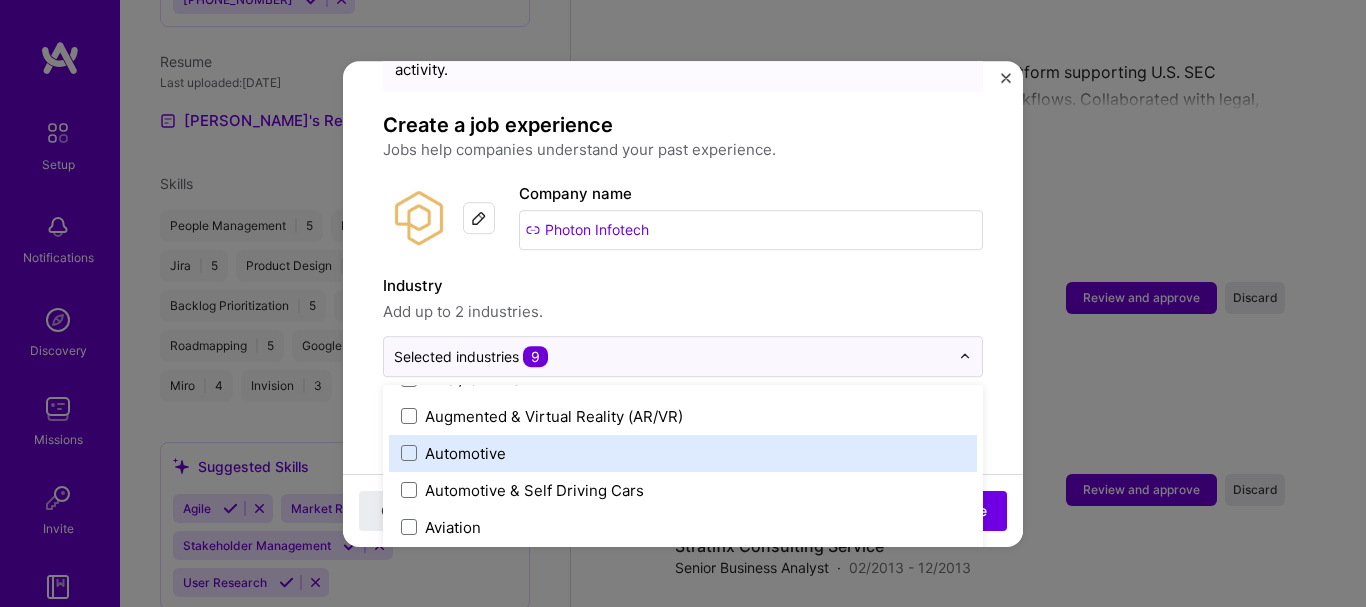 scroll, scrollTop: 500, scrollLeft: 0, axis: vertical 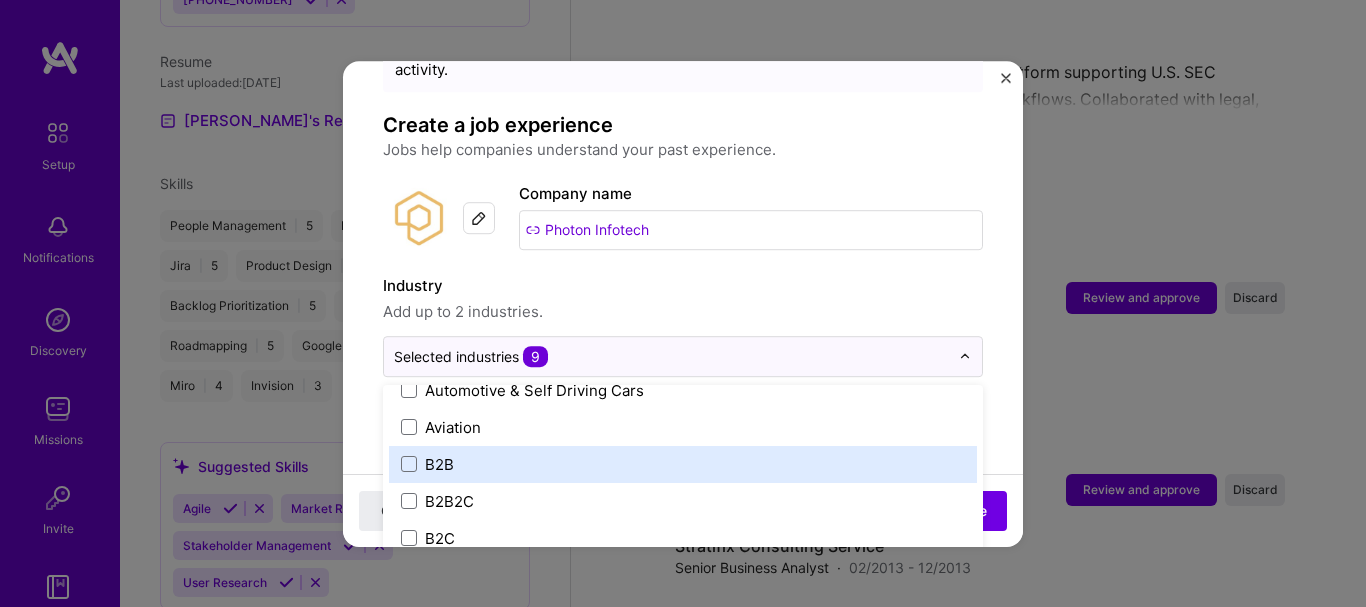 click on "B2B" at bounding box center [683, 464] 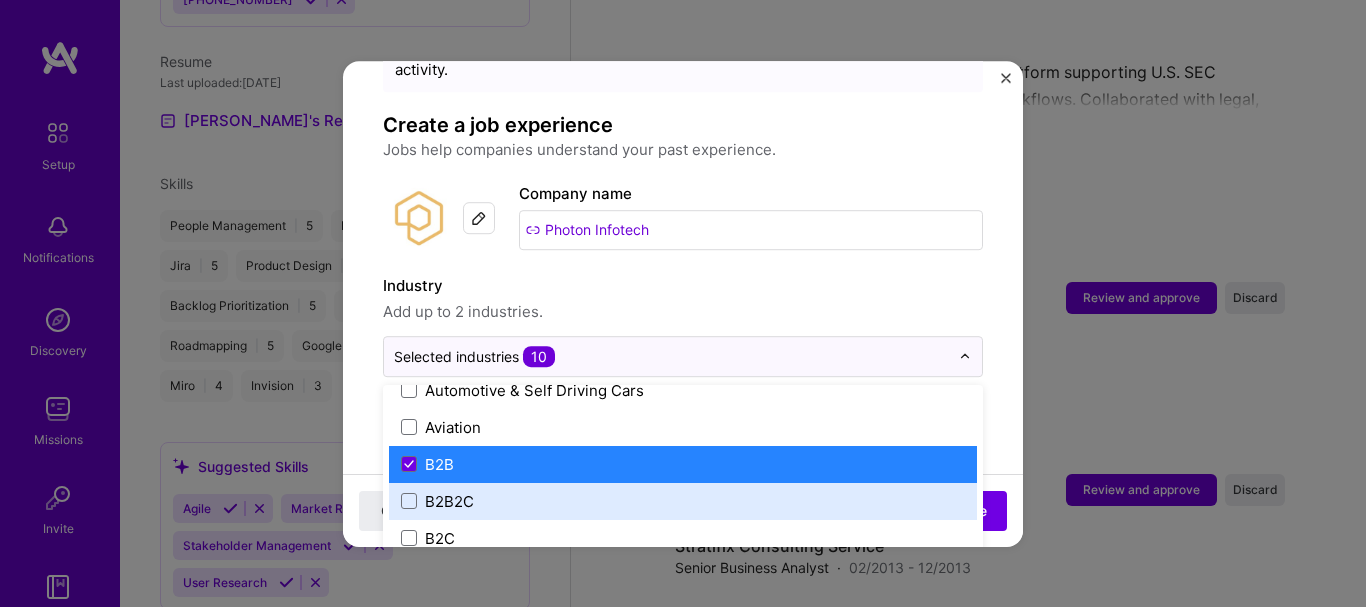 click on "B2B2C" at bounding box center [683, 501] 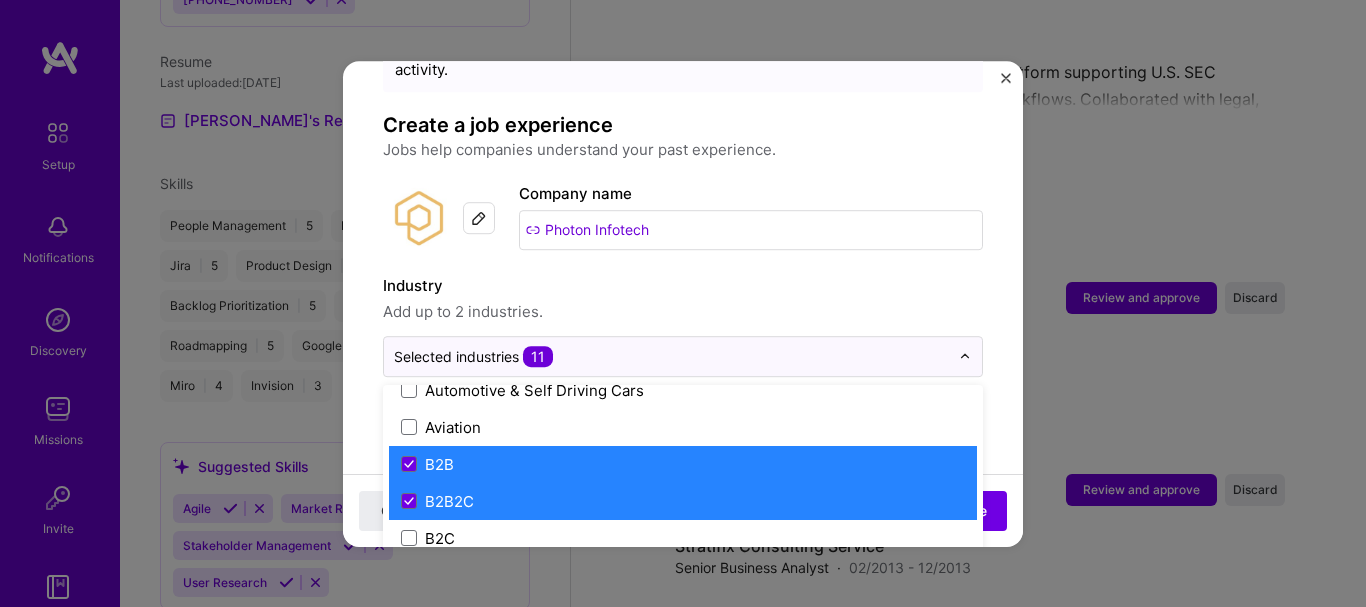 scroll, scrollTop: 600, scrollLeft: 0, axis: vertical 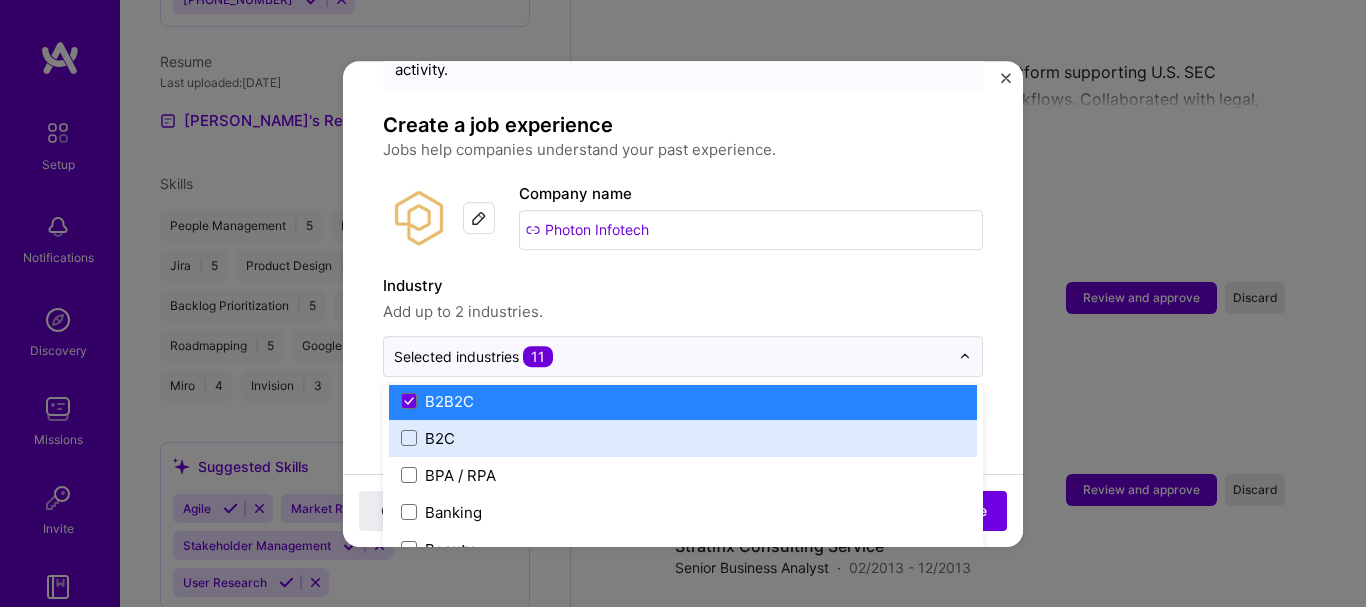 click on "B2C" at bounding box center (683, 438) 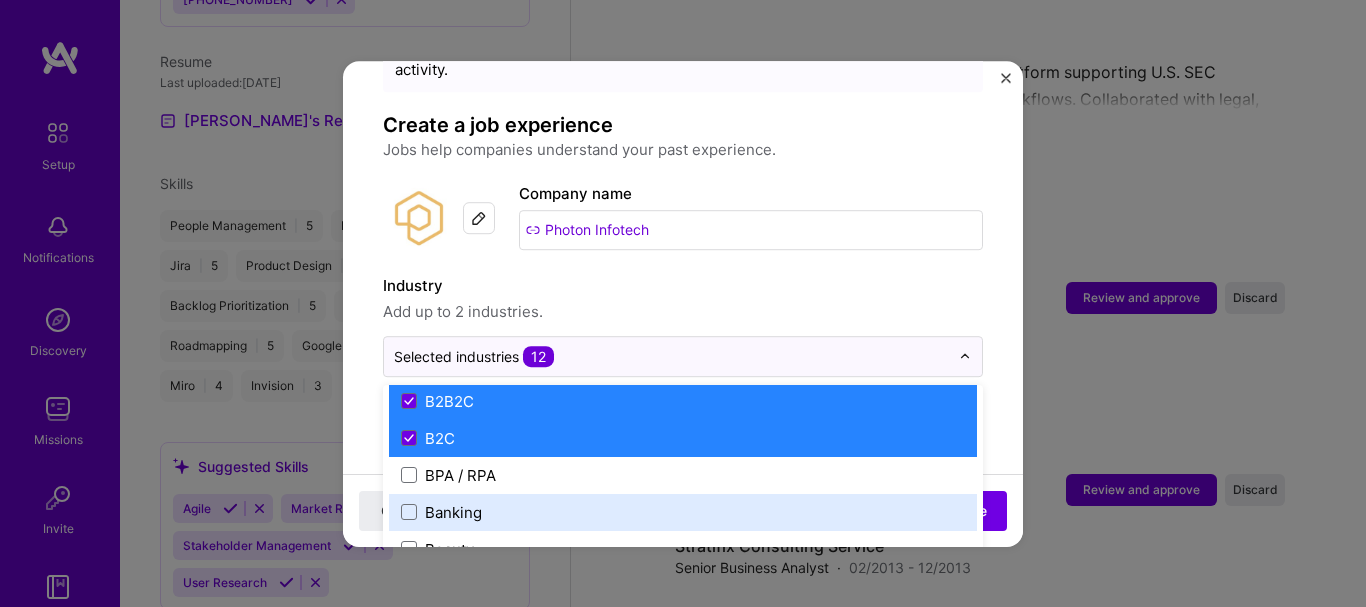 scroll, scrollTop: 700, scrollLeft: 0, axis: vertical 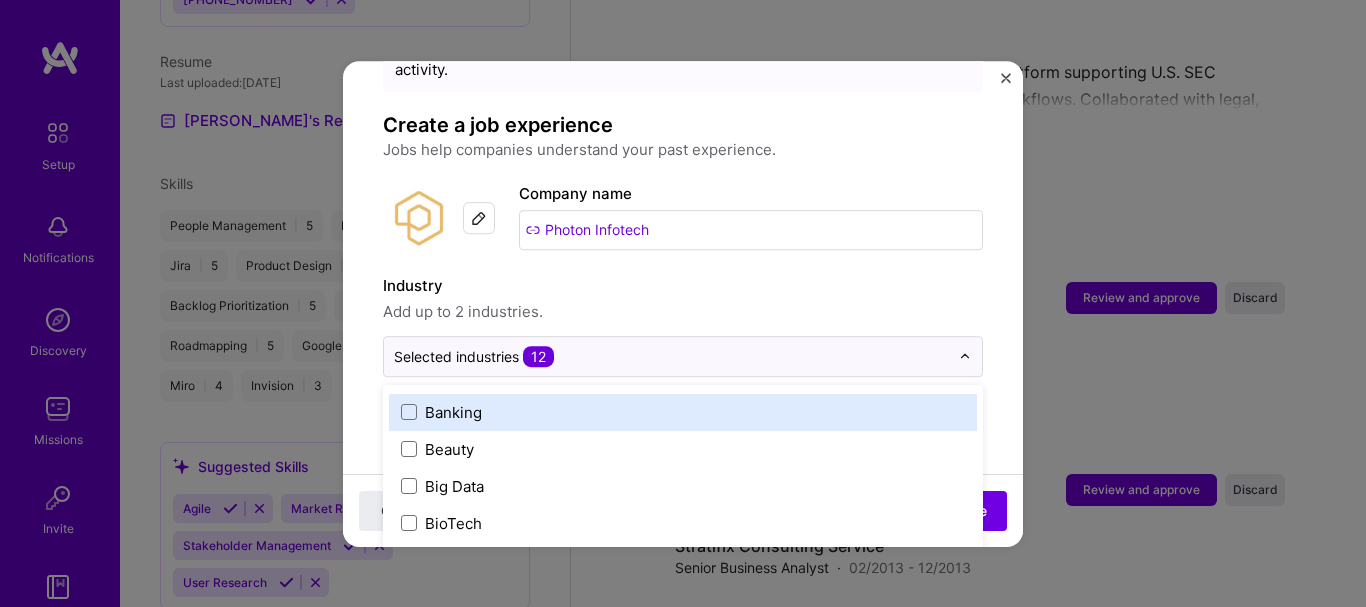 click on "Banking" at bounding box center (683, 412) 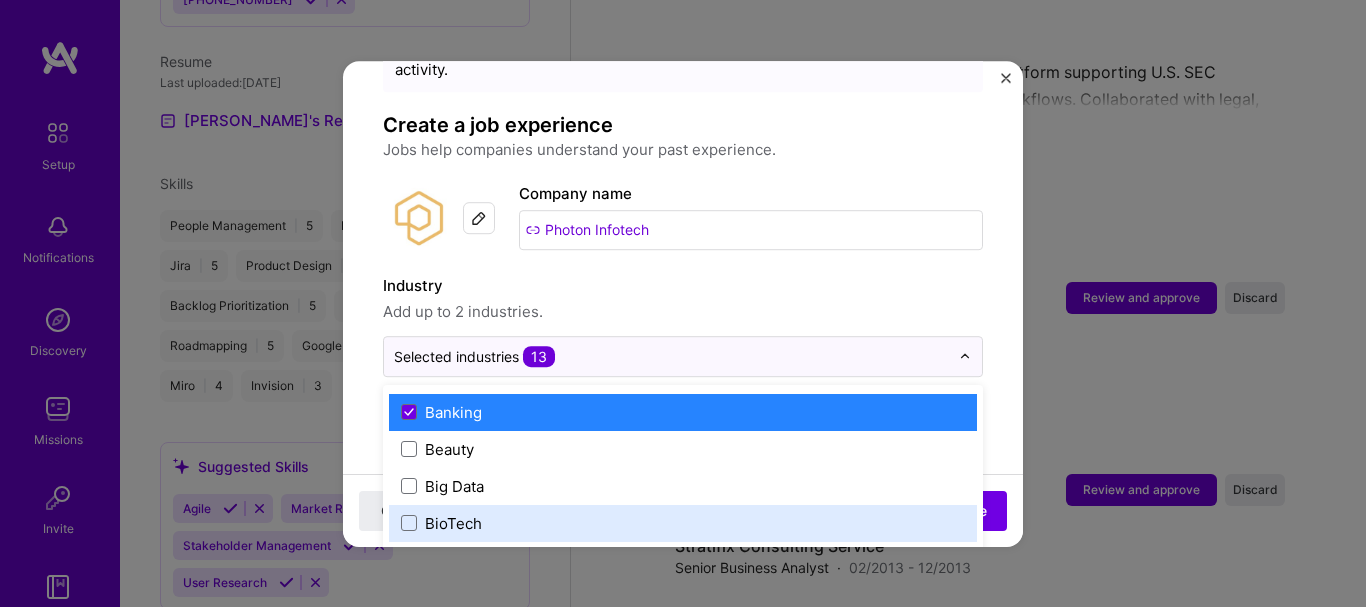scroll, scrollTop: 800, scrollLeft: 0, axis: vertical 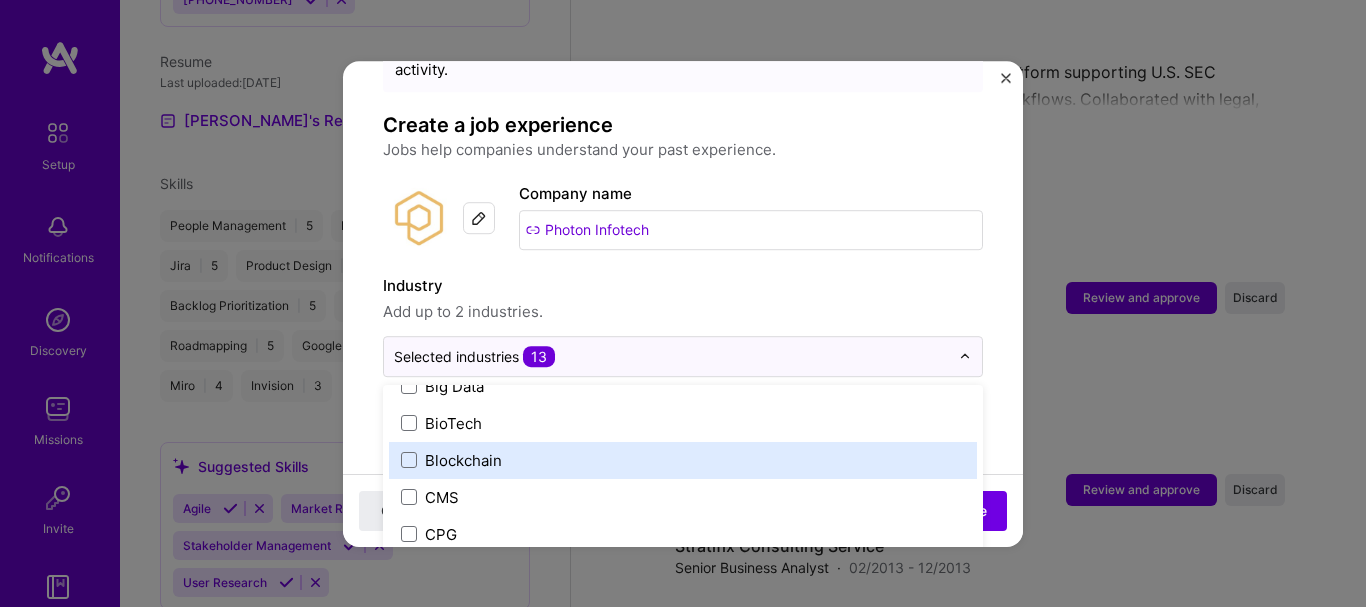 click on "Blockchain" at bounding box center [683, 460] 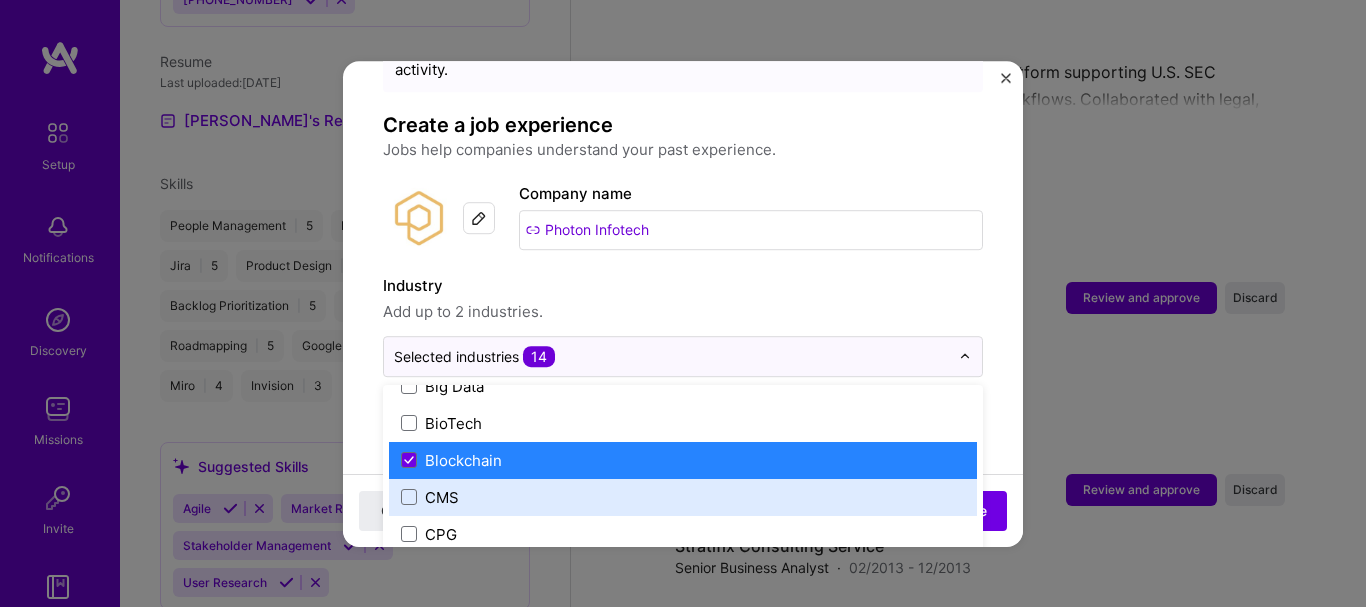 click on "CMS" at bounding box center (683, 497) 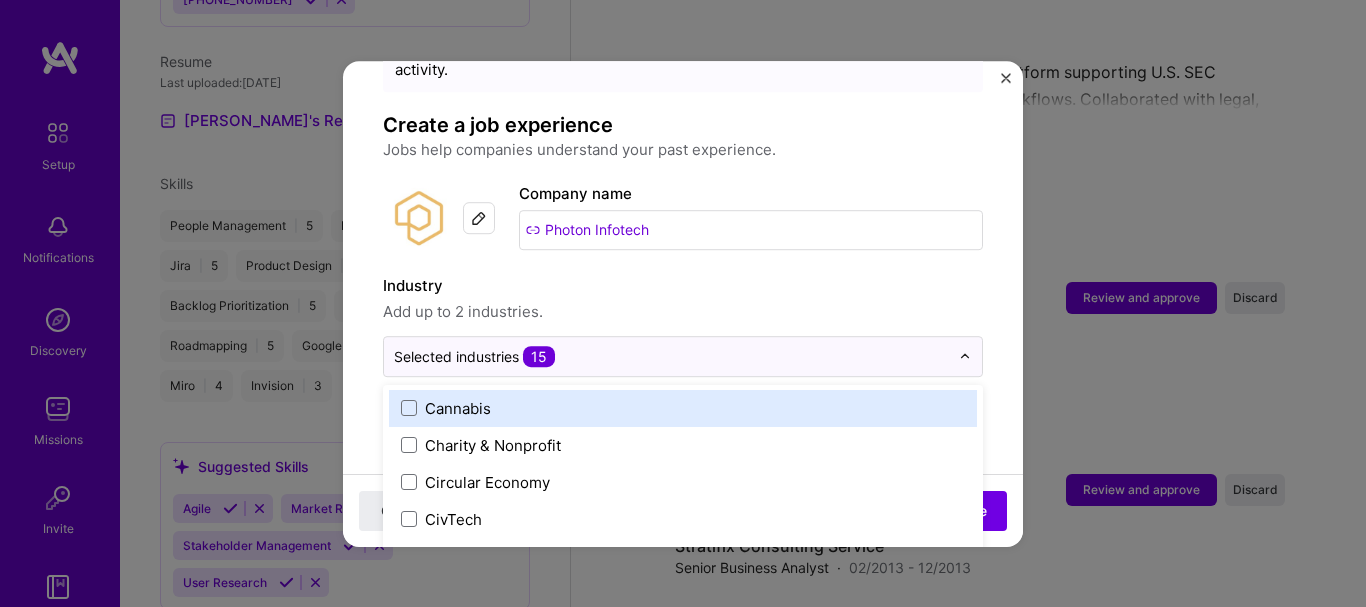 scroll, scrollTop: 900, scrollLeft: 0, axis: vertical 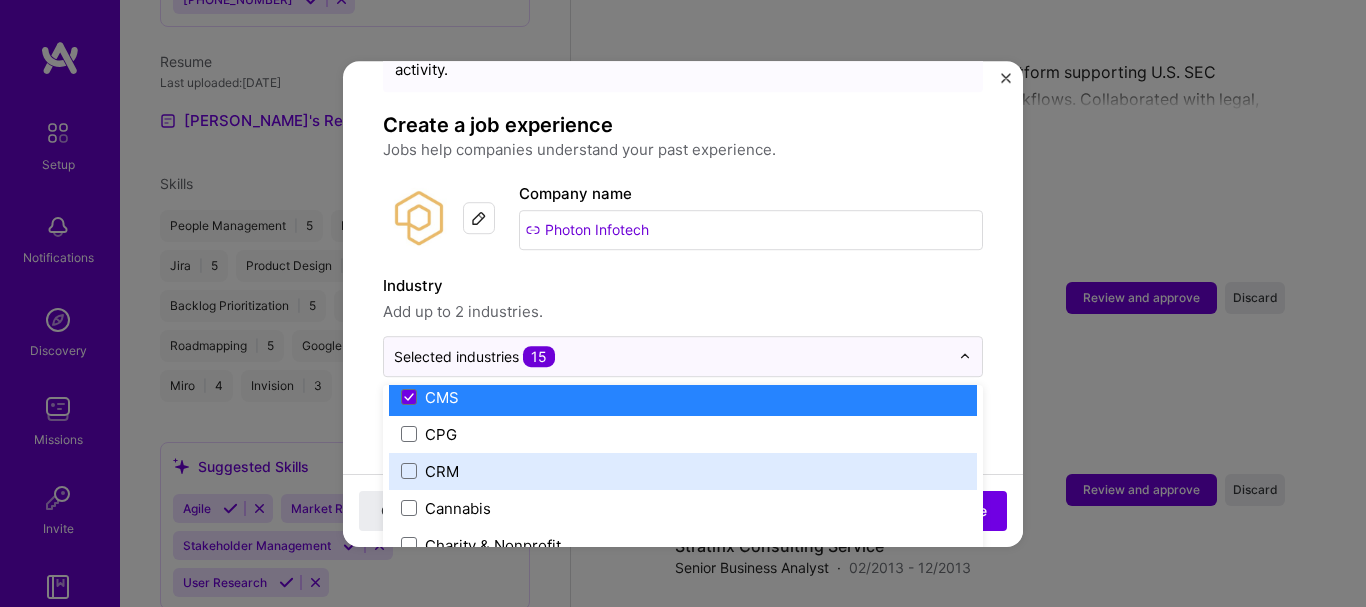 click on "CRM" at bounding box center [683, 471] 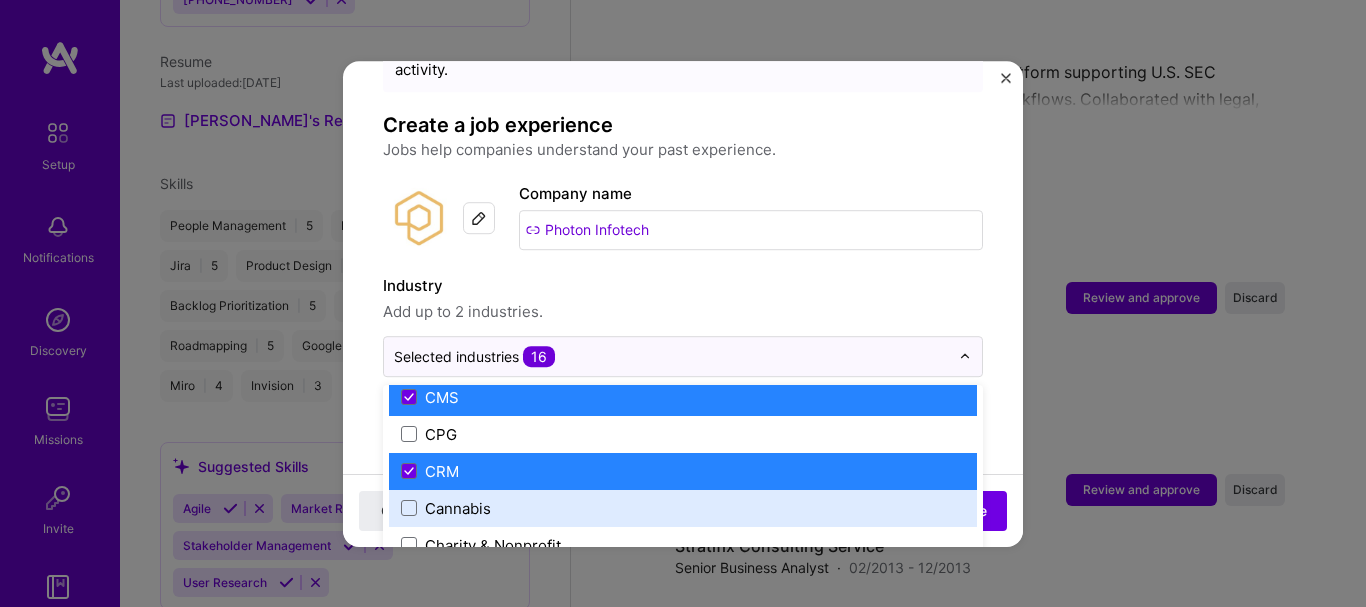 click on "Cannabis" at bounding box center [683, 508] 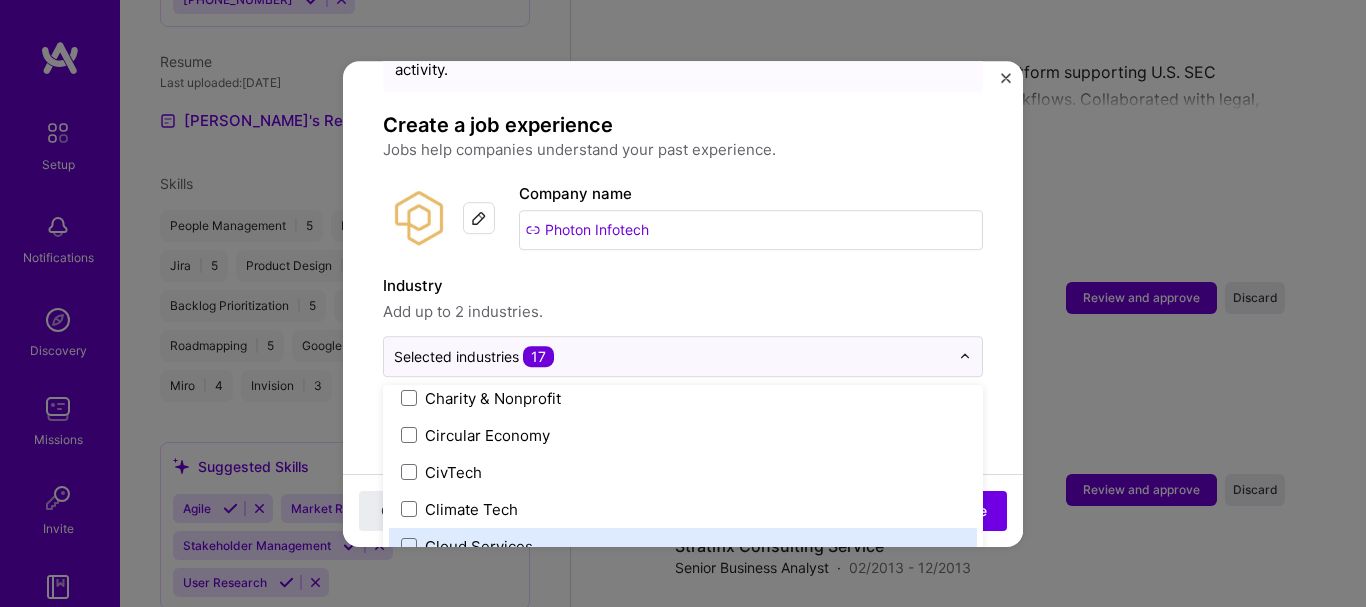 scroll, scrollTop: 1000, scrollLeft: 0, axis: vertical 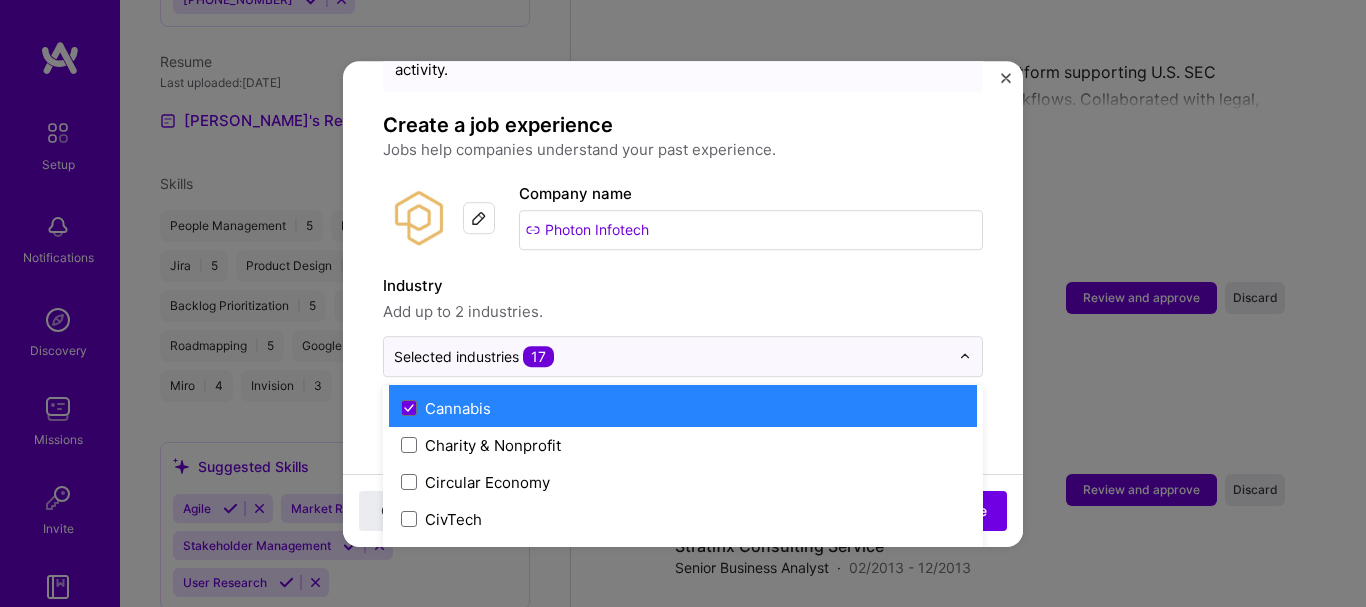 click on "Cannabis" at bounding box center [458, 408] 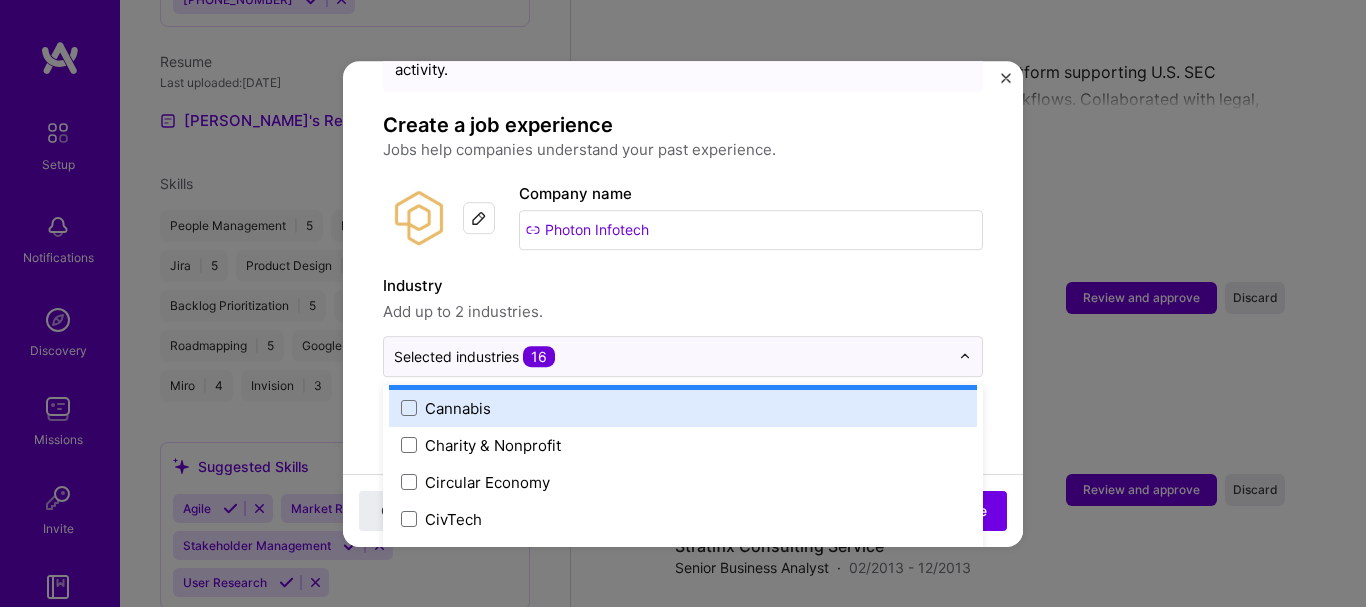 click on "Cannabis" at bounding box center (683, 408) 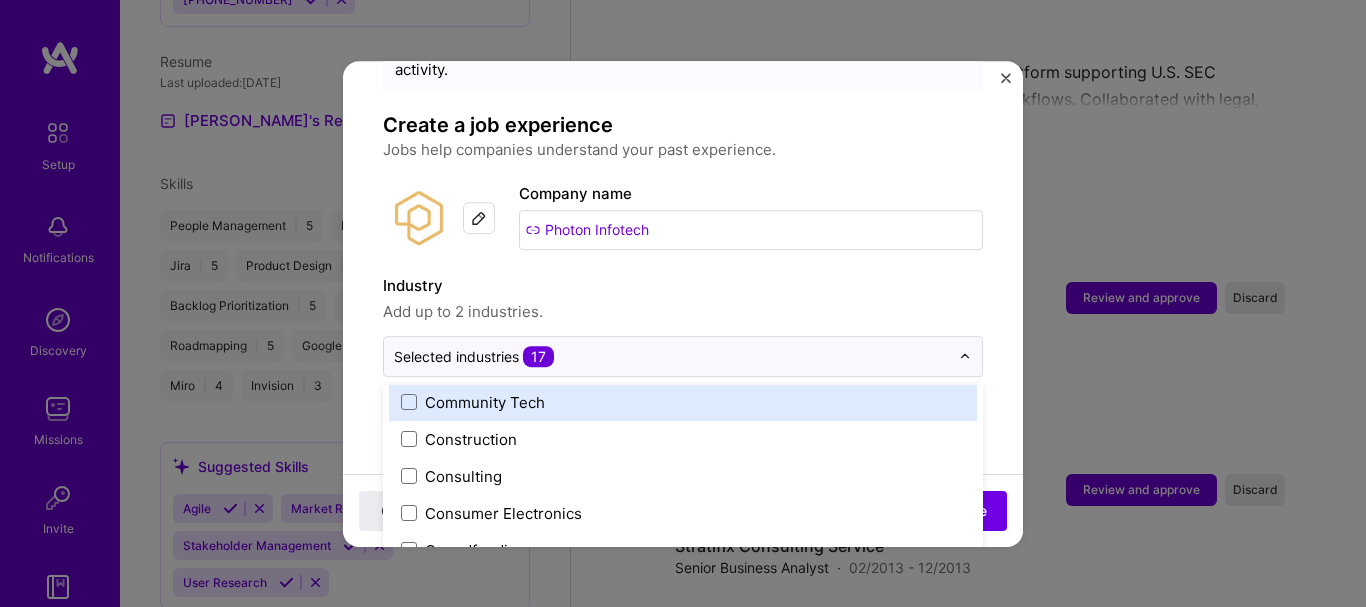 scroll, scrollTop: 1300, scrollLeft: 0, axis: vertical 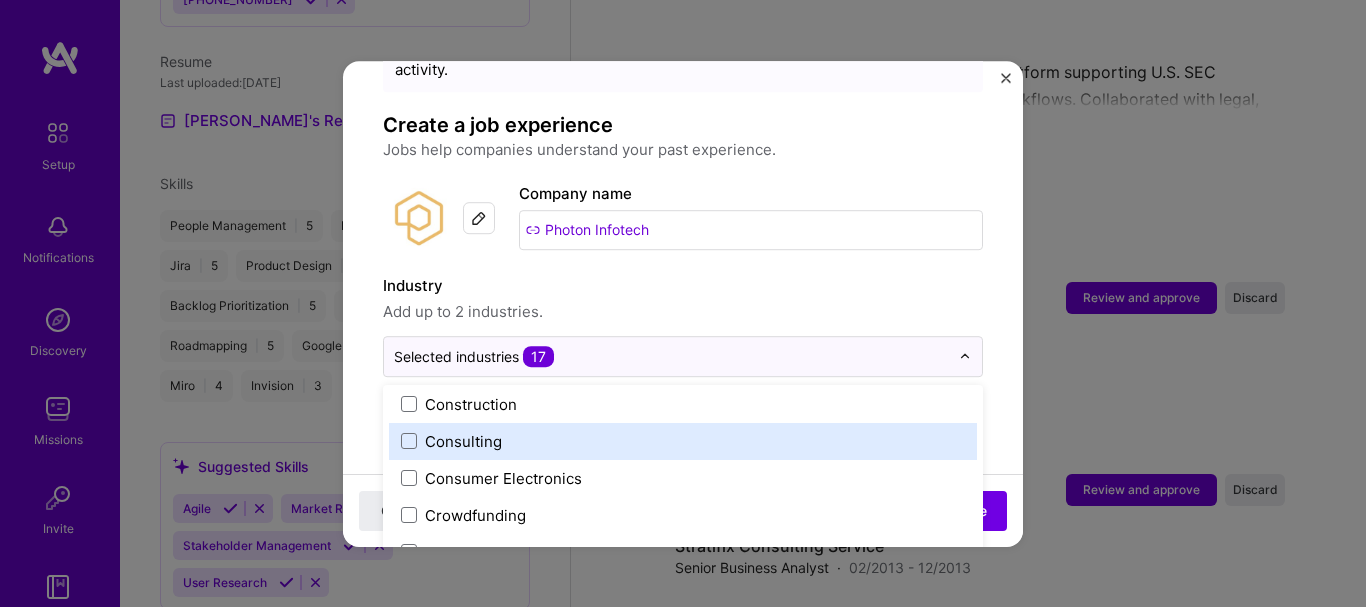 click on "Consulting" at bounding box center [683, 441] 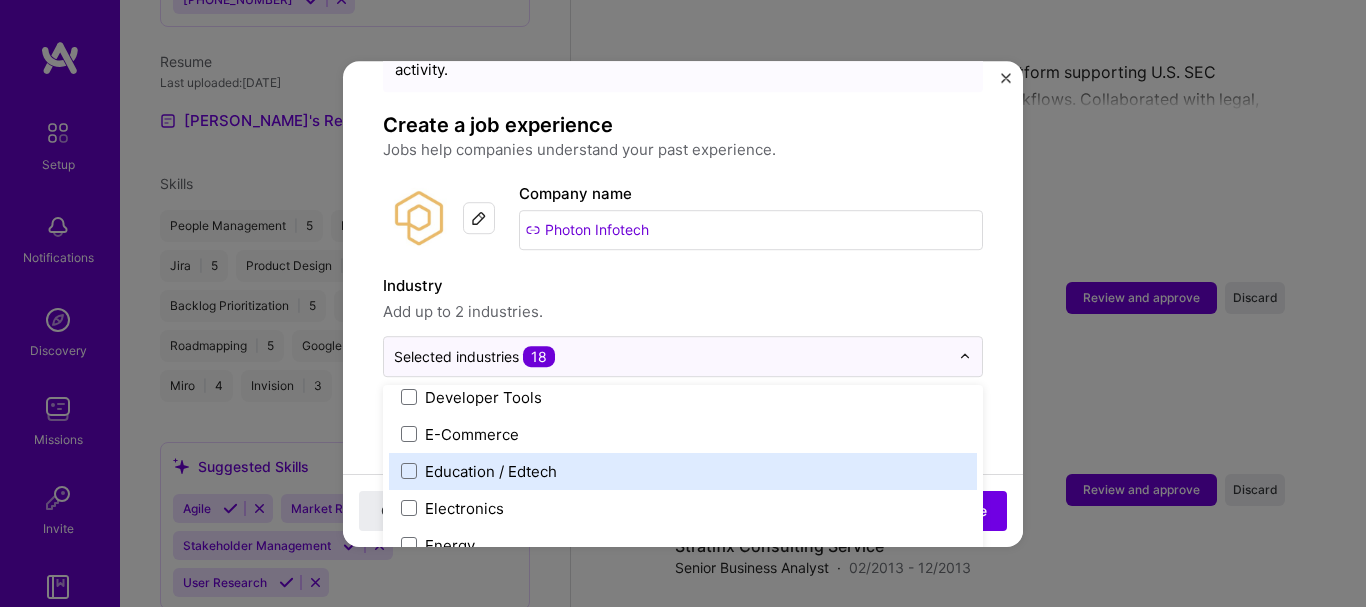 scroll, scrollTop: 1800, scrollLeft: 0, axis: vertical 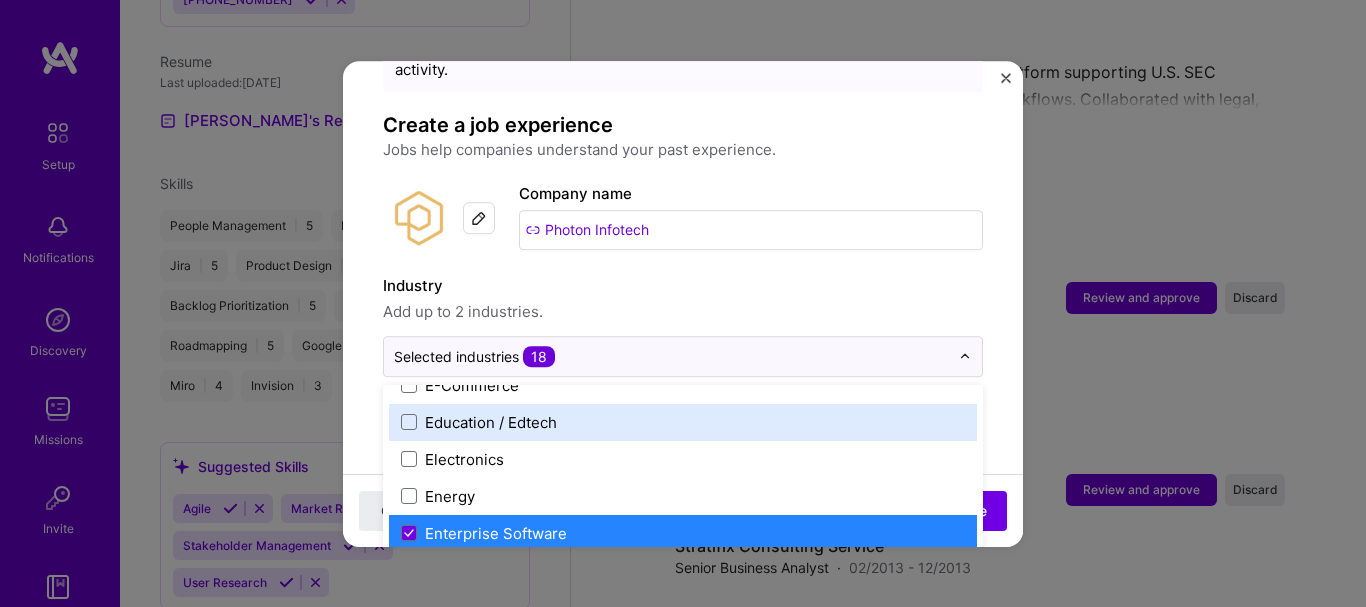 click on "Education / Edtech" at bounding box center [683, 422] 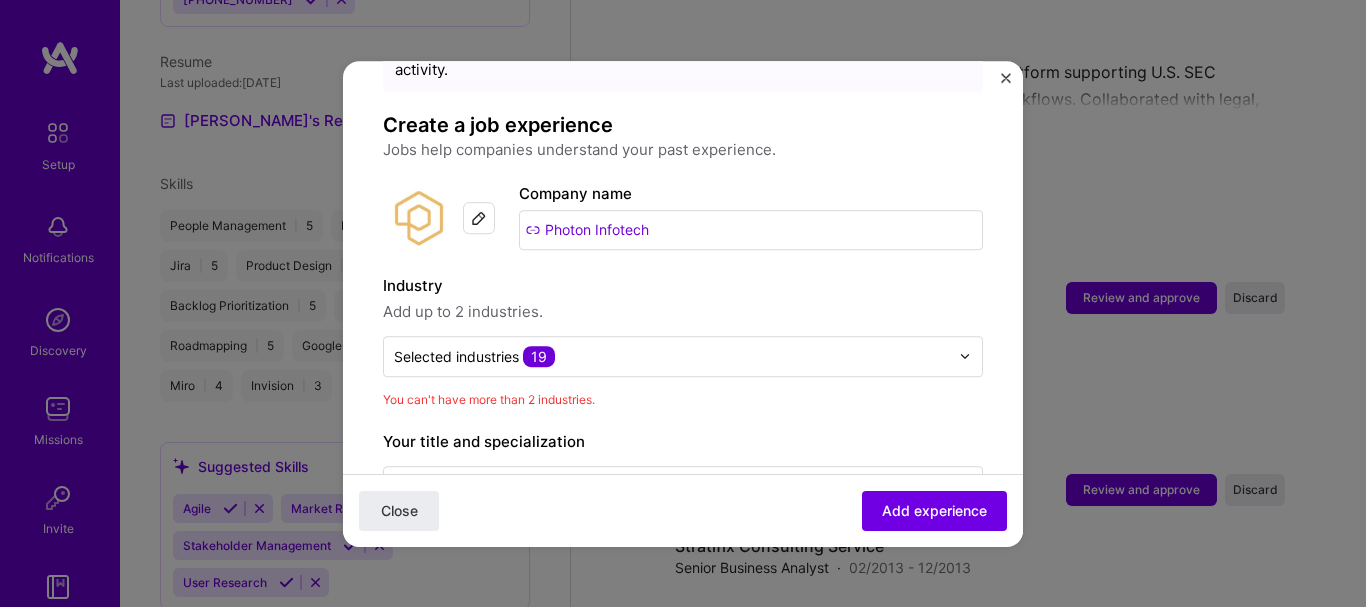 click on "Adding suggested job This job is suggested based on your LinkedIn, resume or A.Team activity. Create a job experience Jobs help companies understand your past experience. Company logo Company name Photon Infotech
Industry Add up to 2 industries. Selected industries 19 You can't have more than 2 industries. Your title and specialization Product Manager Product Manager Duration Dec, 2013
to Jun, 2024
I still work here Skills used — Add up to 12 skills Any new skills will be added to your profile. Enter skills... 1 Market Research 1 2 3 4 5 Description 100 characters minimum 748 / 2,000  characters Did this role require you to manage team members? (Optional) Yes, I managed 0 team members. Were you involved from inception to launch (0 - >  1)? (Optional) Zero to one is creation and development of a unique product from the ground up. I was involved in zero to one with this project Select projects" at bounding box center [683, 870] 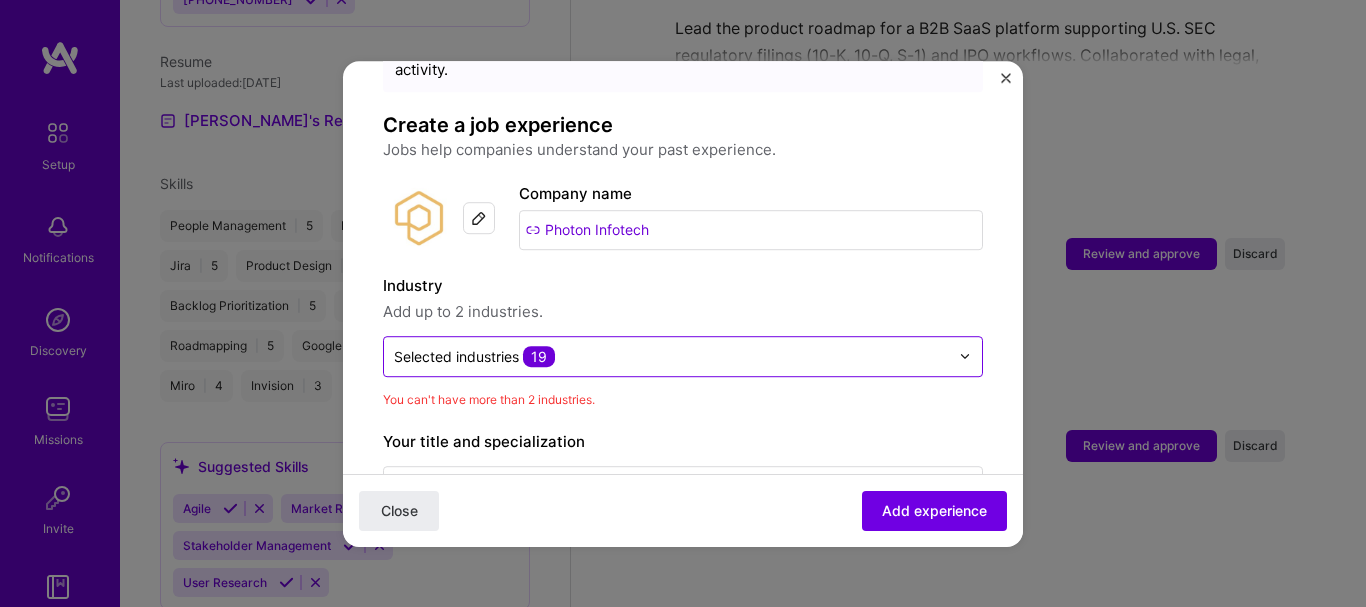 click at bounding box center [965, 356] 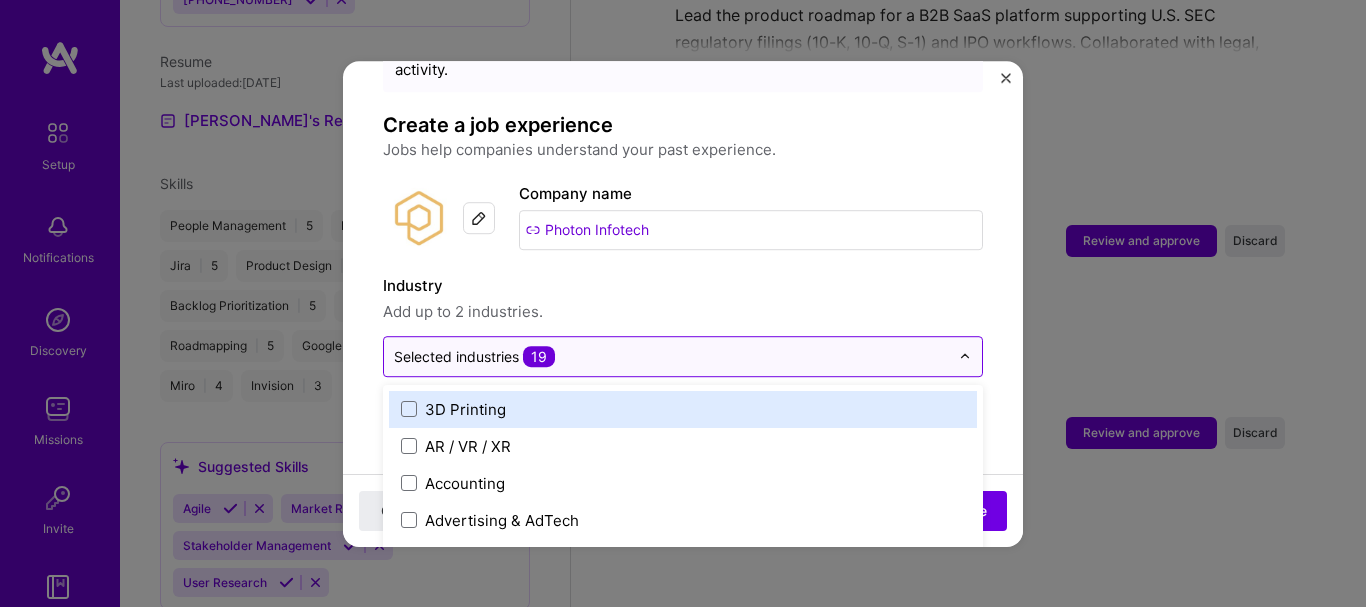 scroll, scrollTop: 2317, scrollLeft: 0, axis: vertical 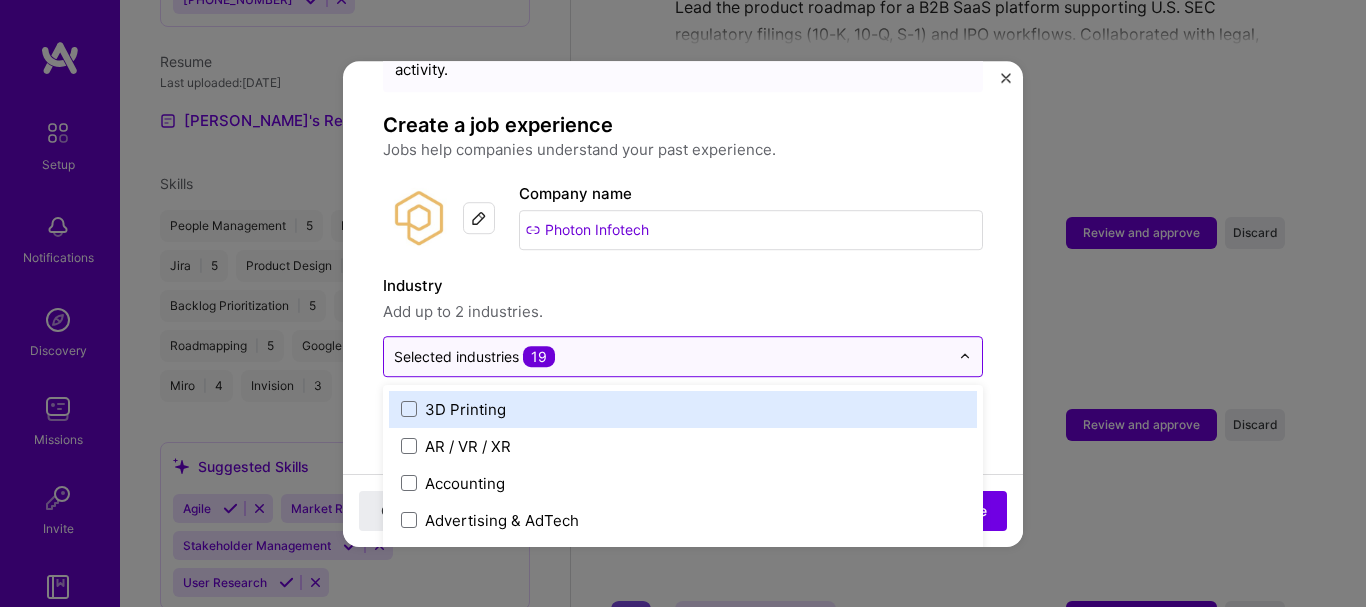 click on "19" at bounding box center [539, 356] 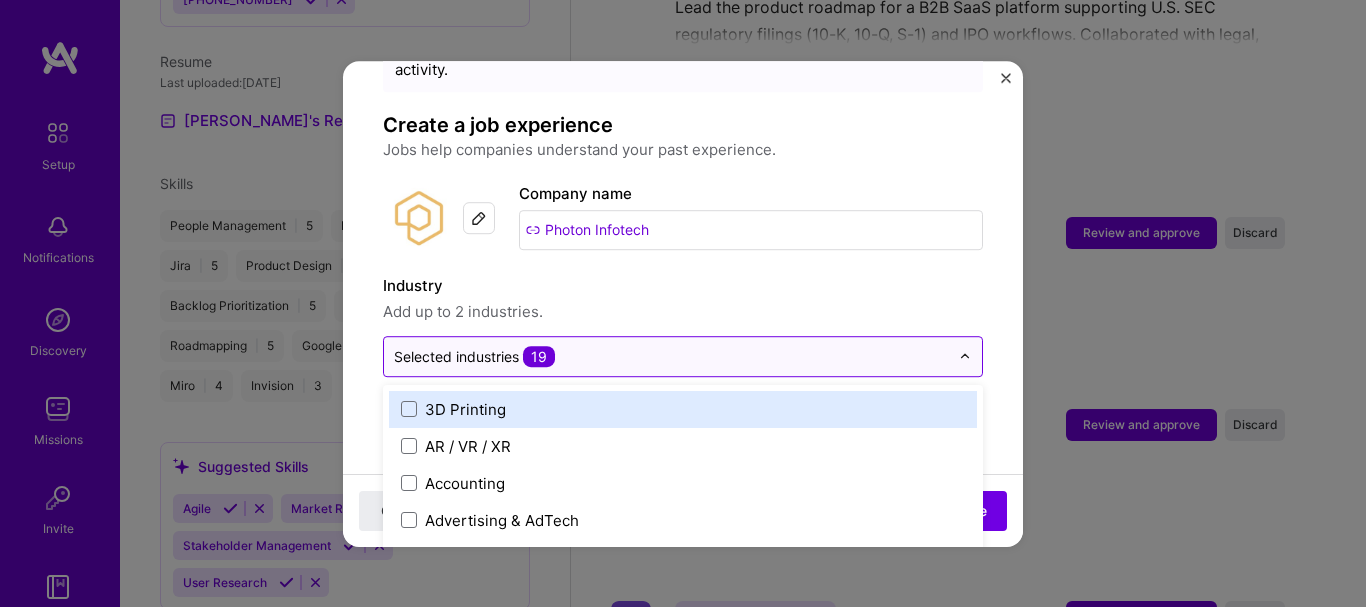 click at bounding box center (970, 356) 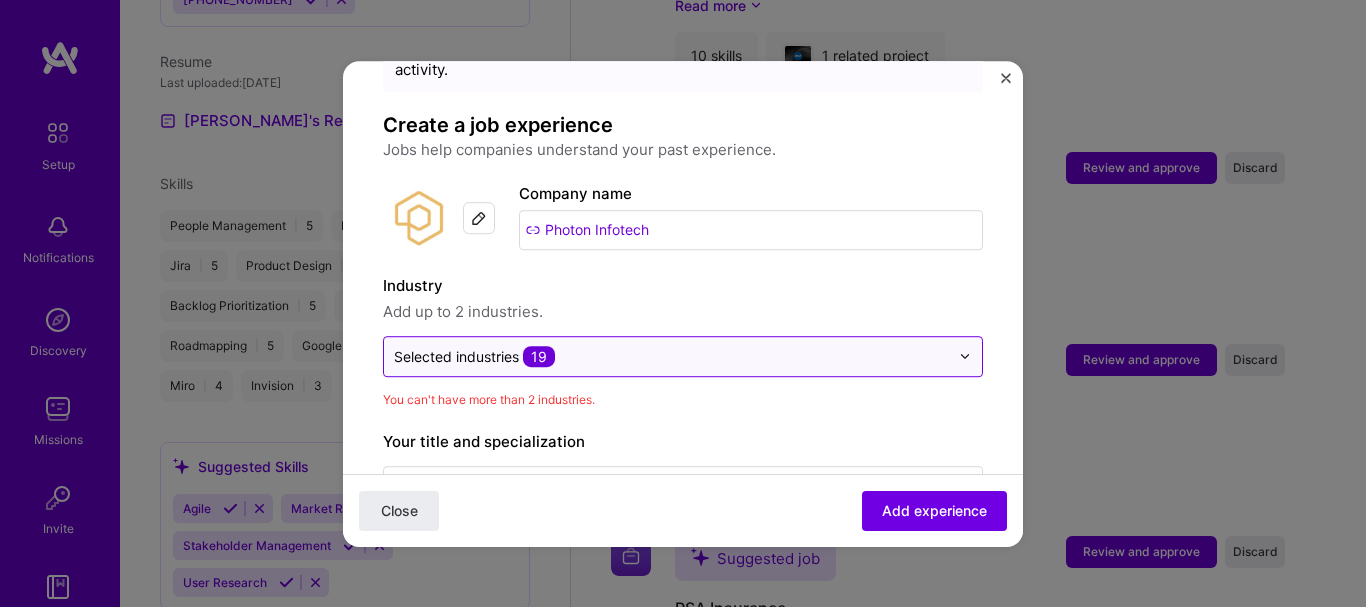 click at bounding box center (965, 356) 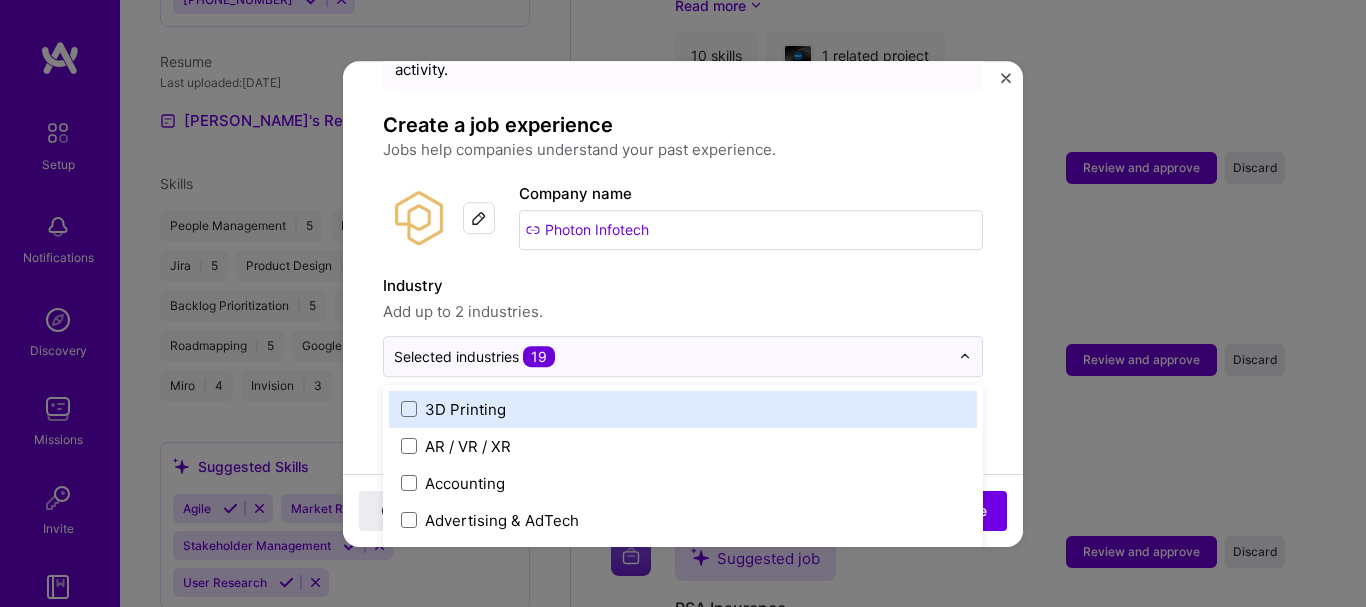 scroll, scrollTop: 2447, scrollLeft: 0, axis: vertical 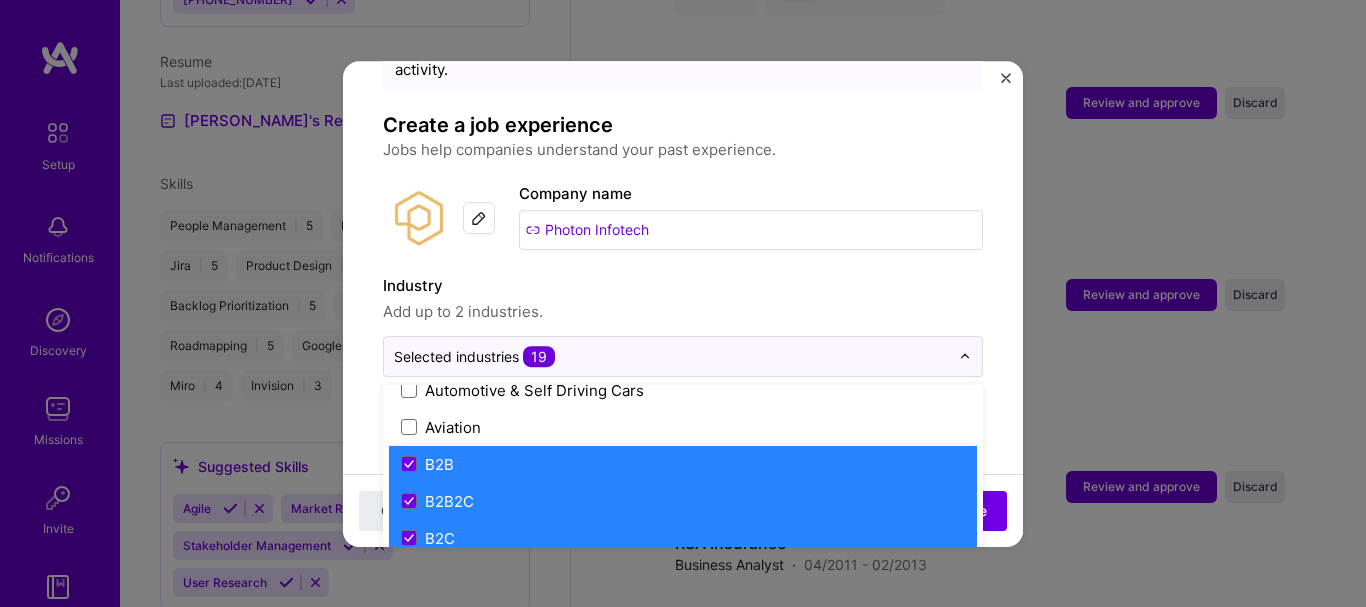 click on "B2B2C" at bounding box center (449, 501) 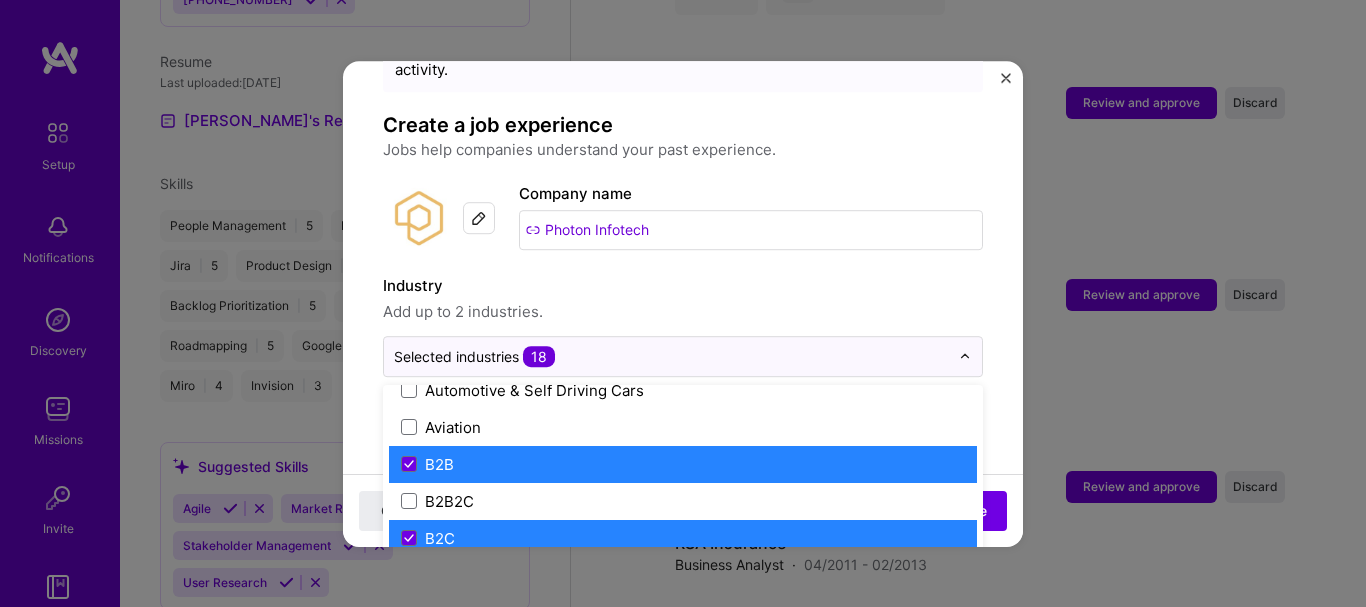 click on "B2B" at bounding box center (439, 464) 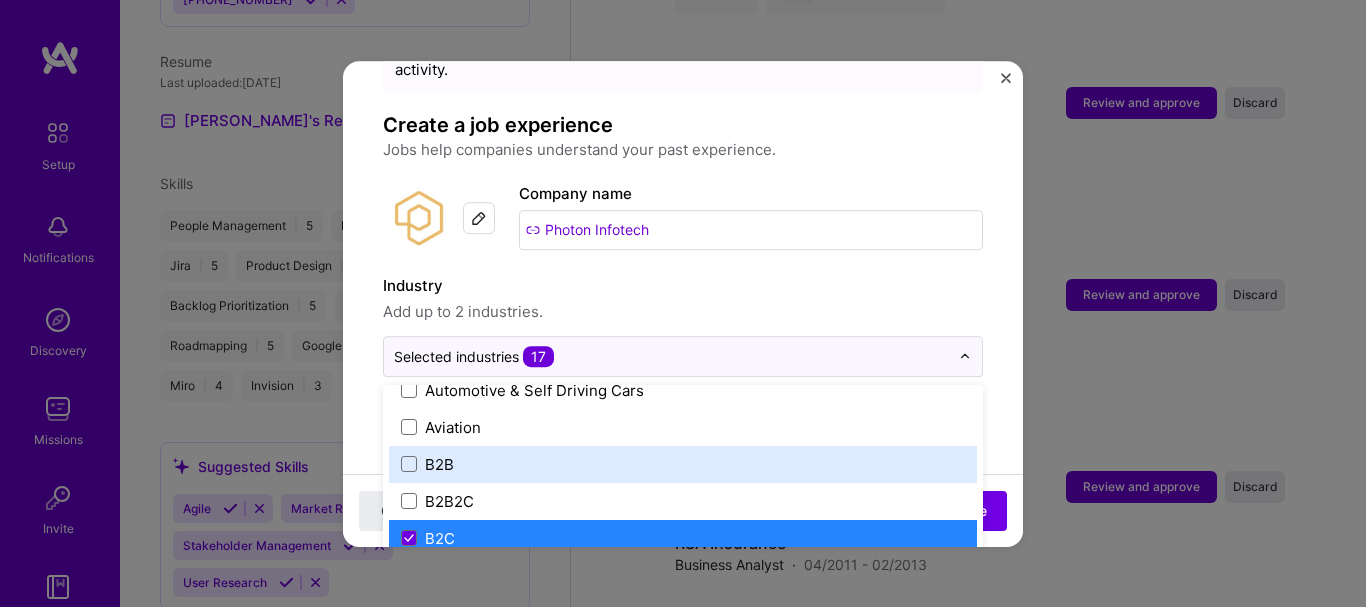 scroll, scrollTop: 600, scrollLeft: 0, axis: vertical 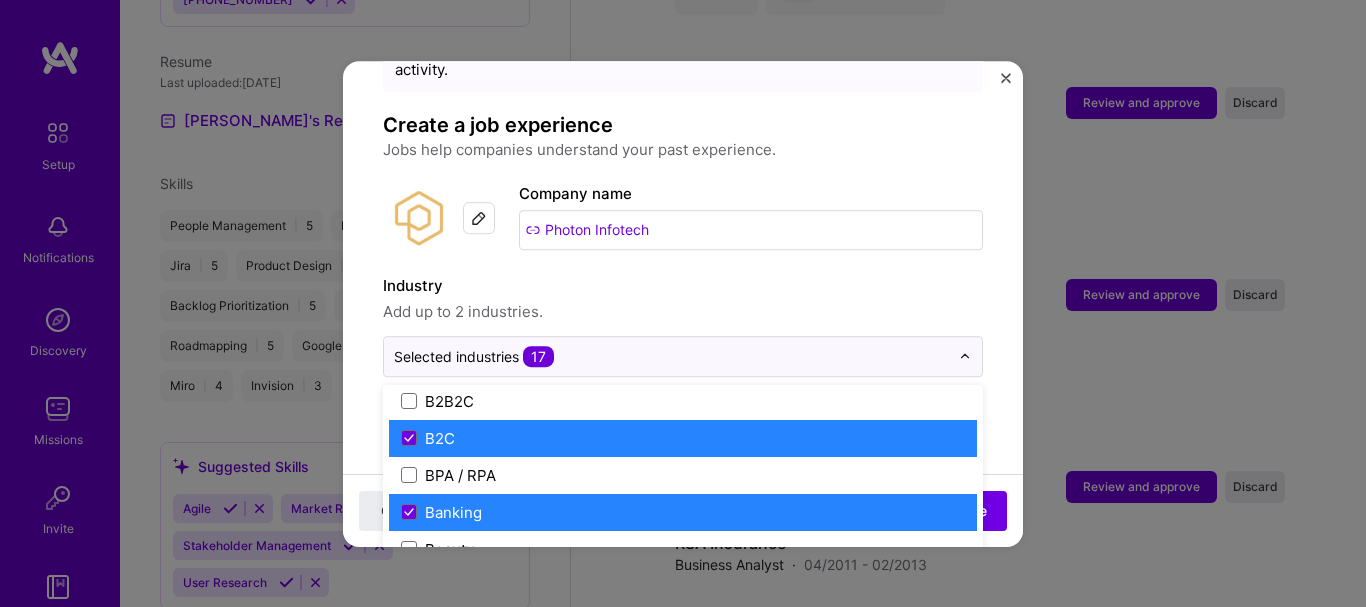 click on "Banking" at bounding box center [683, 512] 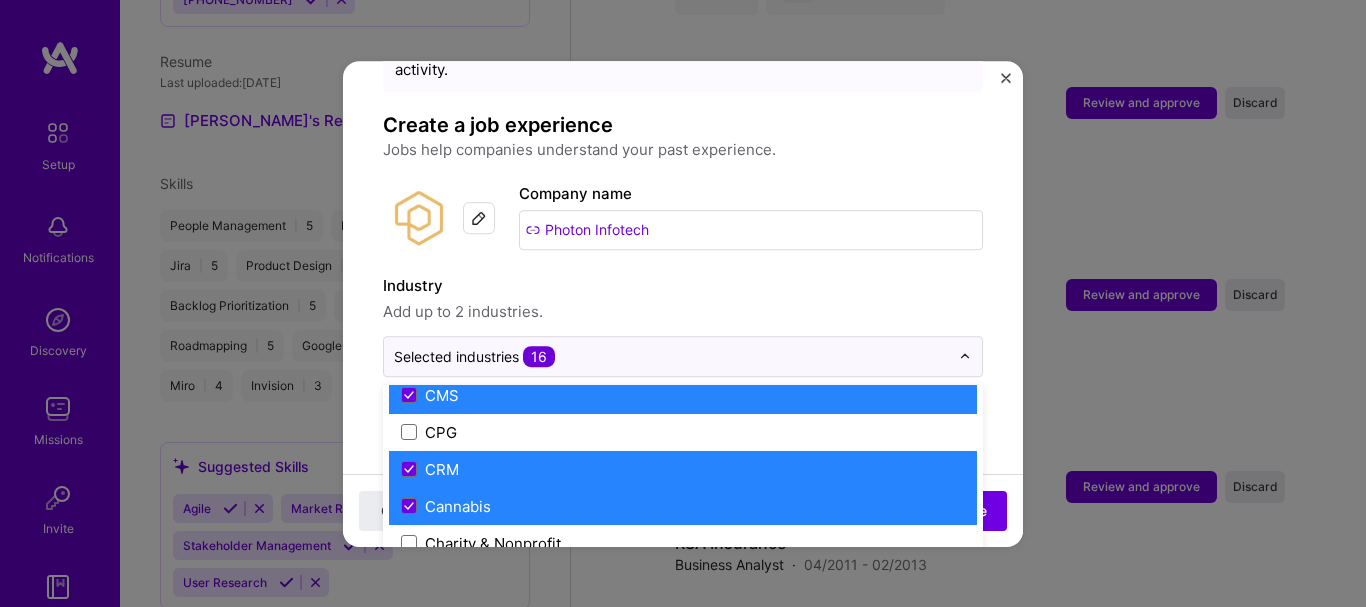 scroll, scrollTop: 900, scrollLeft: 0, axis: vertical 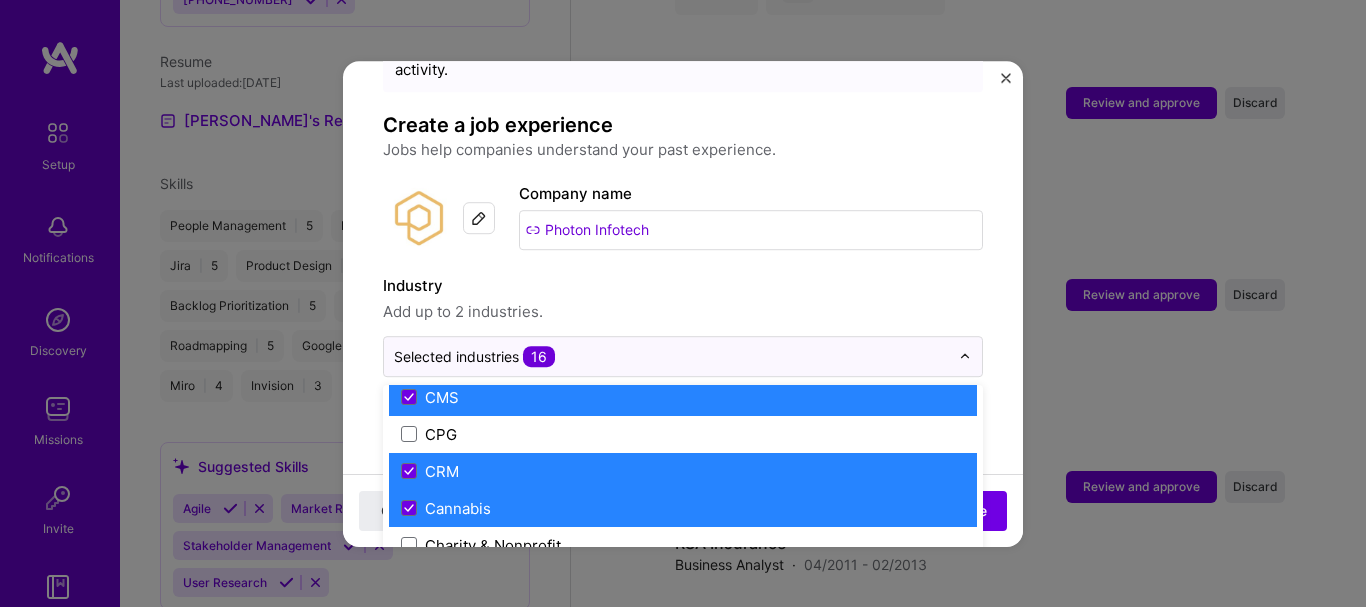 click on "CRM" at bounding box center (683, 471) 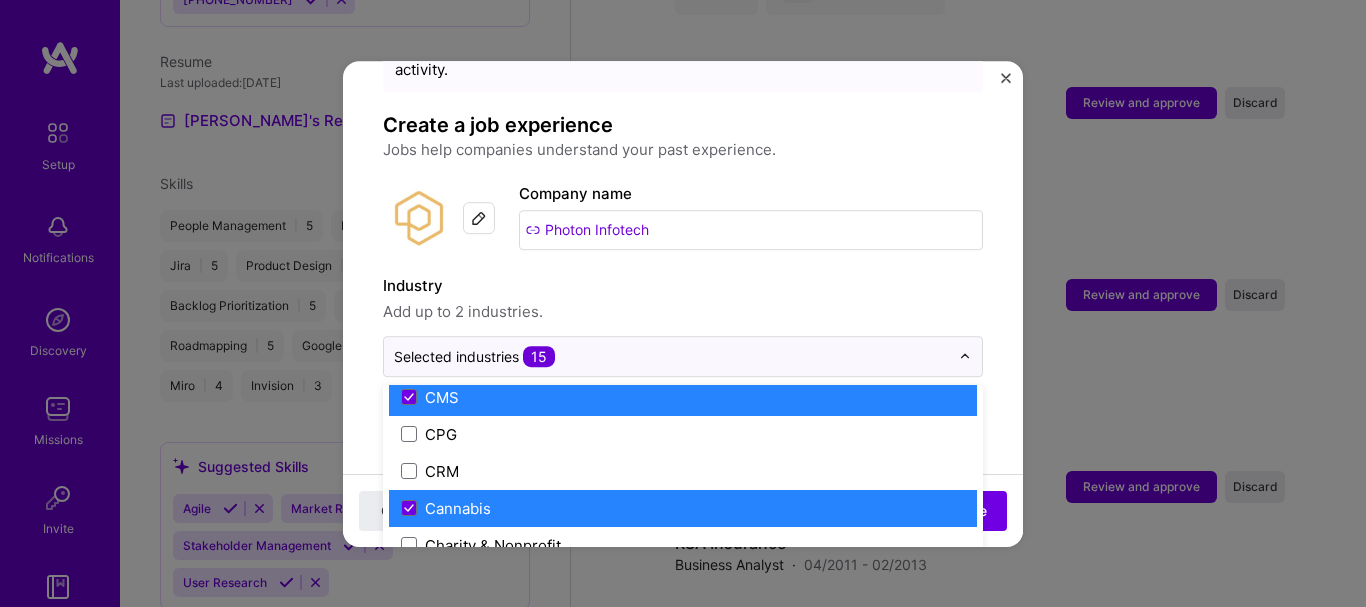 click on "Cannabis" at bounding box center (683, 508) 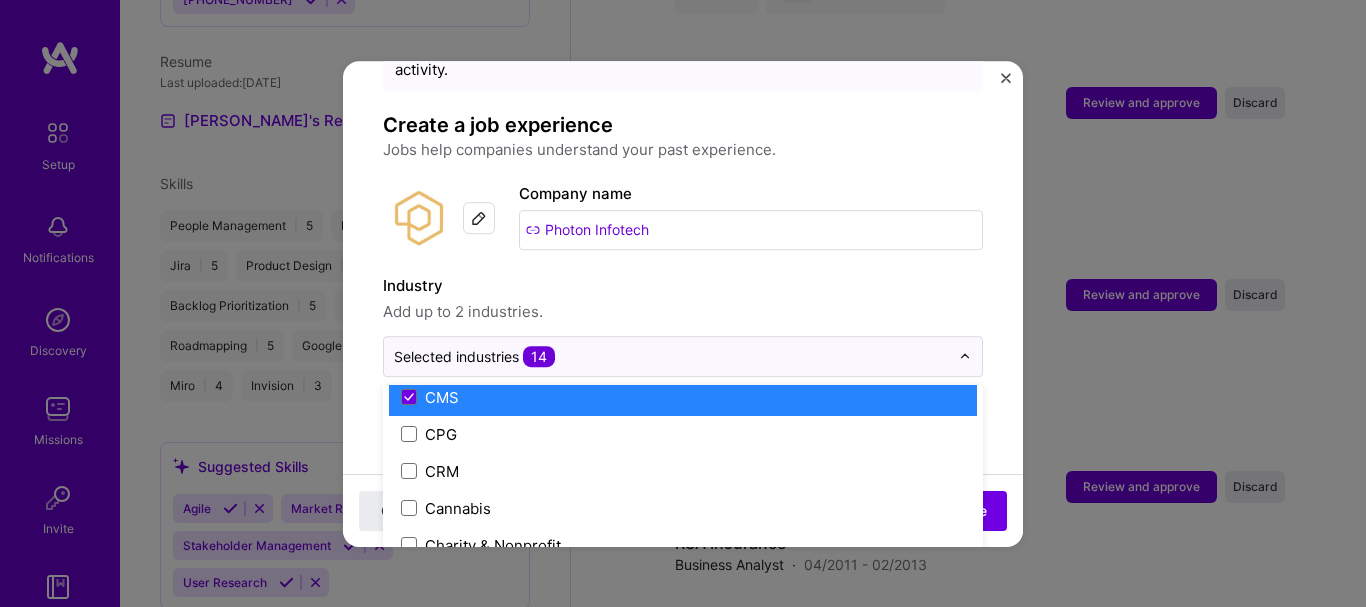 click on "CMS" at bounding box center [683, 397] 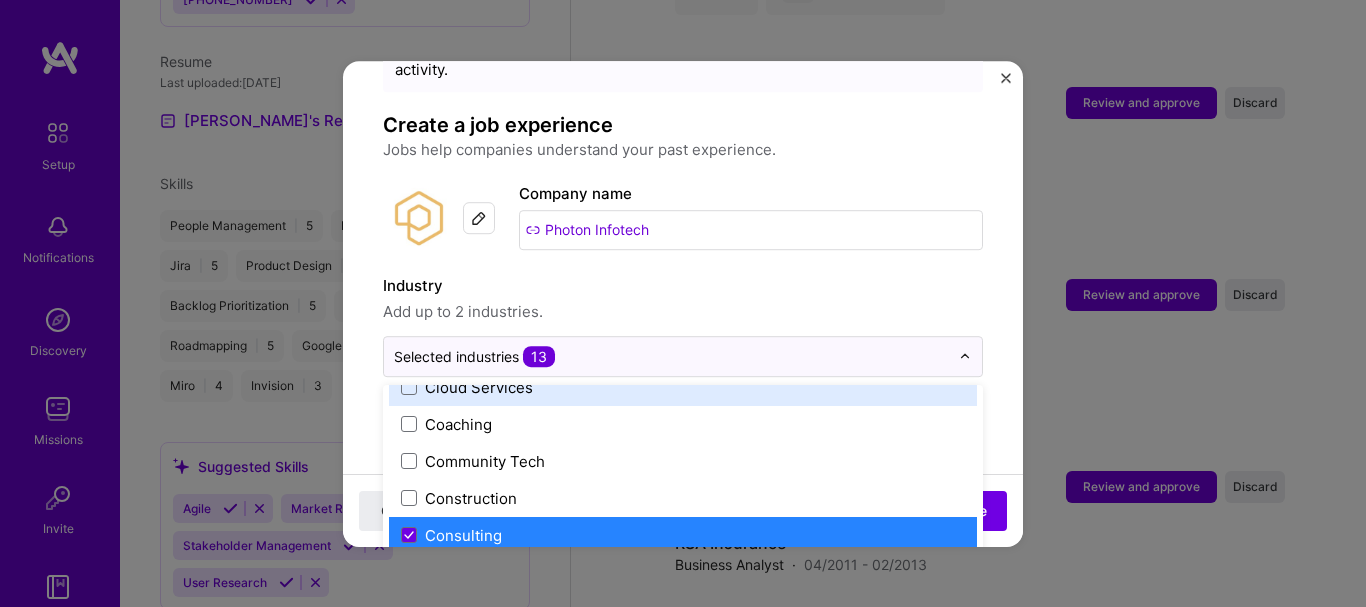 scroll, scrollTop: 1300, scrollLeft: 0, axis: vertical 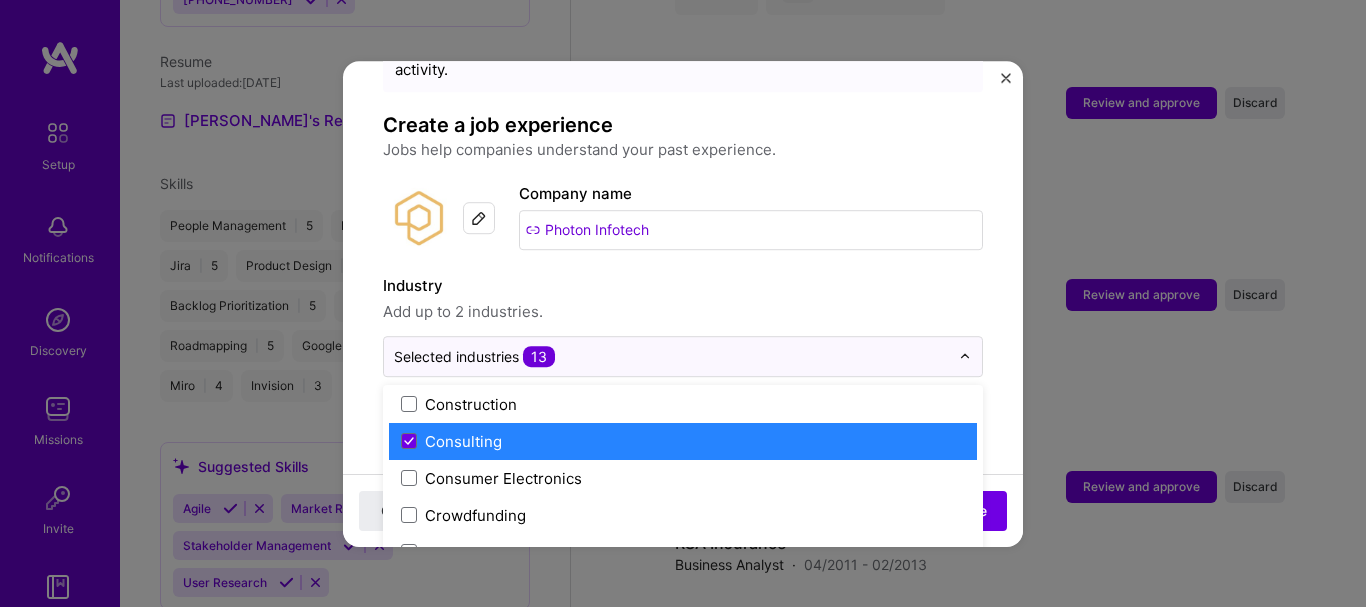 click on "Consulting" at bounding box center (683, 441) 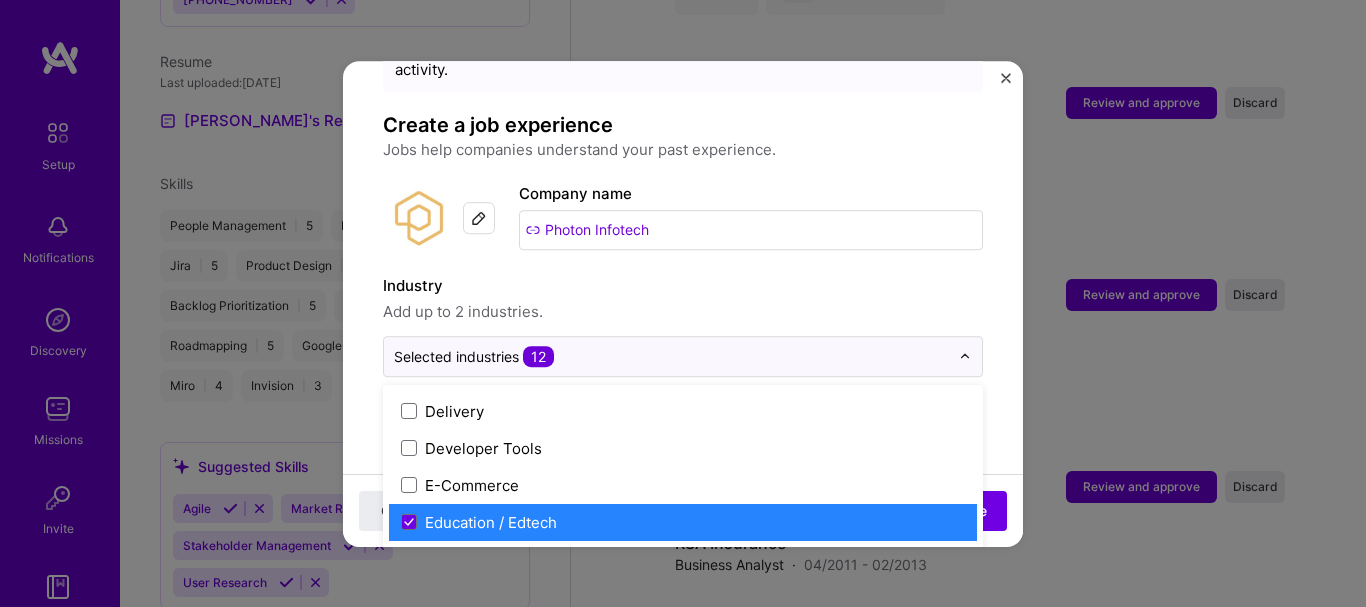 click on "Education / Edtech" at bounding box center [491, 522] 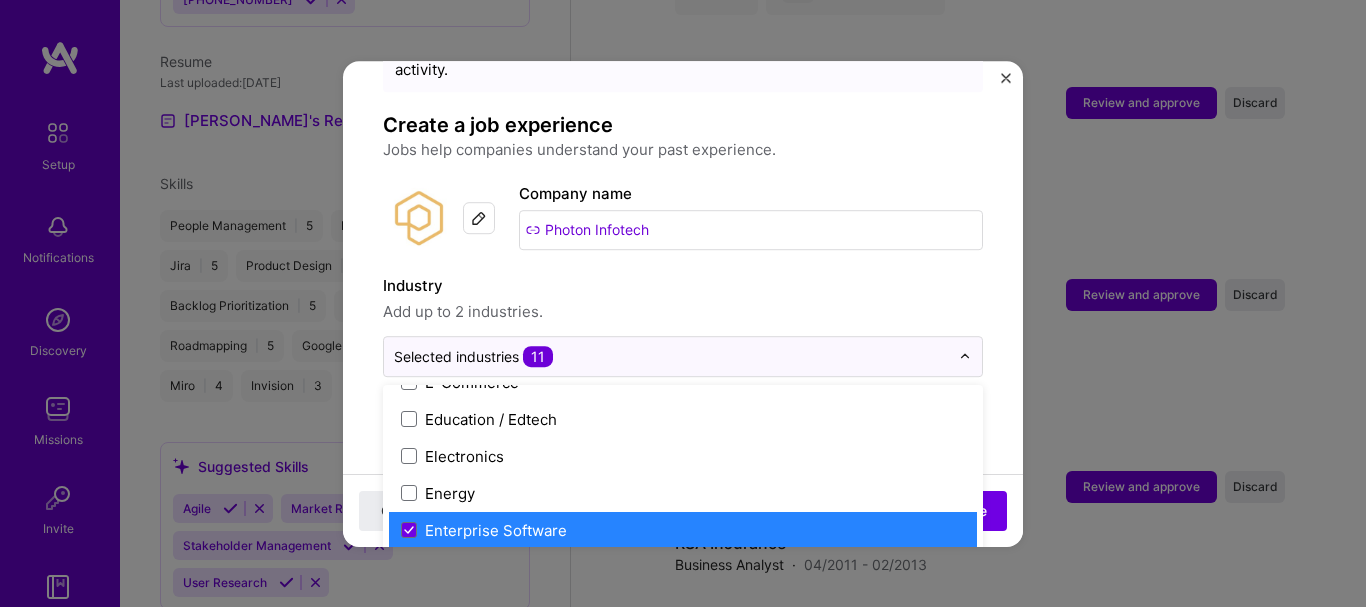 scroll, scrollTop: 1800, scrollLeft: 0, axis: vertical 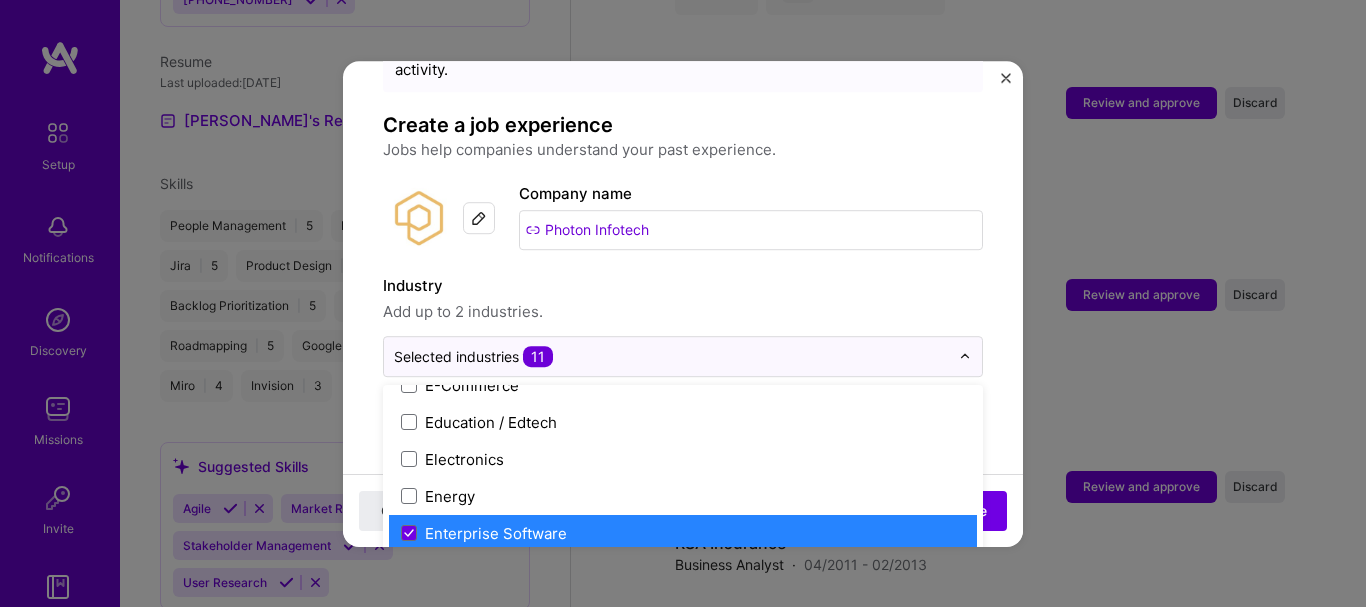 click on "Enterprise Software" at bounding box center (683, 533) 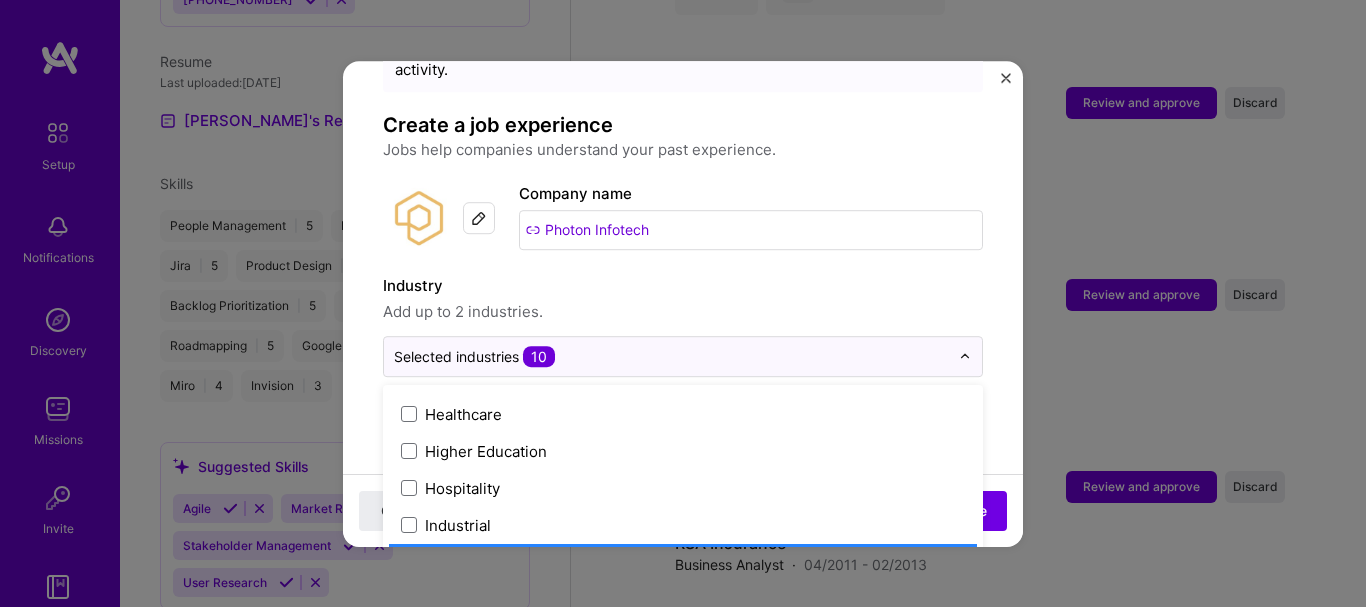 scroll, scrollTop: 2600, scrollLeft: 0, axis: vertical 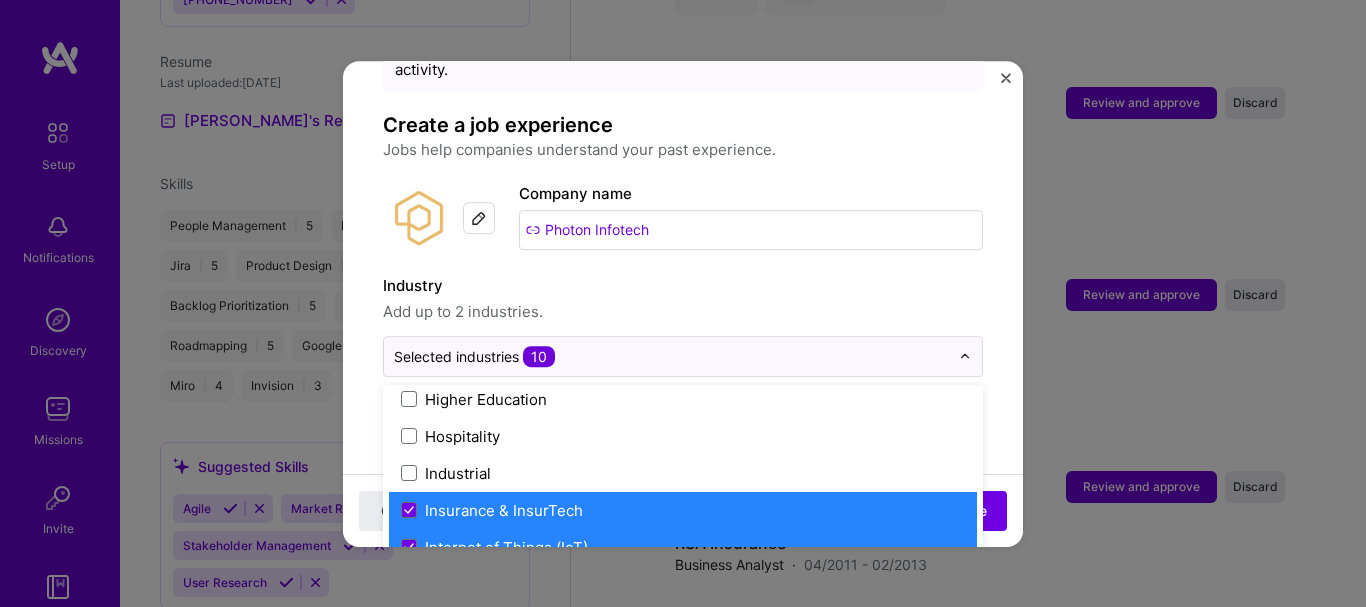 click on "Insurance & InsurTech" at bounding box center (504, 510) 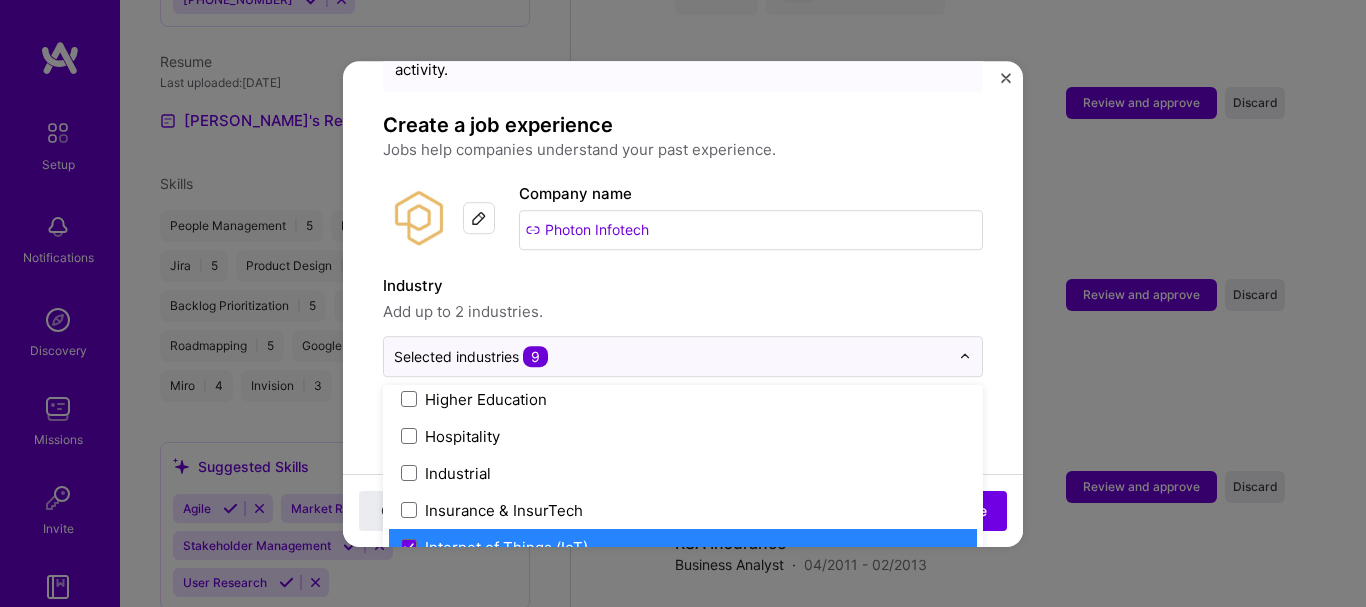 click on "Internet of Things (IoT)" at bounding box center (506, 547) 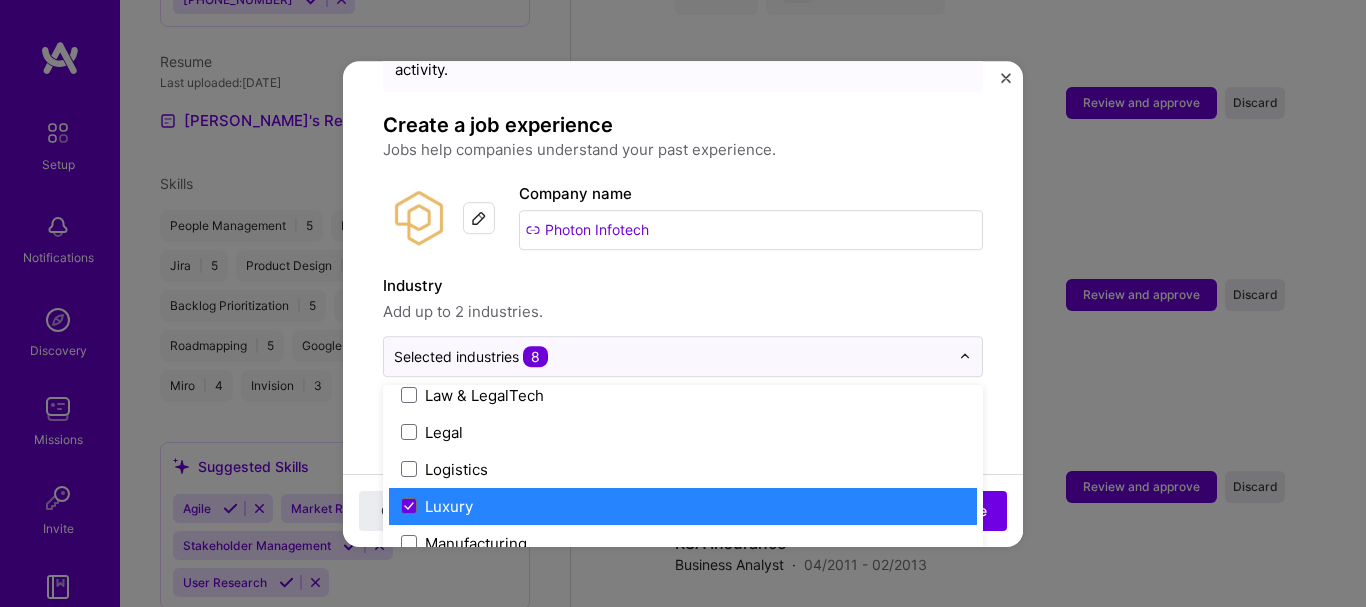 scroll, scrollTop: 2800, scrollLeft: 0, axis: vertical 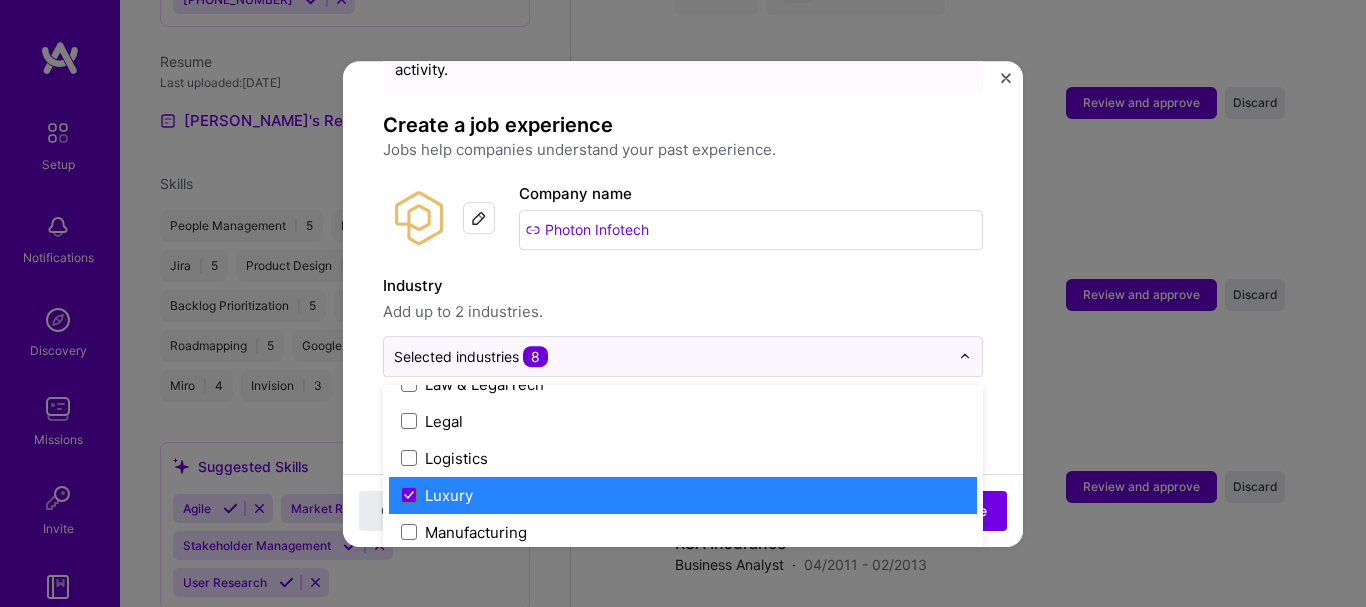 click on "Luxury" at bounding box center [683, 495] 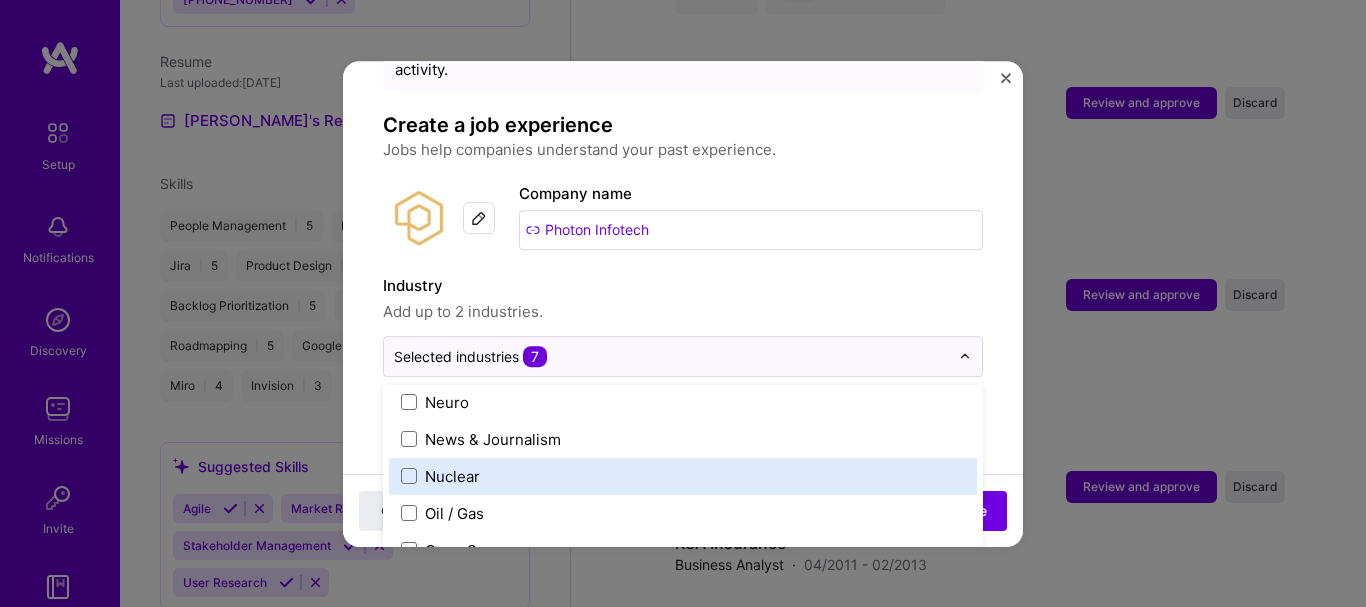 scroll, scrollTop: 3100, scrollLeft: 0, axis: vertical 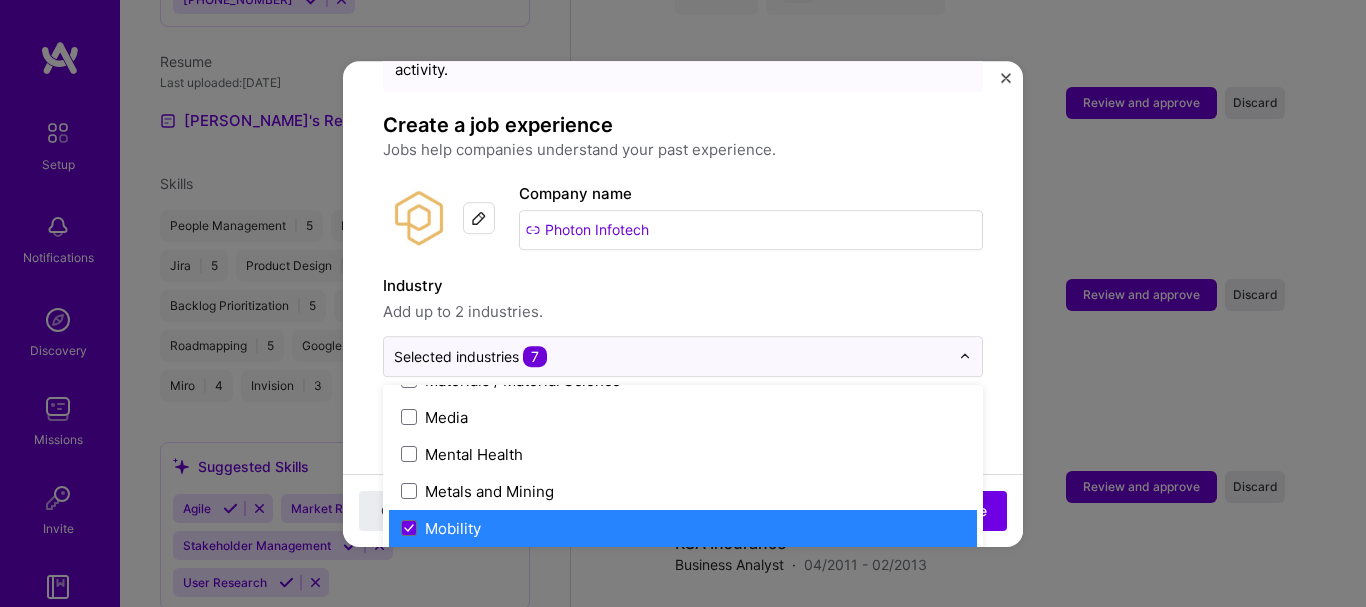 click on "Mobility" at bounding box center (683, 528) 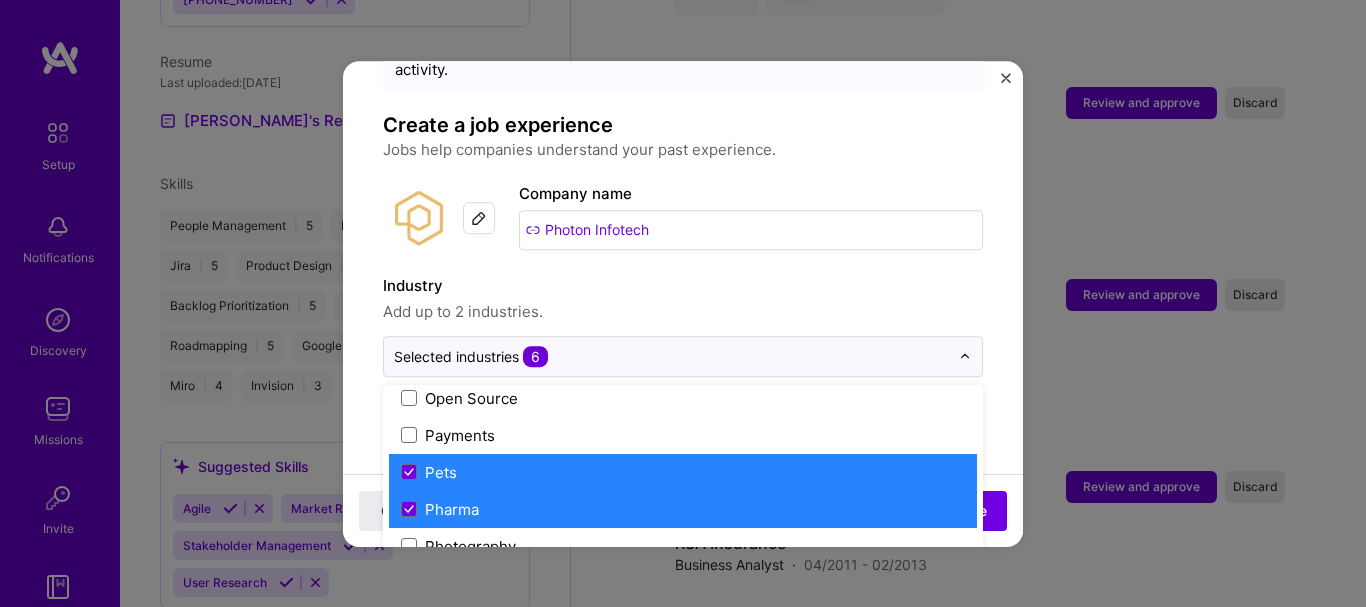 scroll, scrollTop: 3500, scrollLeft: 0, axis: vertical 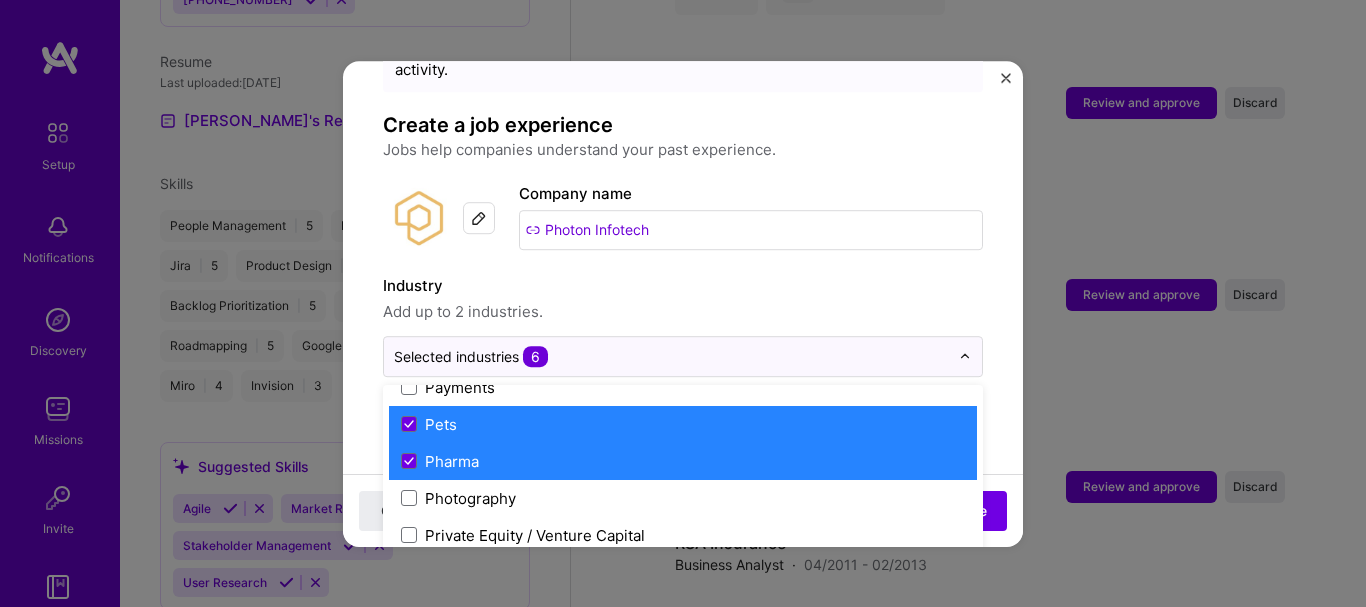 click on "Pets" at bounding box center (683, 424) 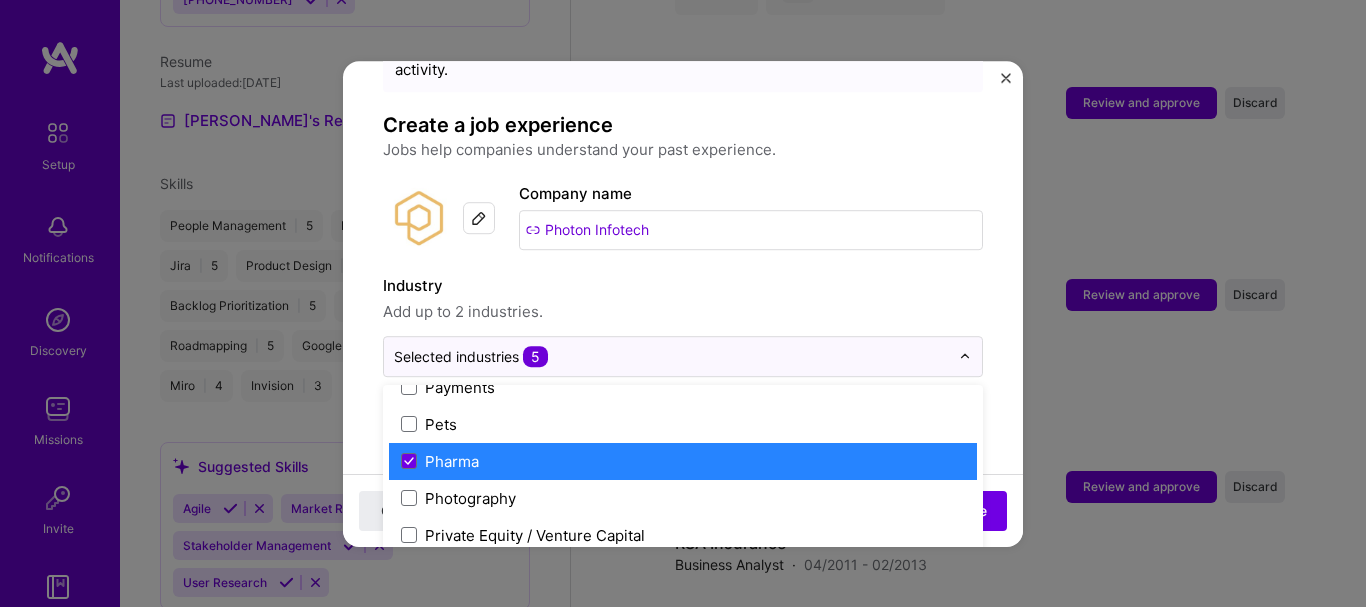 click on "Pharma" at bounding box center [683, 461] 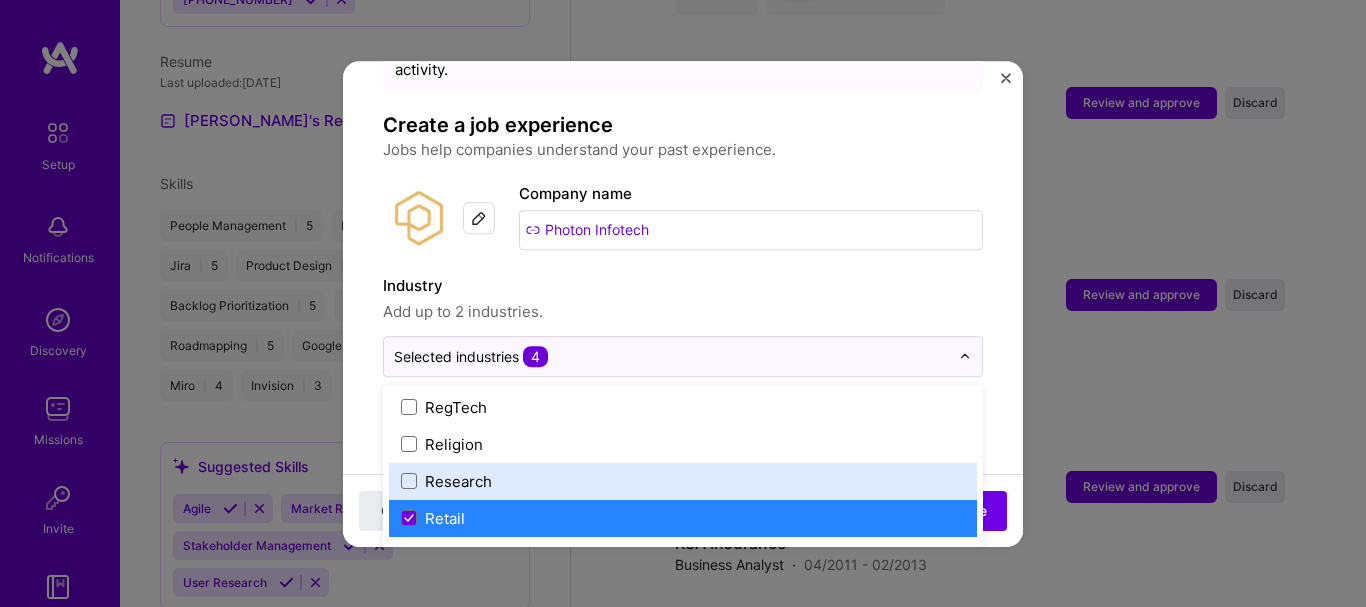 scroll, scrollTop: 3900, scrollLeft: 0, axis: vertical 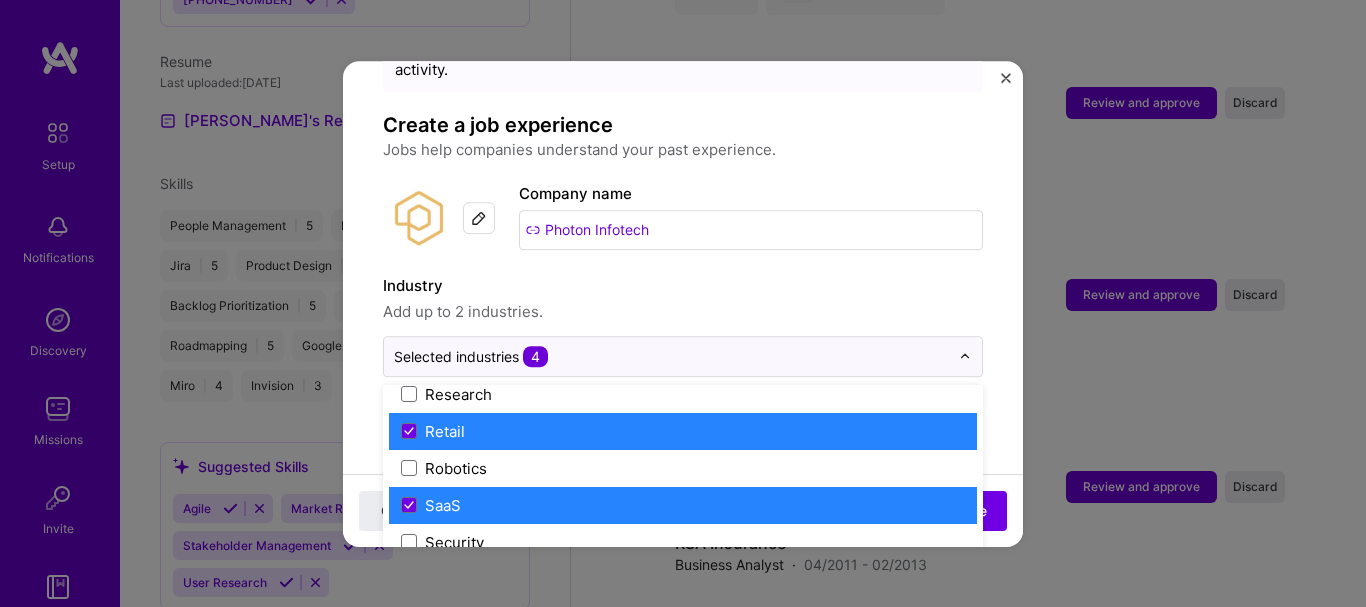 click on "SaaS" at bounding box center (683, 505) 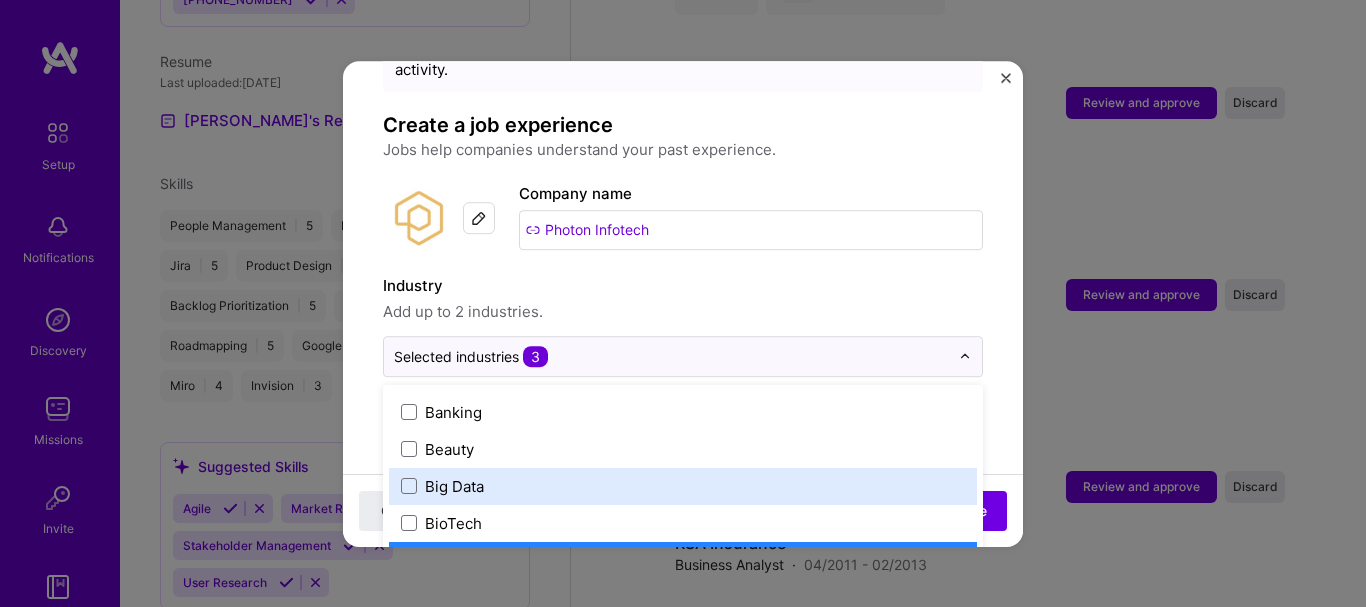 scroll, scrollTop: 800, scrollLeft: 0, axis: vertical 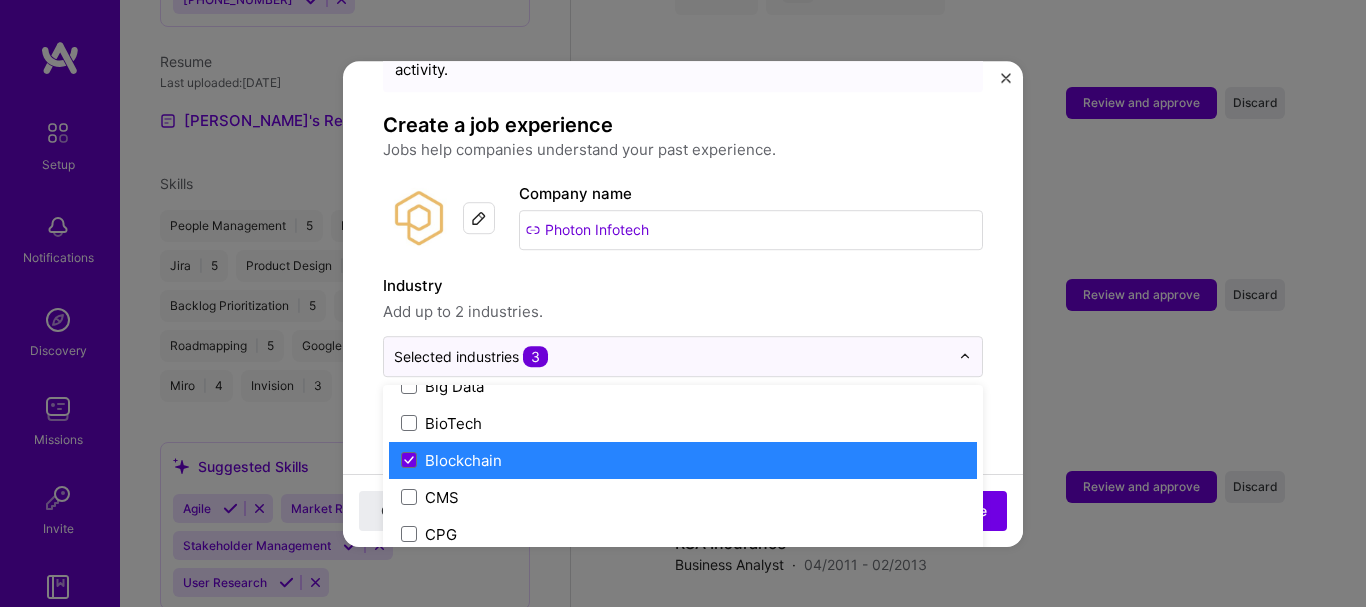 click on "Blockchain" at bounding box center (683, 460) 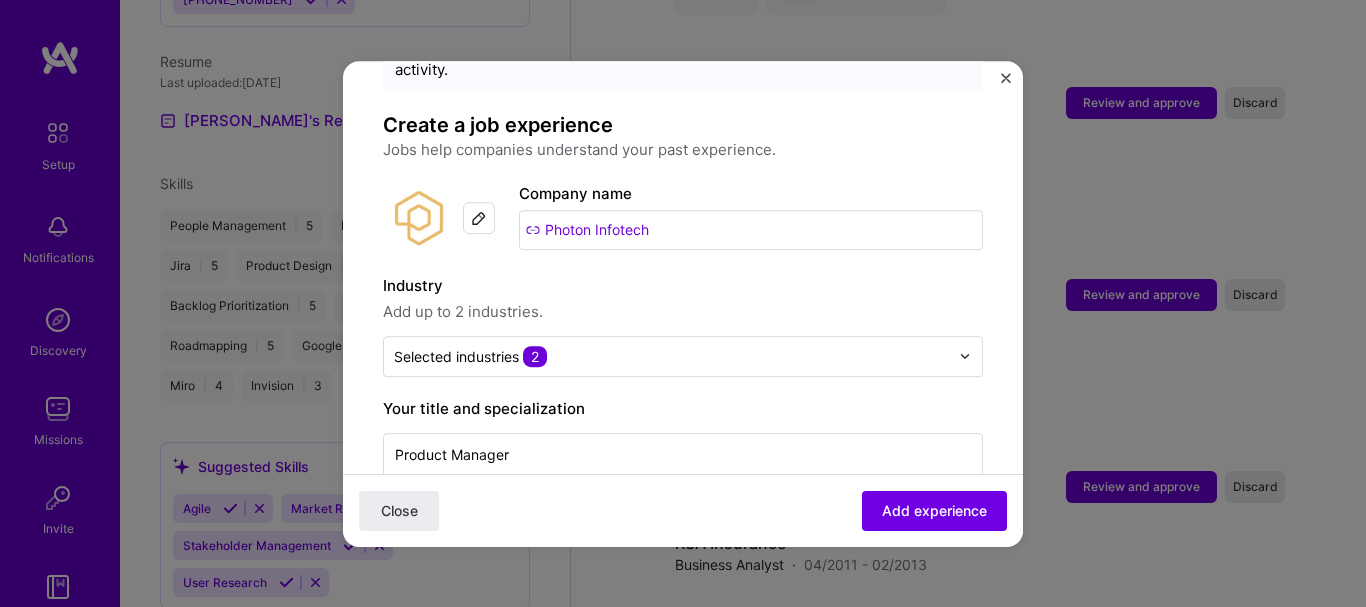 click on "Adding suggested job This job is suggested based on your LinkedIn, resume or A.Team activity. Create a job experience Jobs help companies understand your past experience. Company logo Company name Photon Infotech
Industry Add up to 2 industries. Selected industries 2 Your title and specialization Product Manager Product Manager Duration Dec, 2013
to Jun, 2024
I still work here Skills used — Add up to 12 skills Any new skills will be added to your profile. Enter skills... 1 Market Research 1 2 3 4 5 Description 100 characters minimum 748 / 2,000  characters Did this role require you to manage team members? (Optional) Yes, I managed 0 team members. Were you involved from inception to launch (0 - >  1)? (Optional) Zero to one is creation and development of a unique product from the ground up. I was involved in zero to one with this project Related projects (Optional) Select projects Close" at bounding box center (683, 854) 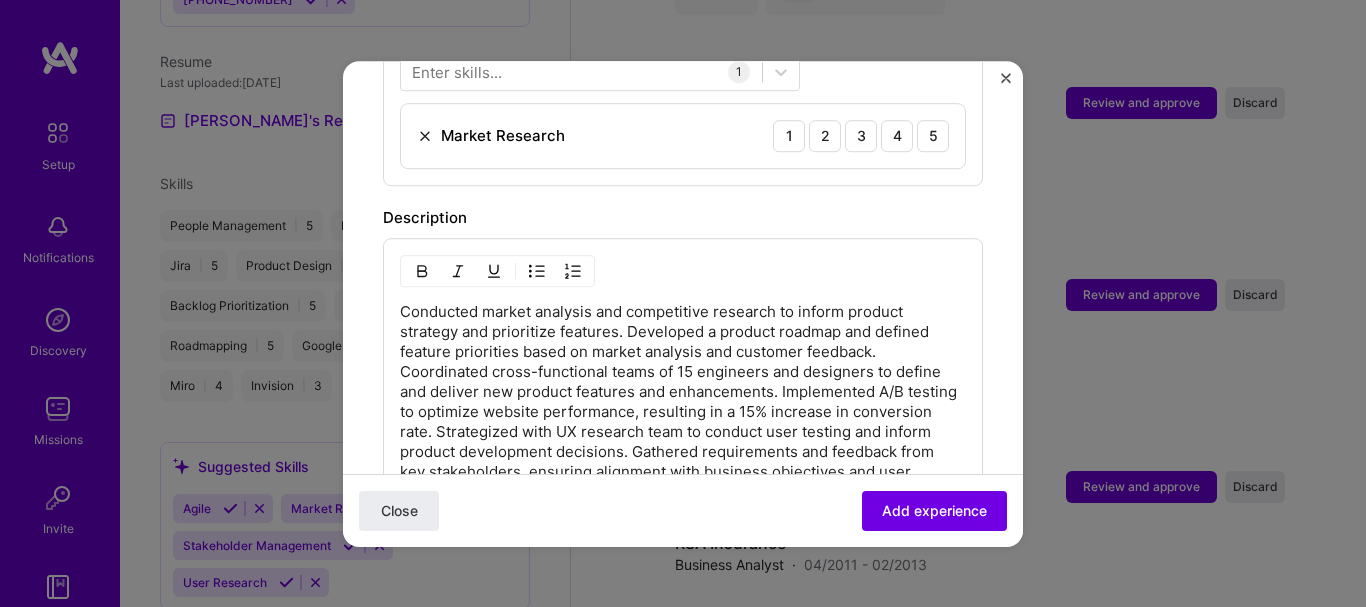 scroll, scrollTop: 700, scrollLeft: 0, axis: vertical 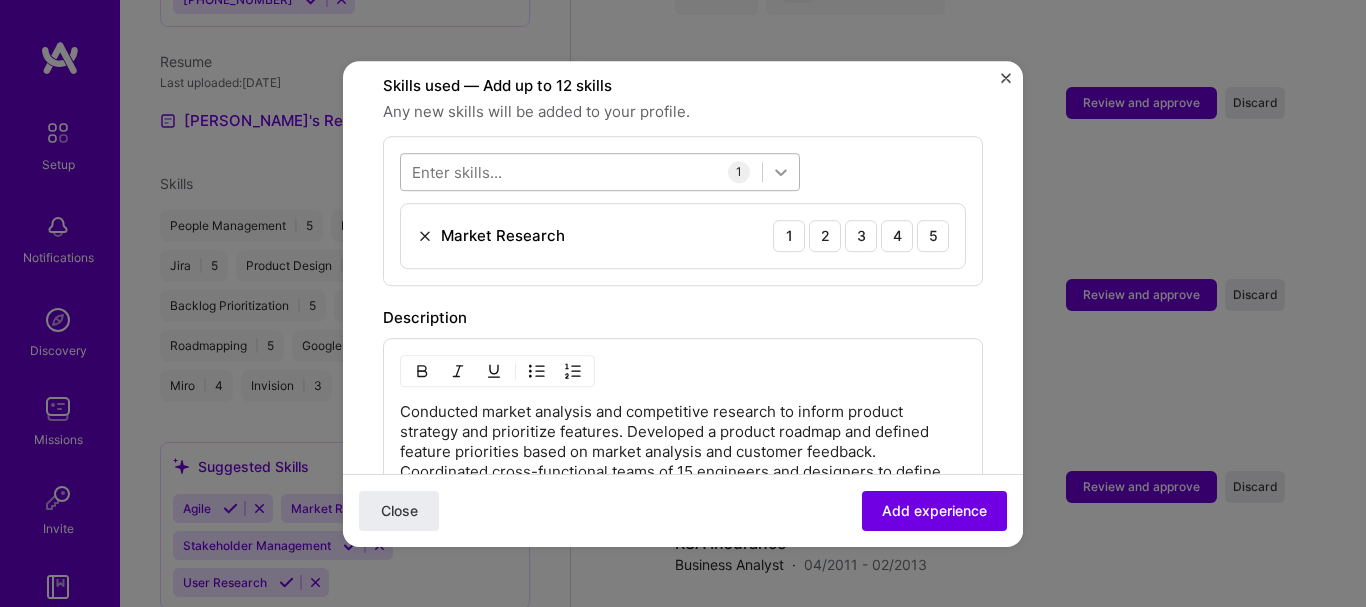 click 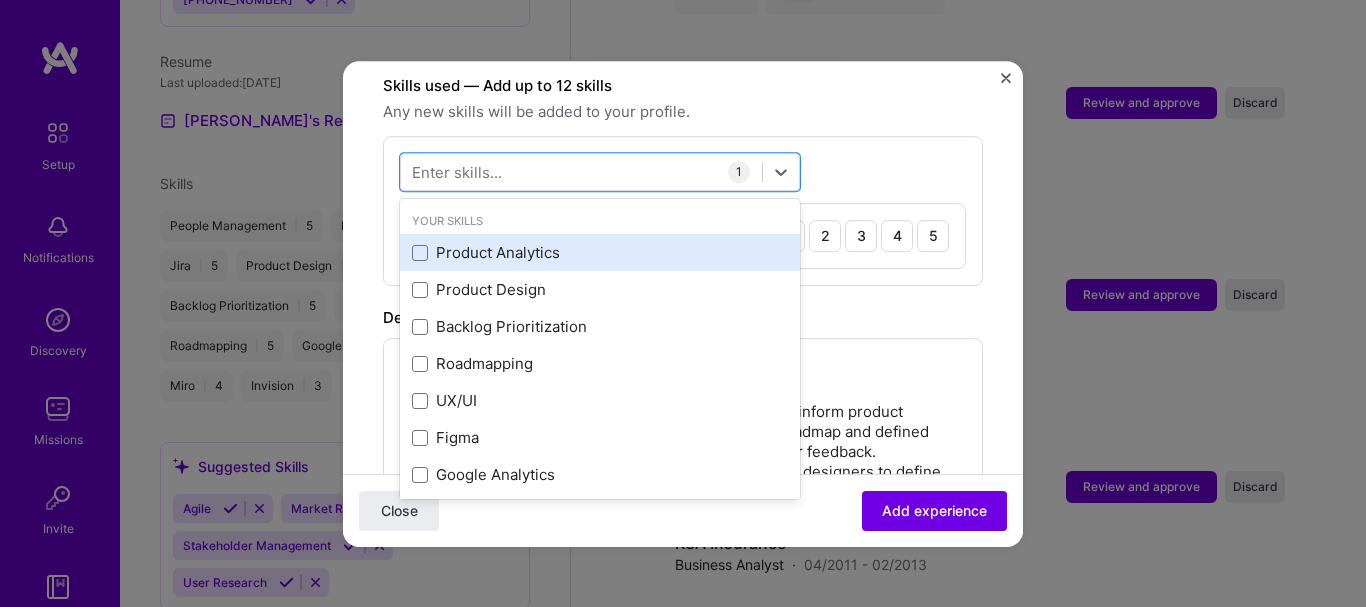 click on "Product Analytics" at bounding box center [600, 253] 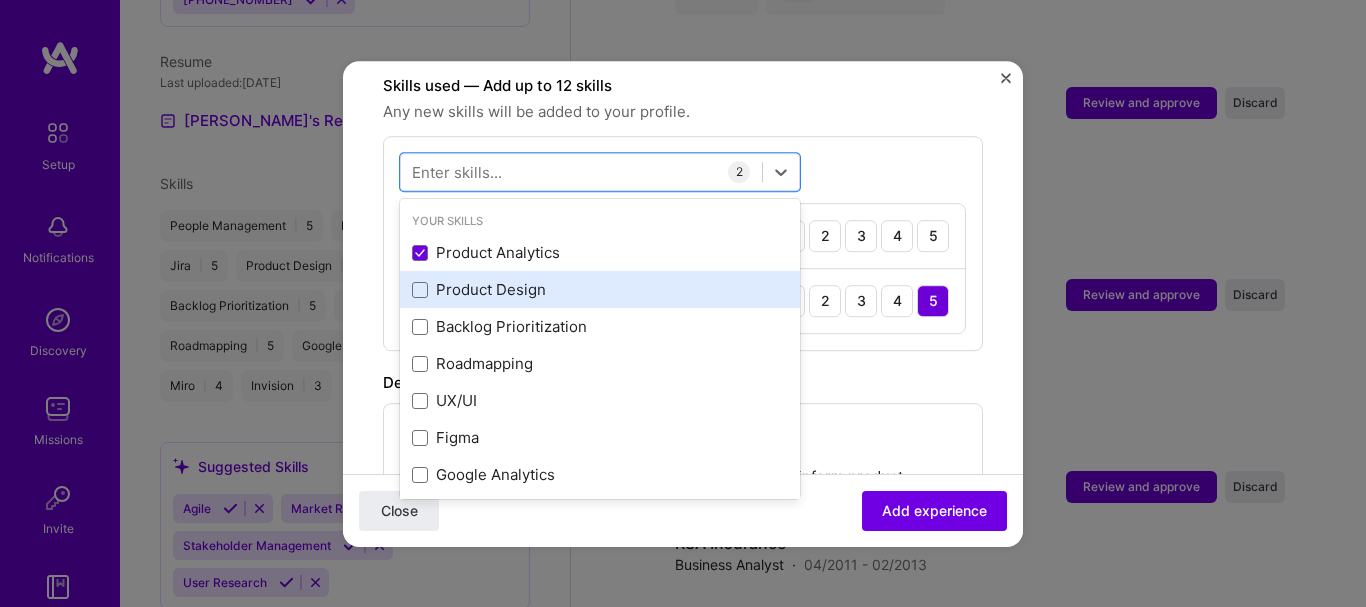 click on "Product Design" at bounding box center (600, 290) 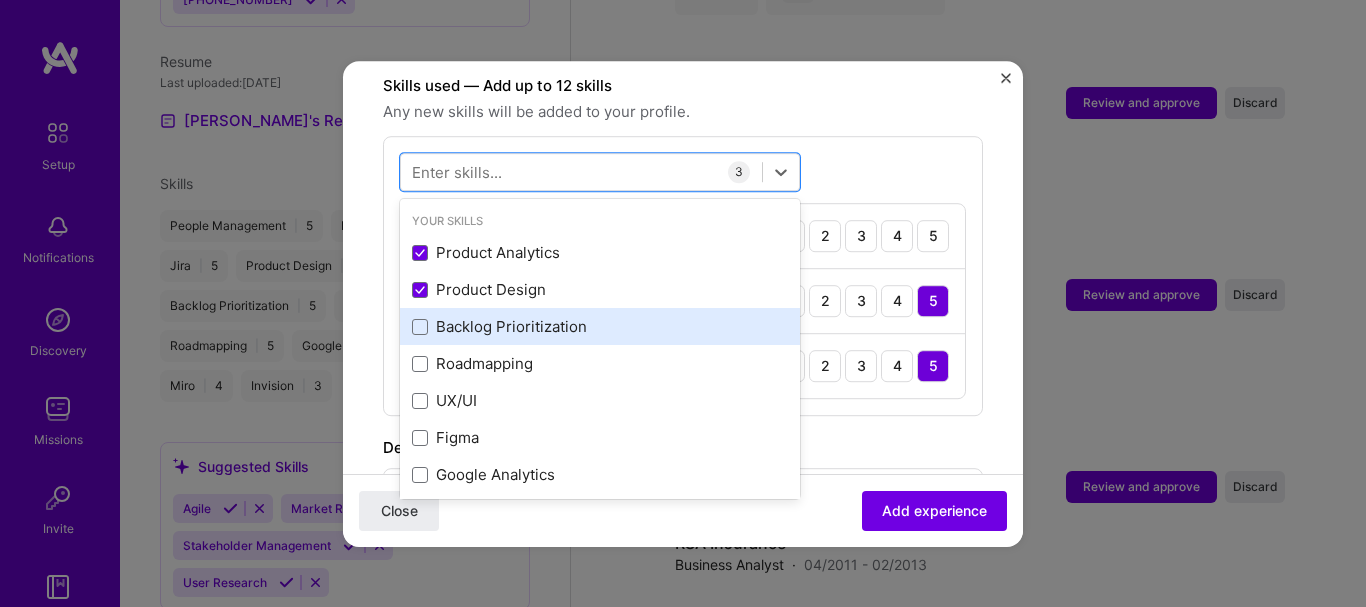 click on "Backlog Prioritization" at bounding box center [600, 327] 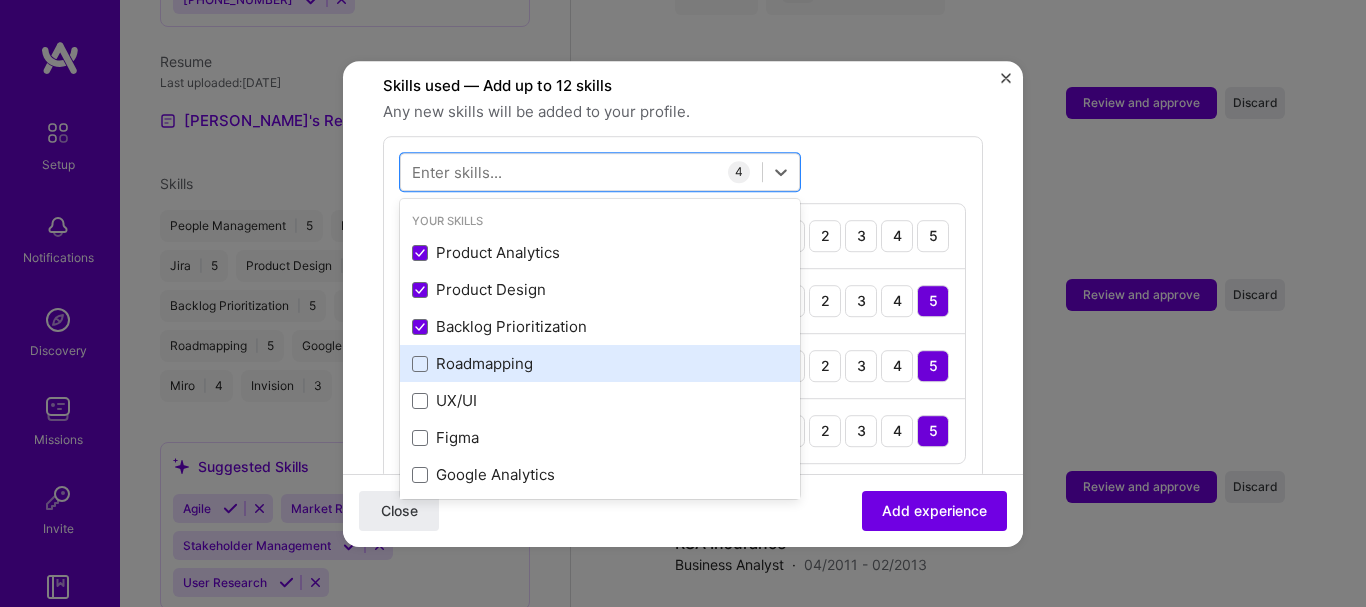 click on "Roadmapping" at bounding box center (600, 364) 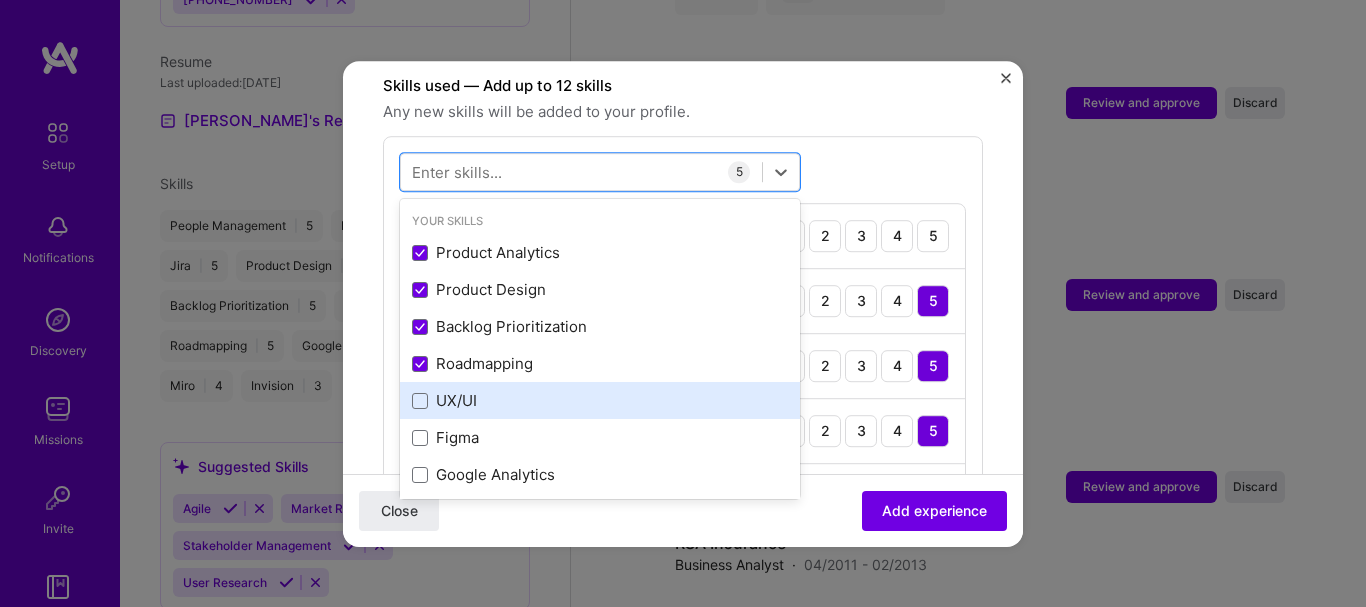 click on "UX/UI" at bounding box center (600, 401) 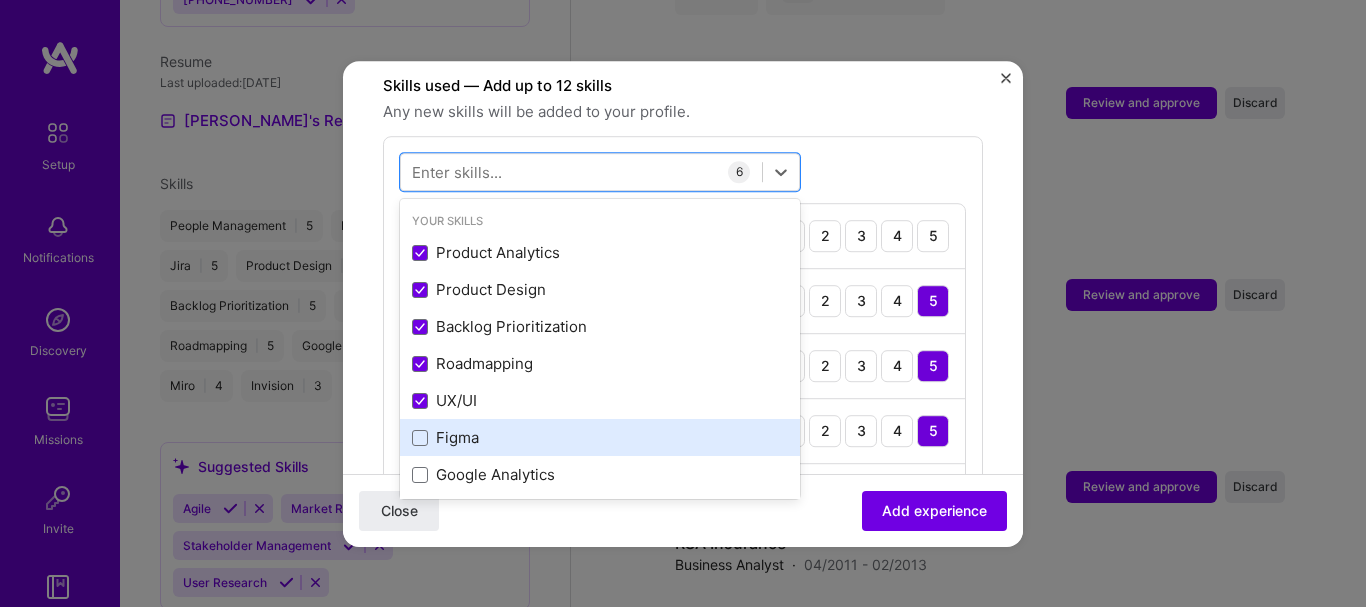 click on "Figma" at bounding box center (600, 438) 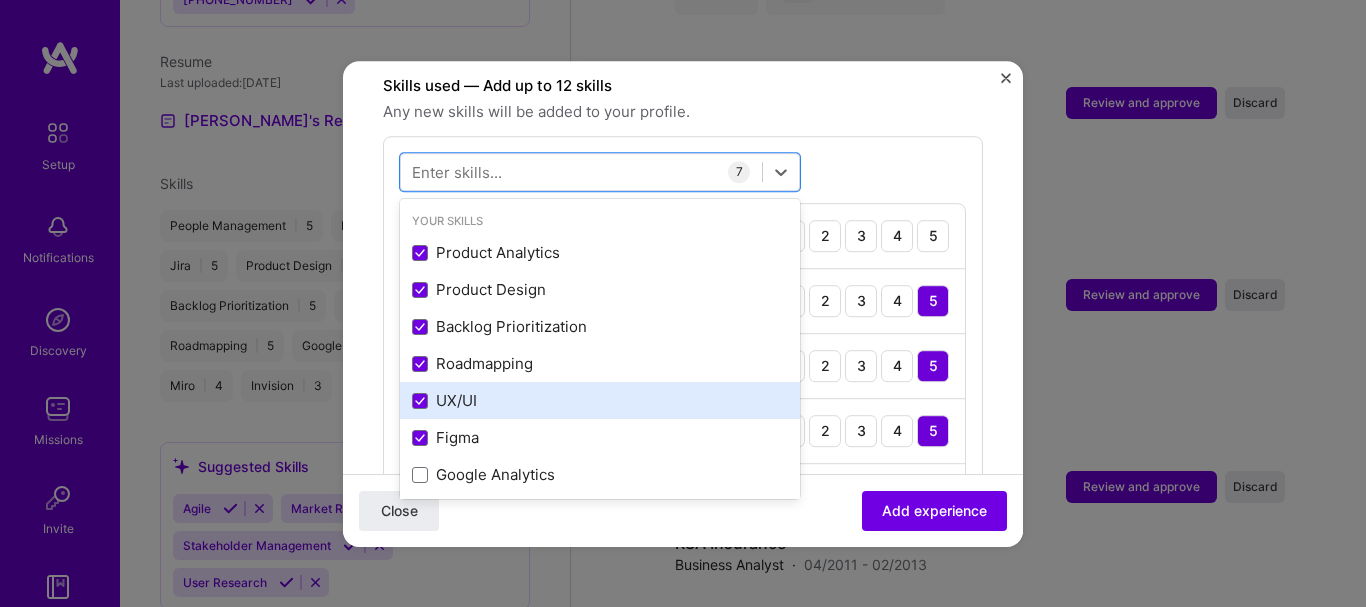 scroll, scrollTop: 100, scrollLeft: 0, axis: vertical 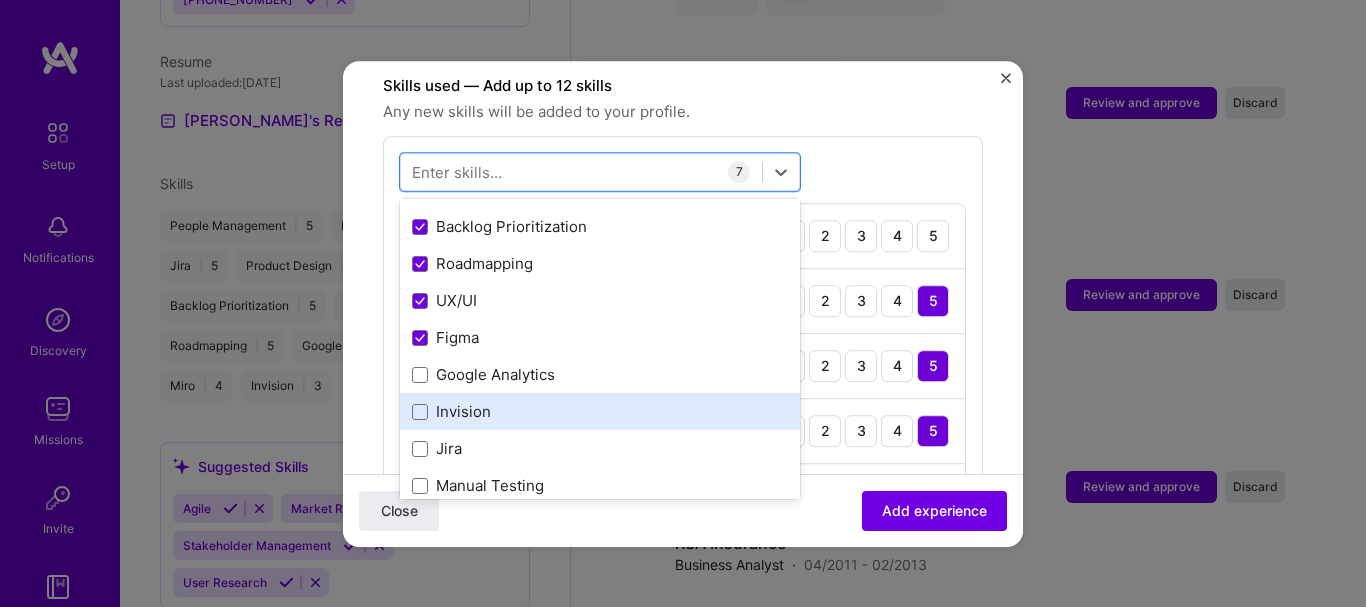 click on "Invision" at bounding box center (600, 412) 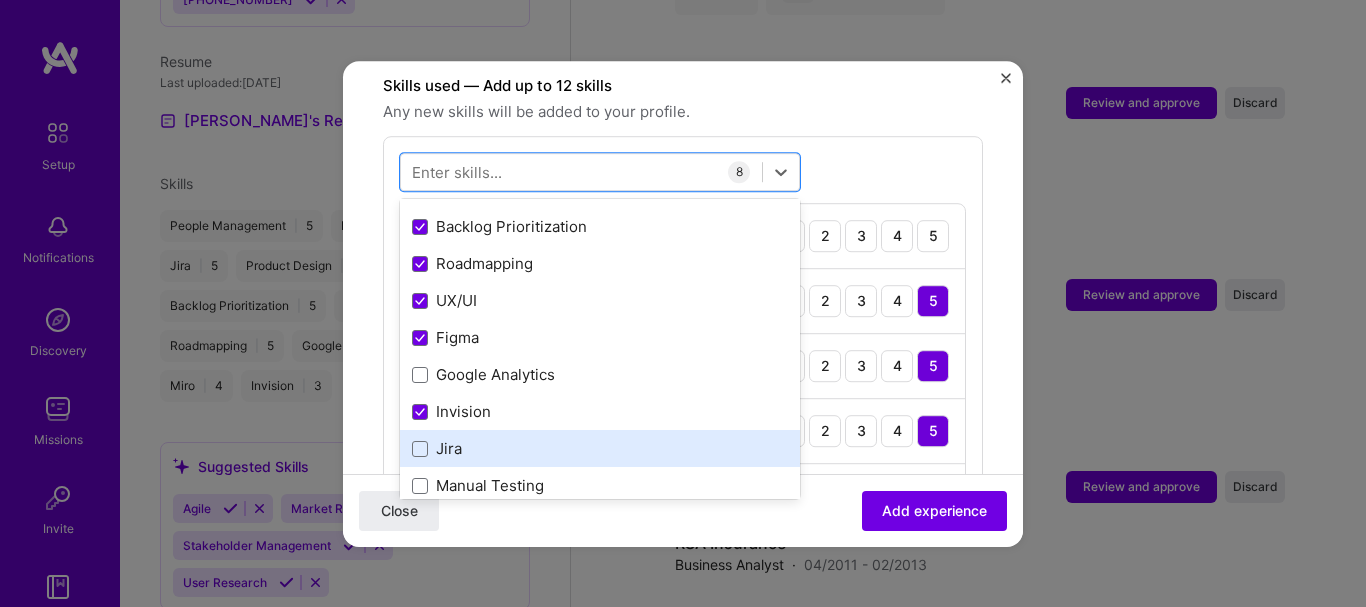 click on "Jira" at bounding box center (600, 449) 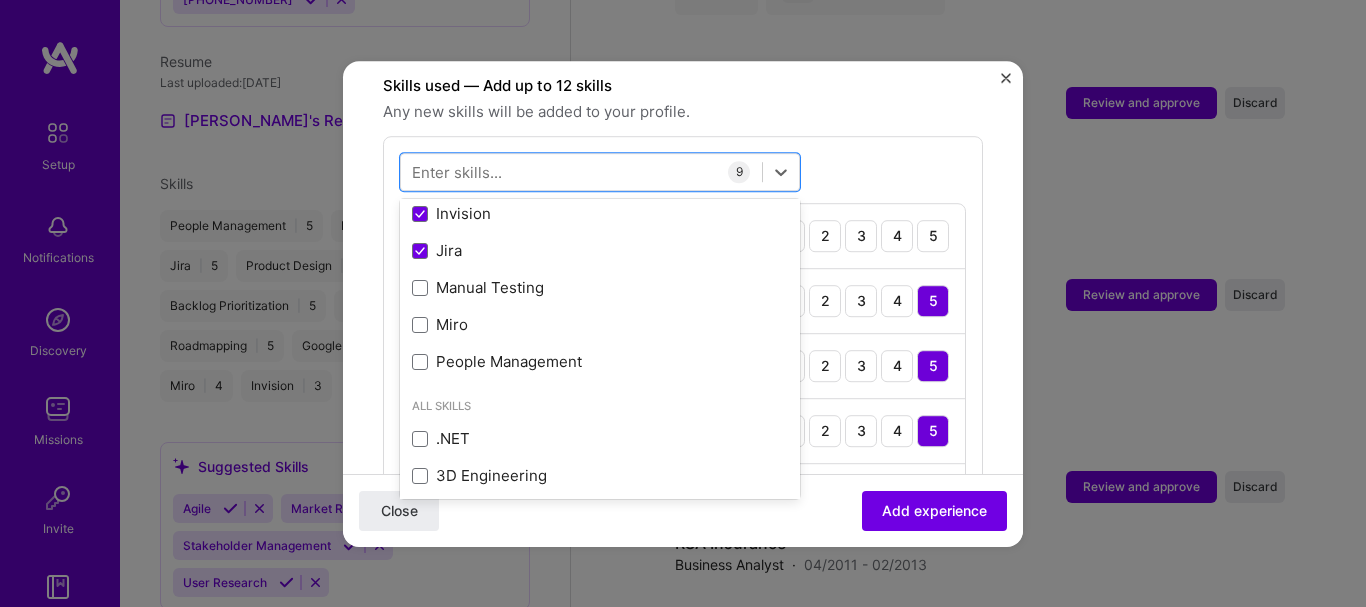 scroll, scrollTop: 300, scrollLeft: 0, axis: vertical 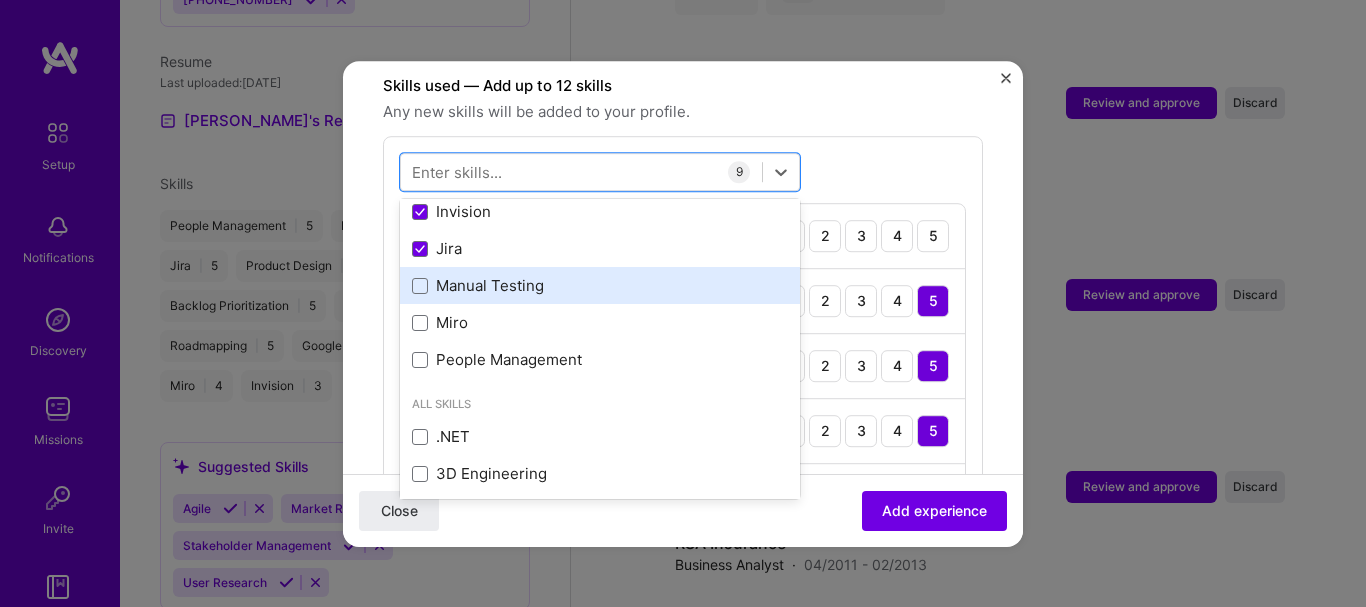 click on "Manual Testing" at bounding box center (600, 286) 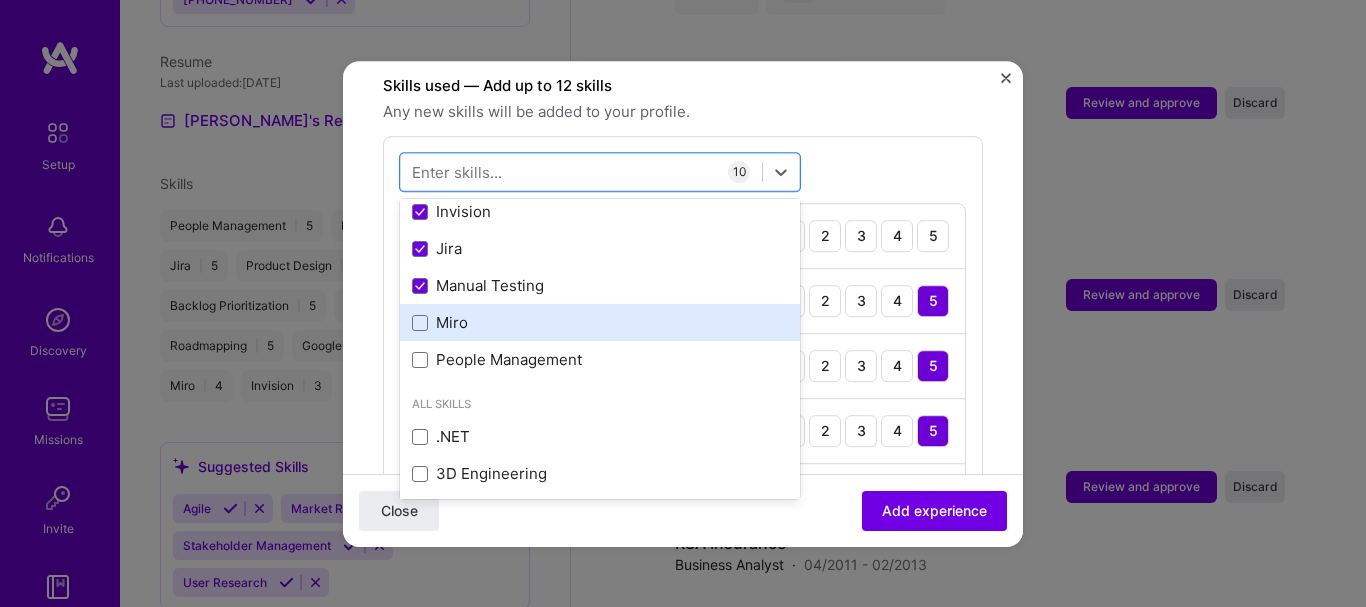 click on "Miro" at bounding box center (600, 323) 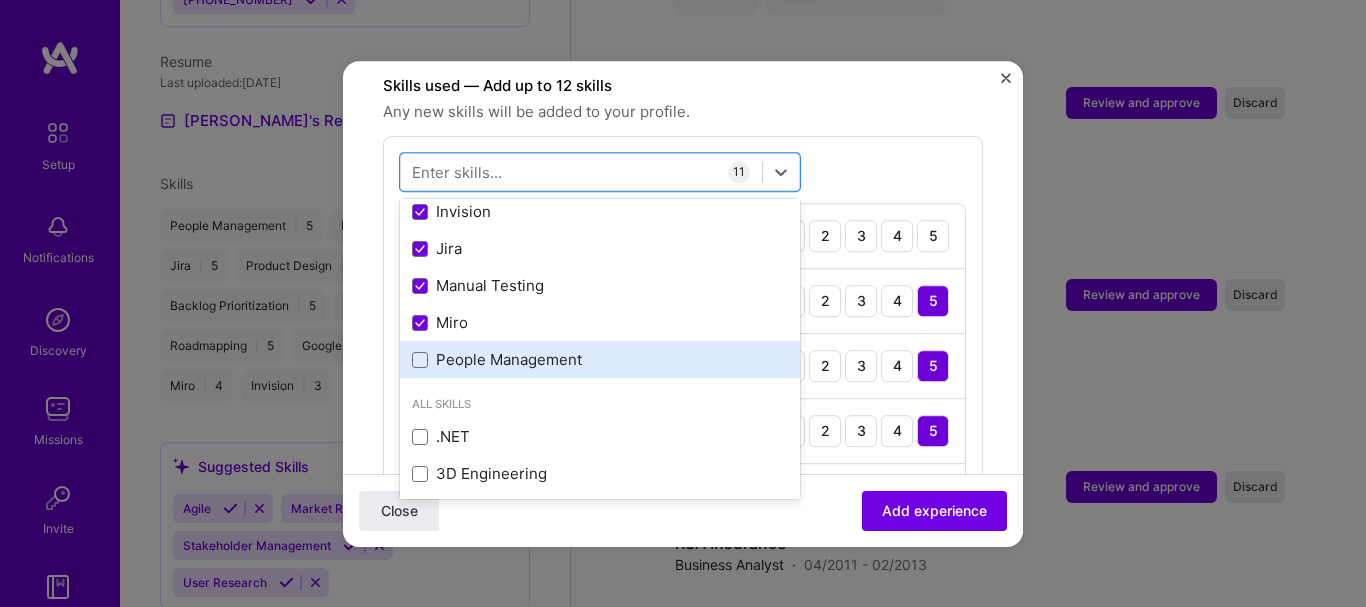 click on "People Management" at bounding box center [600, 360] 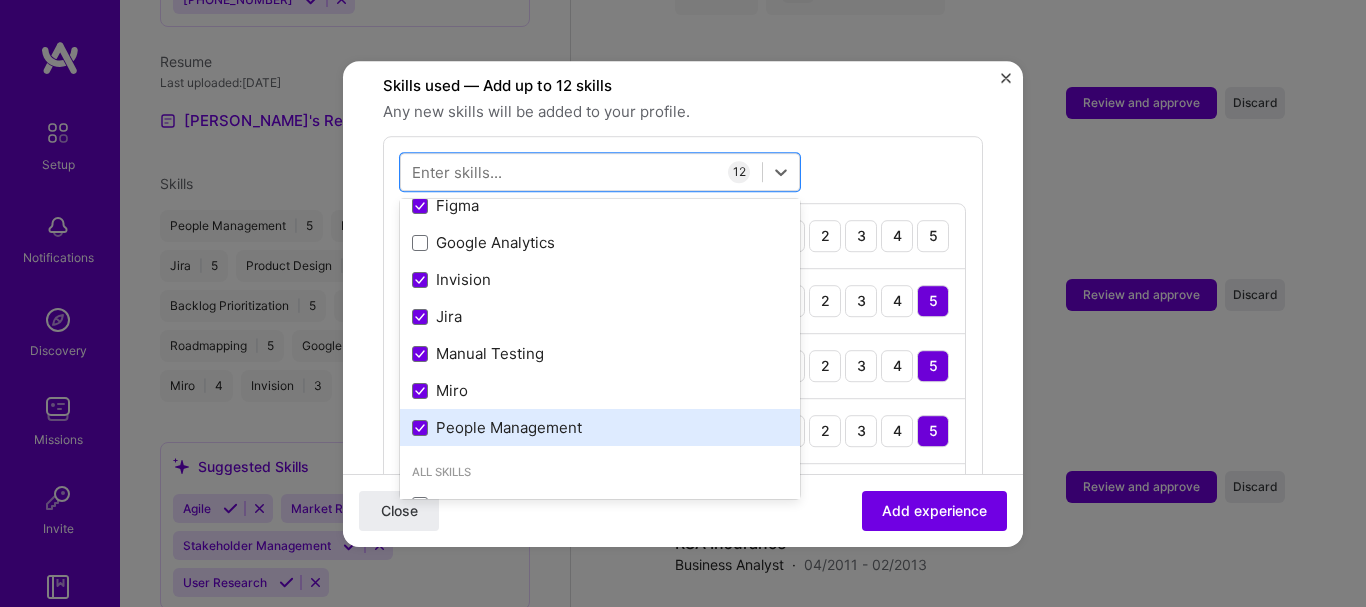 scroll, scrollTop: 200, scrollLeft: 0, axis: vertical 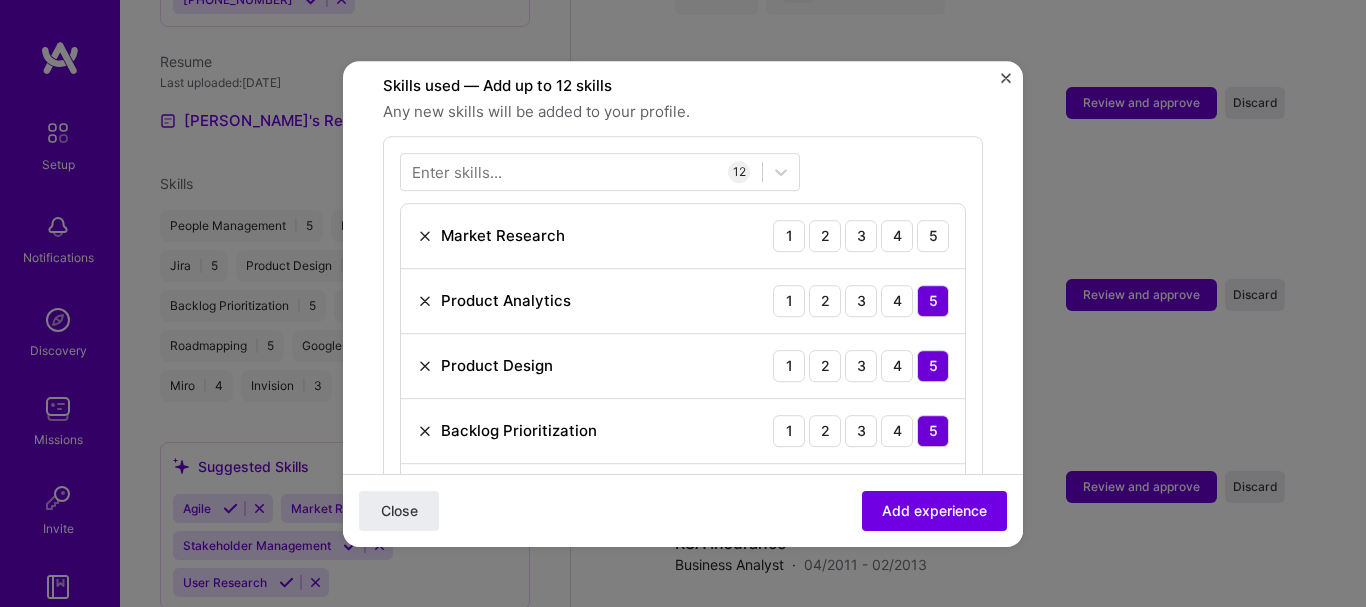 click on "Close Add experience" at bounding box center (683, 509) 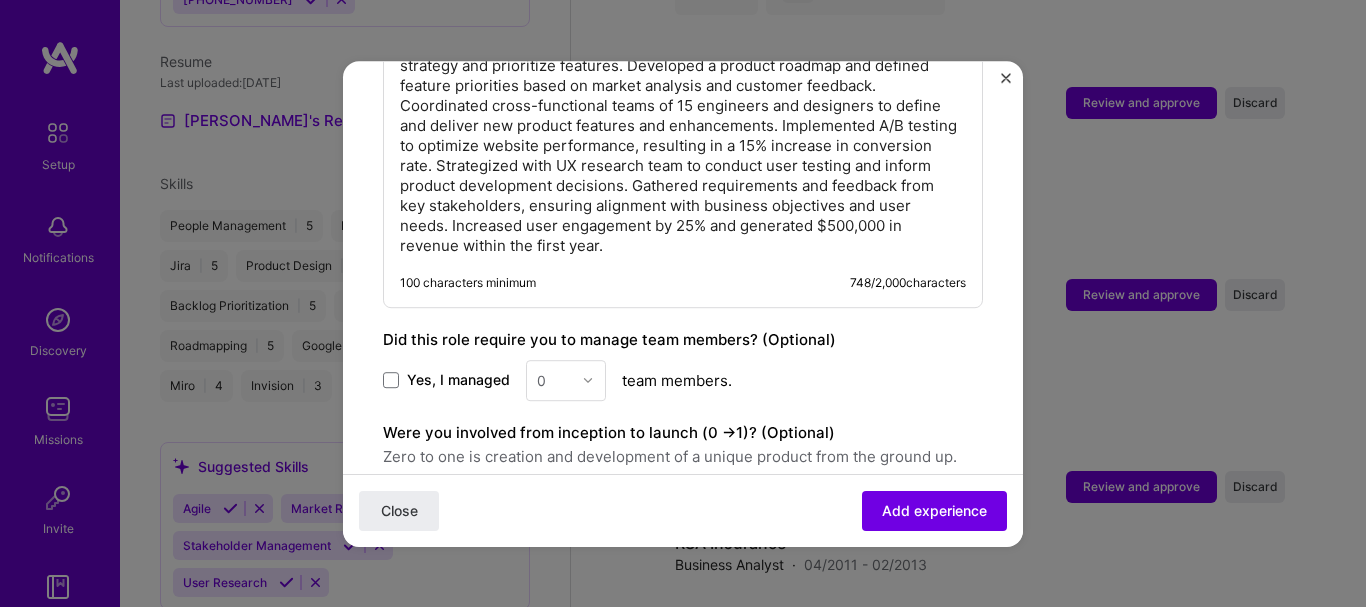 scroll, scrollTop: 1800, scrollLeft: 0, axis: vertical 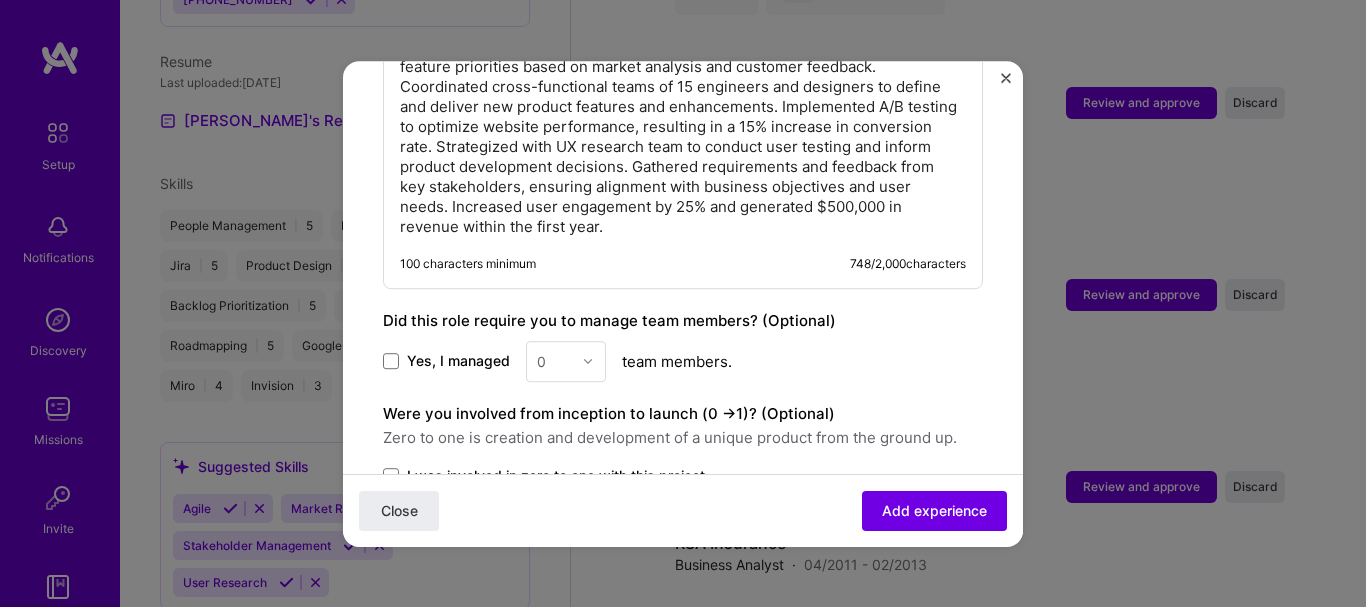 click on "Yes, I managed" at bounding box center [446, 361] 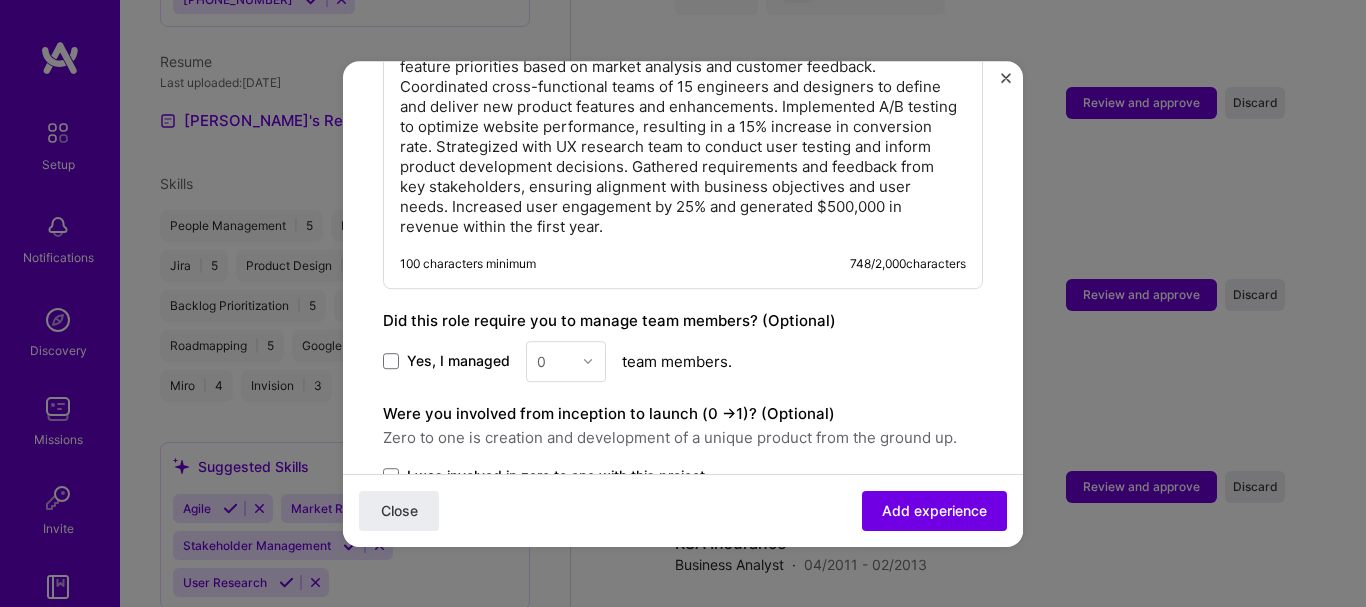 click on "Yes, I managed" at bounding box center (0, 0) 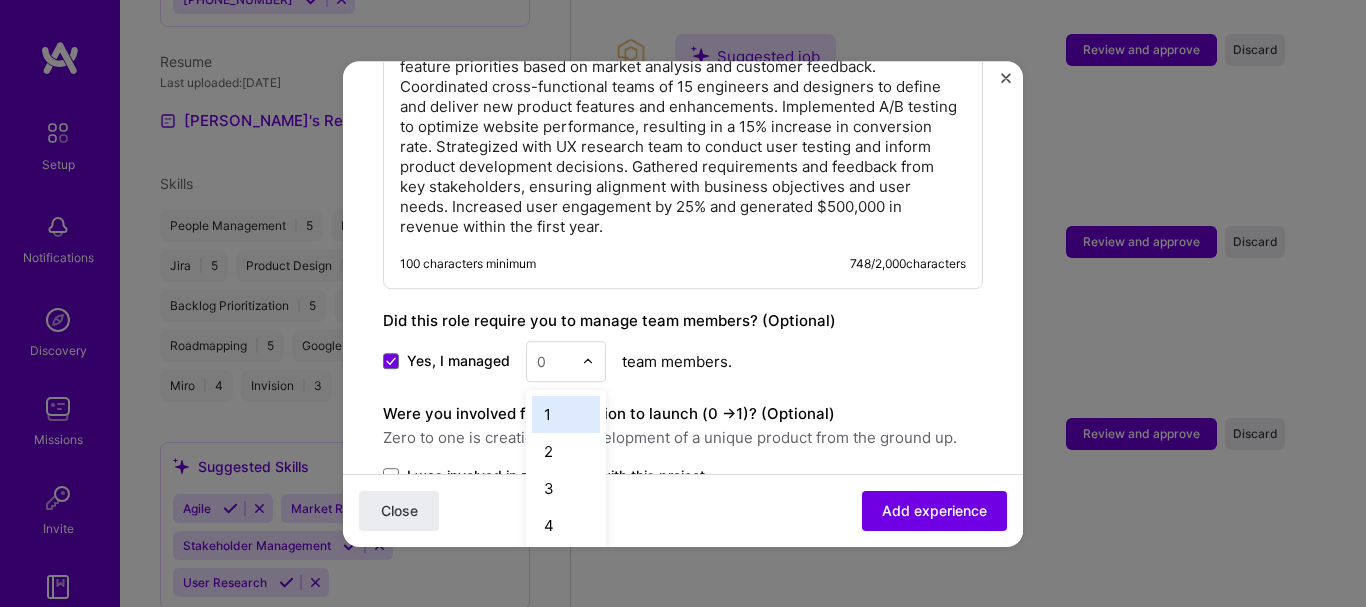 click on "0" at bounding box center (541, 361) 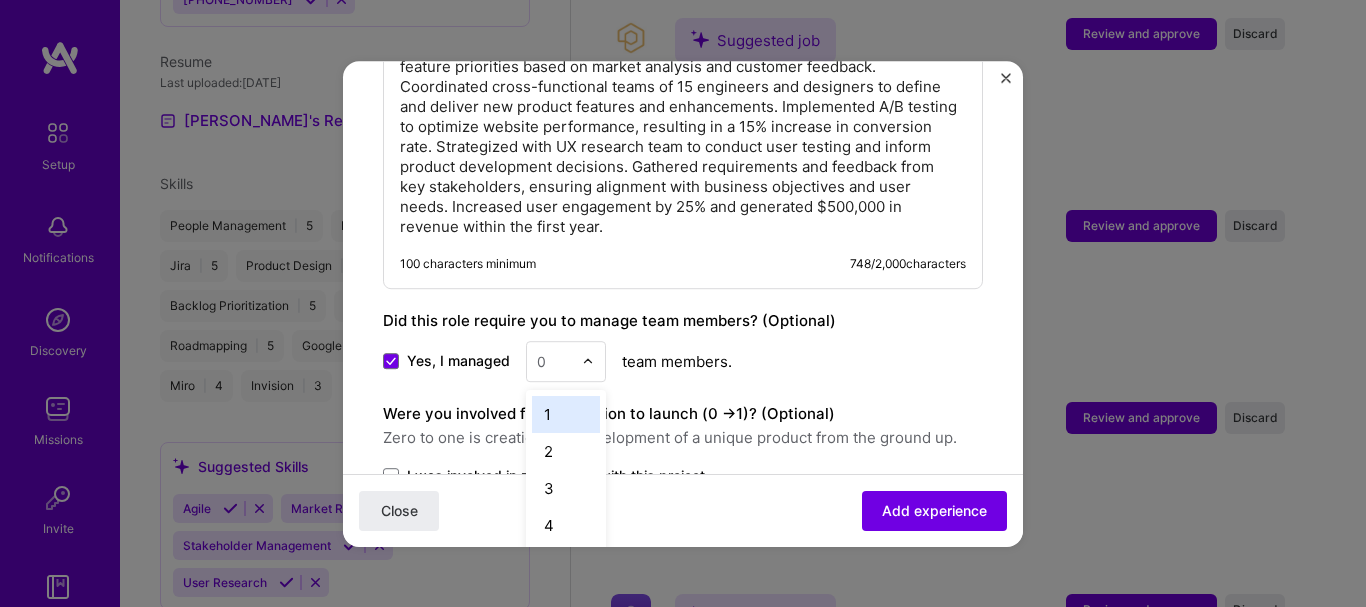 scroll, scrollTop: 2517, scrollLeft: 0, axis: vertical 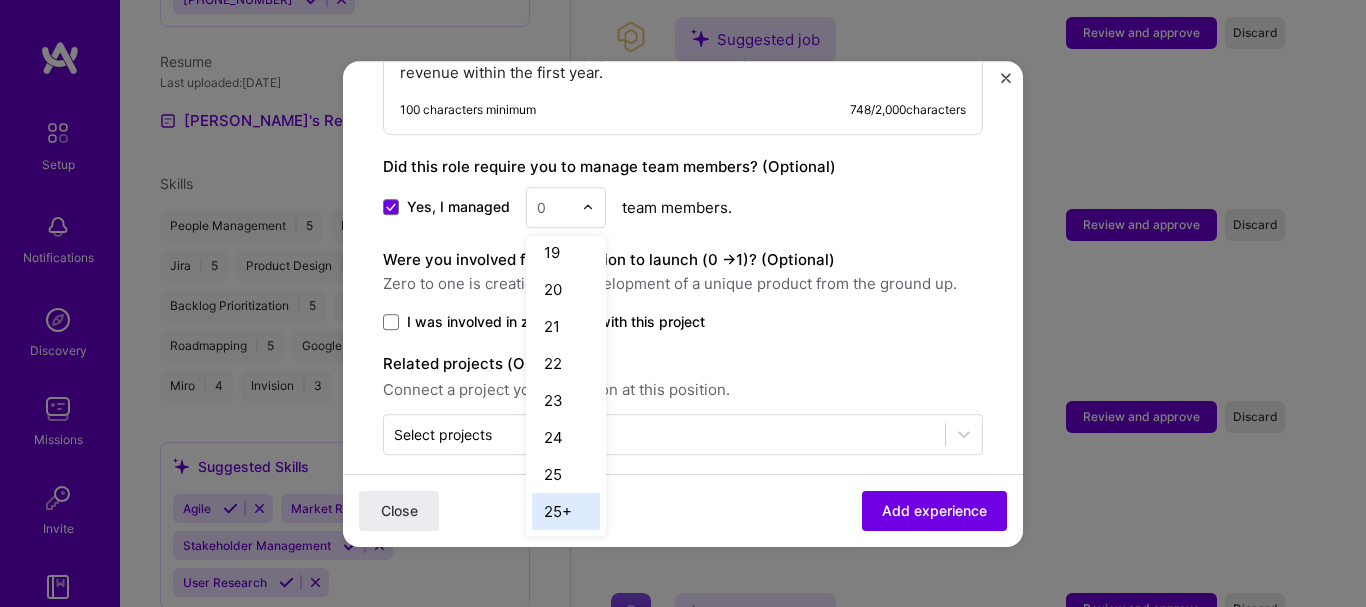 click on "25+" at bounding box center [566, 511] 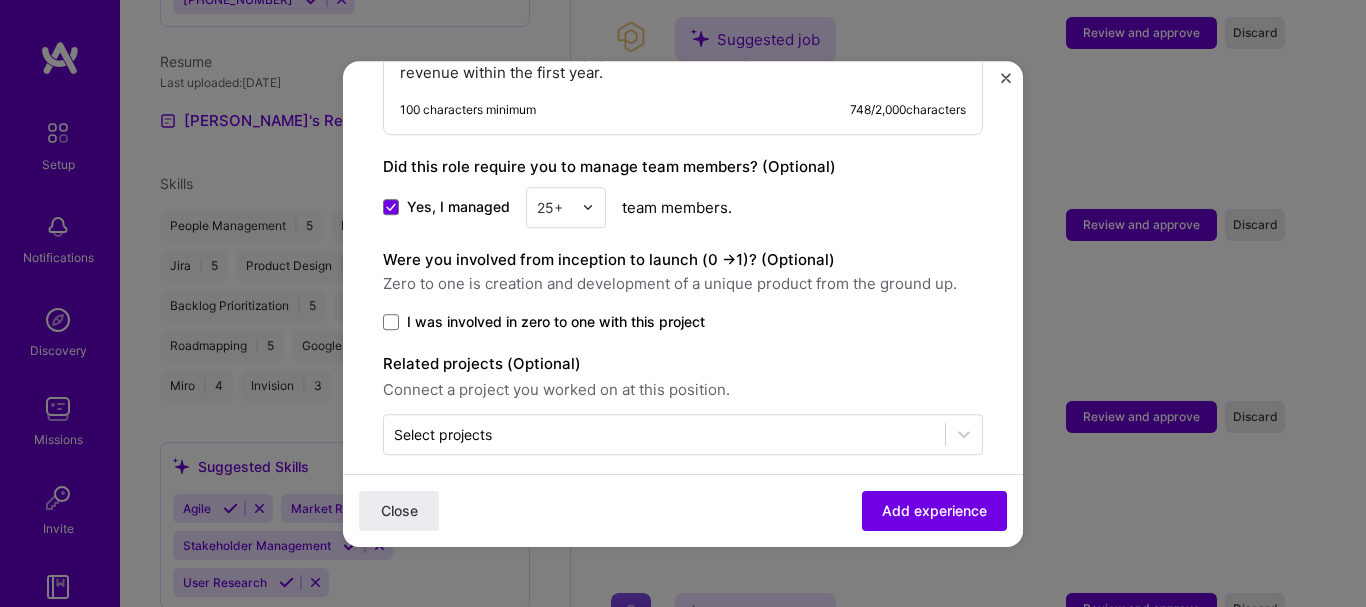 click on "I was involved in zero to one with this project" at bounding box center [556, 322] 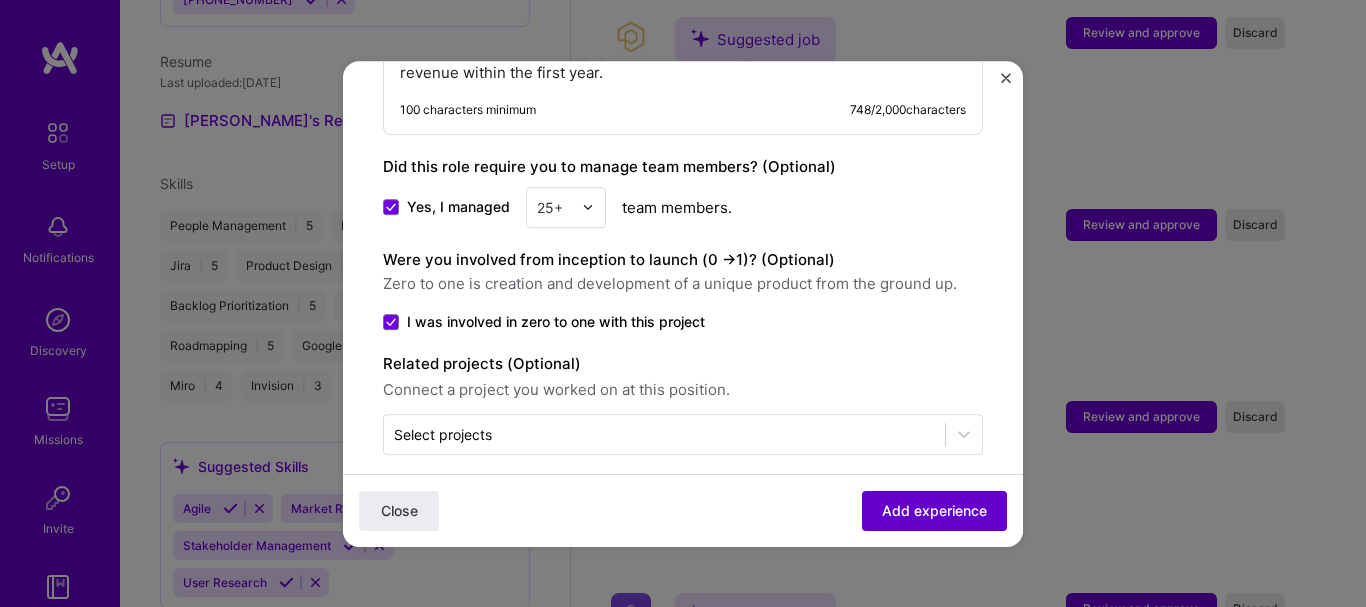 click on "Add experience" at bounding box center [934, 510] 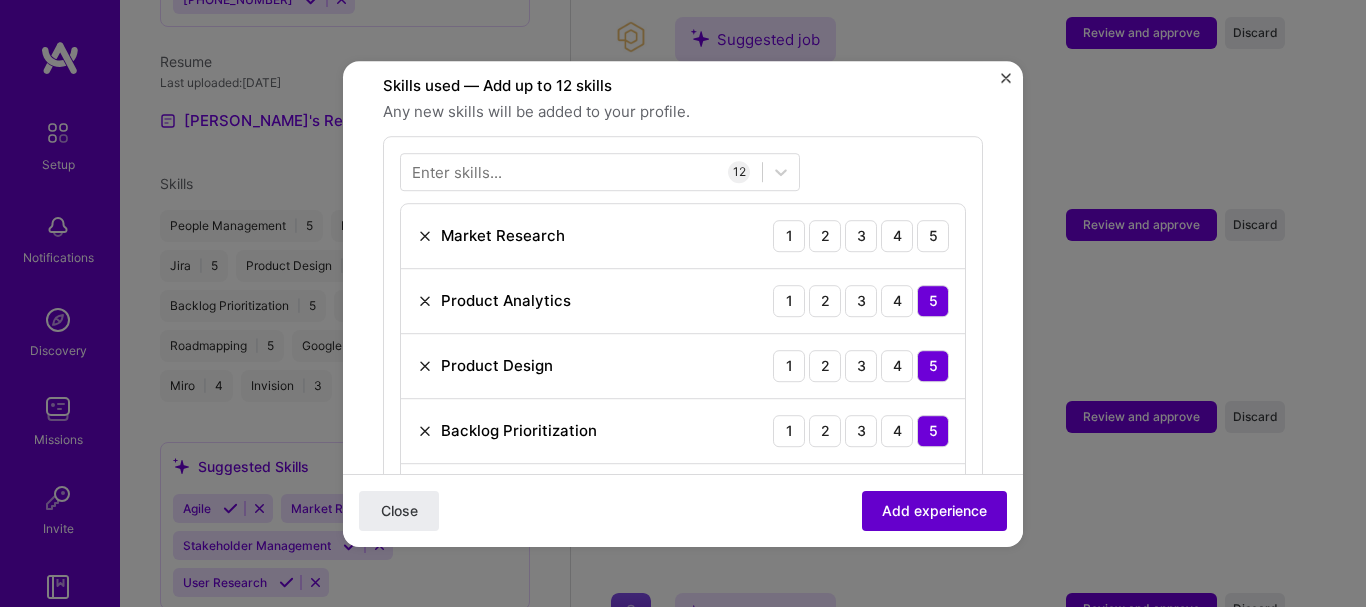 scroll, scrollTop: 692, scrollLeft: 0, axis: vertical 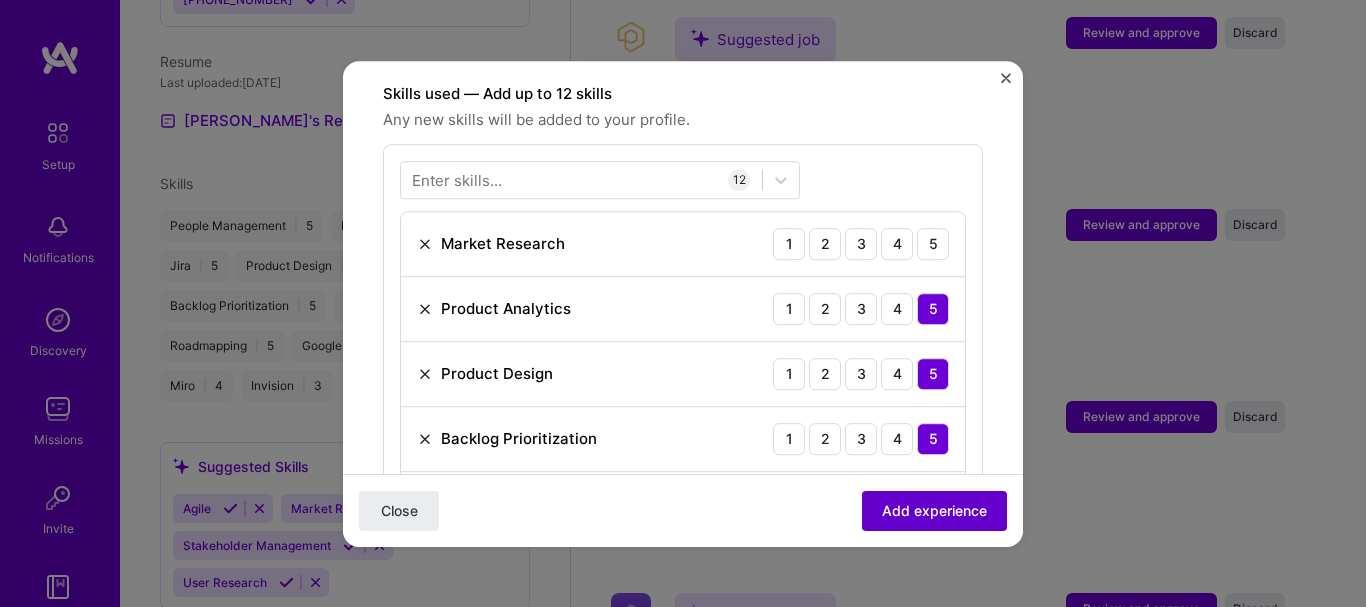 click on "Add experience" at bounding box center [934, 510] 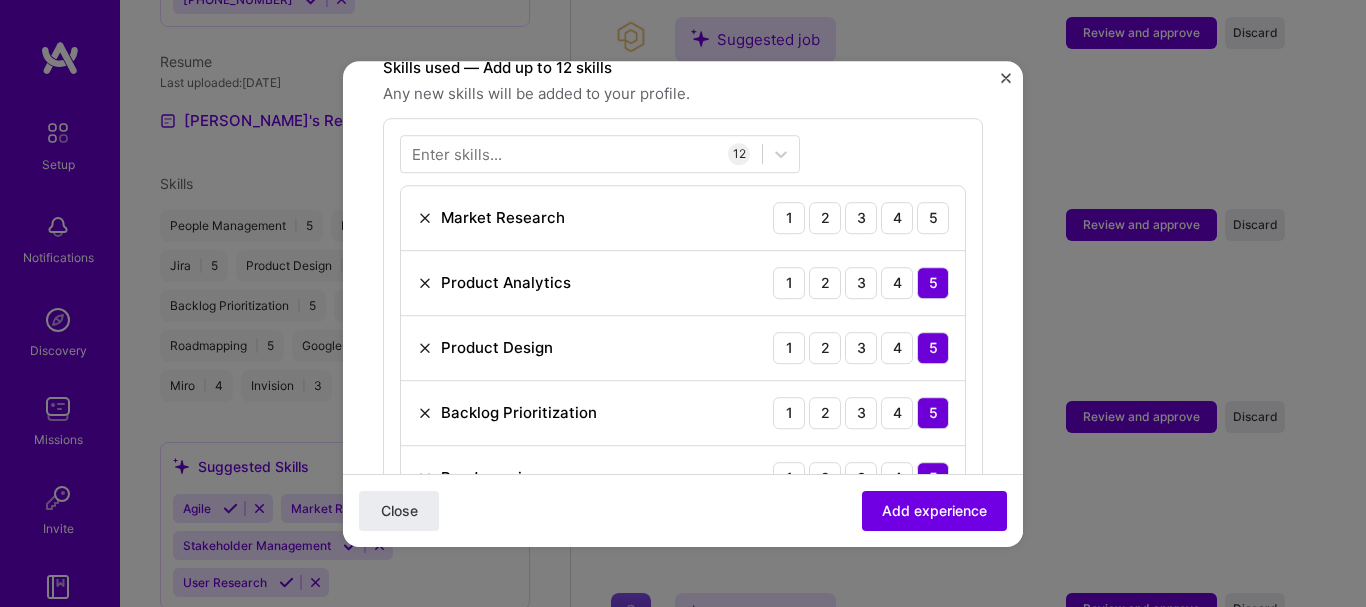 scroll, scrollTop: 700, scrollLeft: 0, axis: vertical 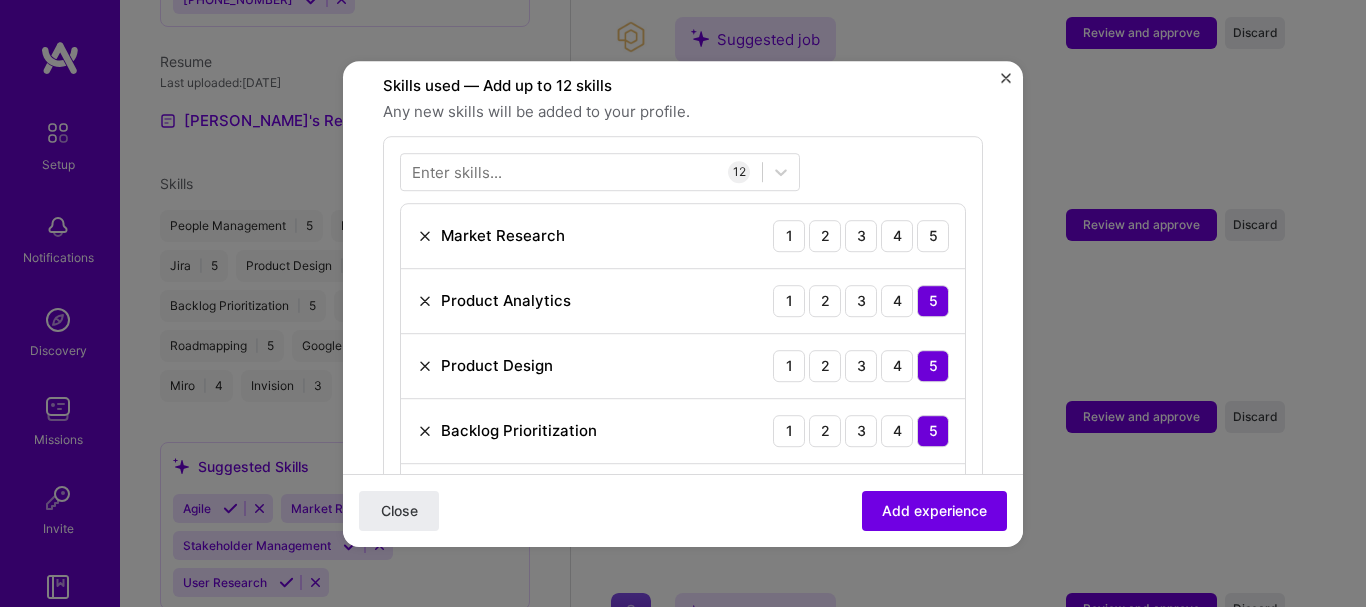 click at bounding box center (425, 236) 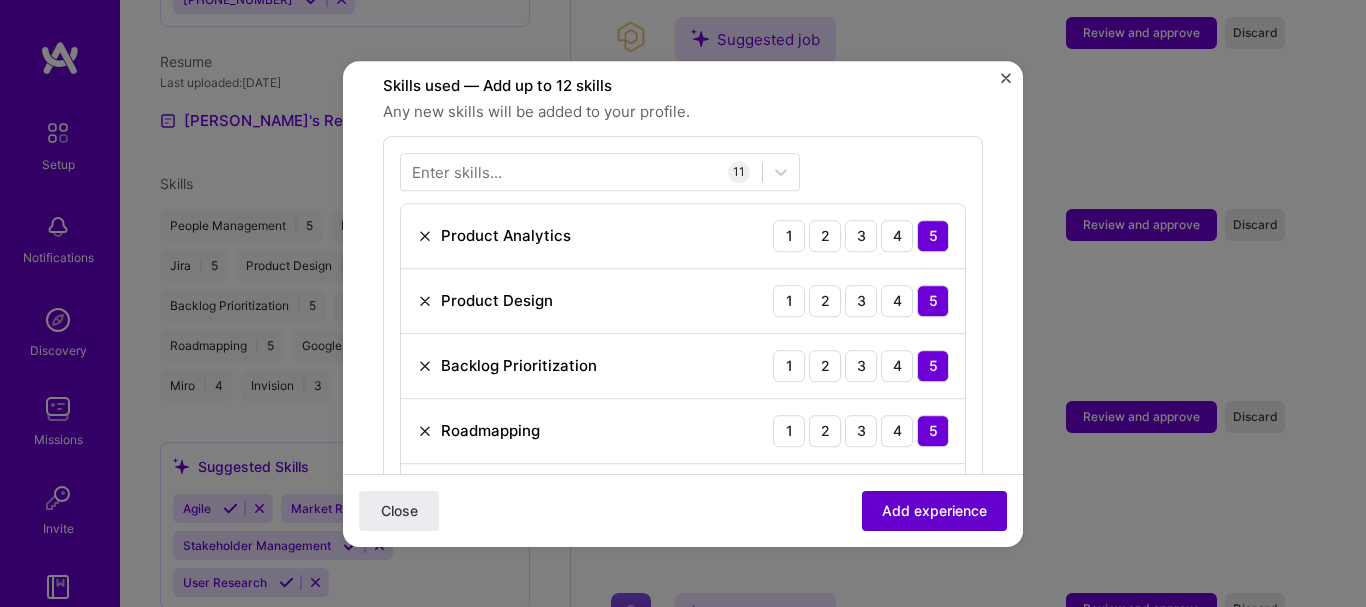 click on "Add experience" at bounding box center (934, 510) 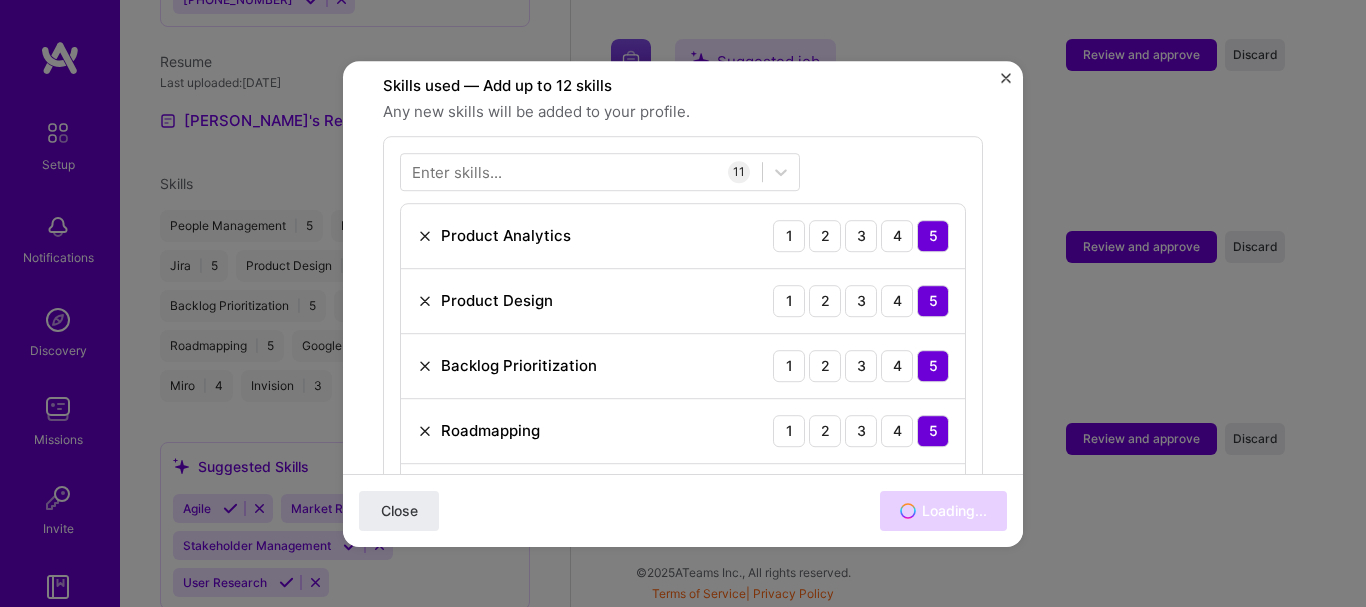 scroll, scrollTop: 2495, scrollLeft: 0, axis: vertical 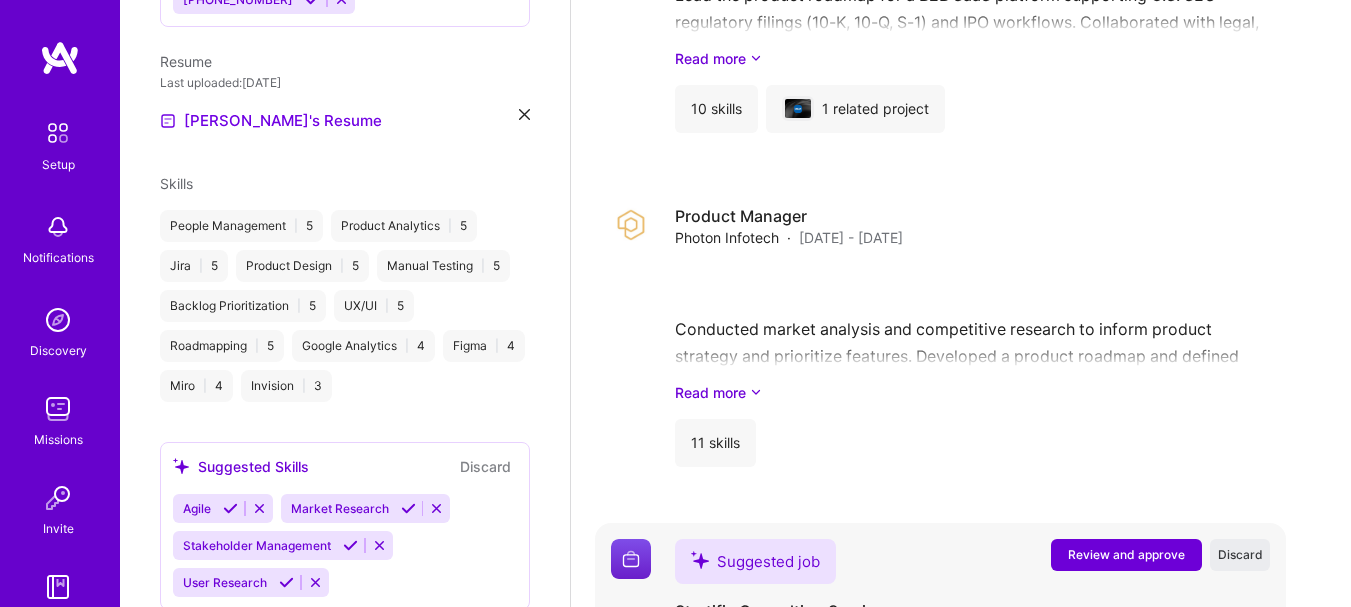 click on "Review and approve" at bounding box center [1126, 554] 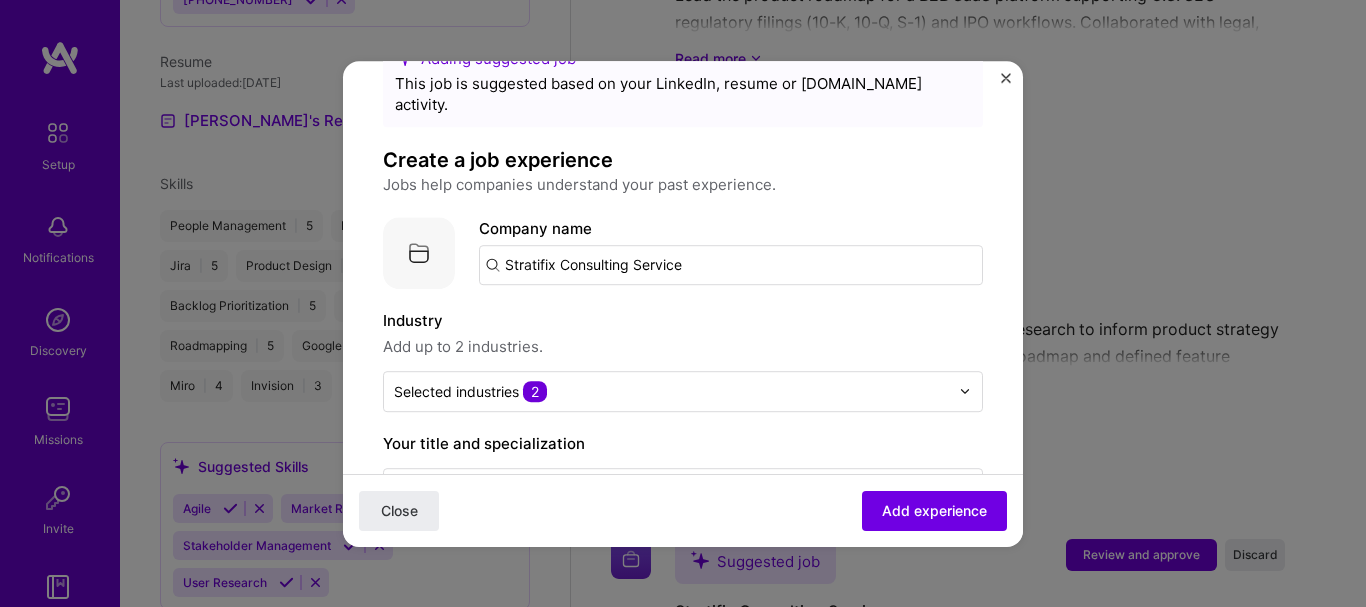 scroll, scrollTop: 100, scrollLeft: 0, axis: vertical 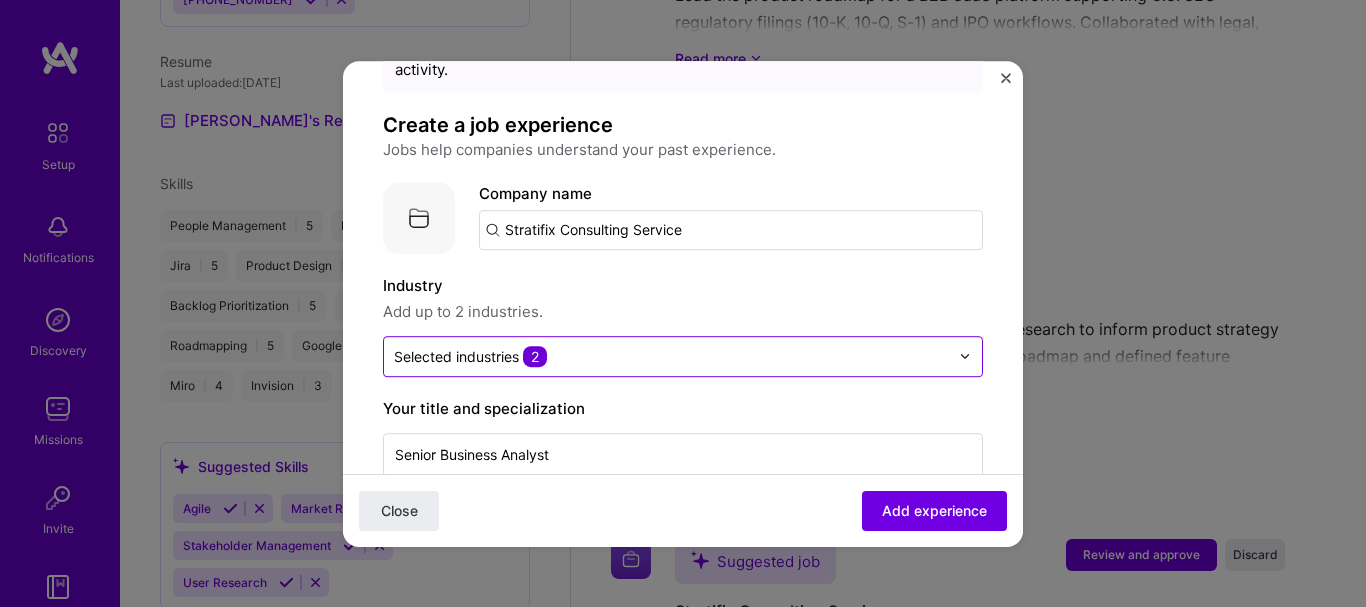 click at bounding box center (671, 356) 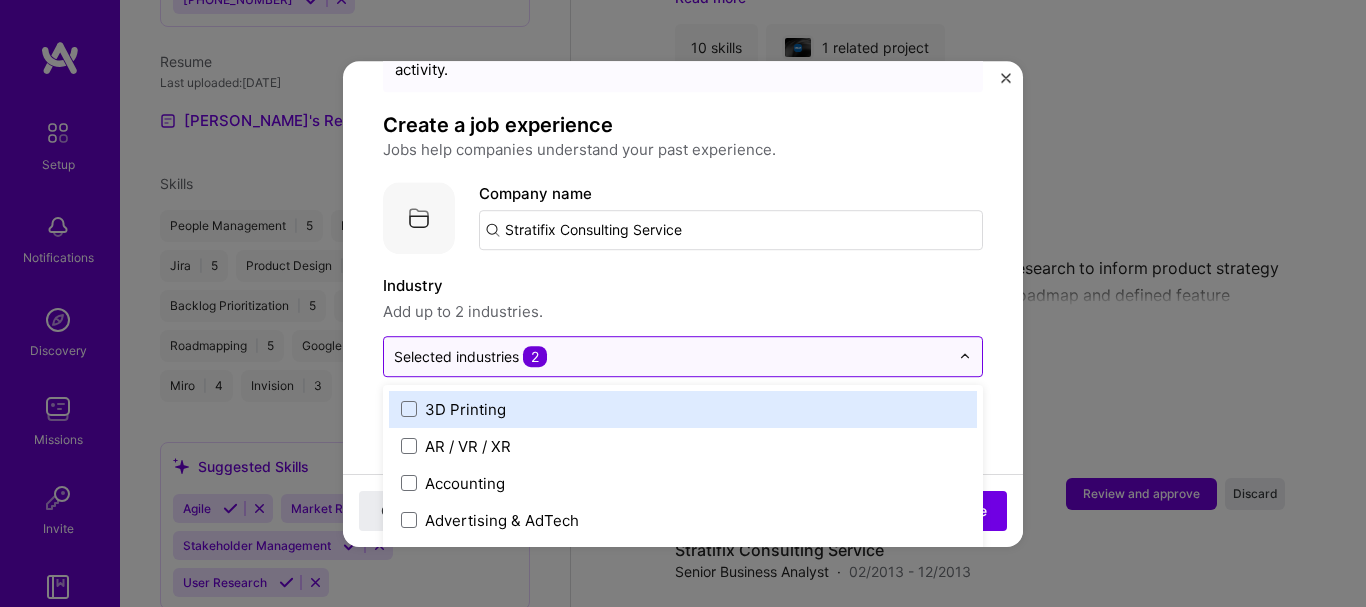 scroll, scrollTop: 2394, scrollLeft: 0, axis: vertical 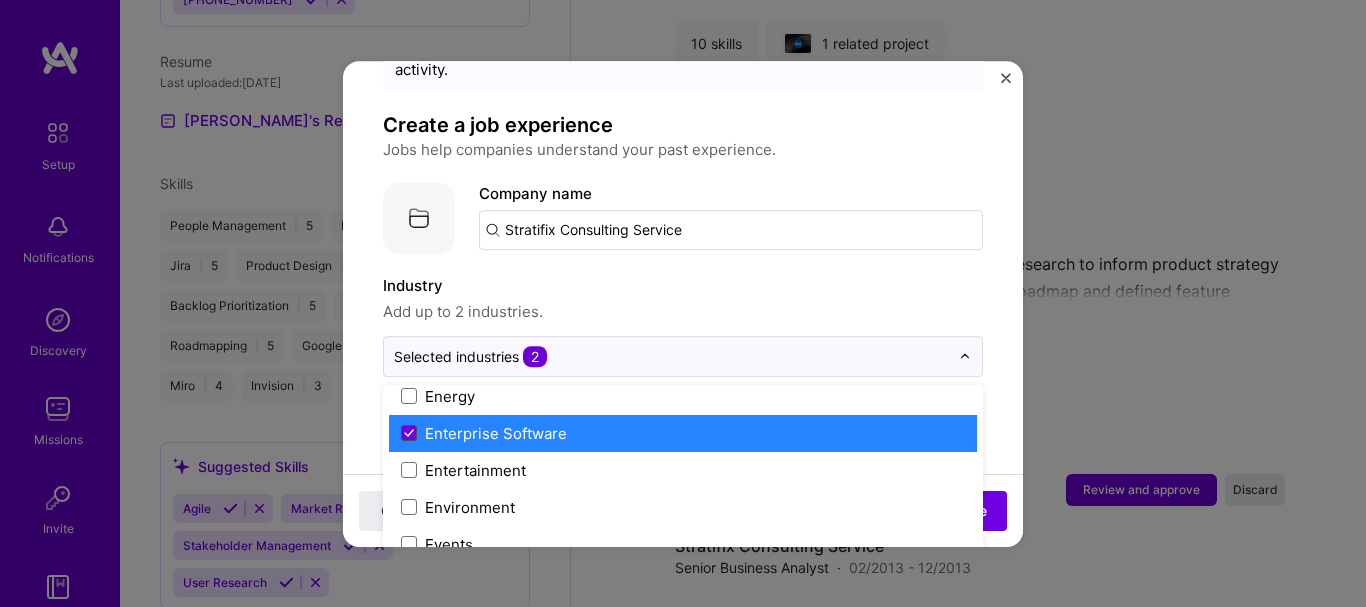click at bounding box center (409, 433) 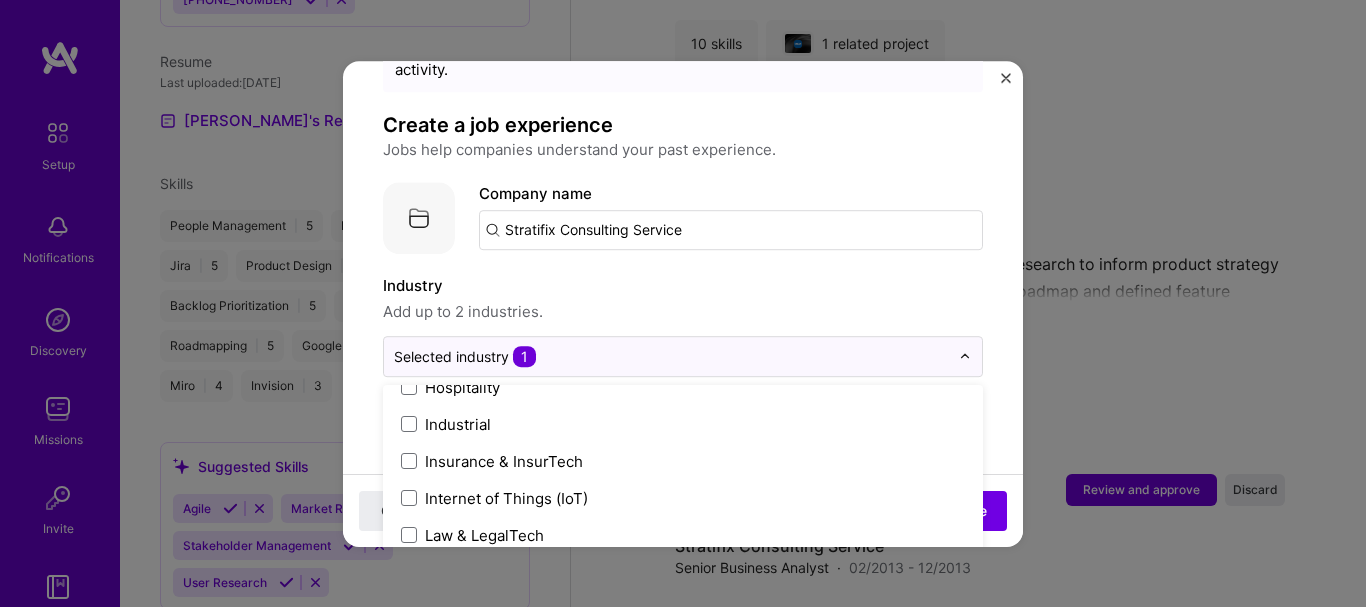 scroll, scrollTop: 2600, scrollLeft: 0, axis: vertical 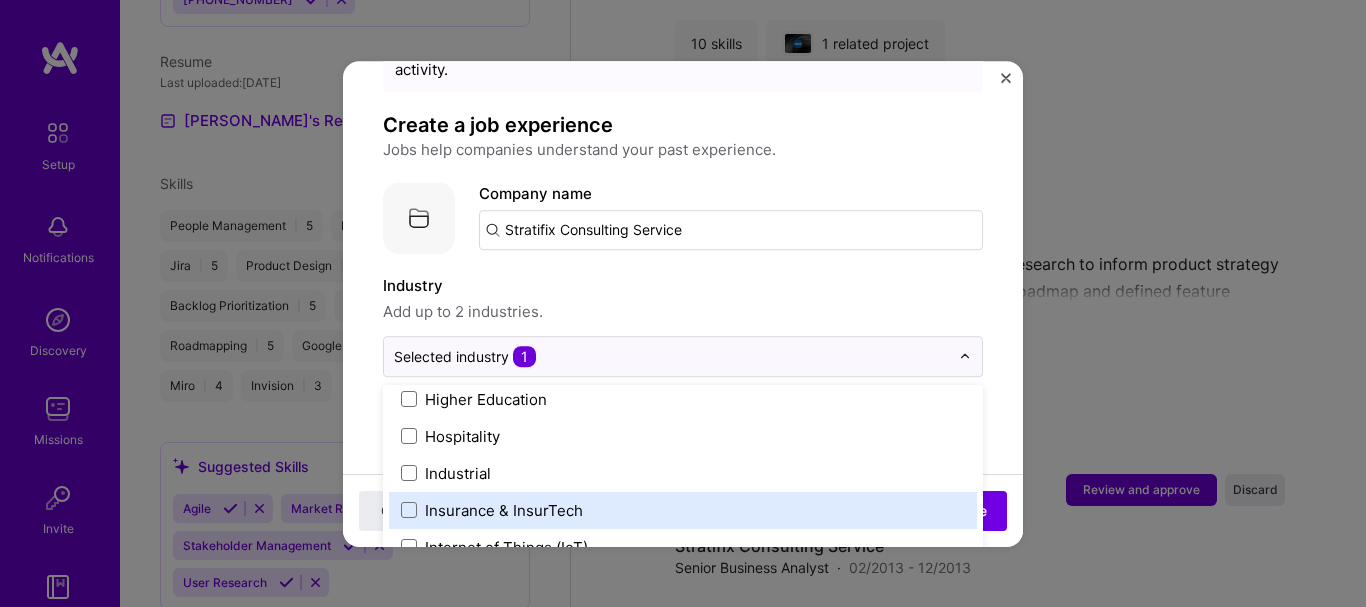 click on "Insurance & InsurTech" at bounding box center (504, 510) 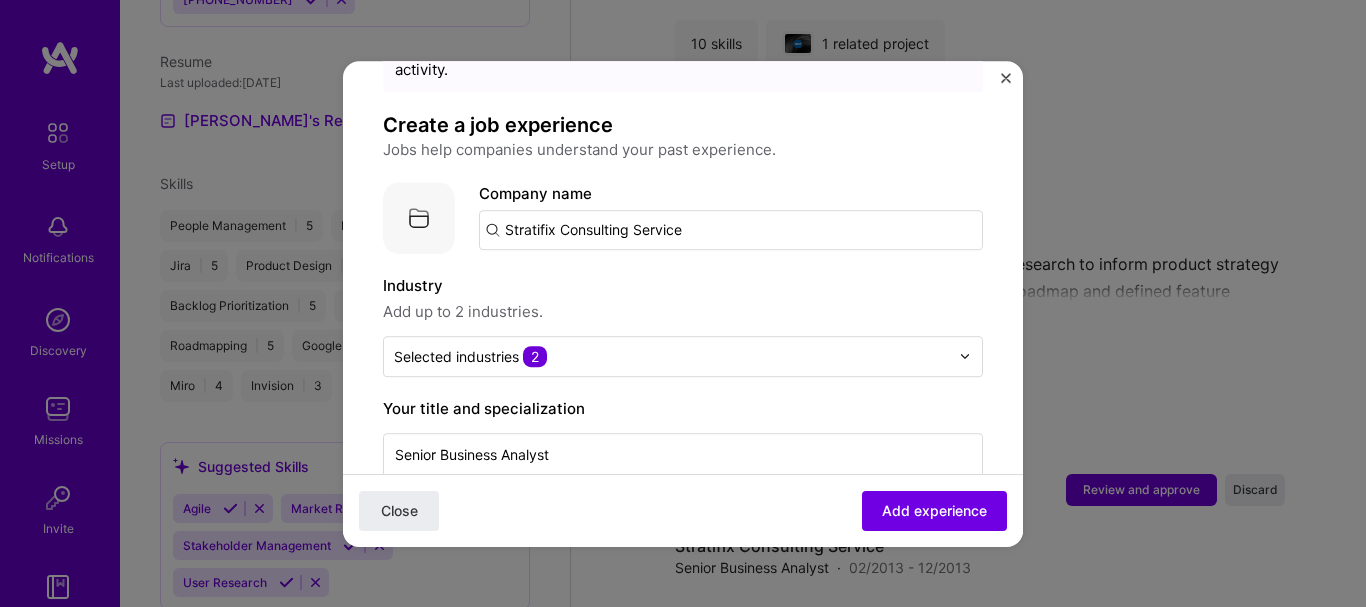 click on "Adding suggested job This job is suggested based on your LinkedIn, resume or A.Team activity. Create a job experience Jobs help companies understand your past experience. Company logo Company name Stratifix Consulting Service
Industry Add up to 2 industries. Selected industries 2 Your title and specialization Senior Business Analyst Select specialization Duration Feb, 2013
to Dec, 2013
I still work here Skills used — Add up to 12 skills Any new skills will be added to your profile. Enter skills... 1 Technical Writing and Documentation 1 2 3 4 5 Description Led requirement gathering, prepared BRD, FRD, and generated SRS documents, ensuring stakeholder alignment and clear communication. Implemented requirement traceability, GAP analysis, impact analysis, BPMN, and use case methodologies, improving project efficiency and accuracy. 100 characters minimum 276 / 2,000  characters Yes, I managed 0 >" at bounding box center (683, 784) 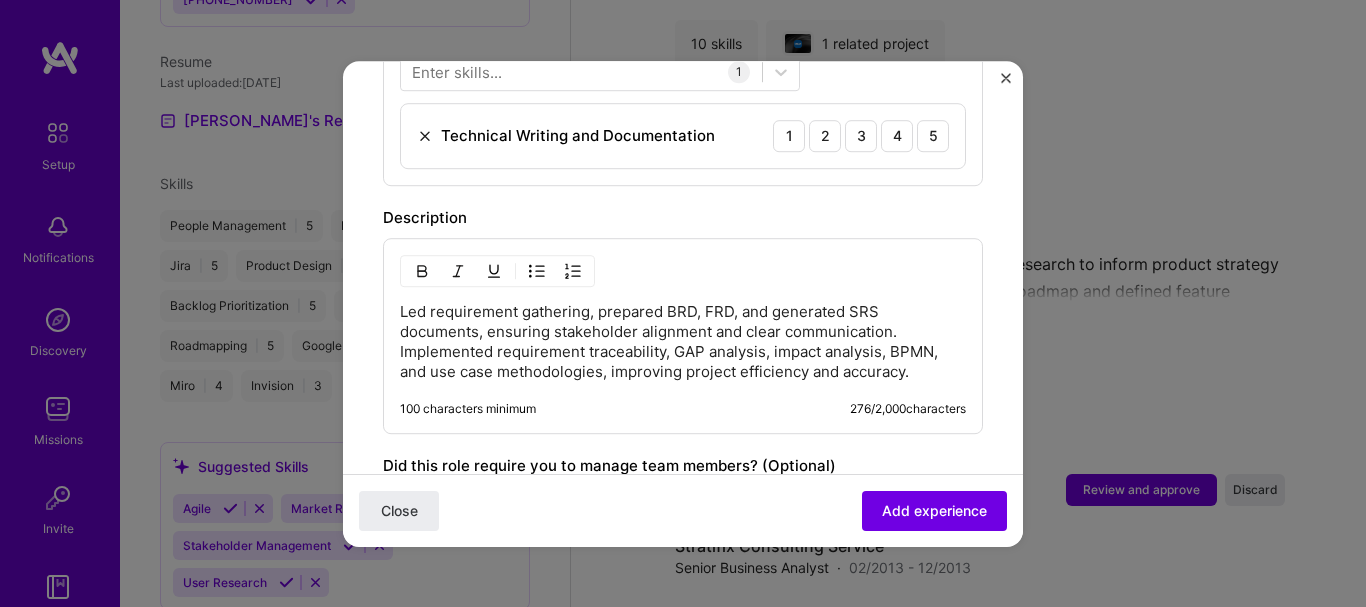 scroll, scrollTop: 600, scrollLeft: 0, axis: vertical 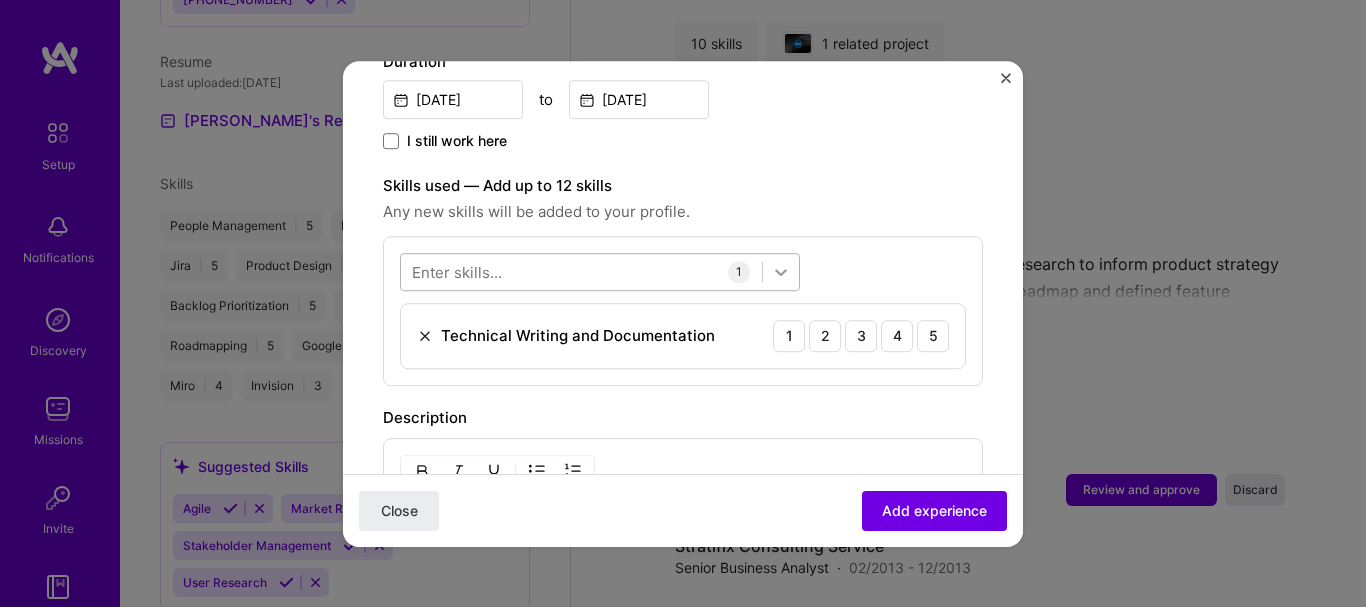 click 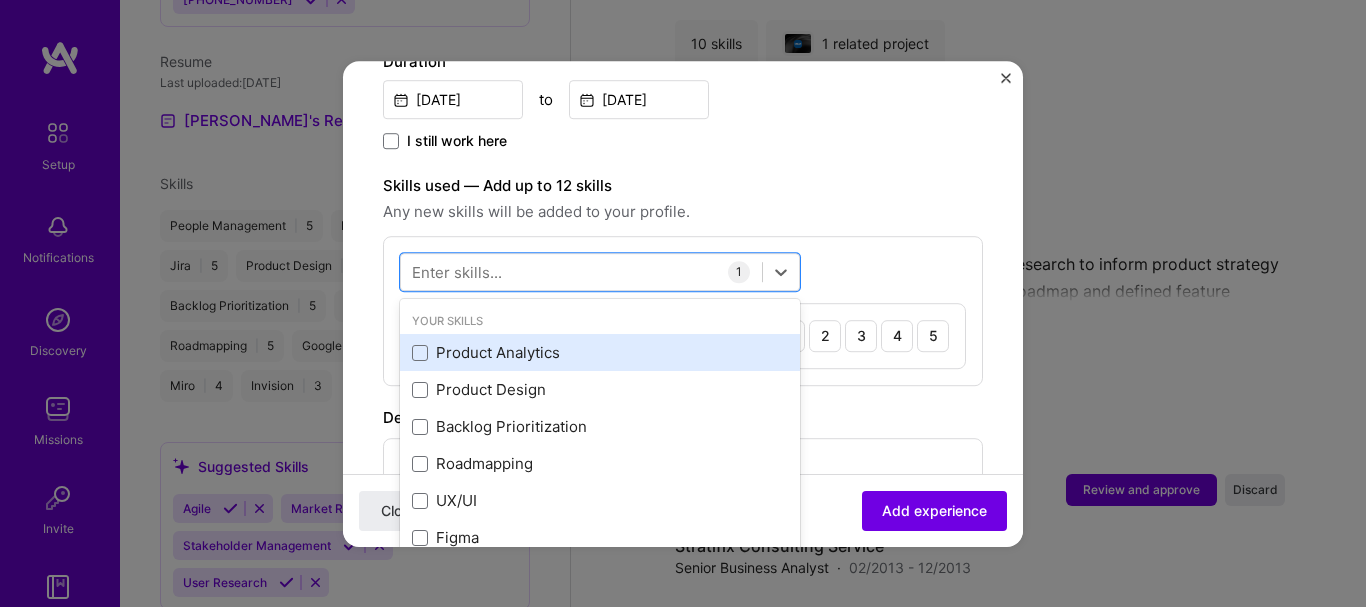 click on "Product Analytics" at bounding box center [600, 353] 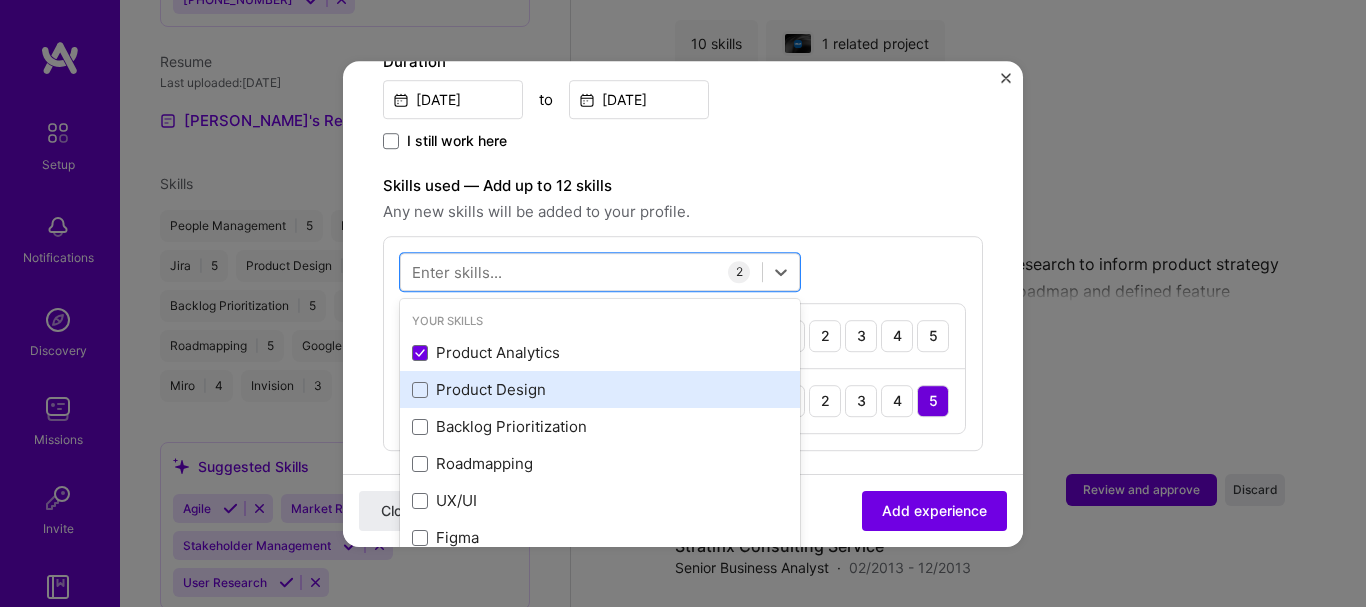 click on "Product Design" at bounding box center (600, 390) 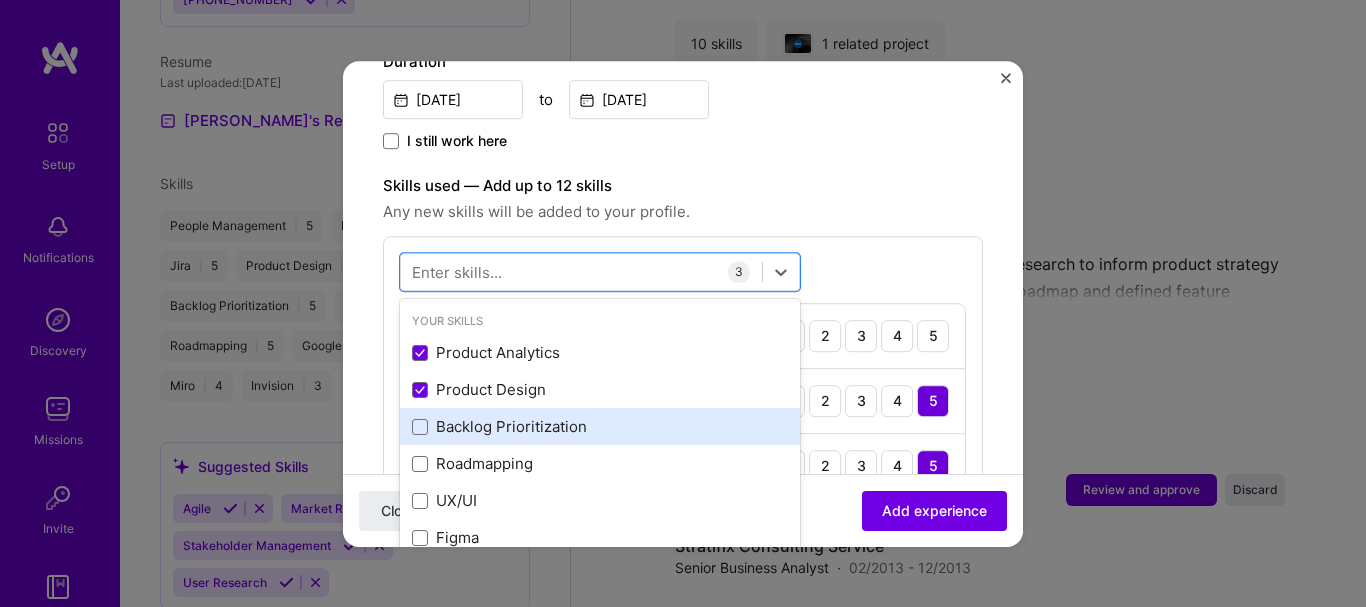 scroll, scrollTop: 100, scrollLeft: 0, axis: vertical 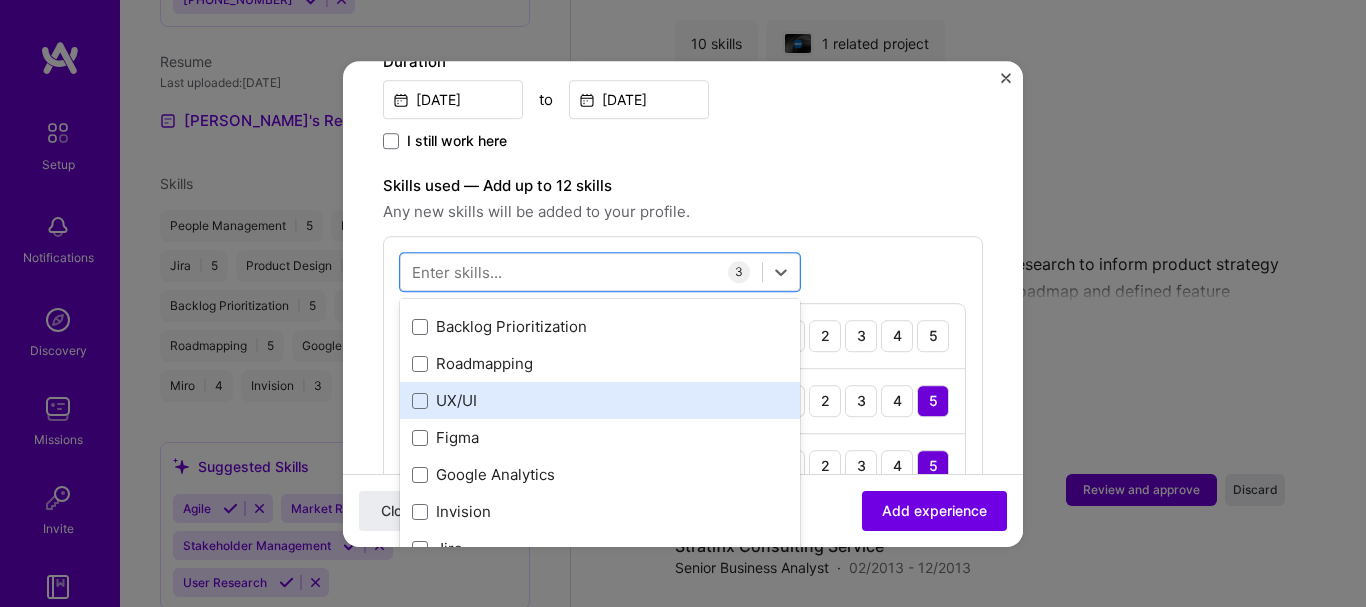 click on "UX/UI" at bounding box center [600, 401] 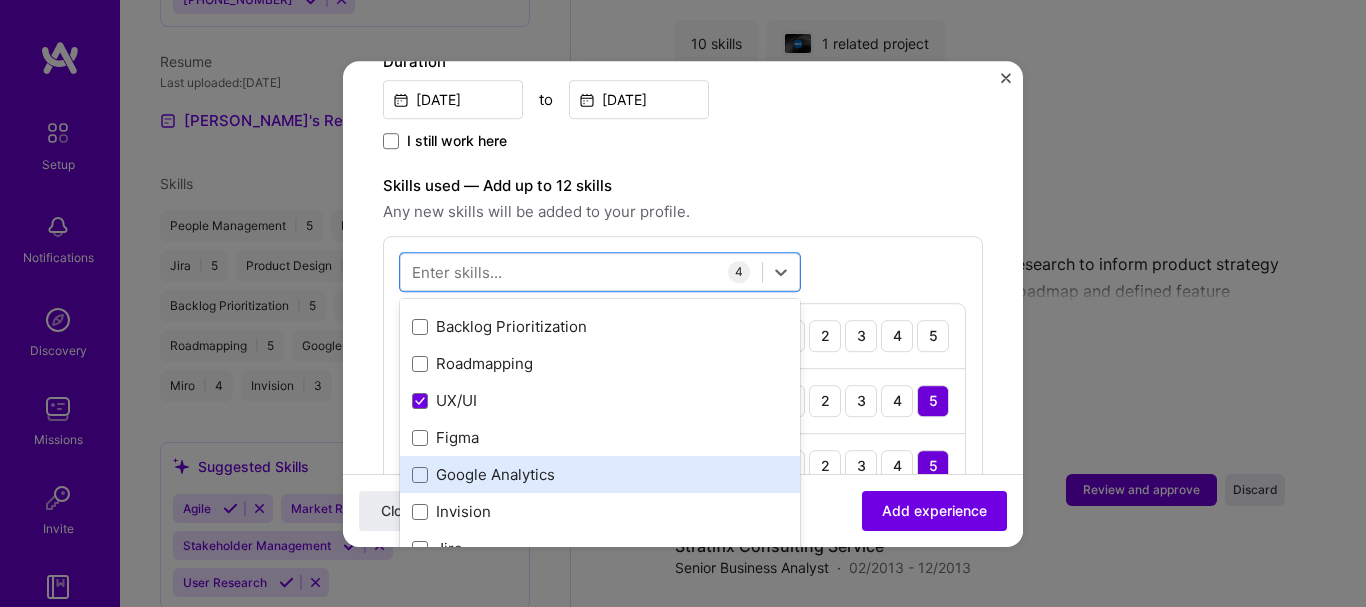 click on "Google Analytics" at bounding box center [600, 475] 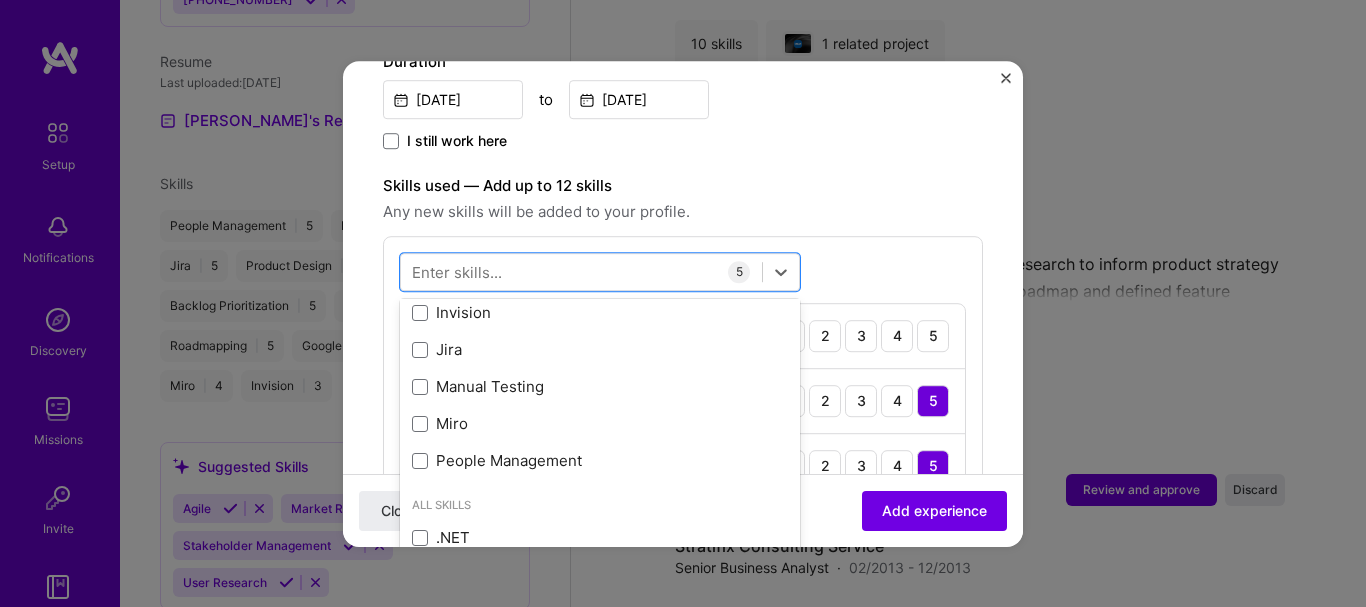 scroll, scrollTop: 300, scrollLeft: 0, axis: vertical 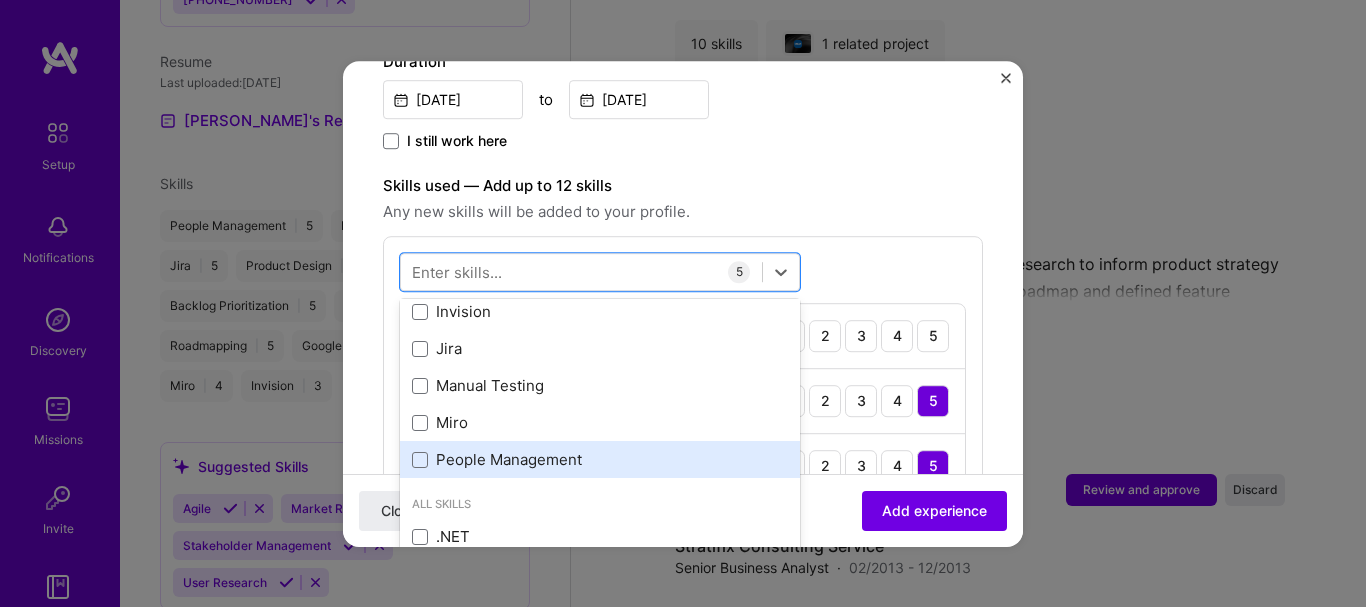 click on "People Management" at bounding box center [600, 460] 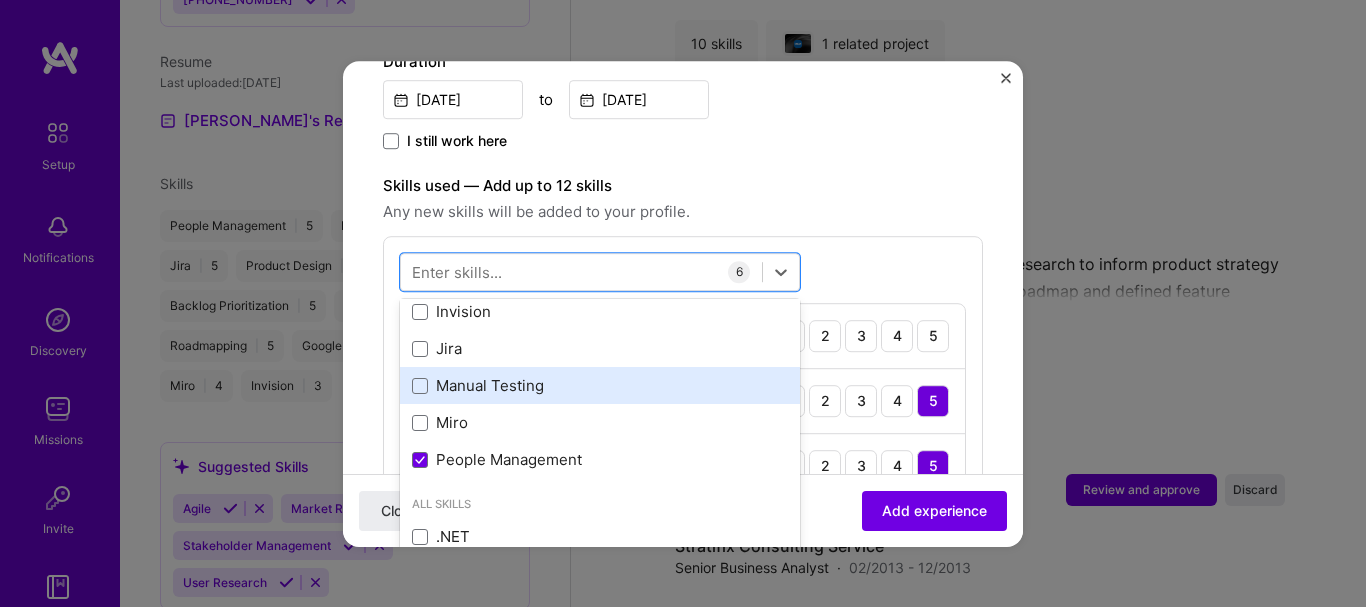 click on "Manual Testing" at bounding box center [600, 386] 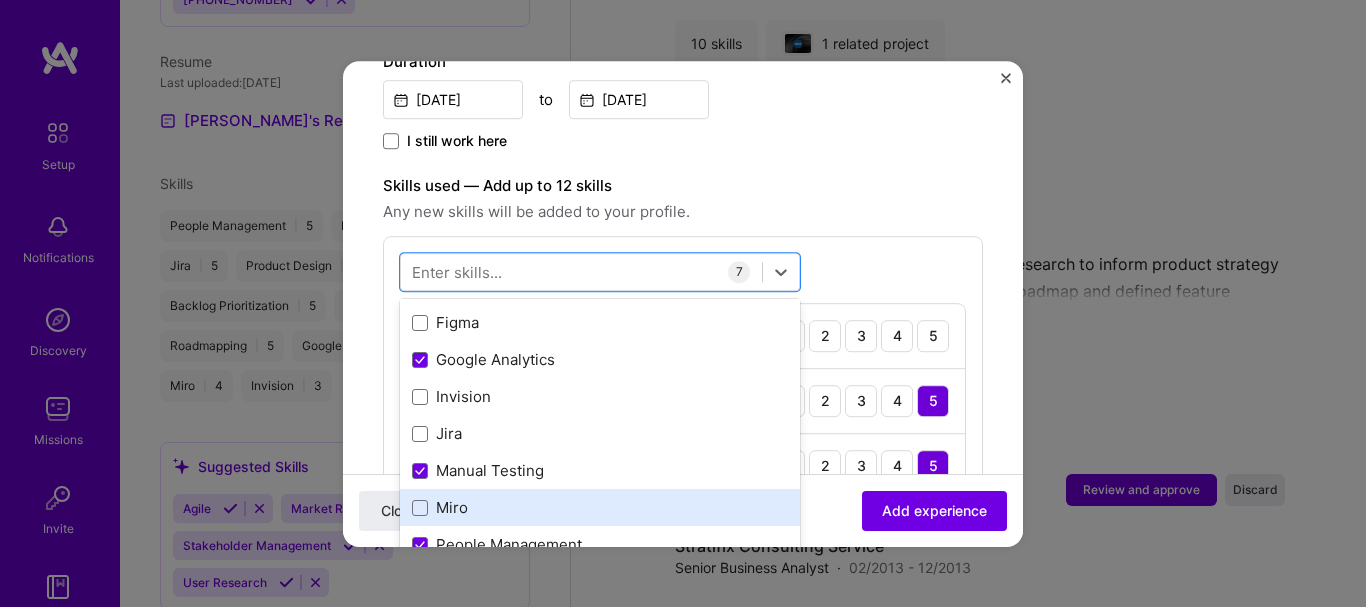 scroll, scrollTop: 0, scrollLeft: 0, axis: both 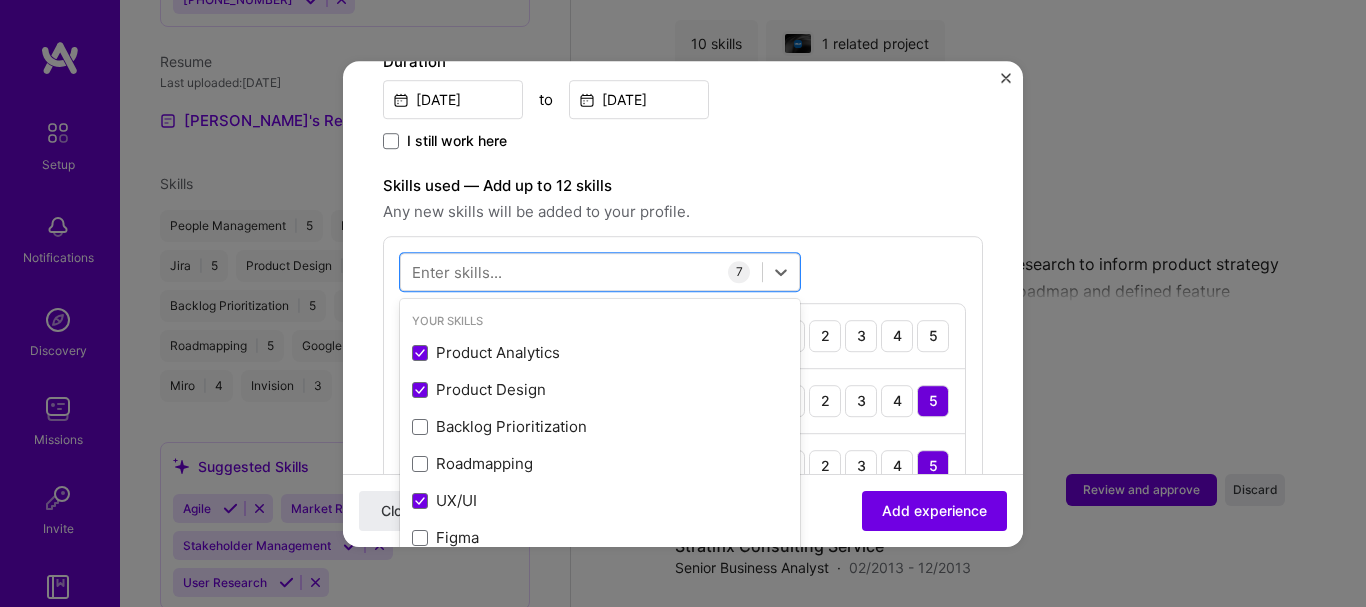 click on "option Manual Testing, selected. option Product Analytics selected, 0 of 2. 378 results available. Use Up and Down to choose options, press Enter to select the currently focused option, press Escape to exit the menu, press Tab to select the option and exit the menu. Your Skills Product Analytics Product Design Backlog Prioritization Roadmapping UX/UI Figma Google Analytics Invision Jira Manual Testing Miro People Management All Skills .NET 3D Engineering 3D Modeling API Design API Integration APNS ARM ASP.NET AWS AWS Aurora AWS BETA AWS CDK AWS CloudFormation AWS Lambda AWS Neptune AWS RDS Ada Adobe Creative Cloud Adobe Experience Manager Affiliate Marketing Agile Agora Airflow Airtable Algorithm Design Amazon Athena Amplitude Analytics Android Angular Angular.js Ansible Apache Kafka Apex (Salesforce) Apollo App Clip (iOS) ArangoDB Artifactory Artificial Intelligence (AI) Assembly Async.io Aurelia Authentication Automated Testing Azure BLE (Bluetooth) Babylon.js Backbone.js BigQuery Blockchain / Crypto Blog C" at bounding box center (683, 506) 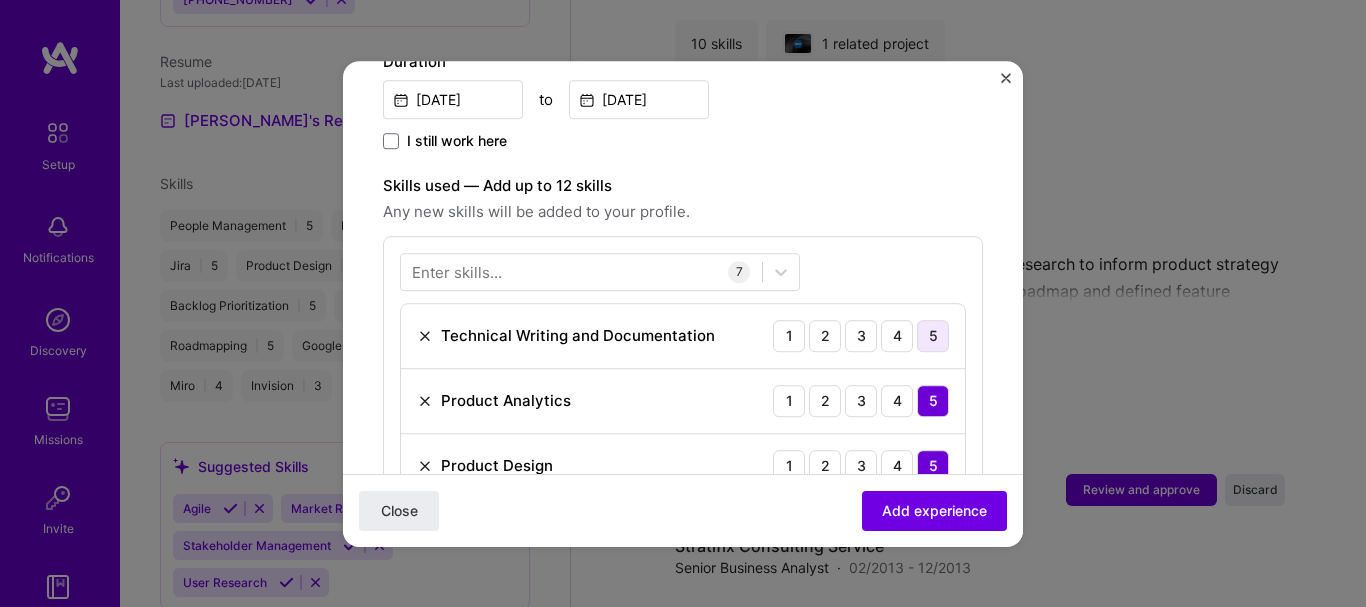 click on "5" at bounding box center [933, 336] 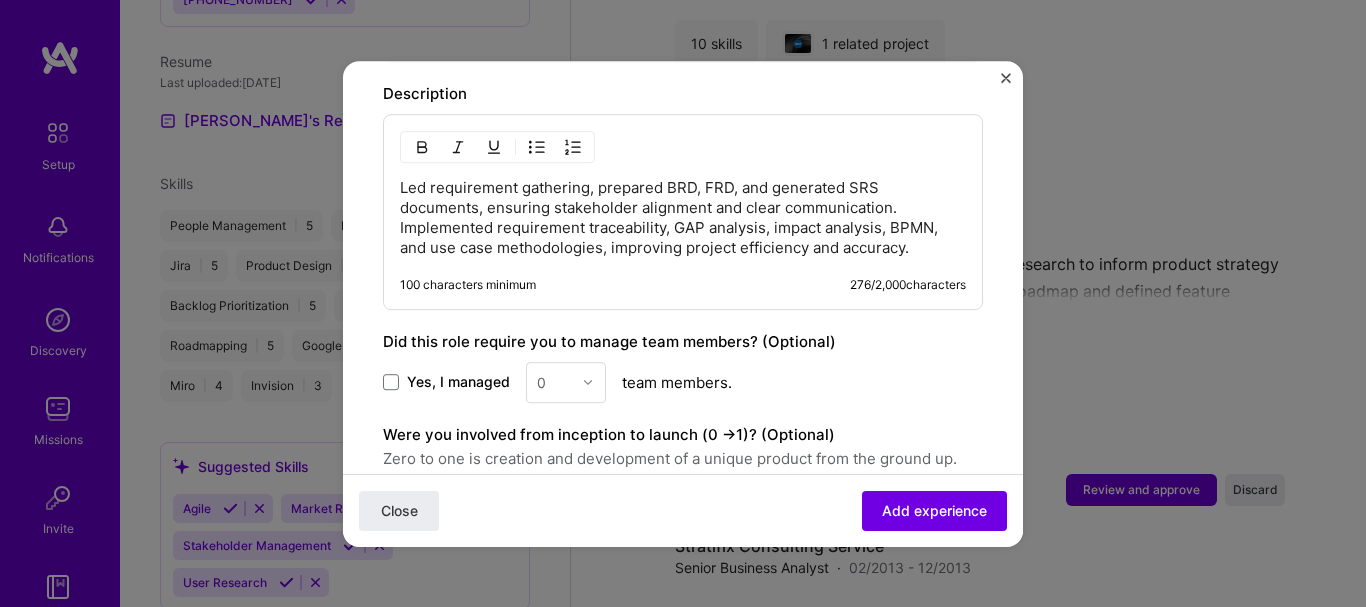 scroll, scrollTop: 1489, scrollLeft: 0, axis: vertical 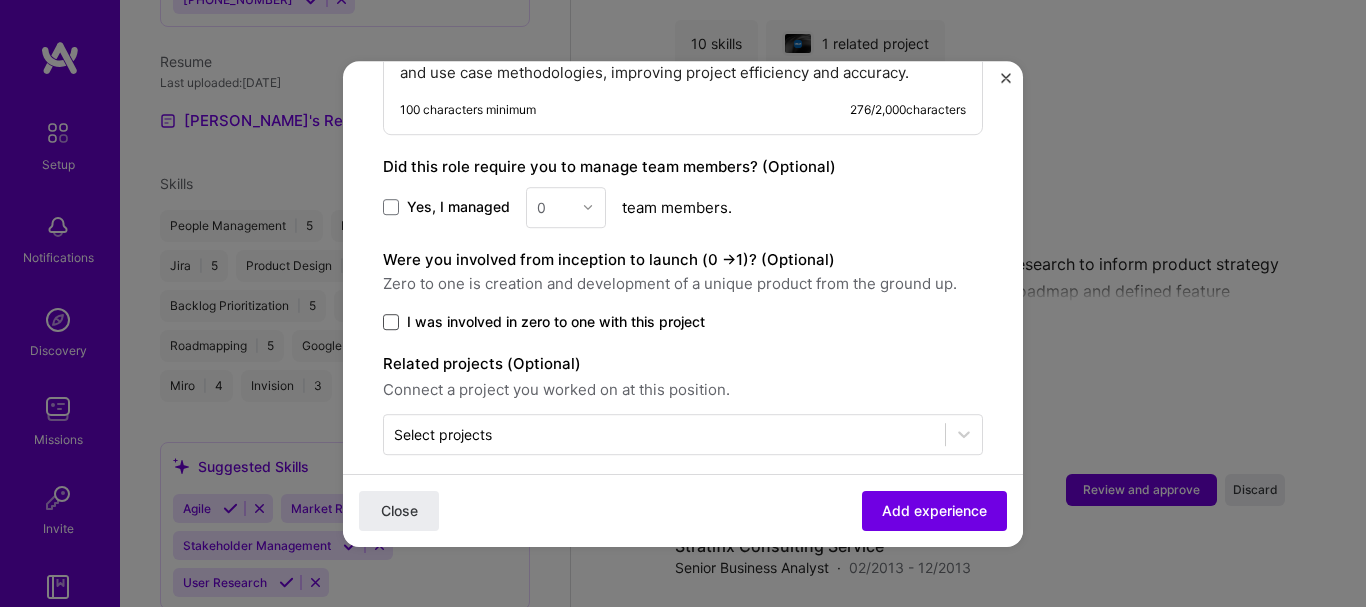 click at bounding box center [391, 322] 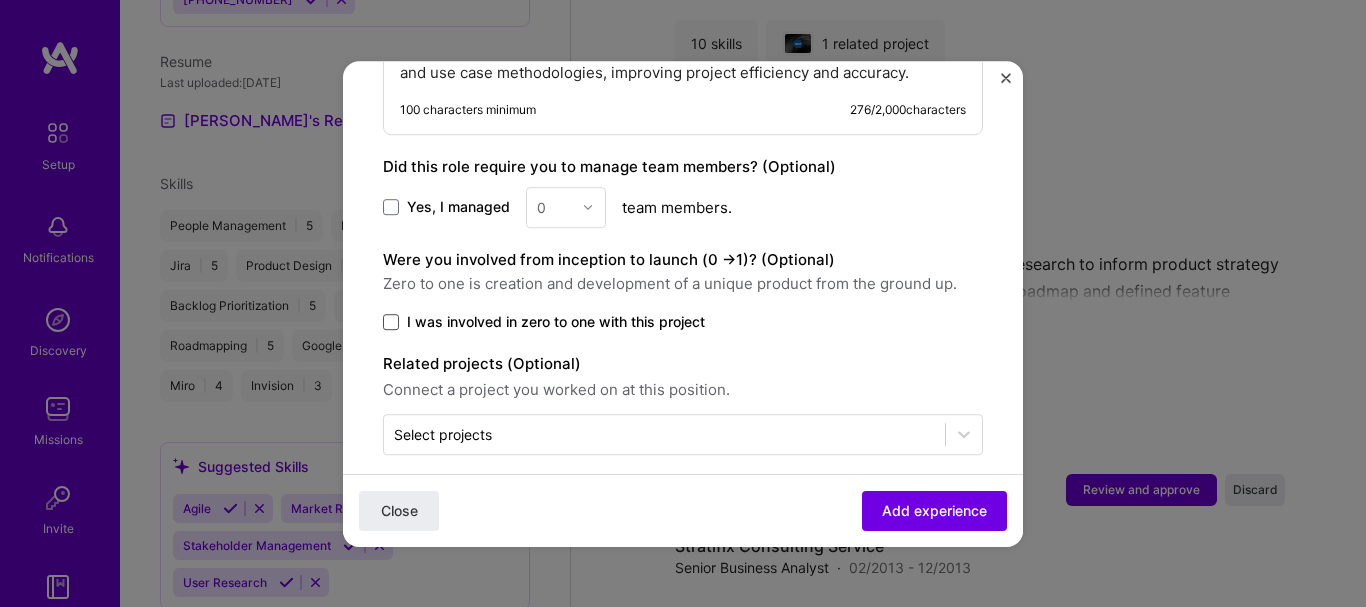 click on "I was involved in zero to one with this project" at bounding box center (0, 0) 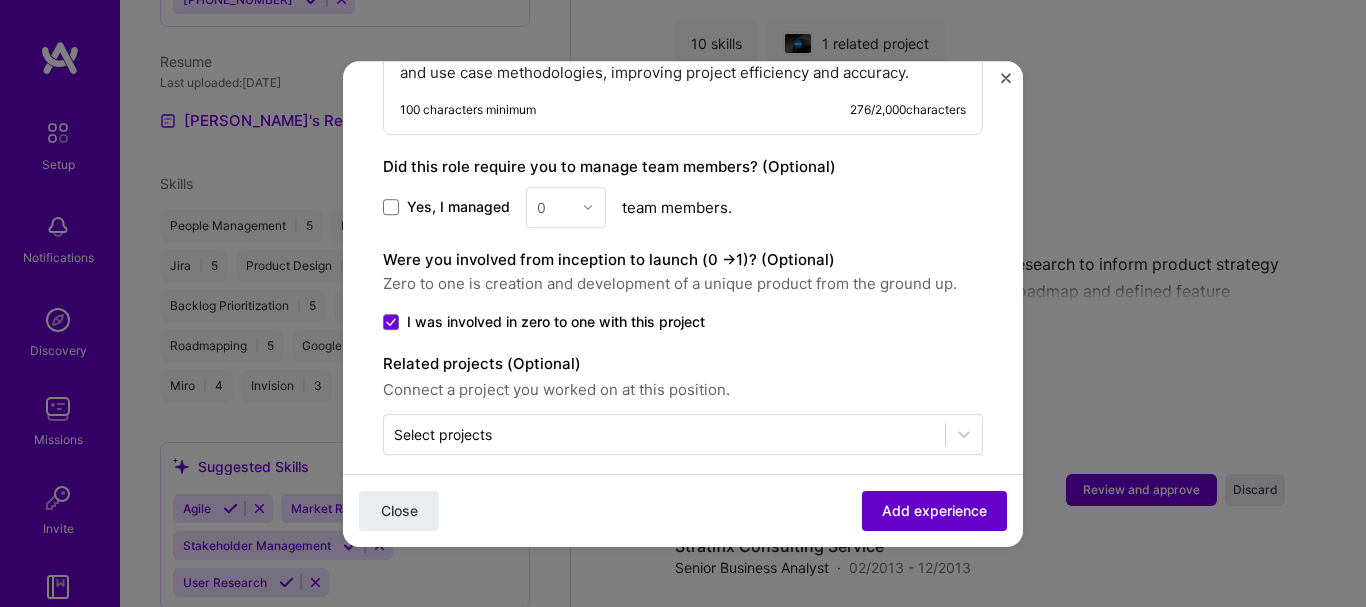 click on "Add experience" at bounding box center [934, 510] 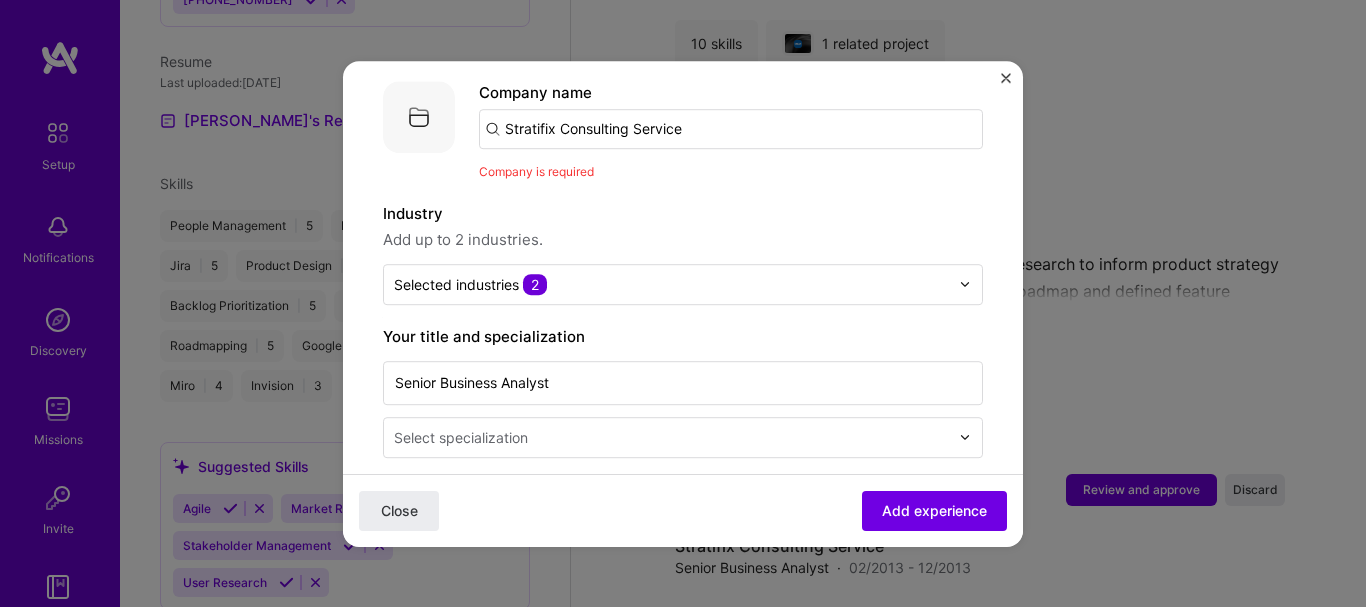 scroll, scrollTop: 200, scrollLeft: 0, axis: vertical 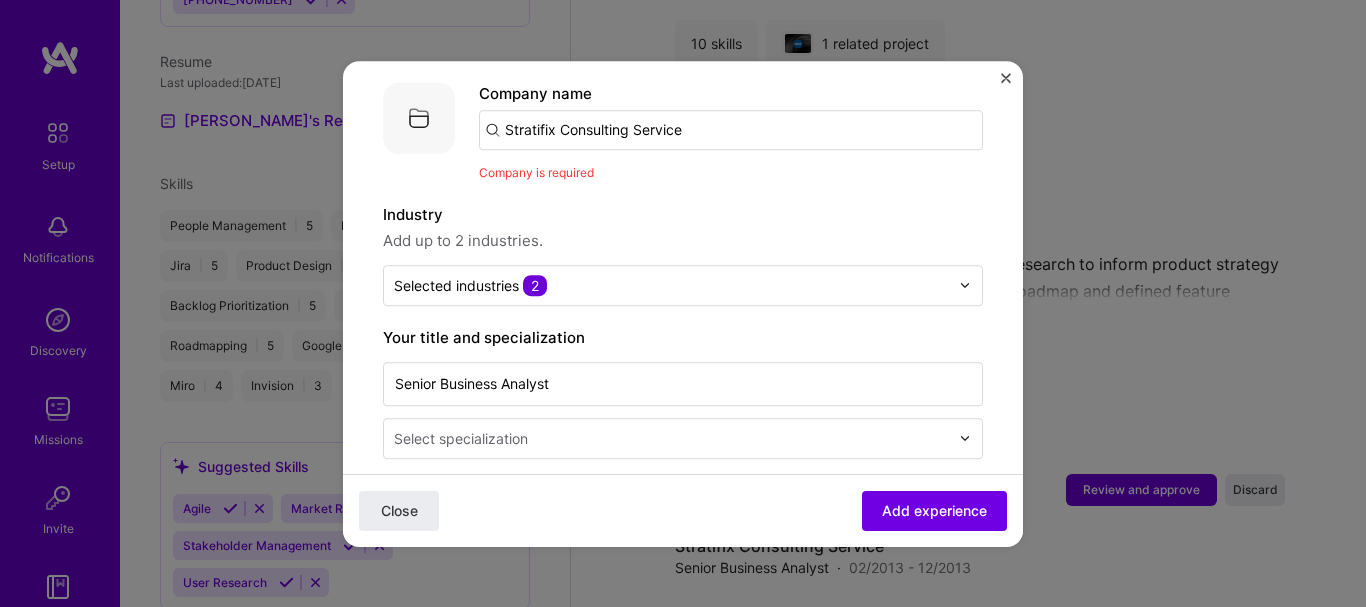 click on "Stratifix Consulting Service" at bounding box center (731, 130) 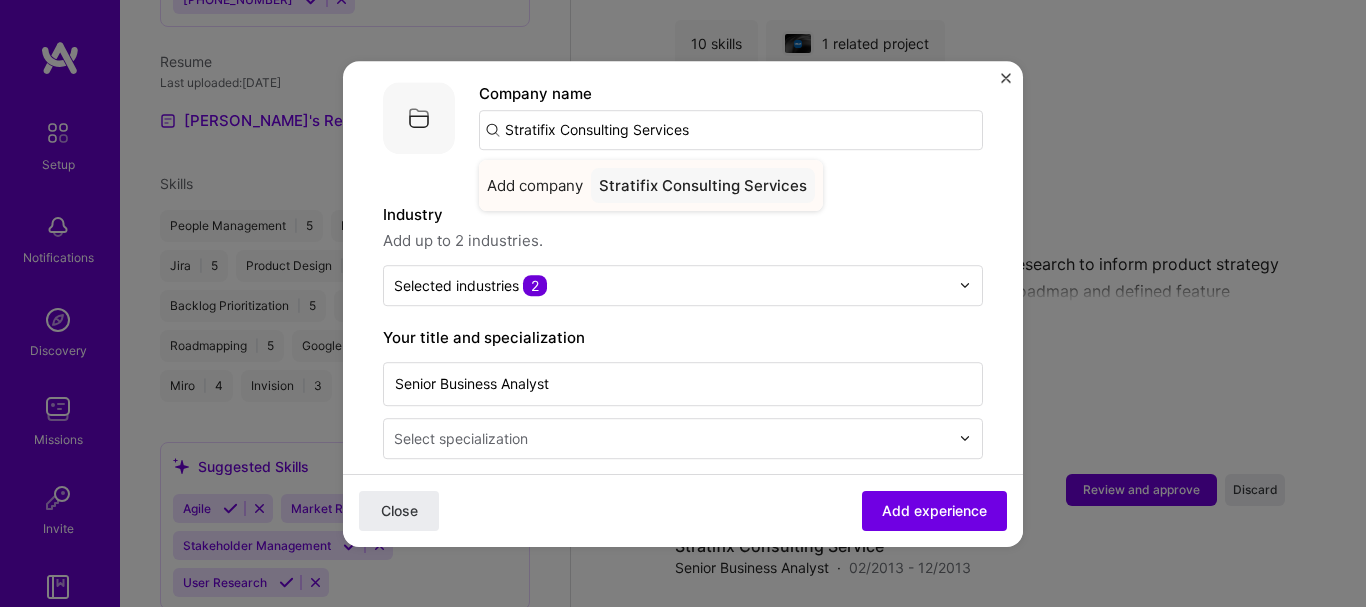 type on "Stratifix Consulting Services" 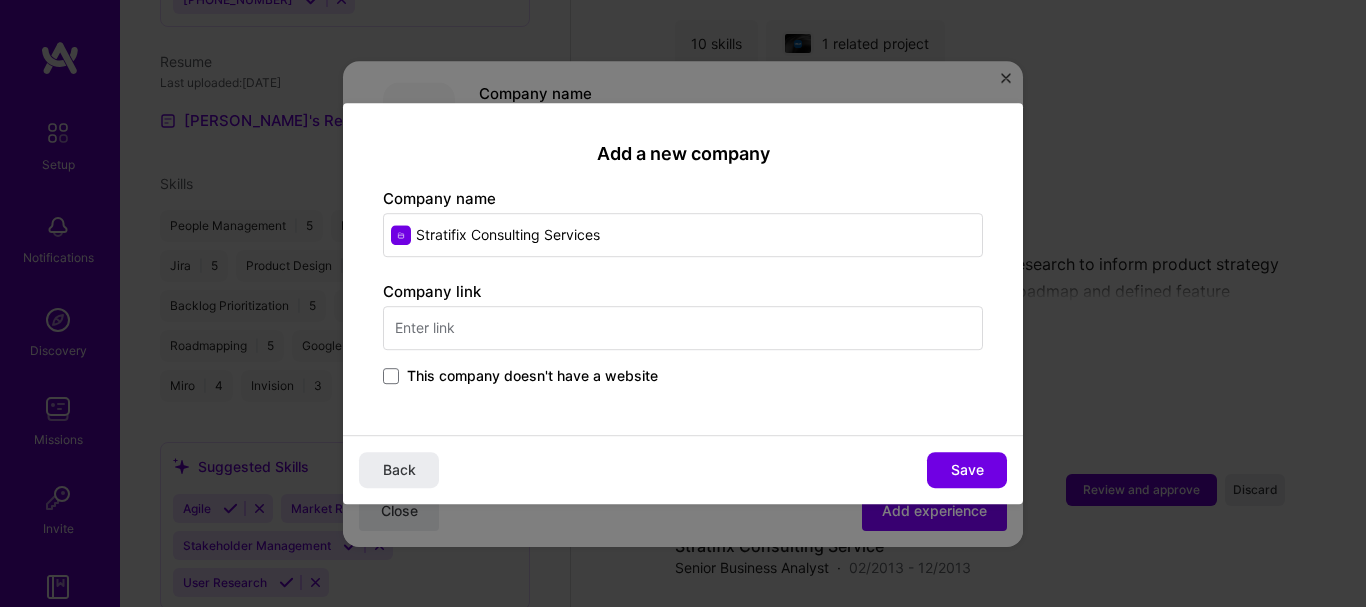 click on "This company doesn't have a website" at bounding box center (532, 376) 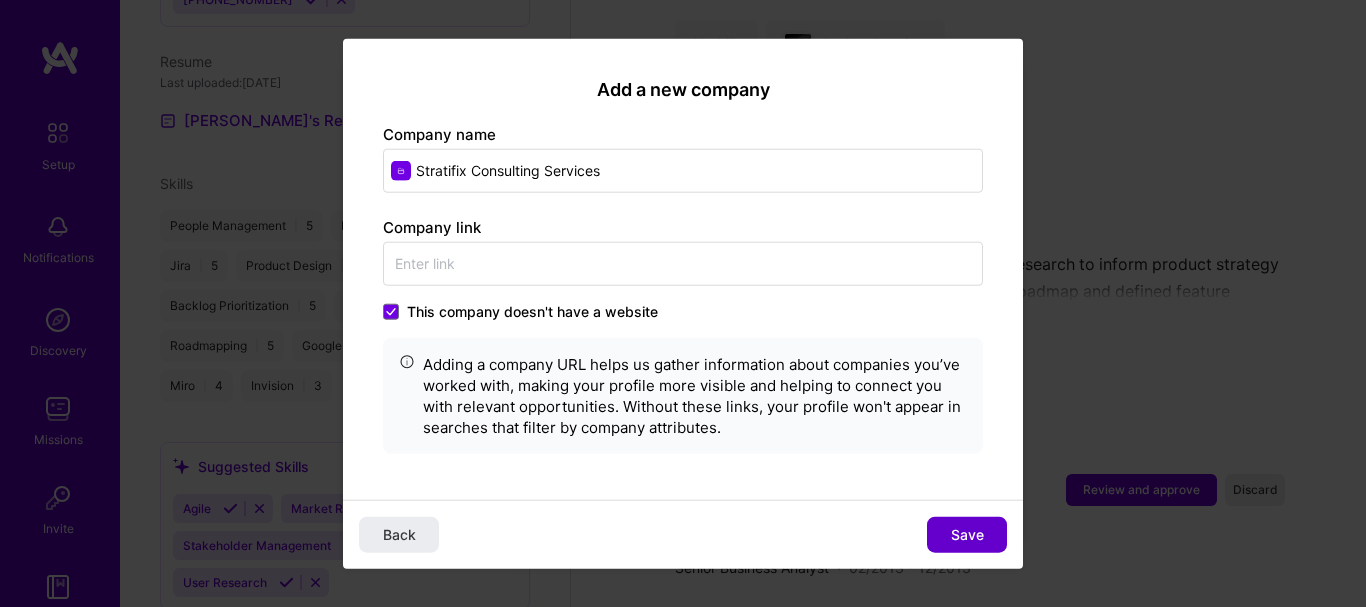click on "Save" at bounding box center [967, 535] 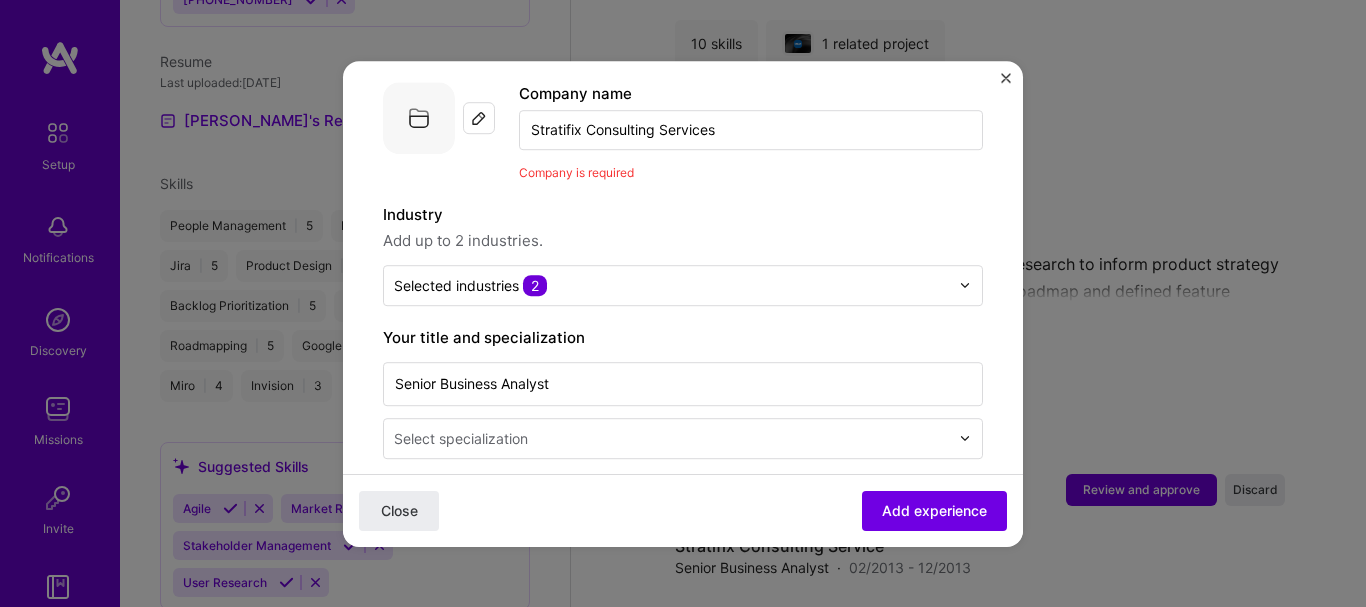 click on "Company is required" at bounding box center [576, 172] 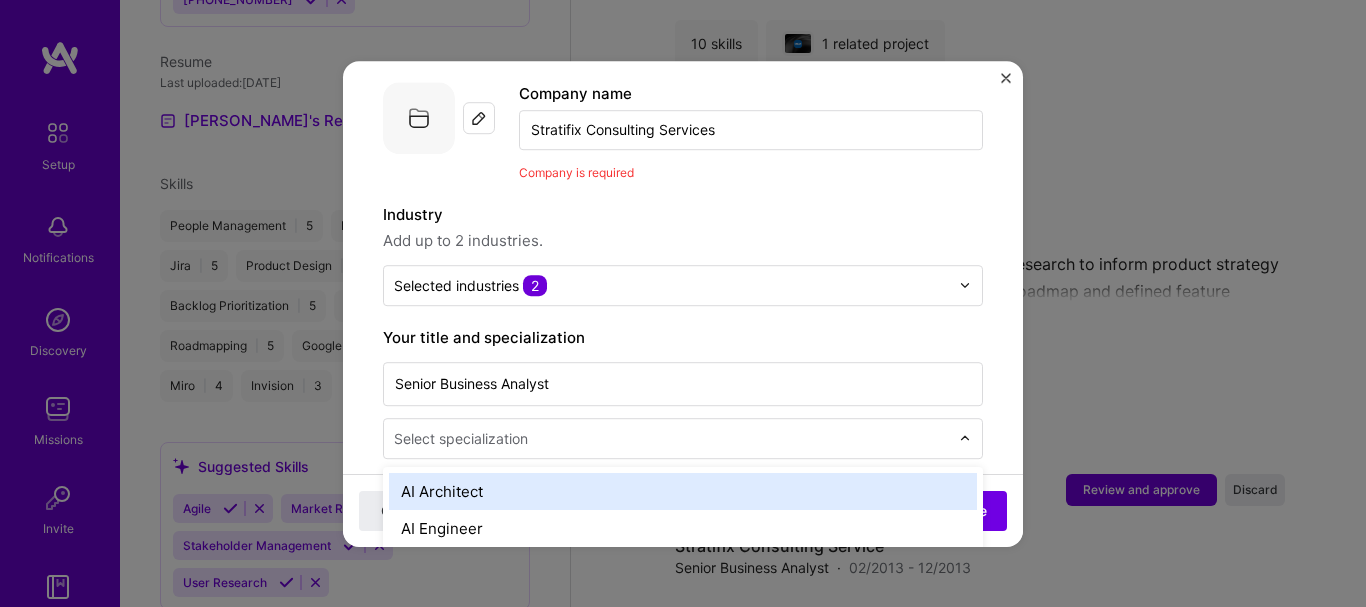 click at bounding box center [673, 438] 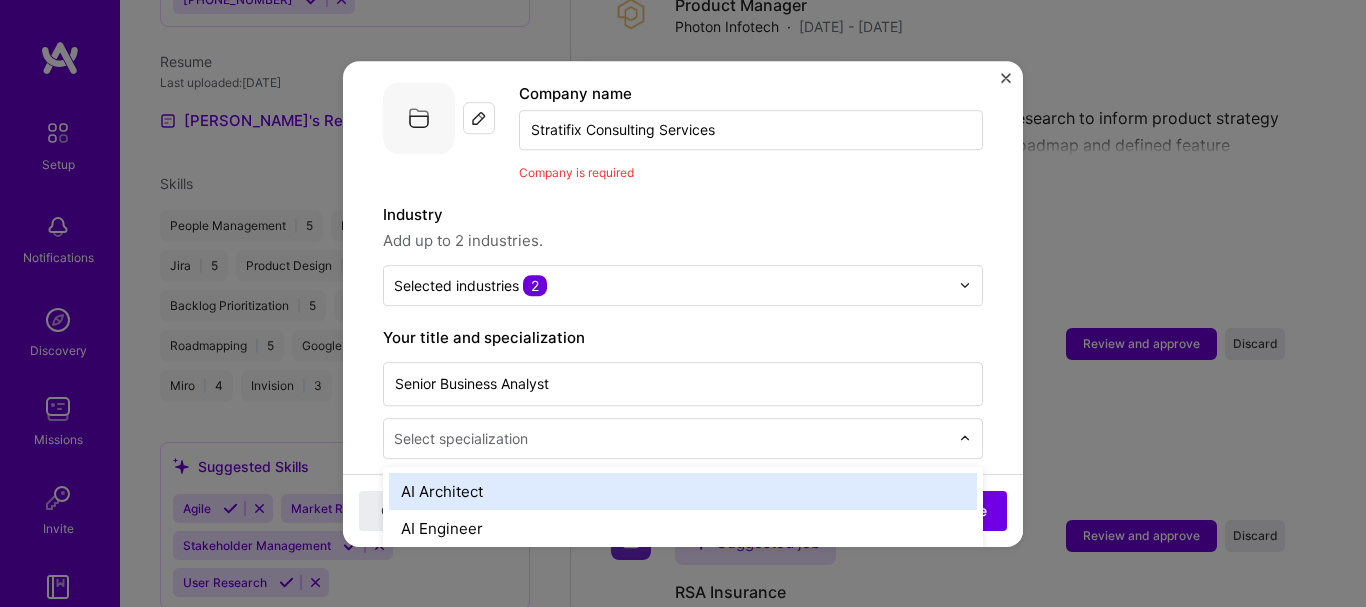 scroll, scrollTop: 2541, scrollLeft: 0, axis: vertical 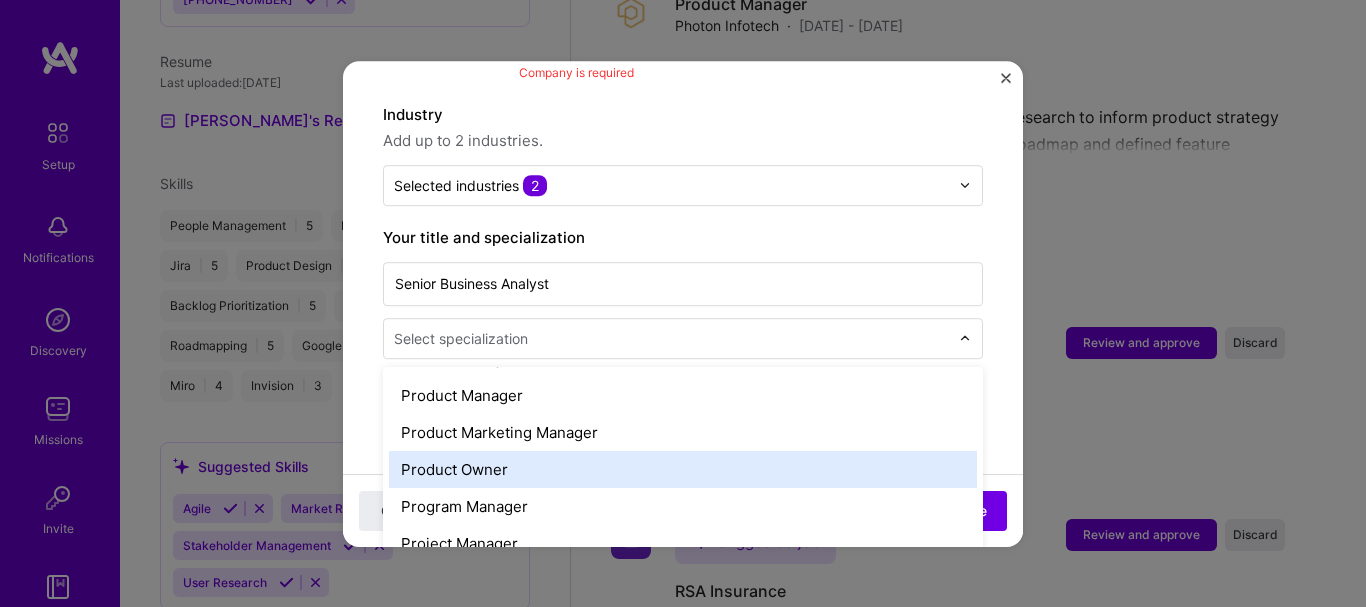 click on "Product Owner" at bounding box center (683, 469) 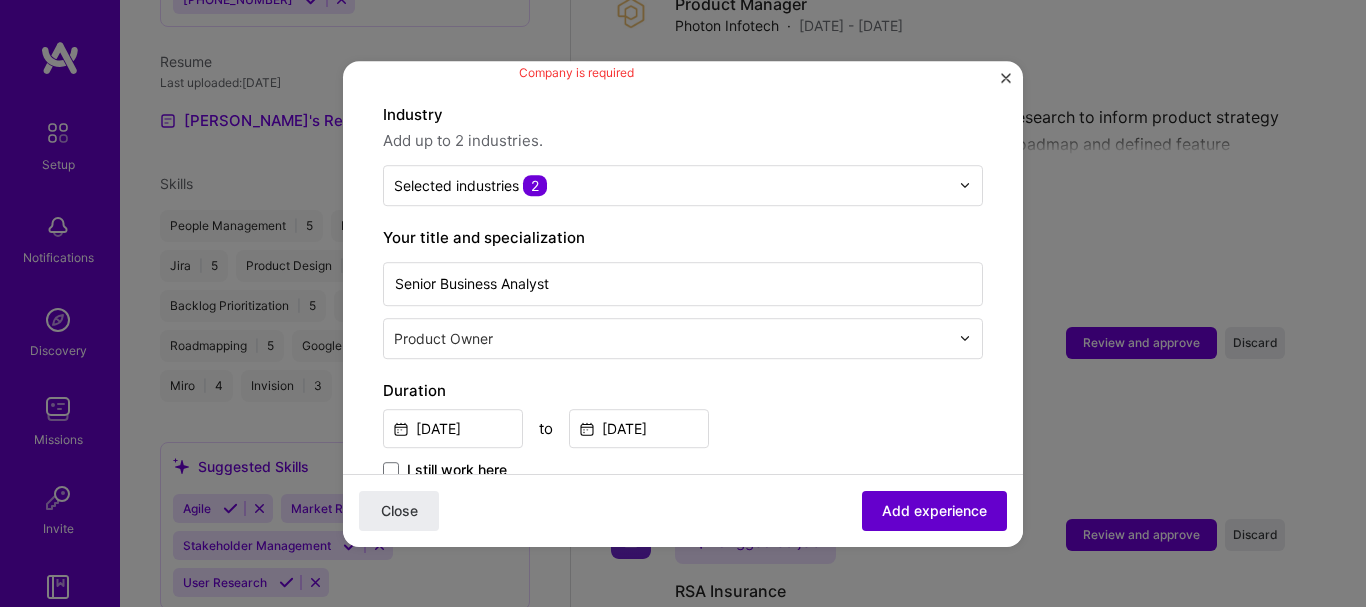 click on "Add experience" at bounding box center [934, 510] 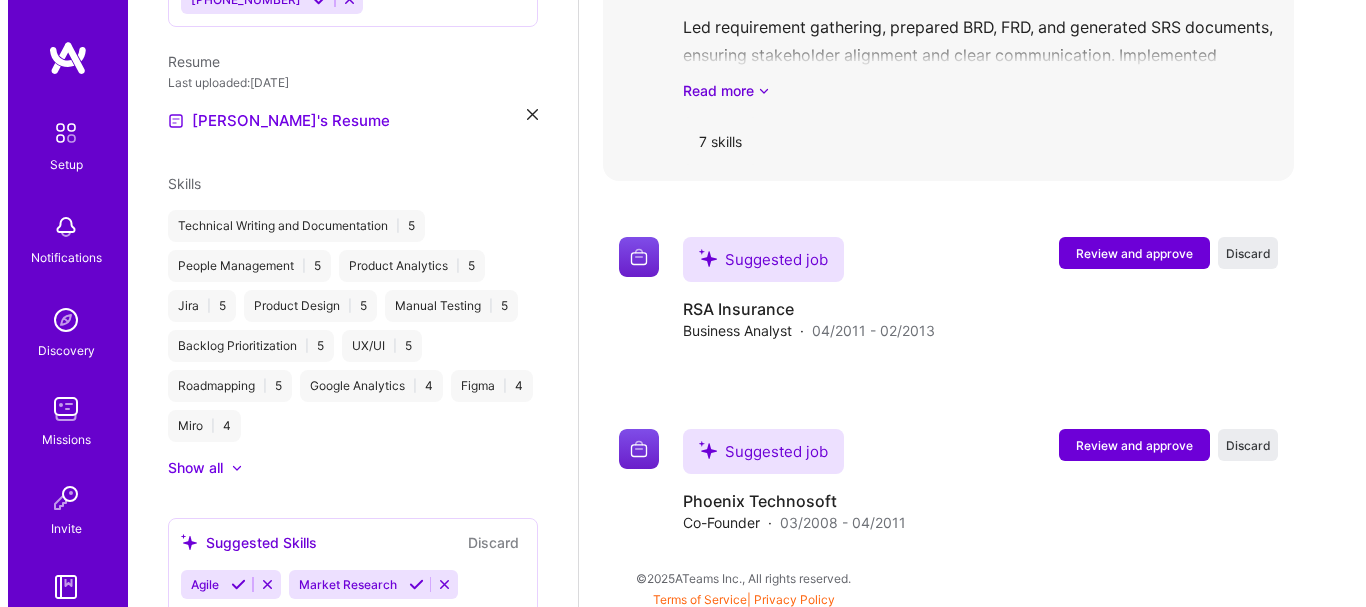 scroll, scrollTop: 2940, scrollLeft: 0, axis: vertical 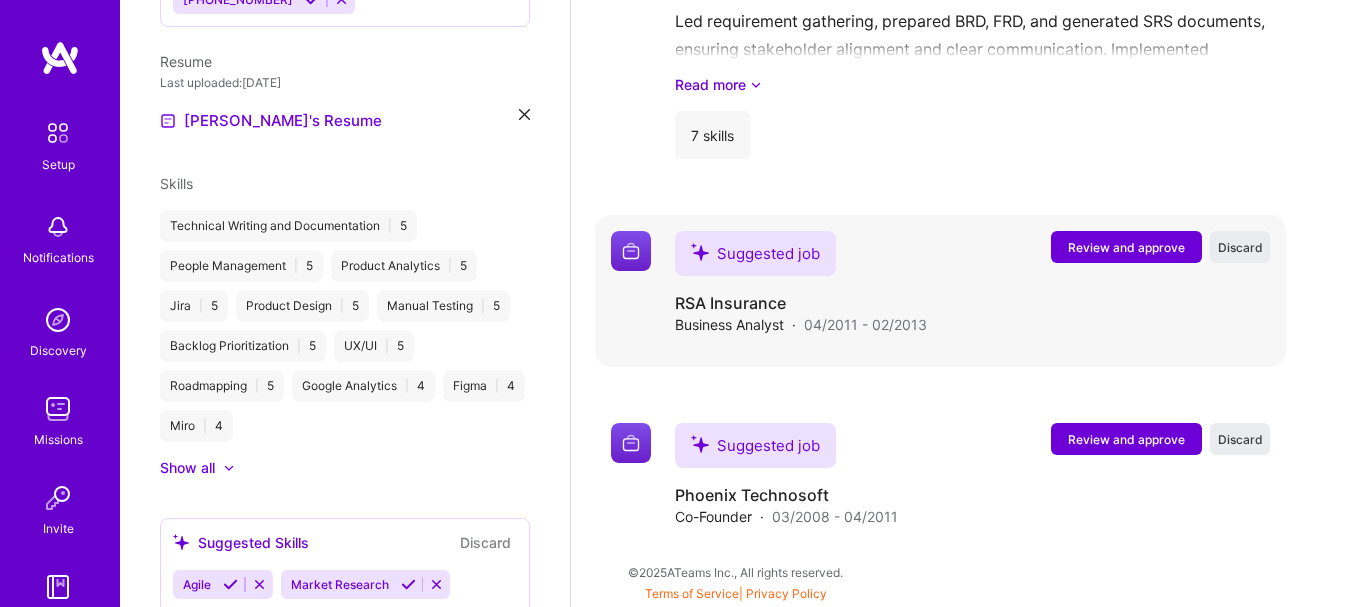 click on "Review and approve" at bounding box center [1126, 247] 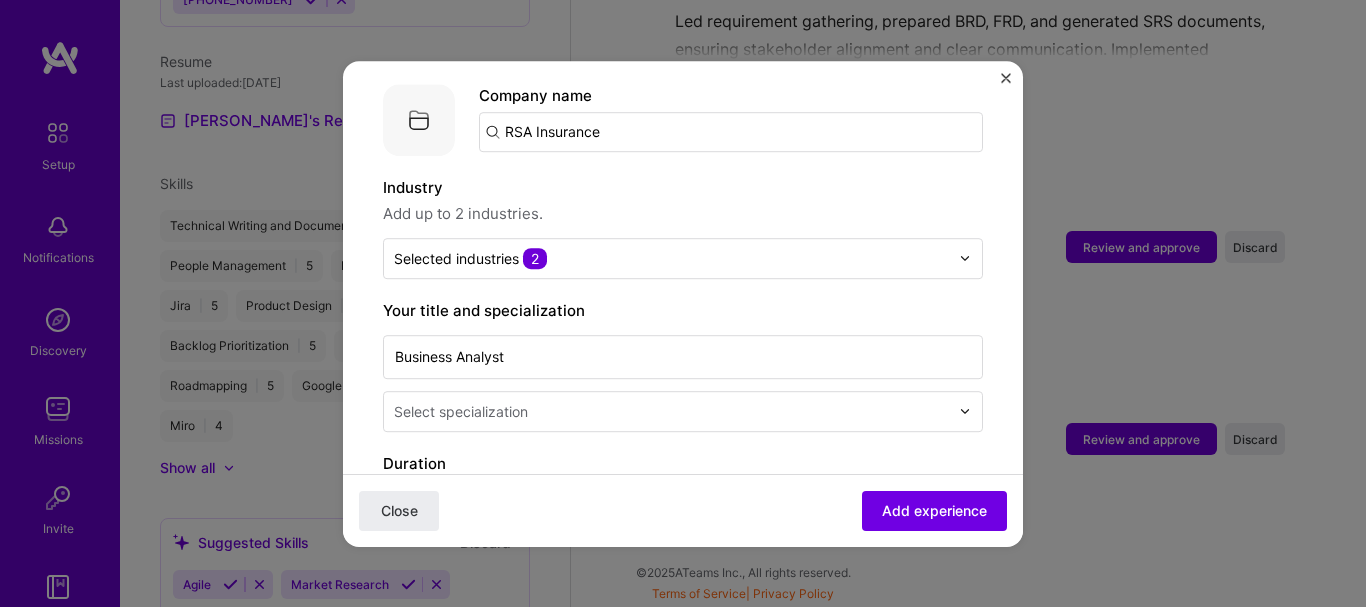 scroll, scrollTop: 200, scrollLeft: 0, axis: vertical 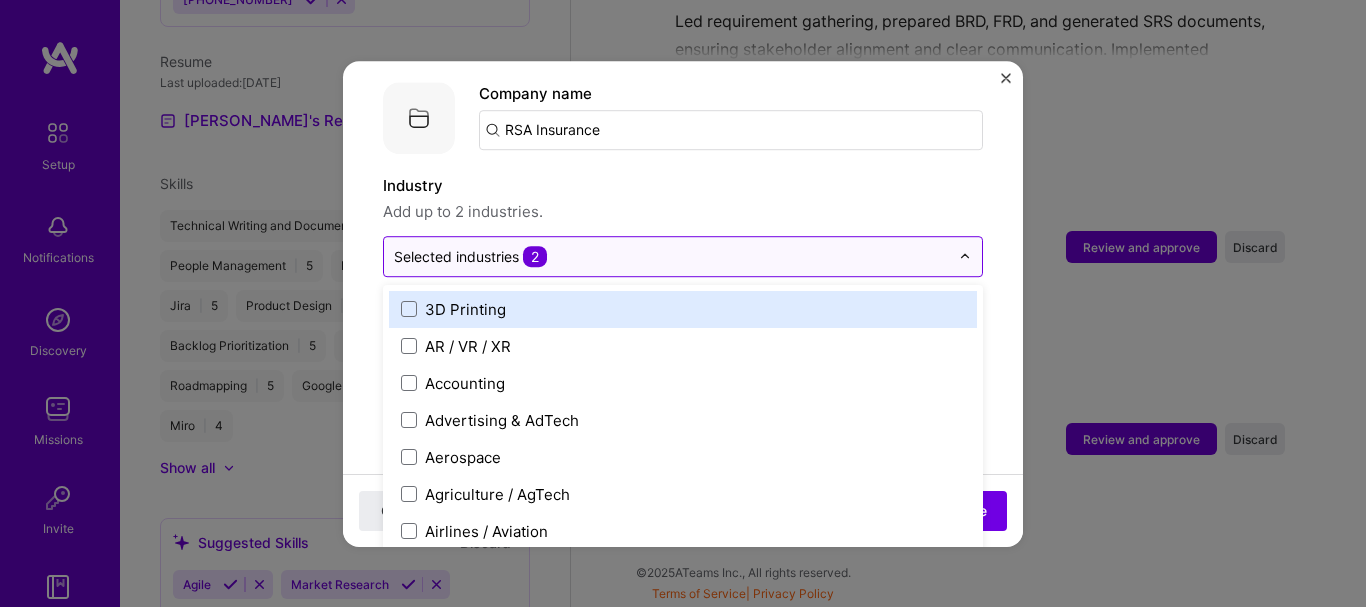 click at bounding box center (671, 256) 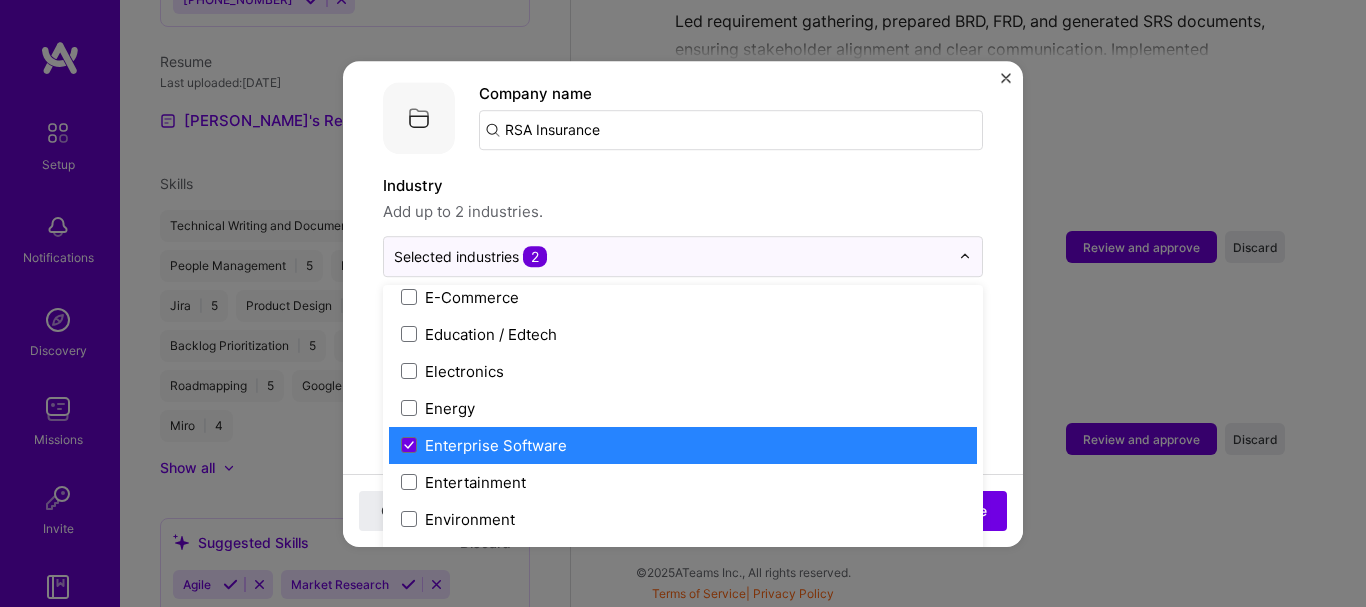 scroll, scrollTop: 1900, scrollLeft: 0, axis: vertical 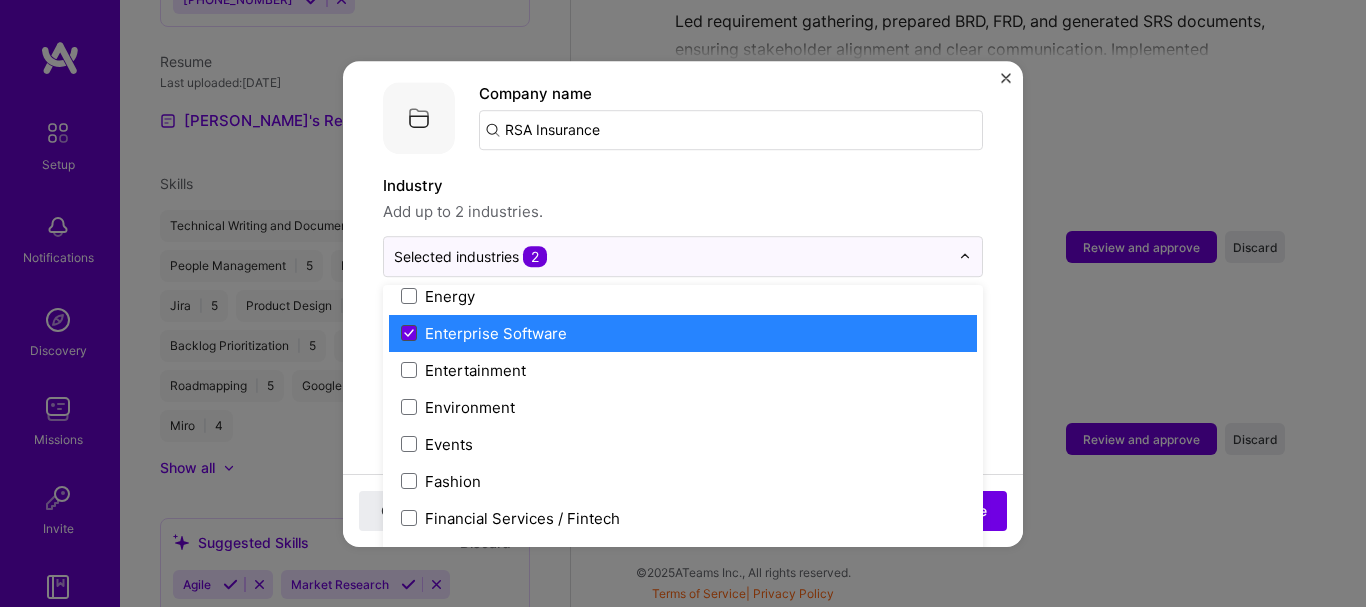 click 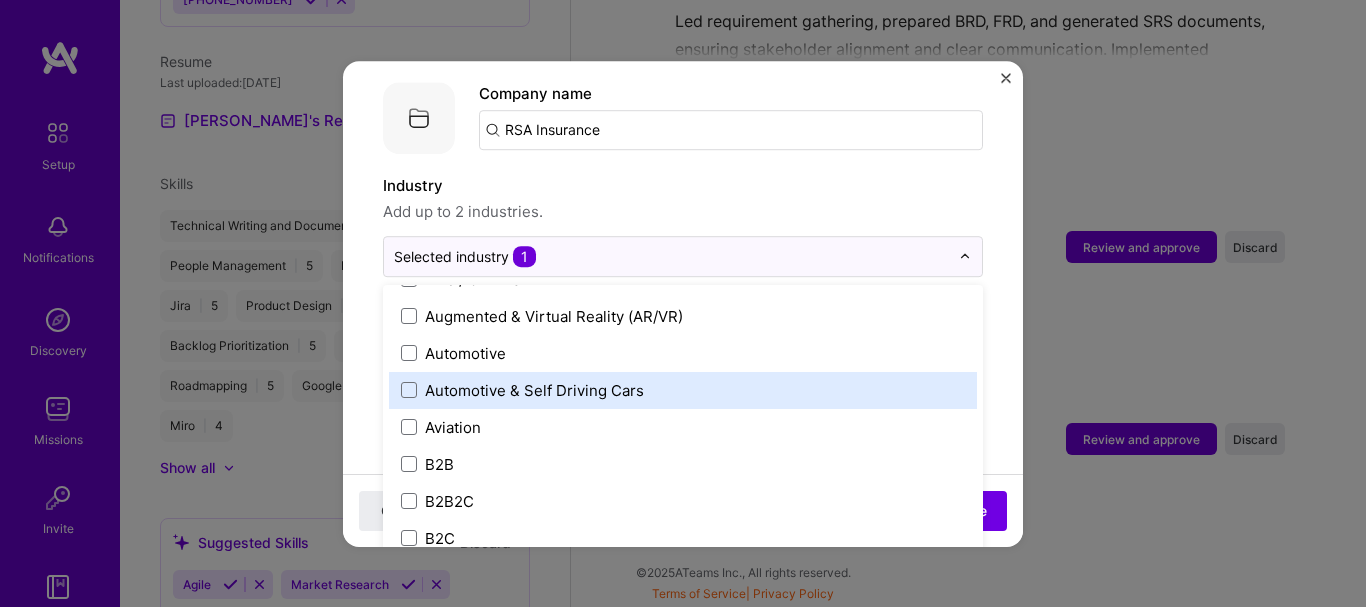 scroll, scrollTop: 500, scrollLeft: 0, axis: vertical 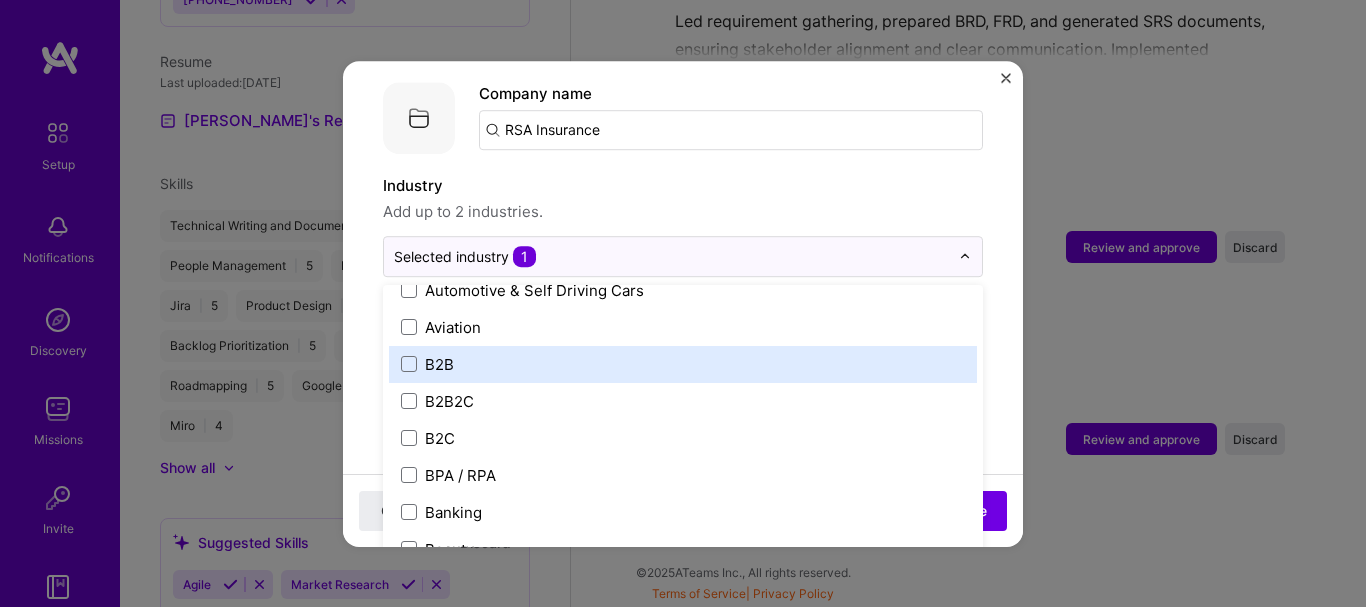 click on "B2B" at bounding box center (683, 364) 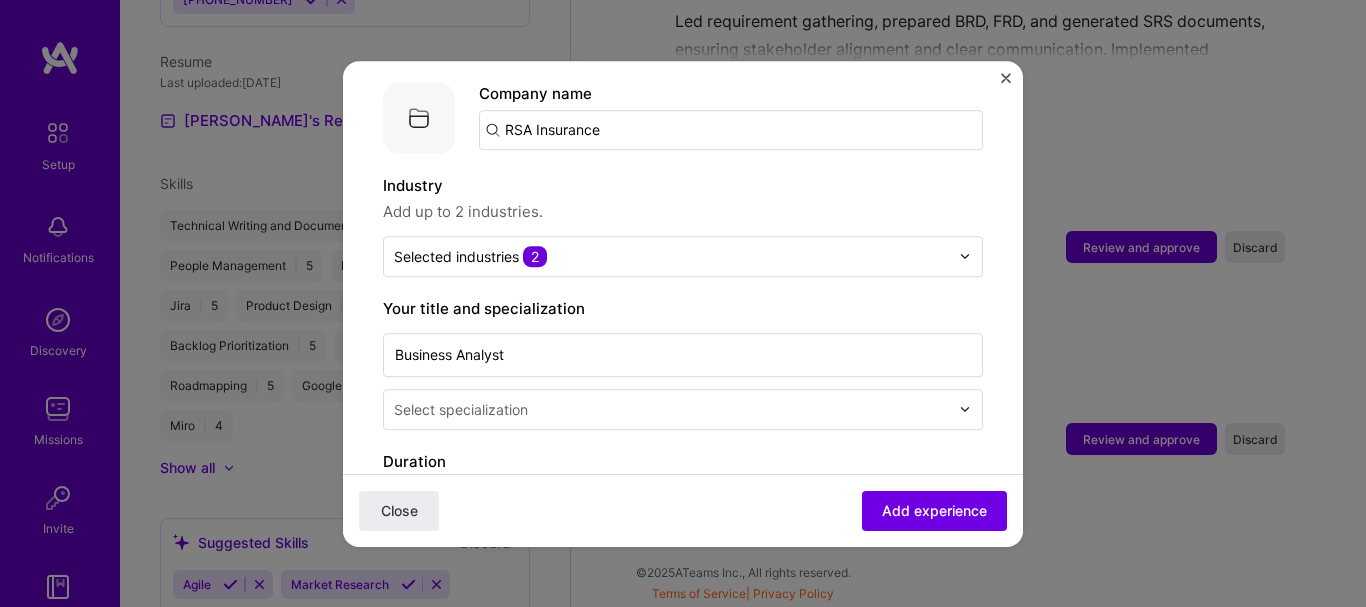 scroll, scrollTop: 624, scrollLeft: 0, axis: vertical 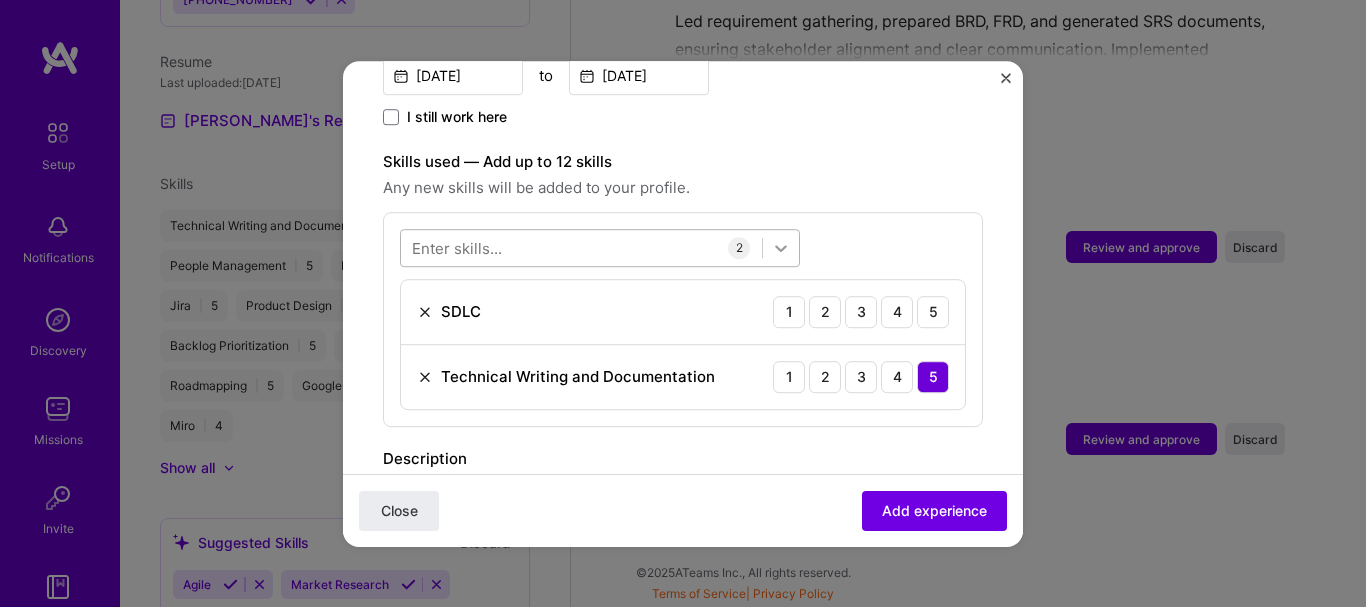 click 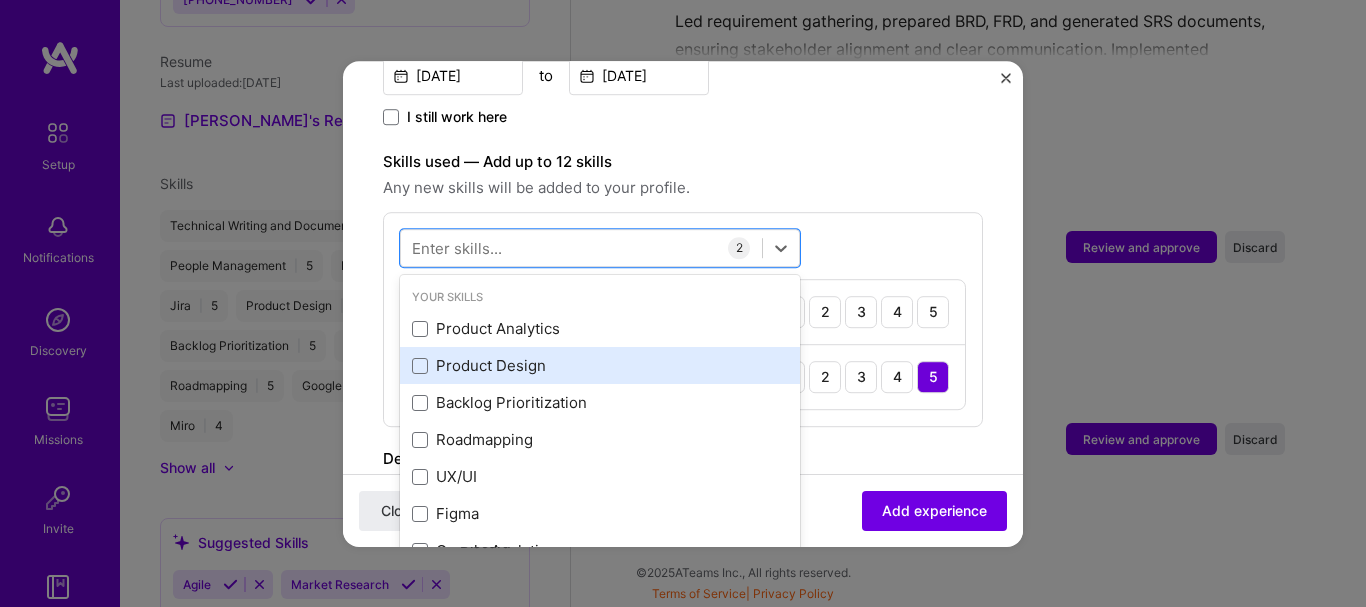 click on "Product Design" at bounding box center (600, 366) 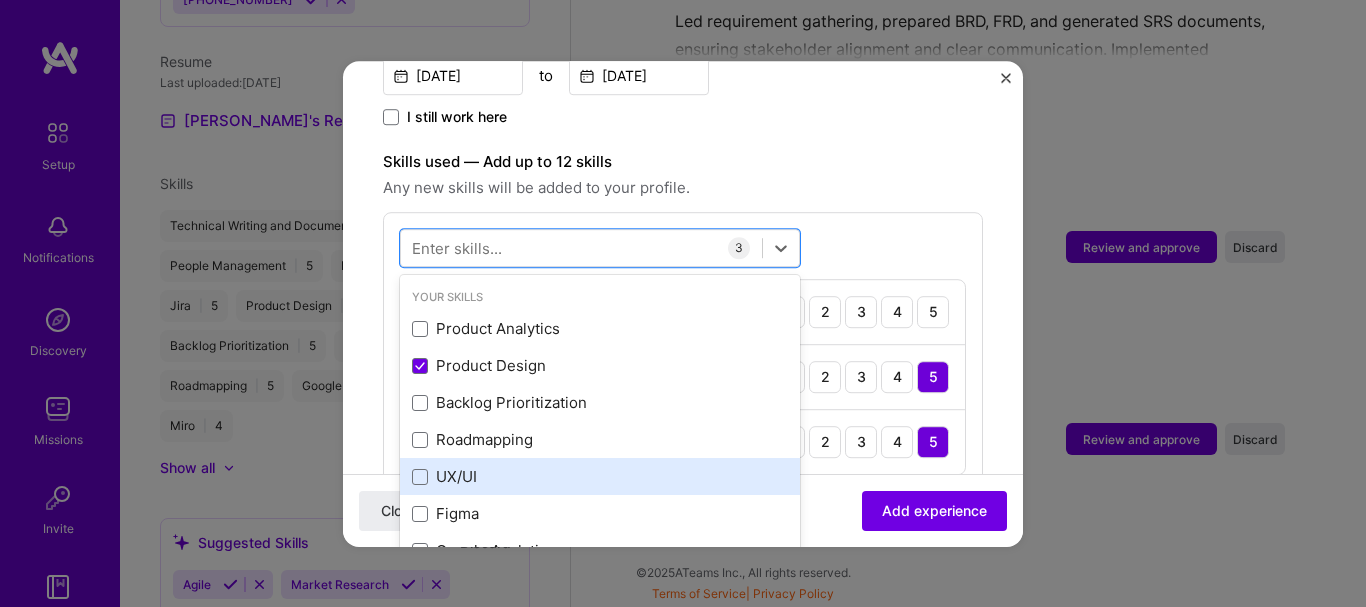 click on "UX/UI" at bounding box center (600, 477) 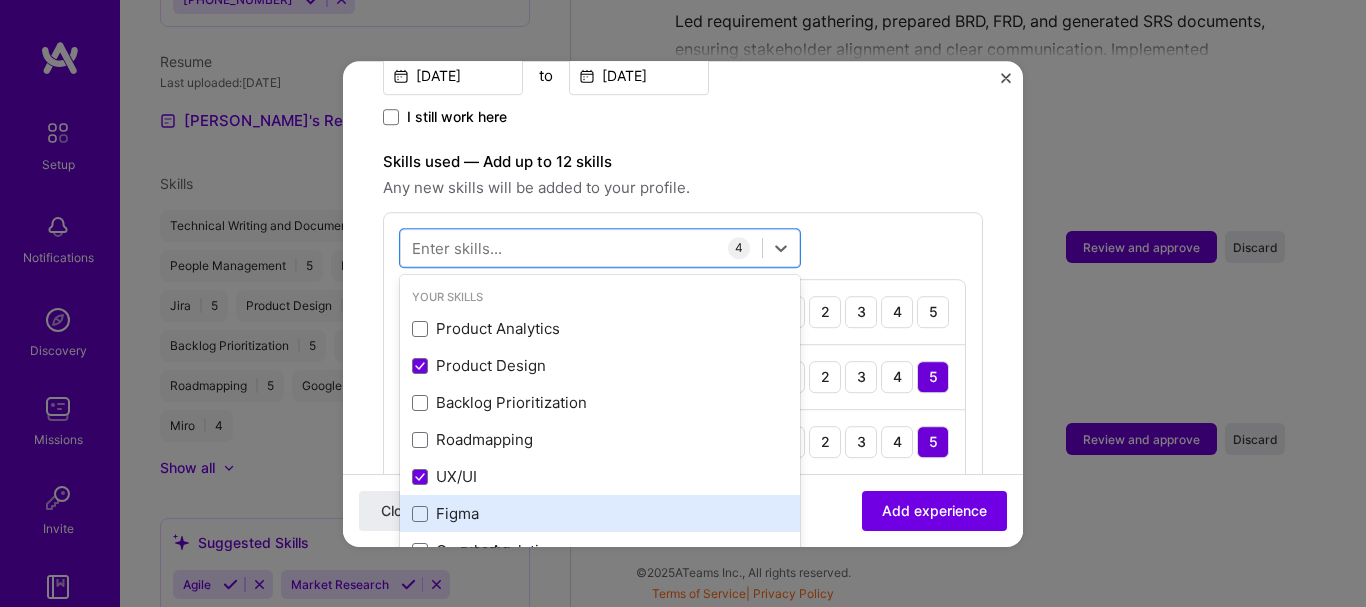 click on "Figma" at bounding box center [600, 514] 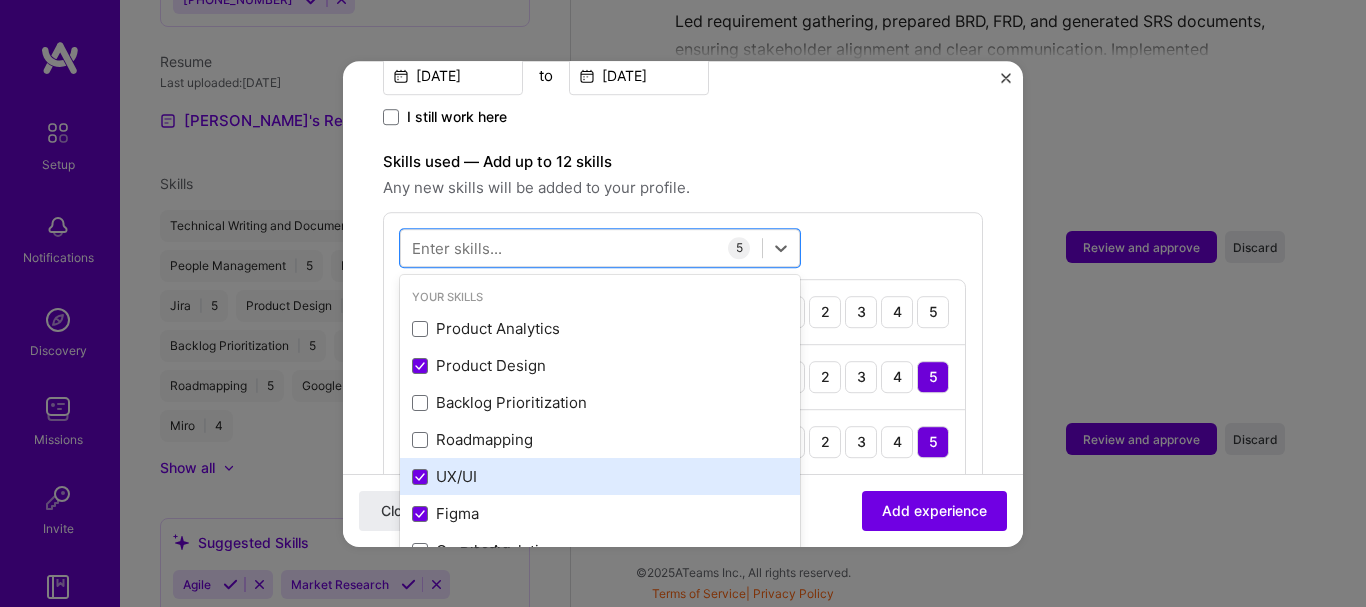 scroll, scrollTop: 100, scrollLeft: 0, axis: vertical 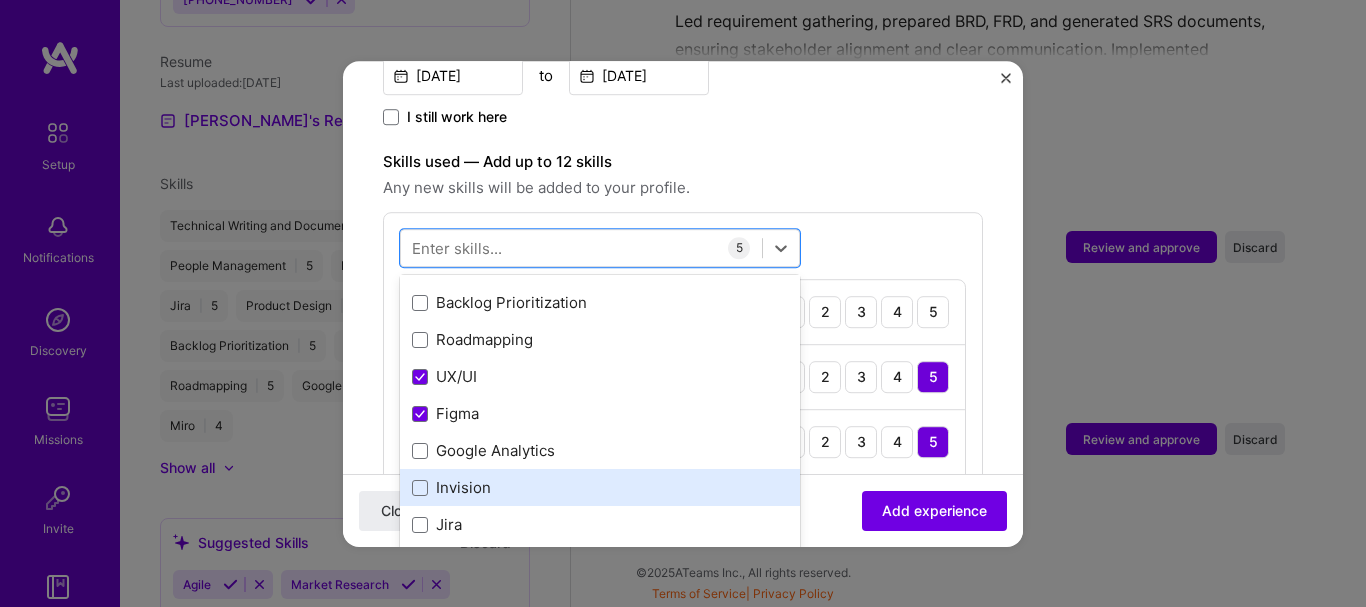 click on "Invision" at bounding box center (600, 488) 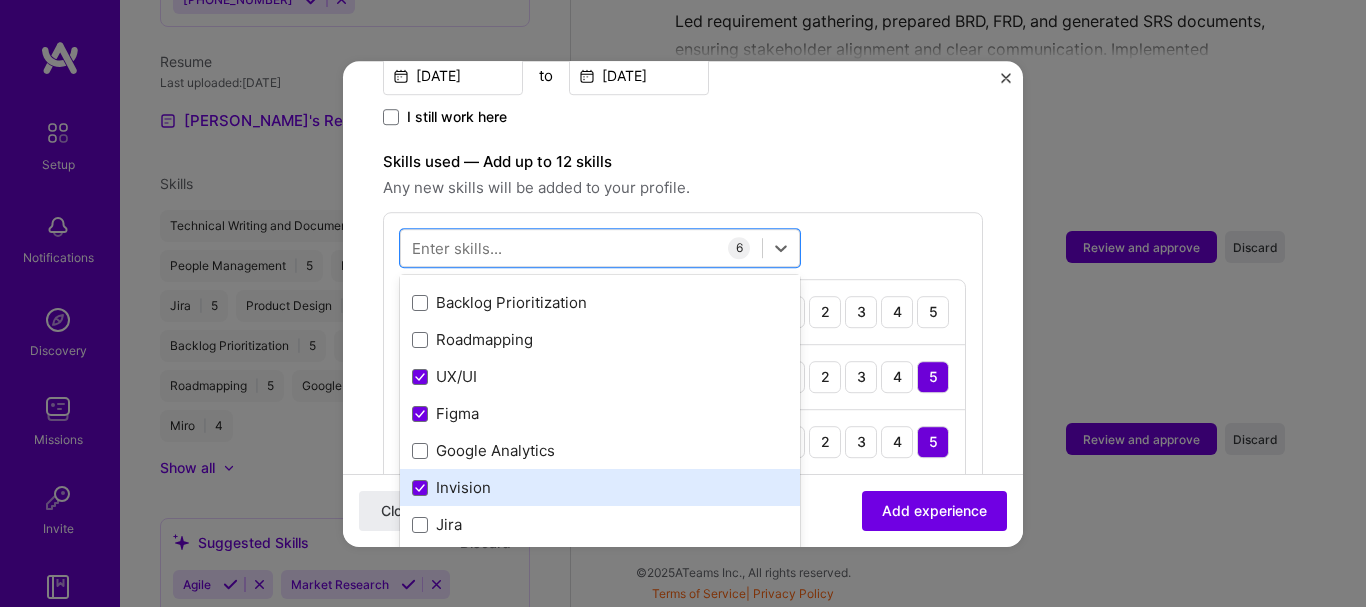 click on "Invision" at bounding box center [600, 488] 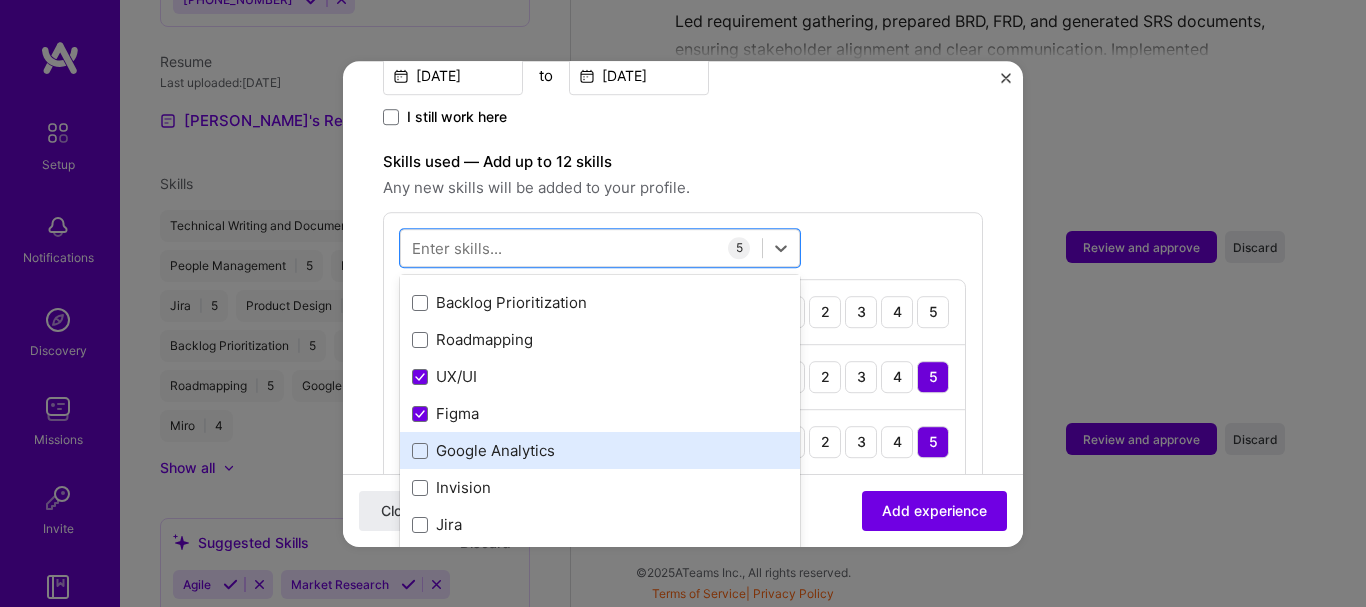 click on "Google Analytics" at bounding box center (600, 451) 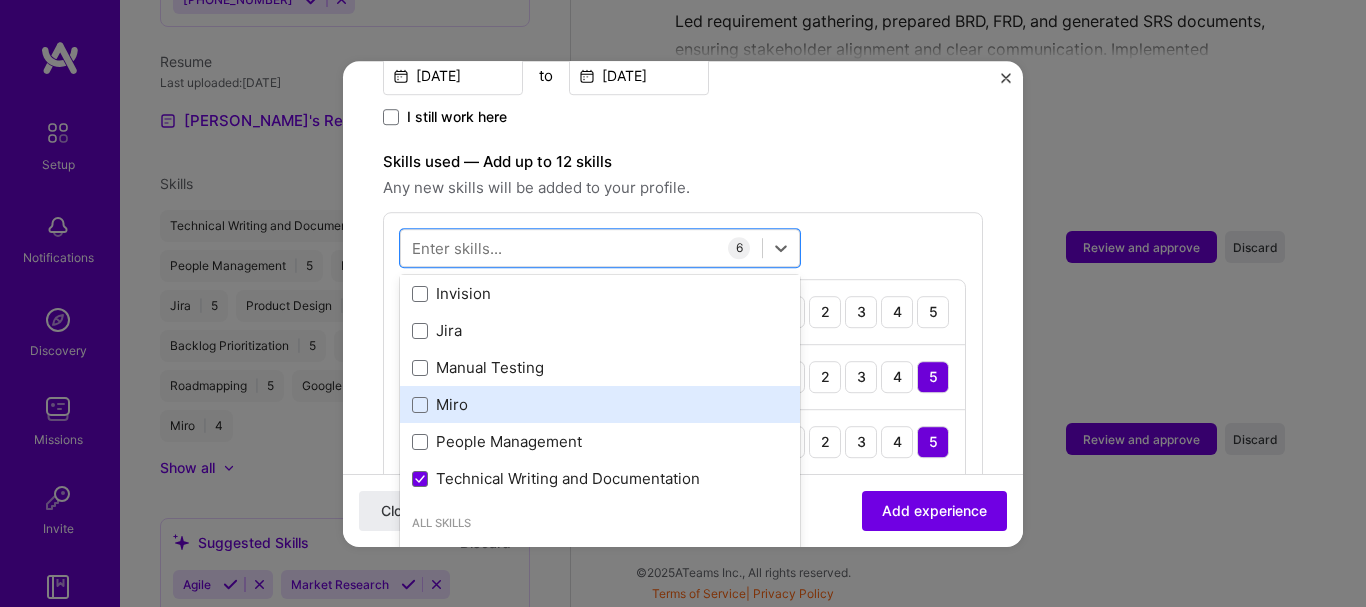 scroll, scrollTop: 300, scrollLeft: 0, axis: vertical 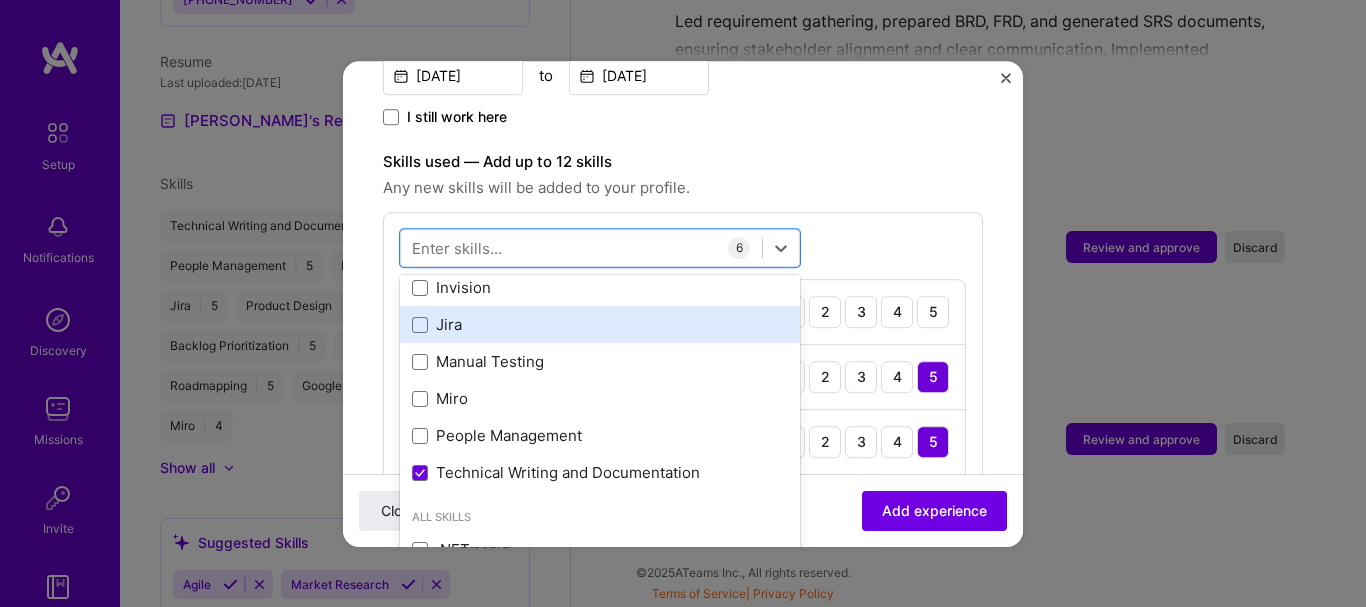click on "Jira" at bounding box center [600, 325] 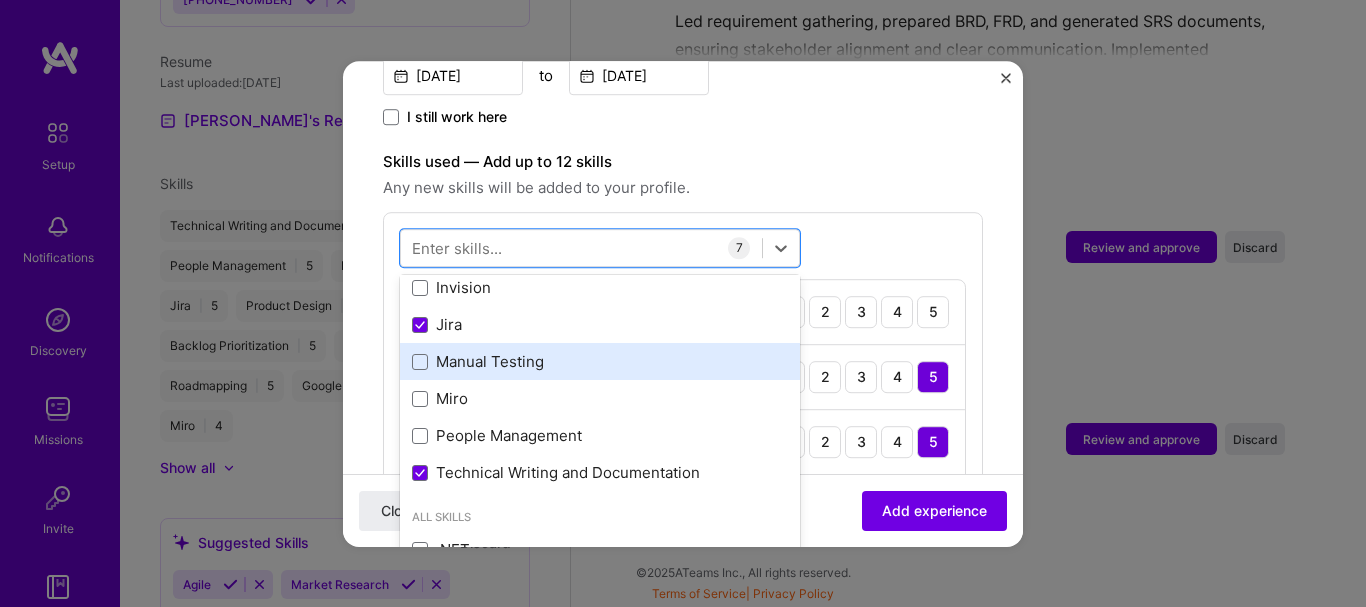 click on "Manual Testing" at bounding box center [600, 362] 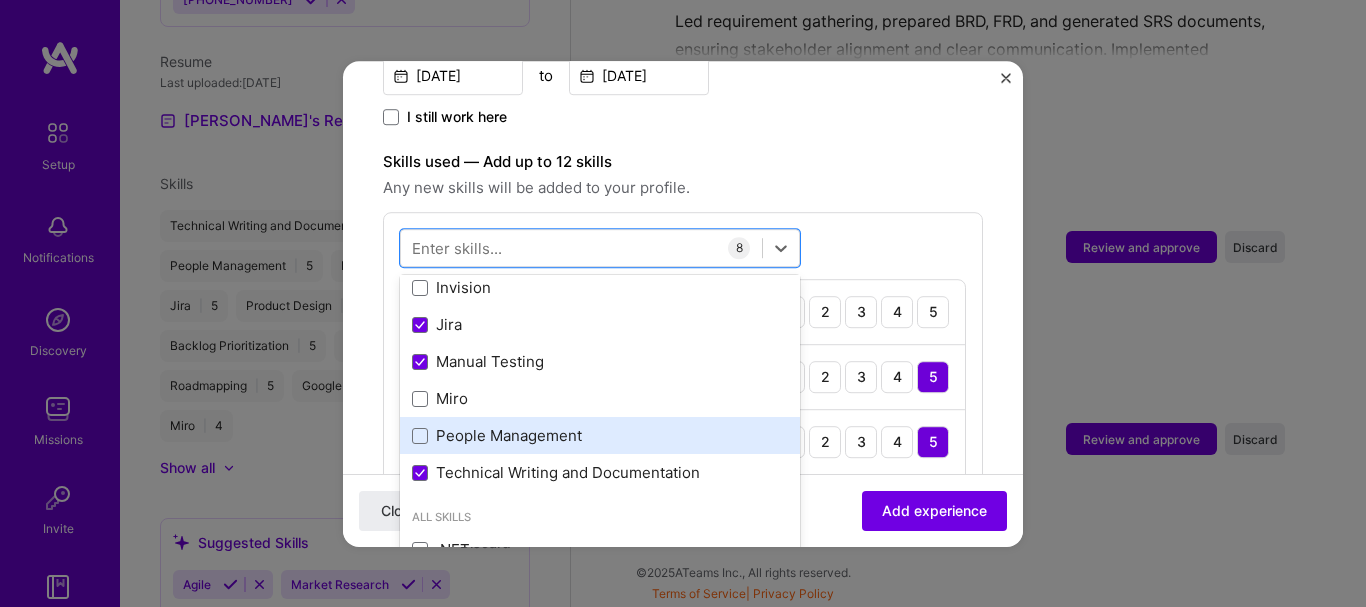 click on "People Management" at bounding box center (600, 436) 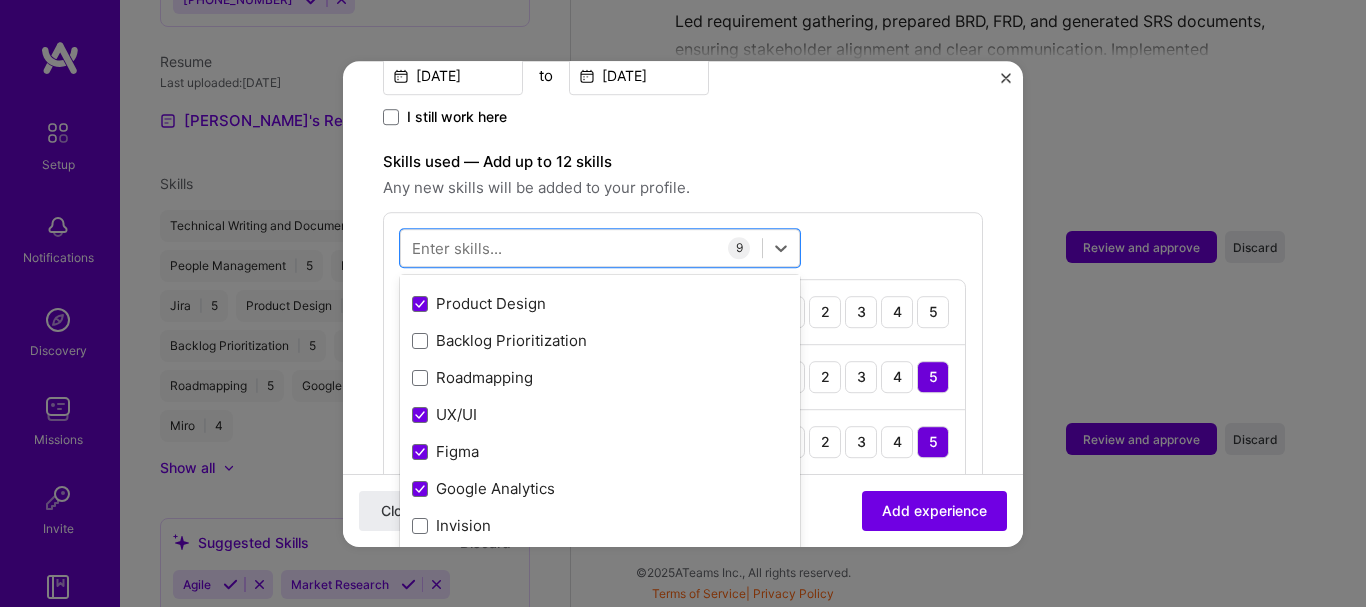 scroll, scrollTop: 0, scrollLeft: 0, axis: both 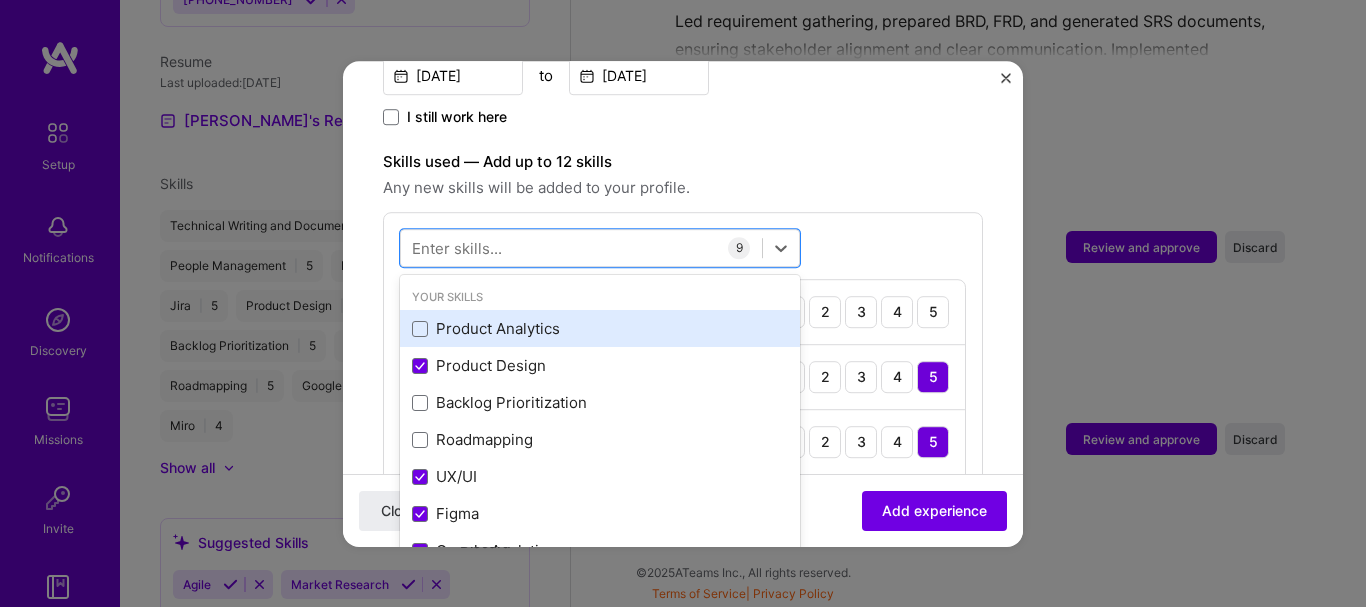 click on "Product Analytics" at bounding box center (600, 329) 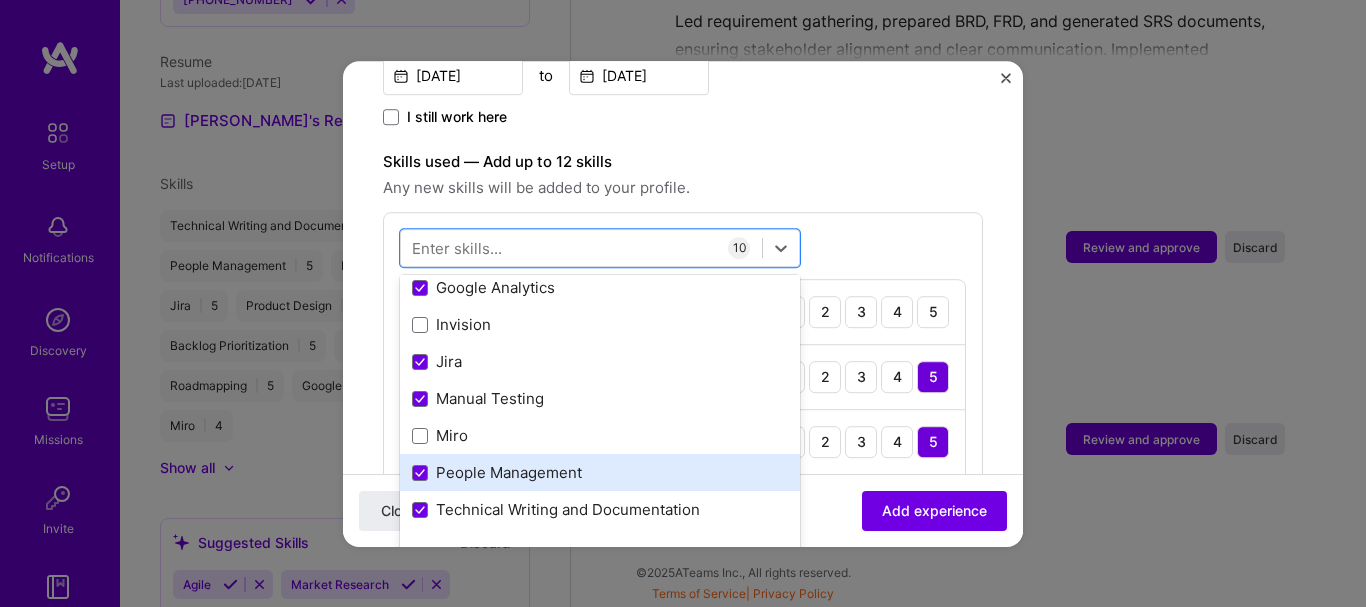 scroll, scrollTop: 300, scrollLeft: 0, axis: vertical 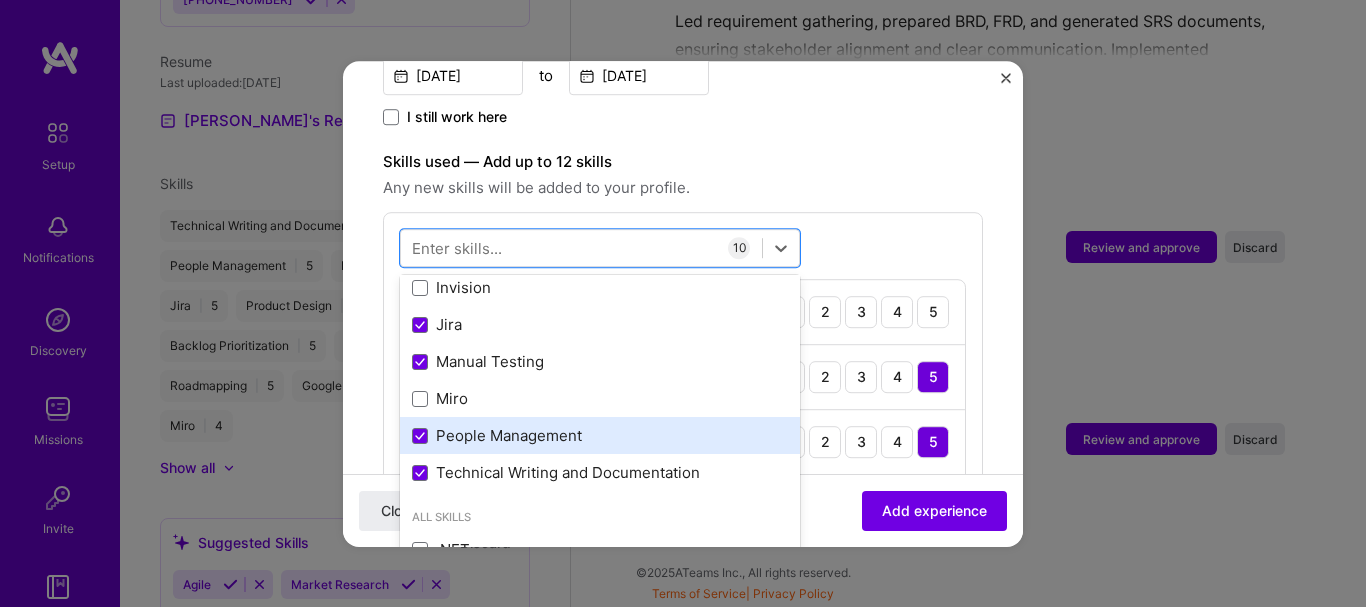 click on "People Management" at bounding box center (600, 436) 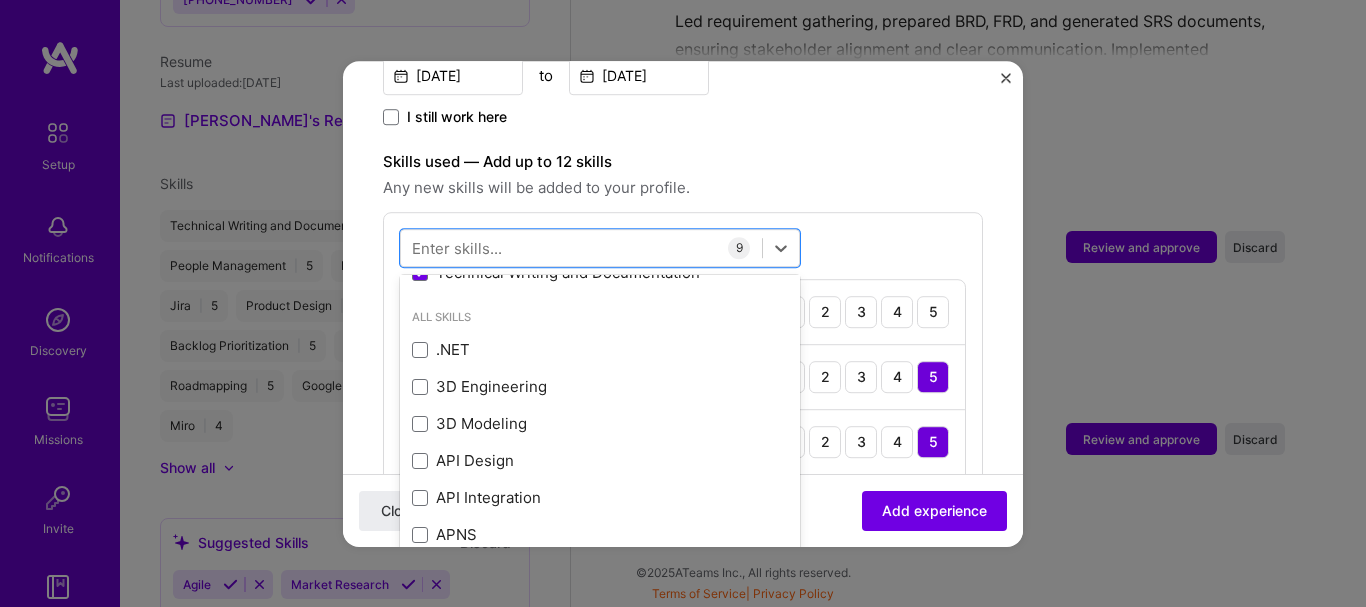 scroll, scrollTop: 600, scrollLeft: 0, axis: vertical 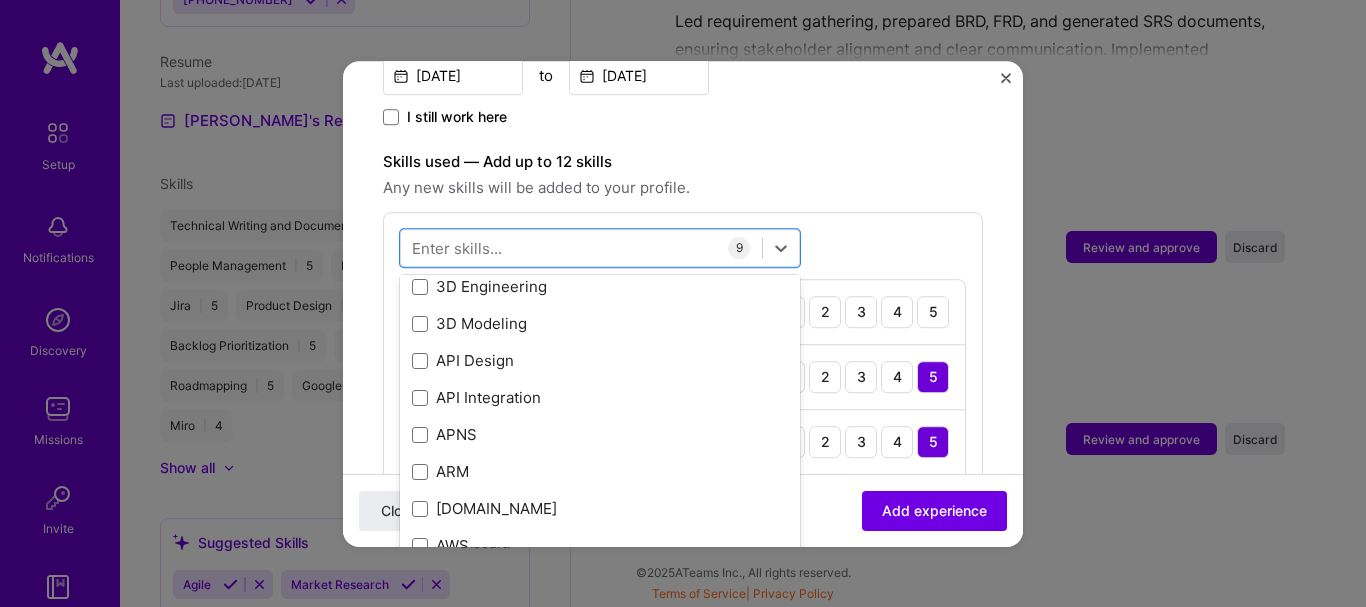 click on "Skills used — Add up to 12 skills Any new skills will be added to your profile. option People Management, deselected. option API Design focused, 0 of 2. 378 results available. Use Up and Down to choose options, press Enter to select the currently focused option, press Escape to exit the menu, press Tab to select the option and exit the menu. Your Skills Product Analytics Product Design Backlog Prioritization Roadmapping UX/UI Figma Google Analytics Invision Jira Manual Testing Miro People Management Technical Writing and Documentation All Skills .NET 3D Engineering 3D Modeling API Design API Integration APNS ARM ASP.NET AWS AWS Aurora AWS BETA AWS CDK AWS CloudFormation AWS Lambda AWS Neptune AWS RDS Ada Adobe Creative Cloud Adobe Experience Manager Affiliate Marketing Agile Agora Airflow Airtable Algorithm Design Amazon Athena Amplitude Analytics Android Angular Angular.js Ansible Apache Kafka Apex (Salesforce) Apollo App Clip (iOS) ArangoDB Artifactory Artificial Intelligence (AI) Assembly Async.io Azure" at bounding box center [683, 516] 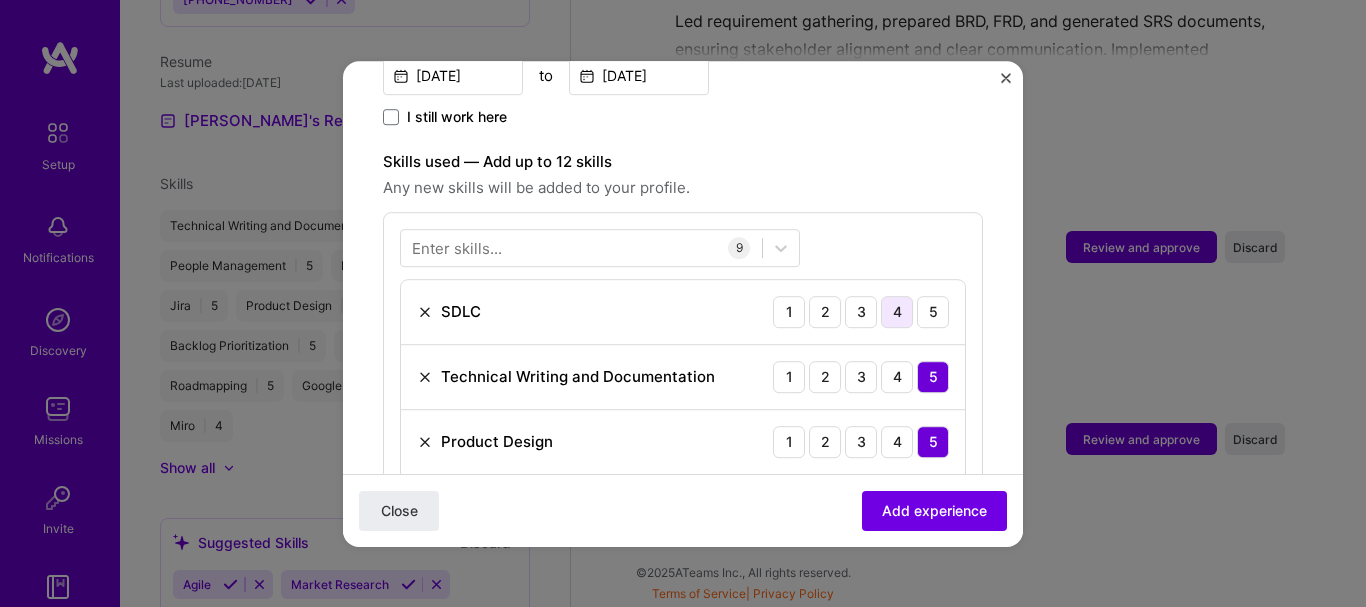 click on "4" at bounding box center (897, 312) 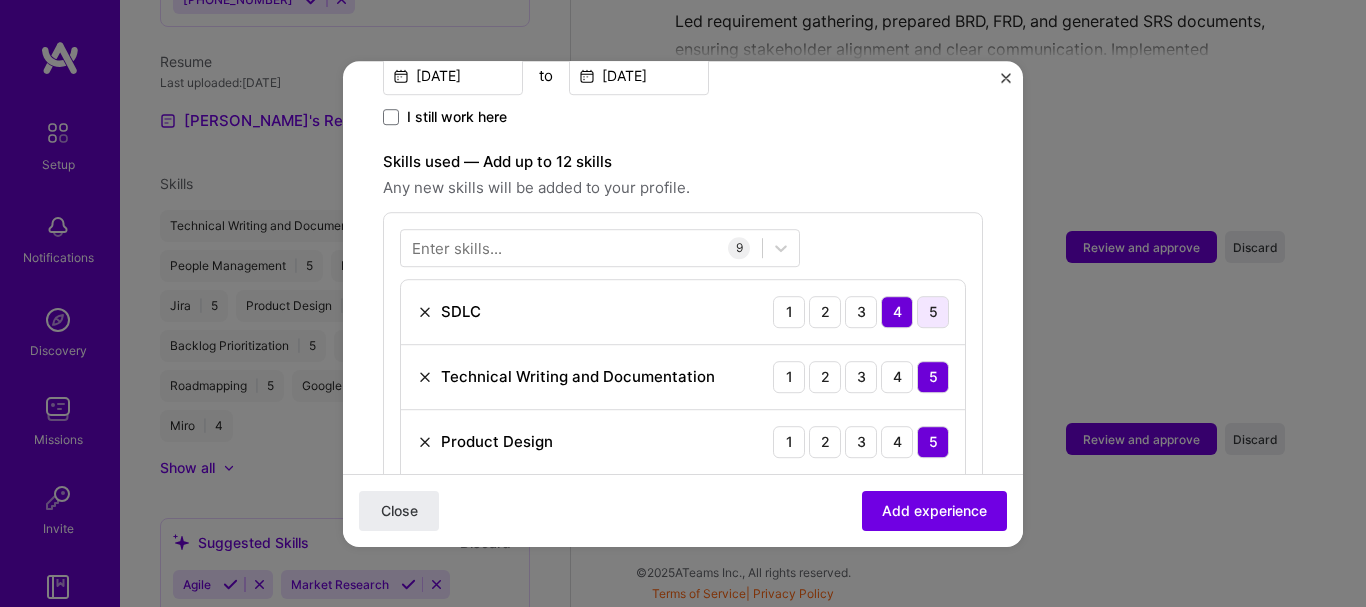 click on "5" at bounding box center [933, 312] 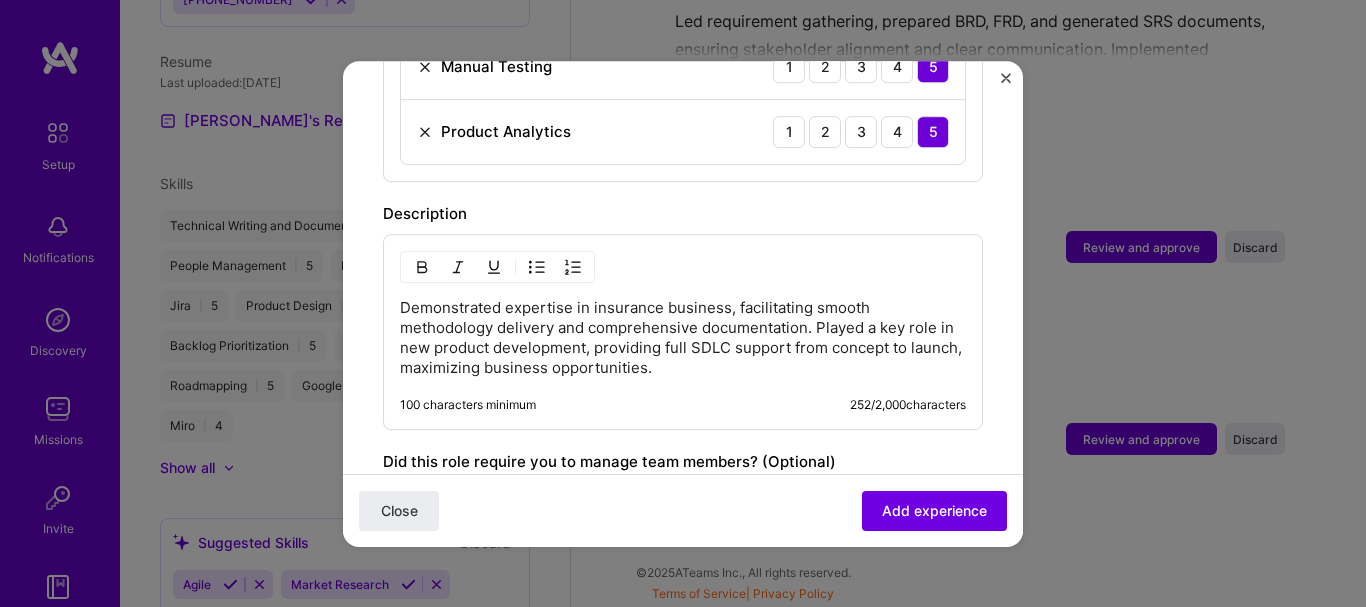 scroll, scrollTop: 1619, scrollLeft: 0, axis: vertical 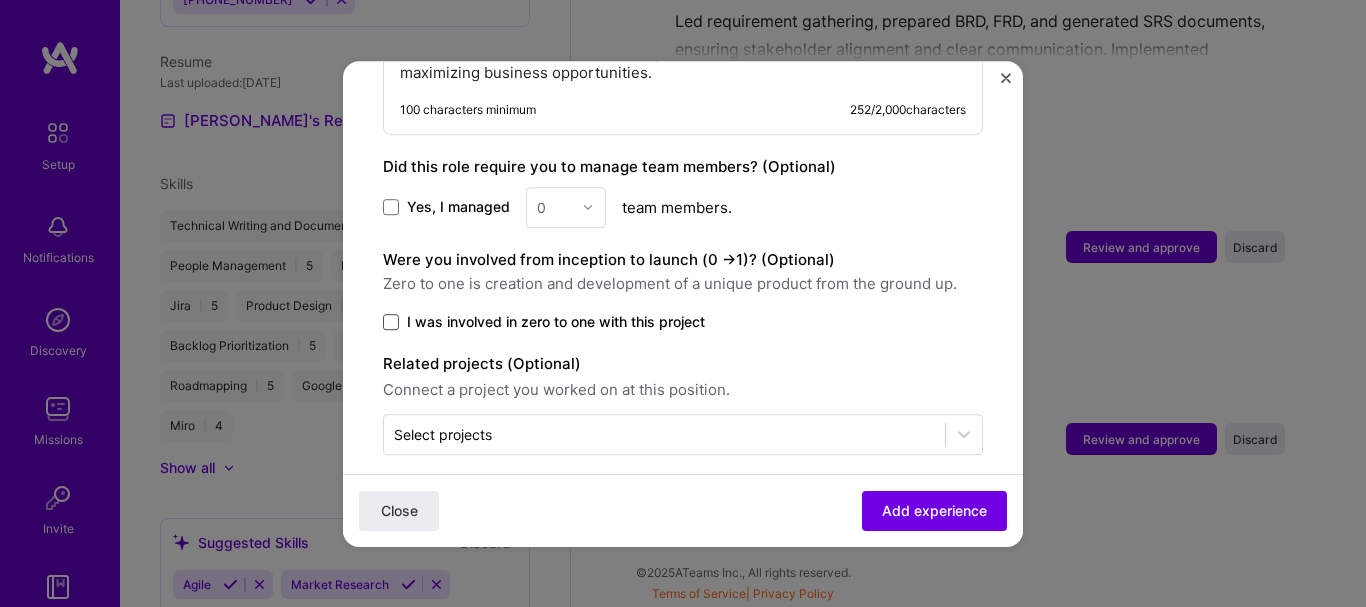 click at bounding box center (391, 322) 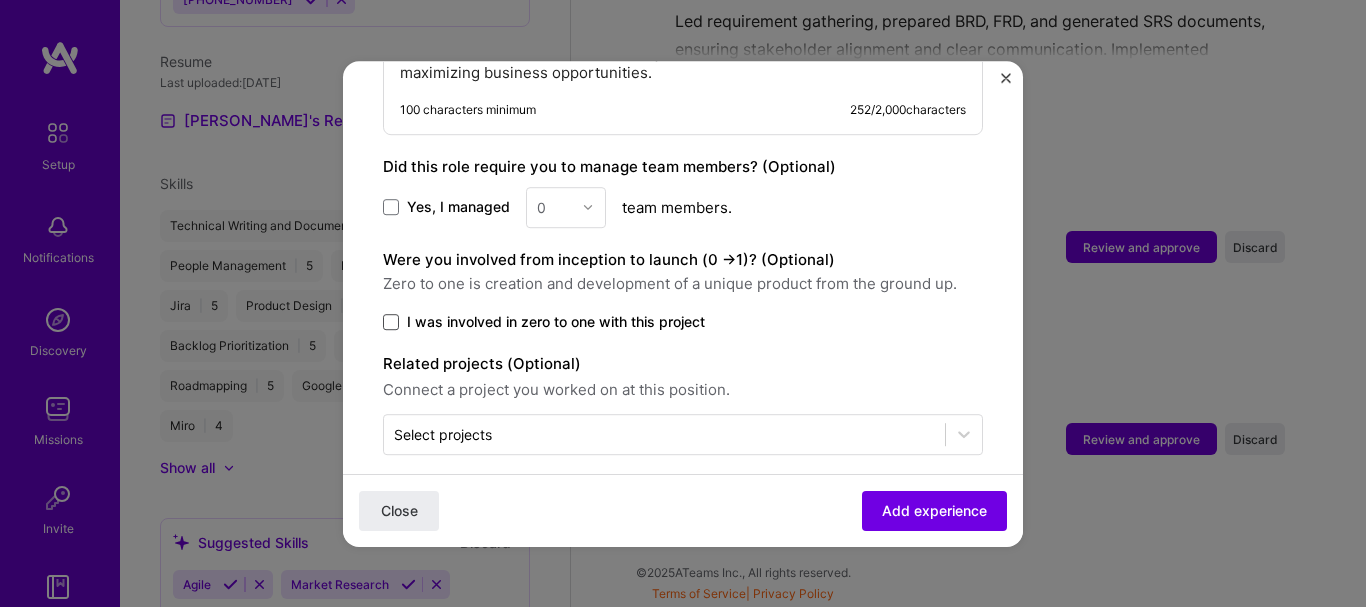 click on "I was involved in zero to one with this project" at bounding box center [0, 0] 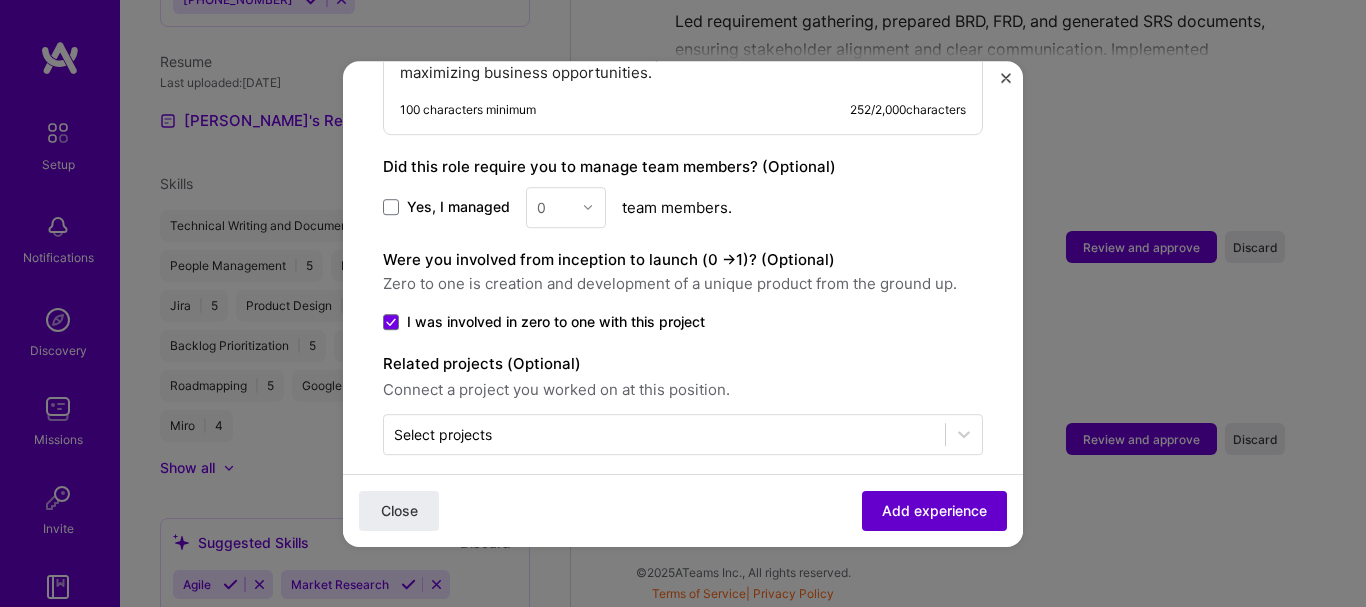 click on "Add experience" at bounding box center (934, 510) 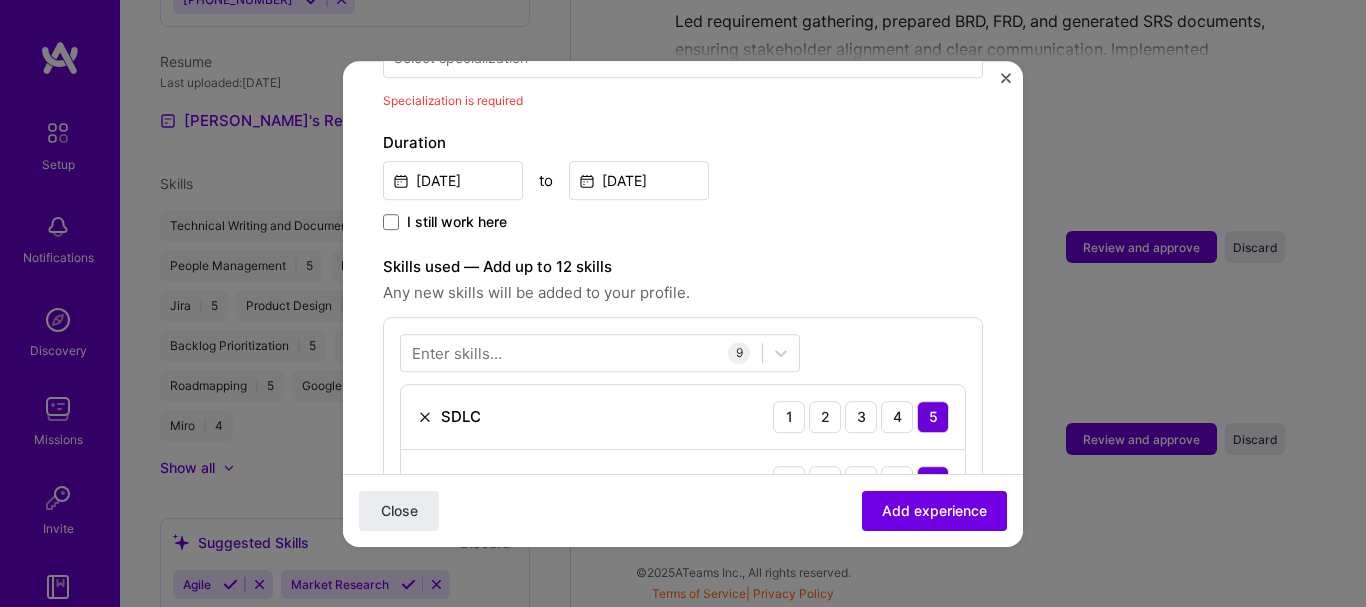 scroll, scrollTop: 200, scrollLeft: 0, axis: vertical 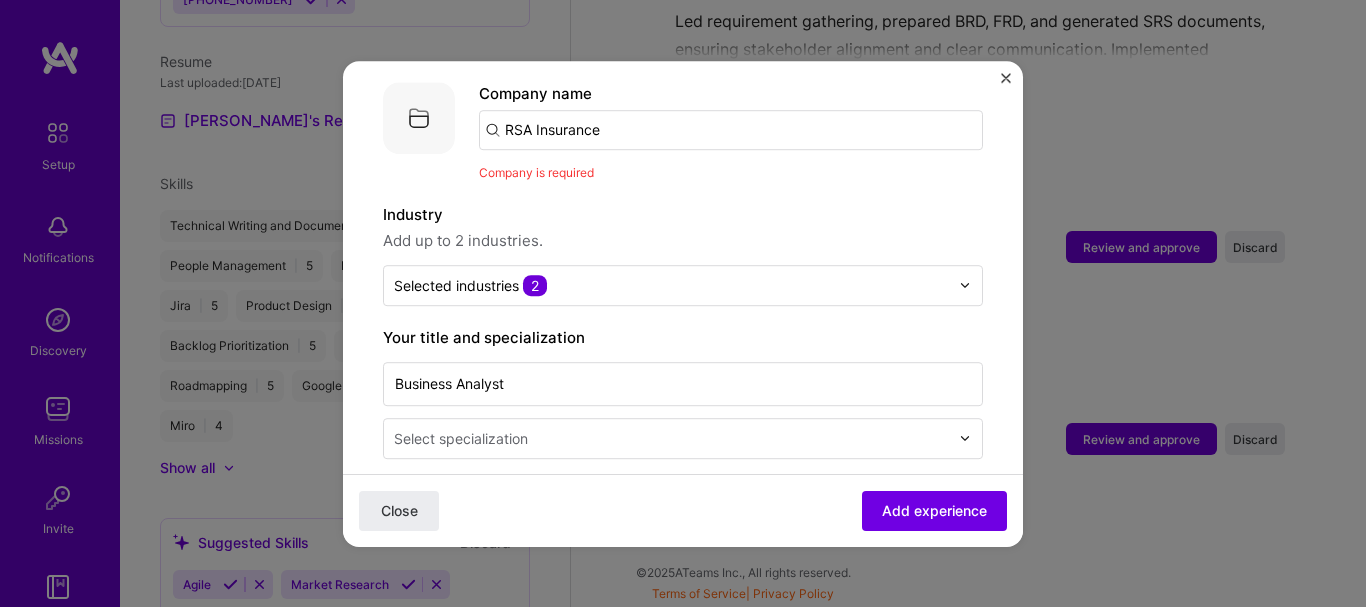 click on "RSA Insurance" at bounding box center [731, 130] 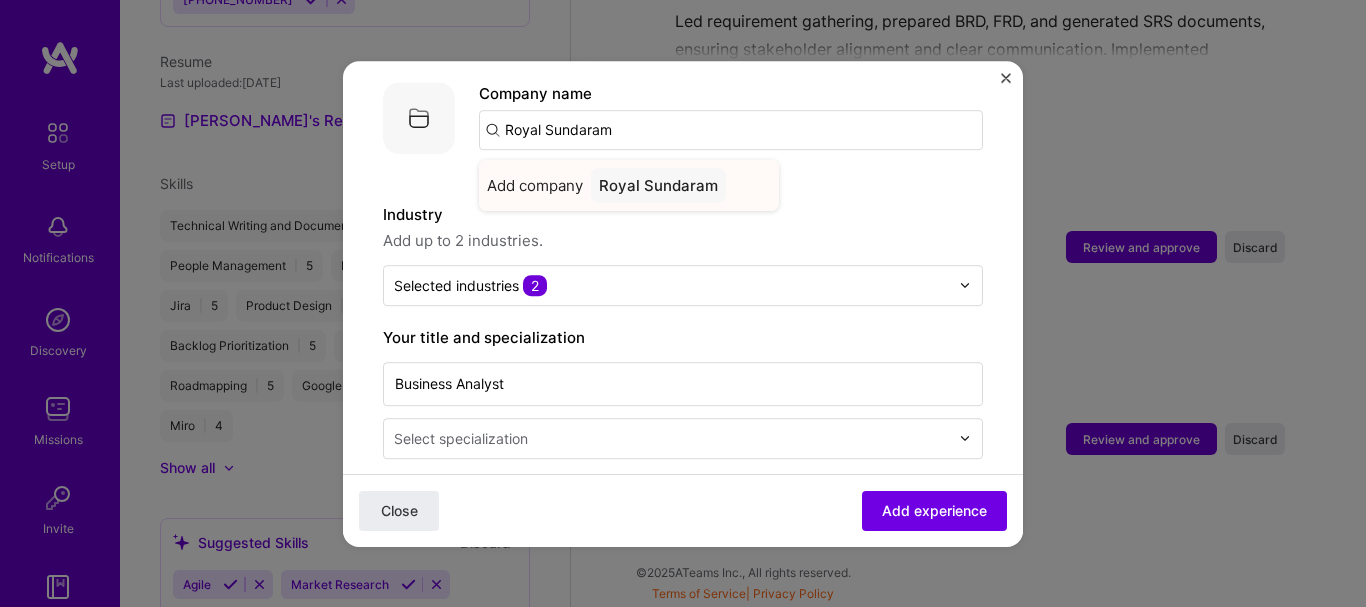 type on "Royal Sundaram" 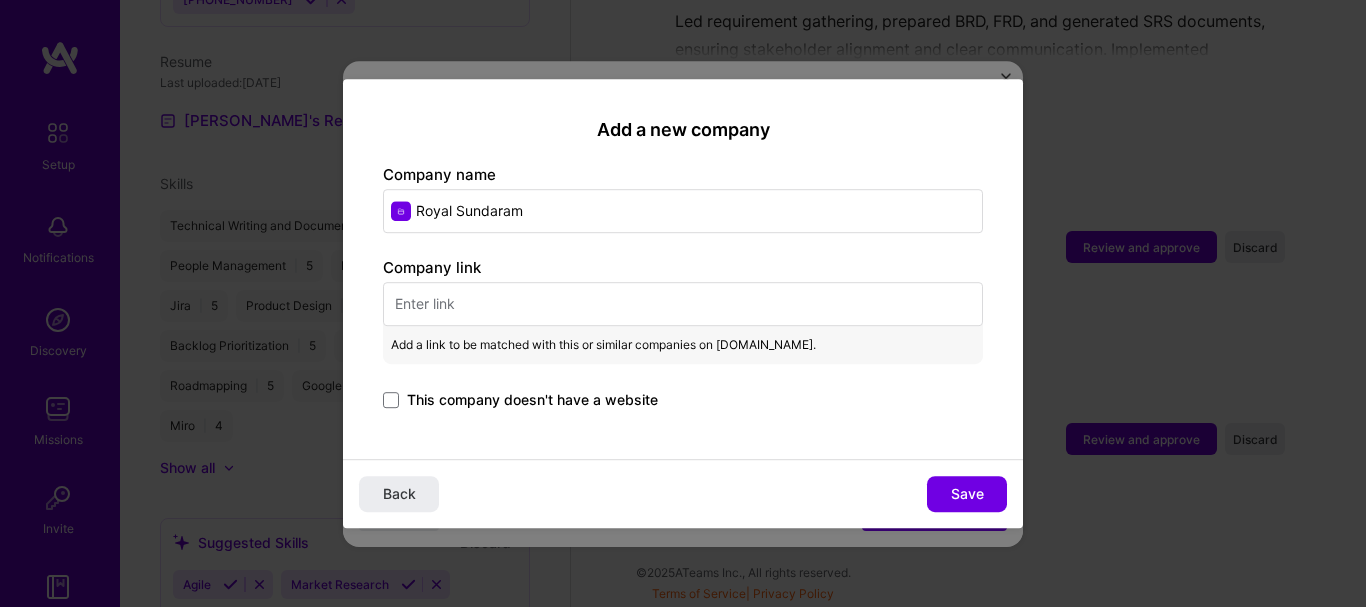 drag, startPoint x: 534, startPoint y: 316, endPoint x: 533, endPoint y: 303, distance: 13.038404 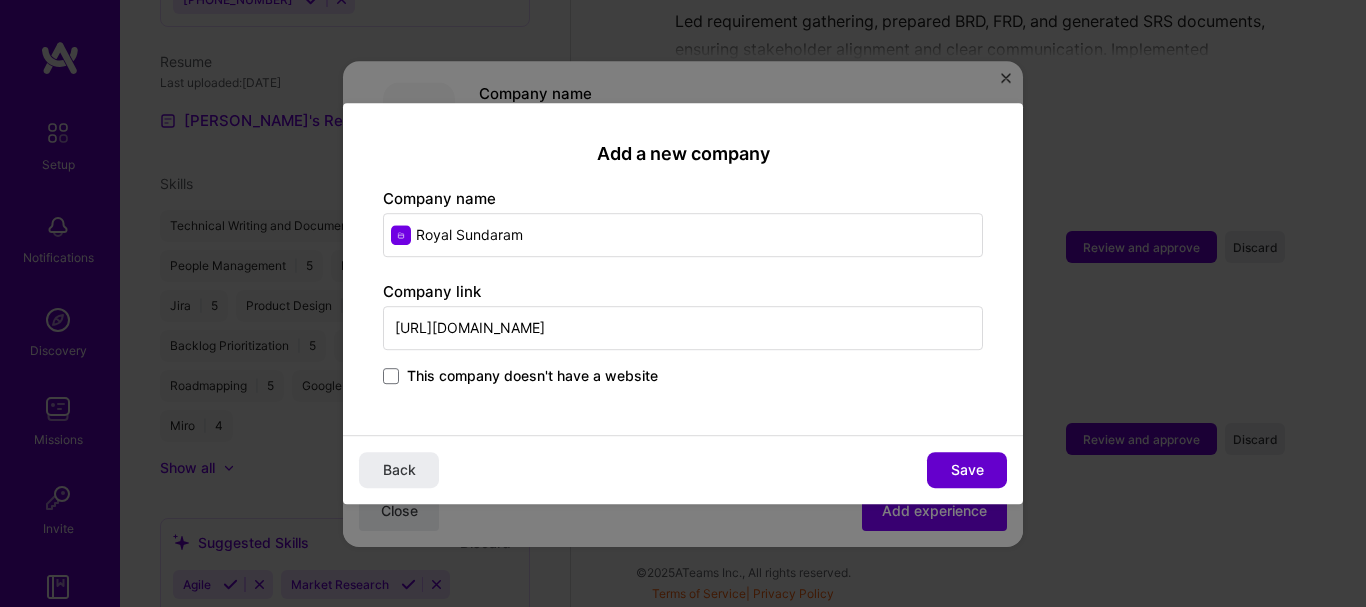 type on "https://www.royalsundaram.in/" 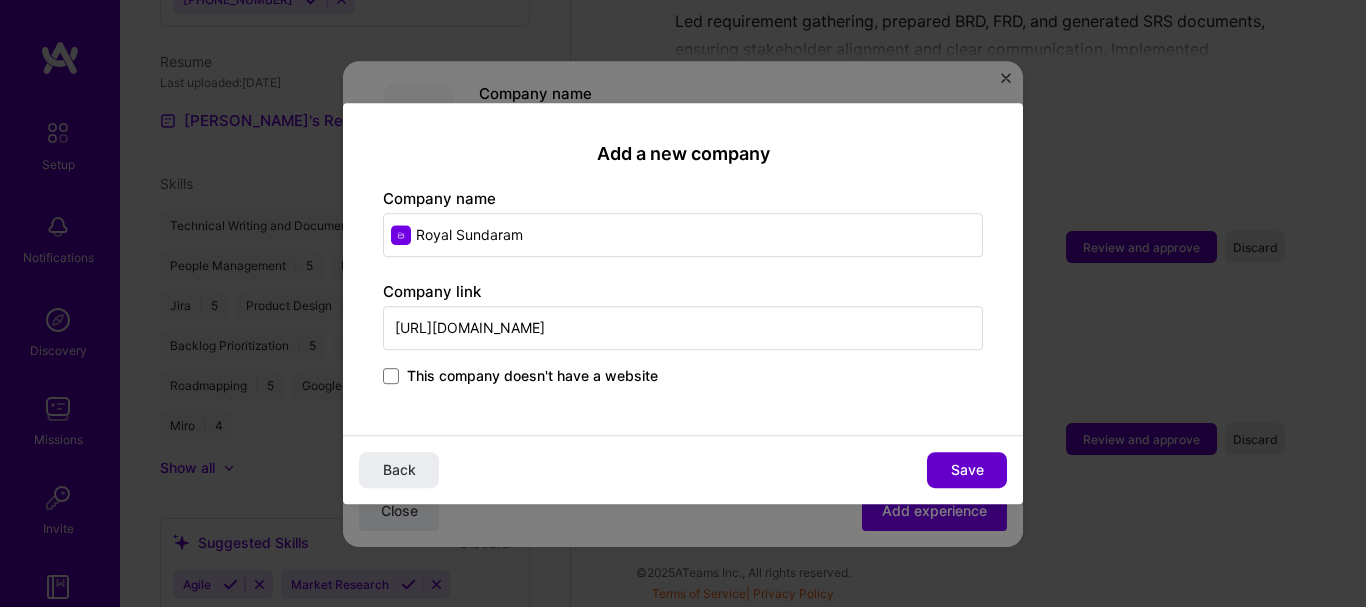 click on "Save" at bounding box center [967, 470] 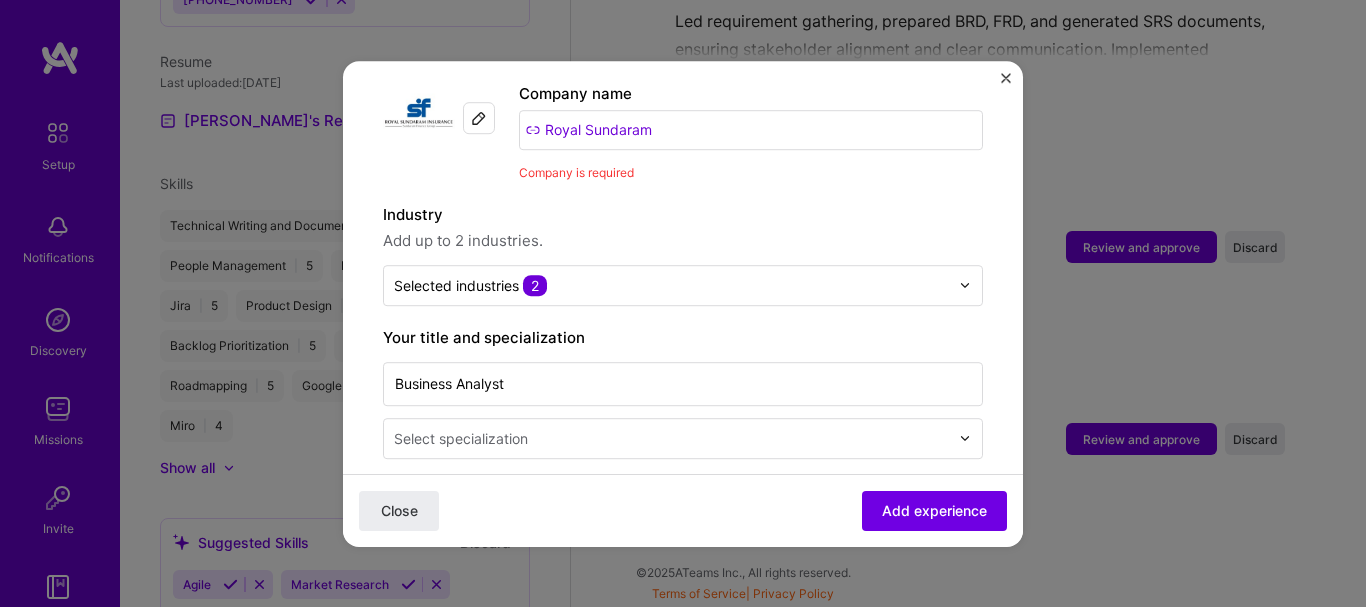 click at bounding box center [673, 438] 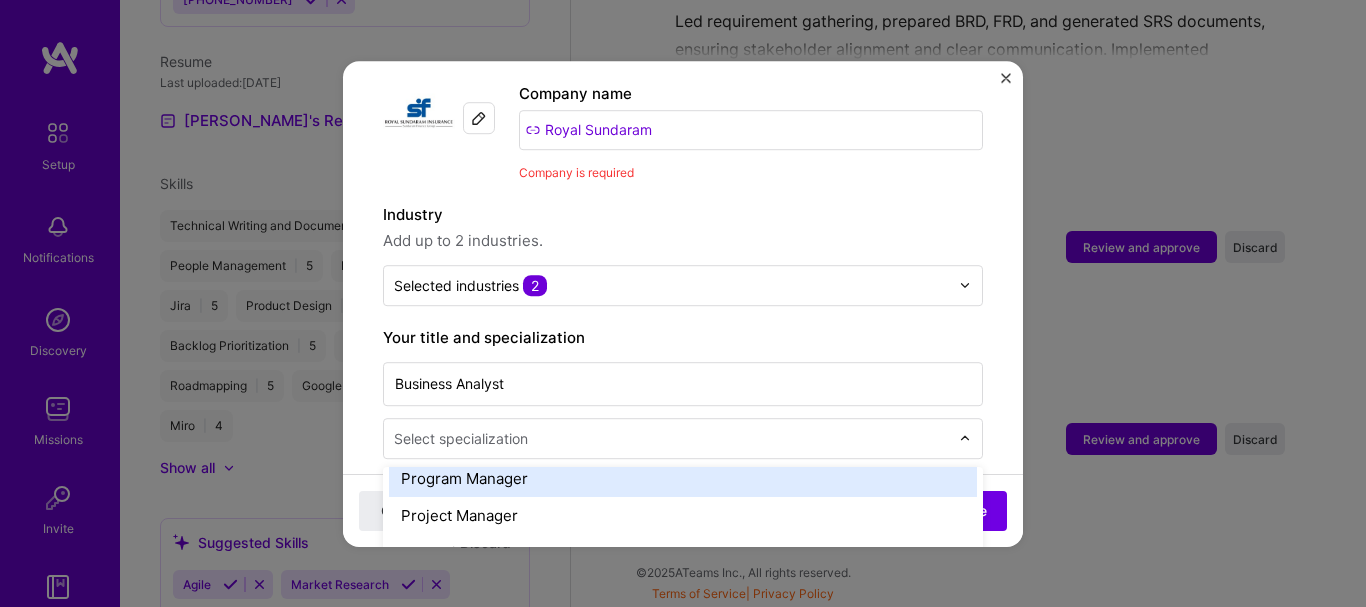 scroll, scrollTop: 1800, scrollLeft: 0, axis: vertical 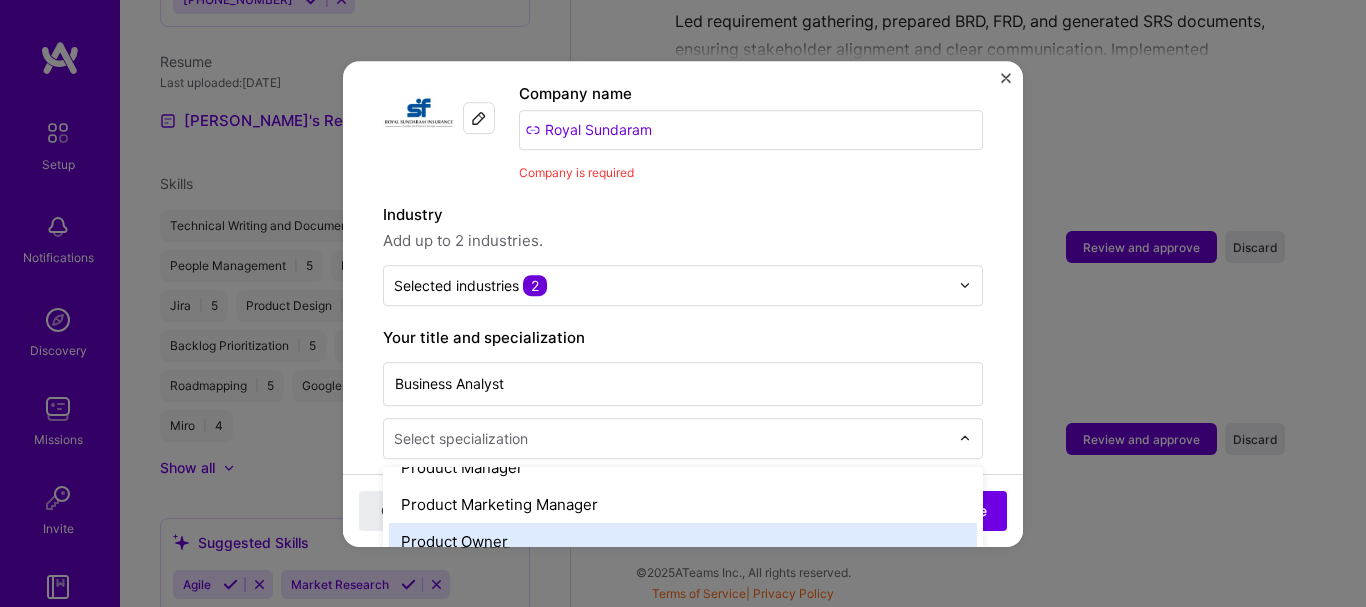 click on "Product Owner" at bounding box center (683, 541) 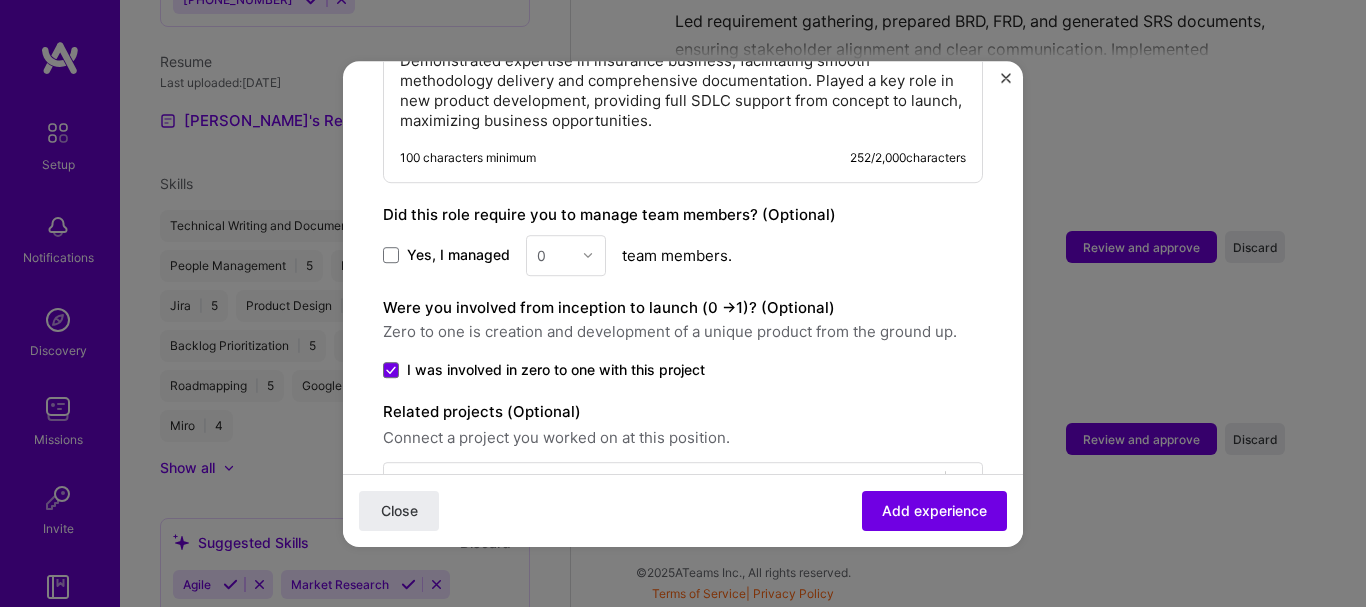 scroll, scrollTop: 1648, scrollLeft: 0, axis: vertical 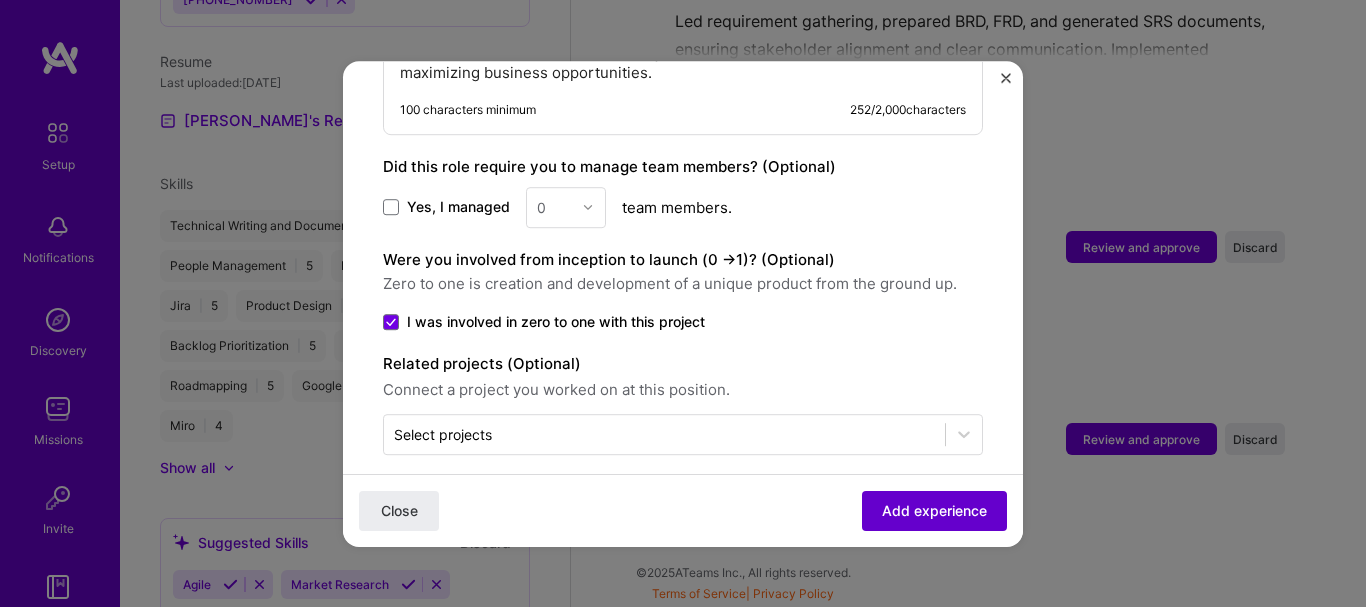 click on "Add experience" at bounding box center (934, 510) 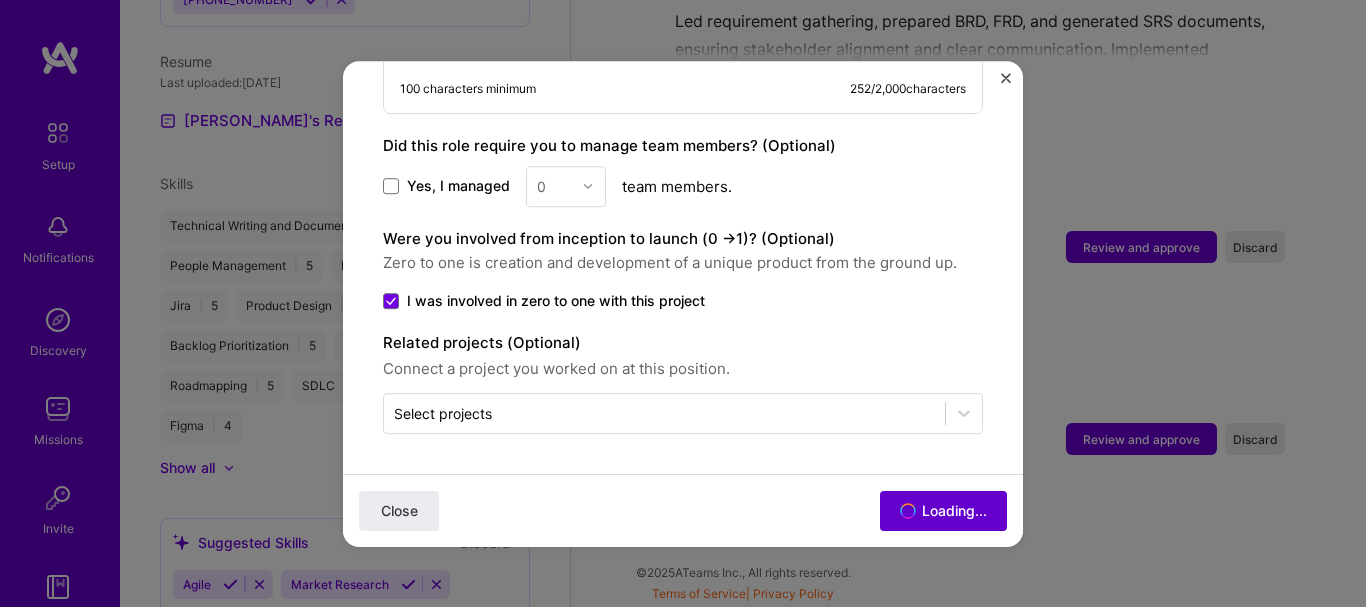scroll, scrollTop: 1619, scrollLeft: 0, axis: vertical 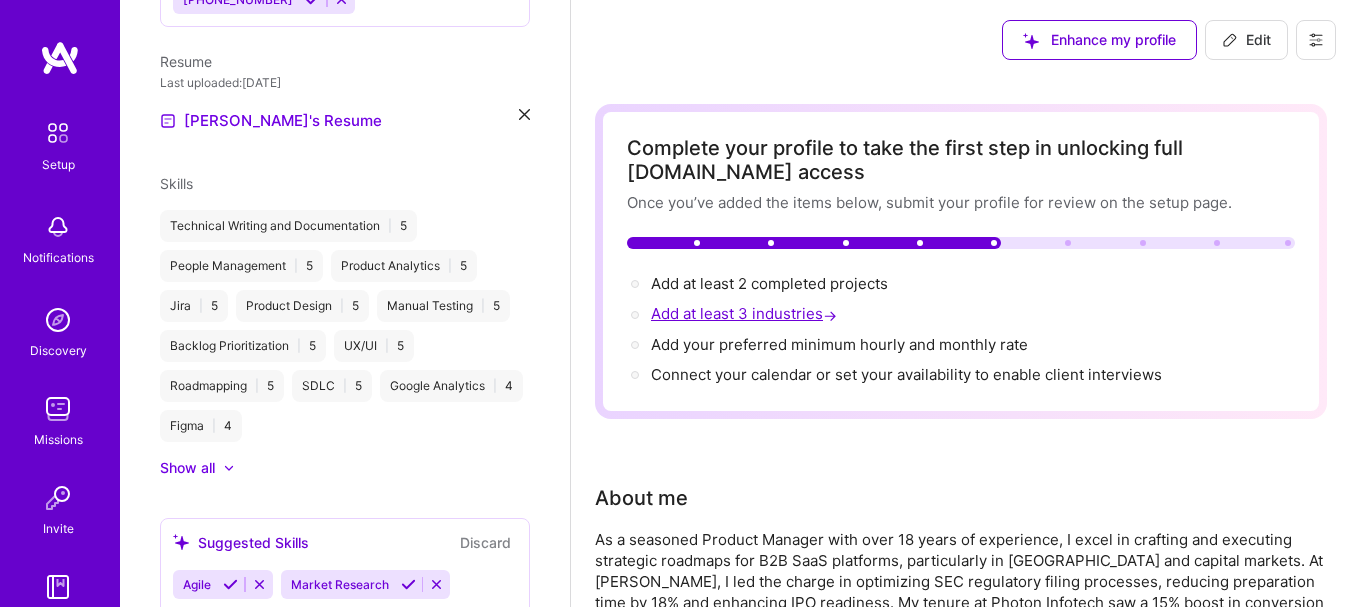 click on "Add at least 3 industries  →" at bounding box center [746, 313] 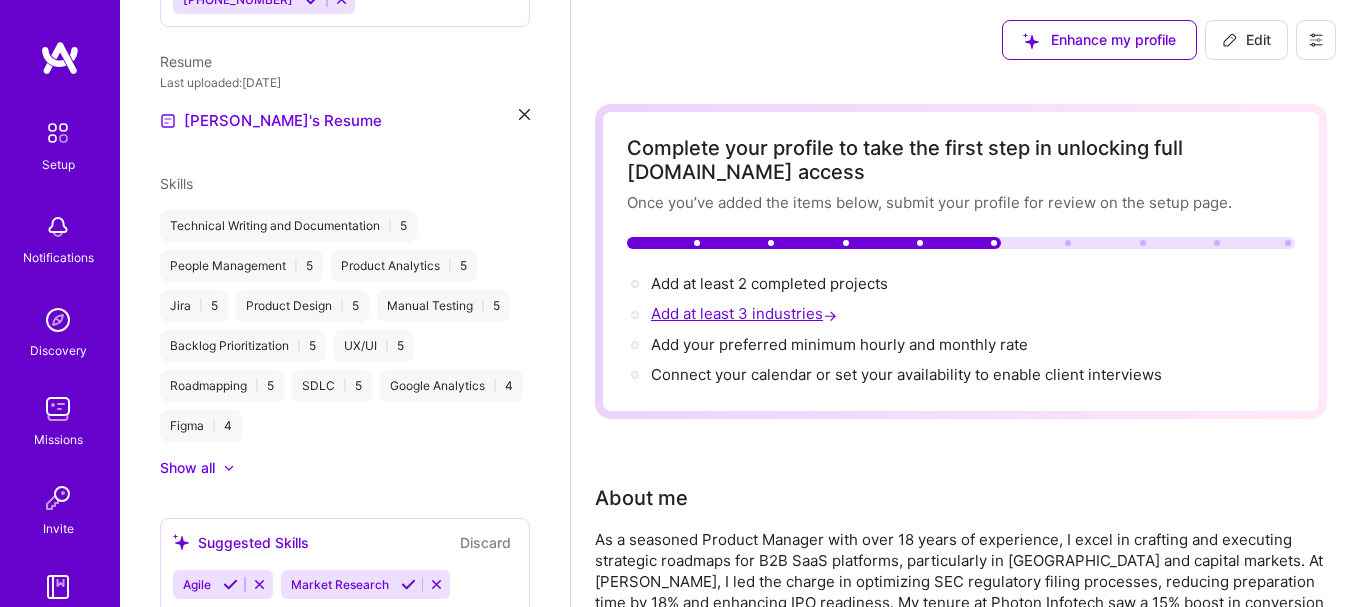 select on "US" 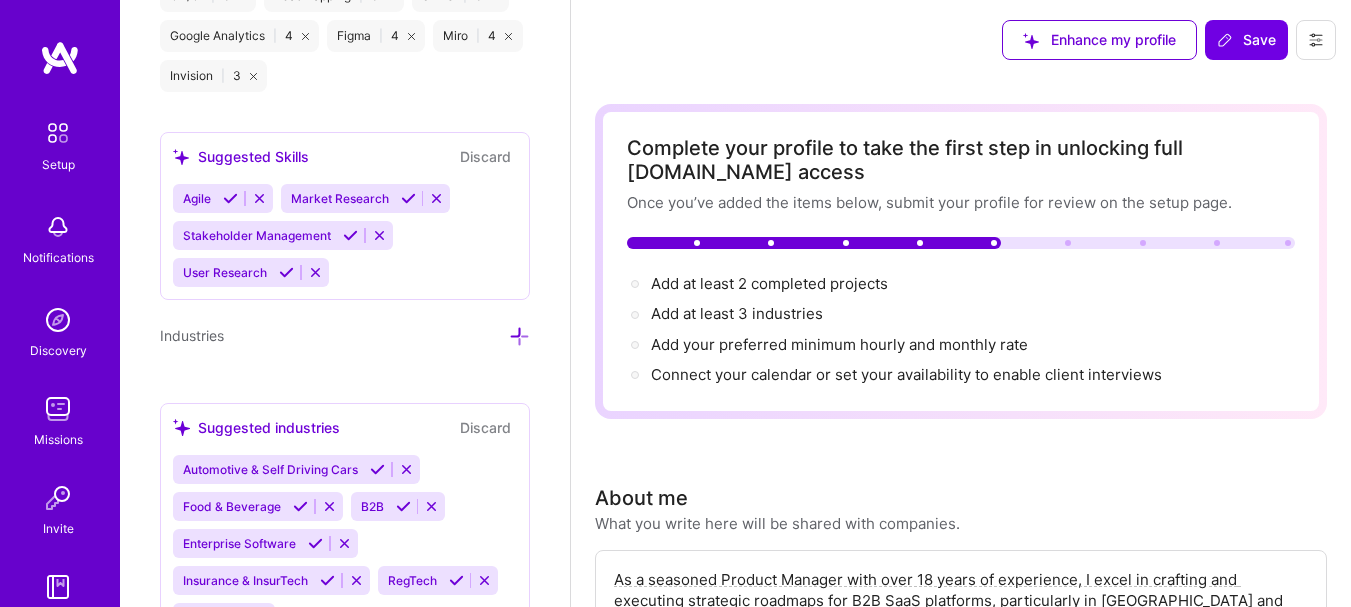 scroll, scrollTop: 1887, scrollLeft: 0, axis: vertical 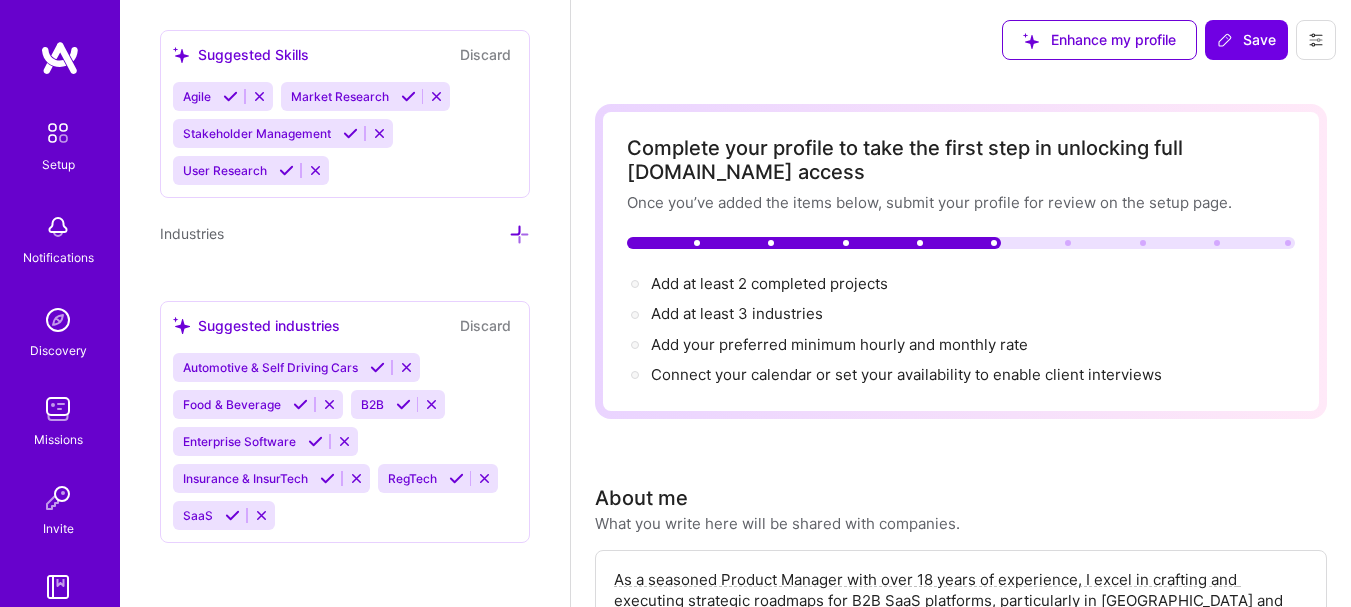 click at bounding box center [519, 234] 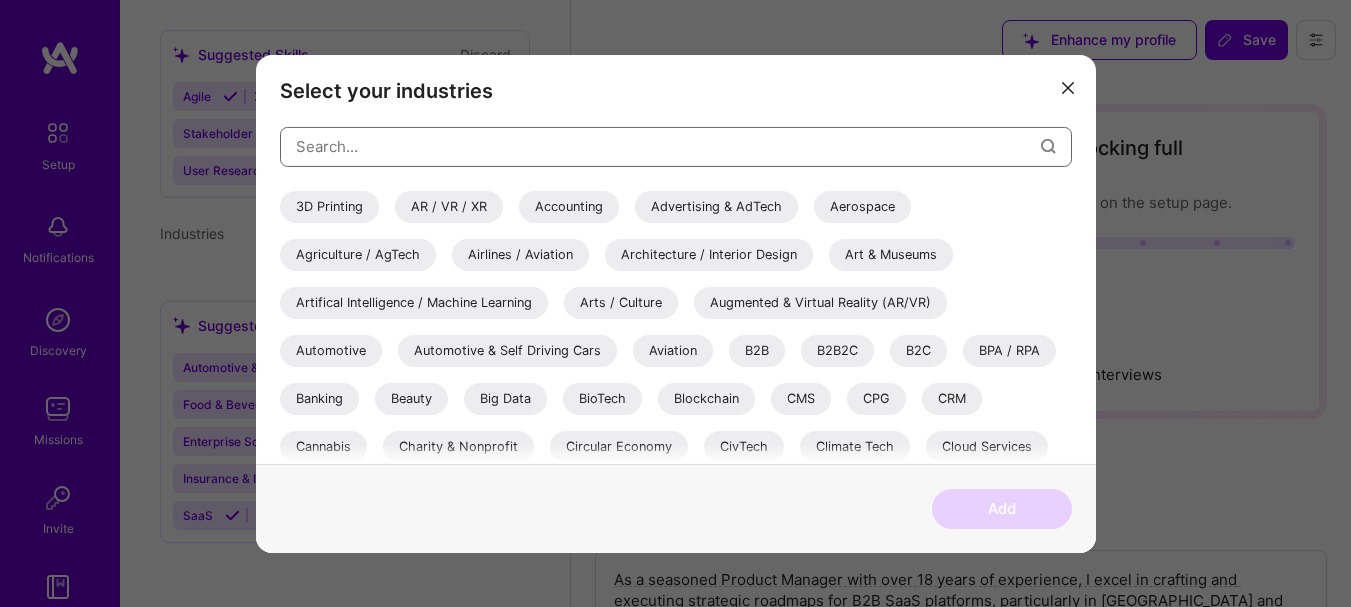 click at bounding box center (668, 146) 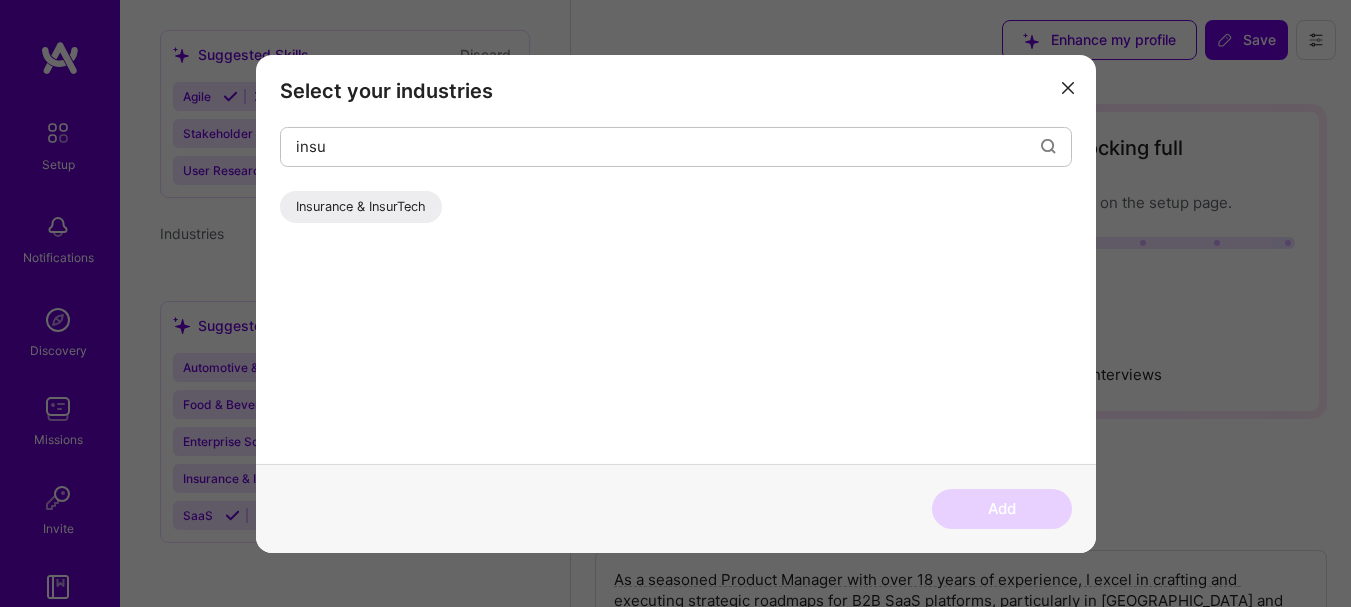 click on "Insurance & InsurTech" at bounding box center (361, 206) 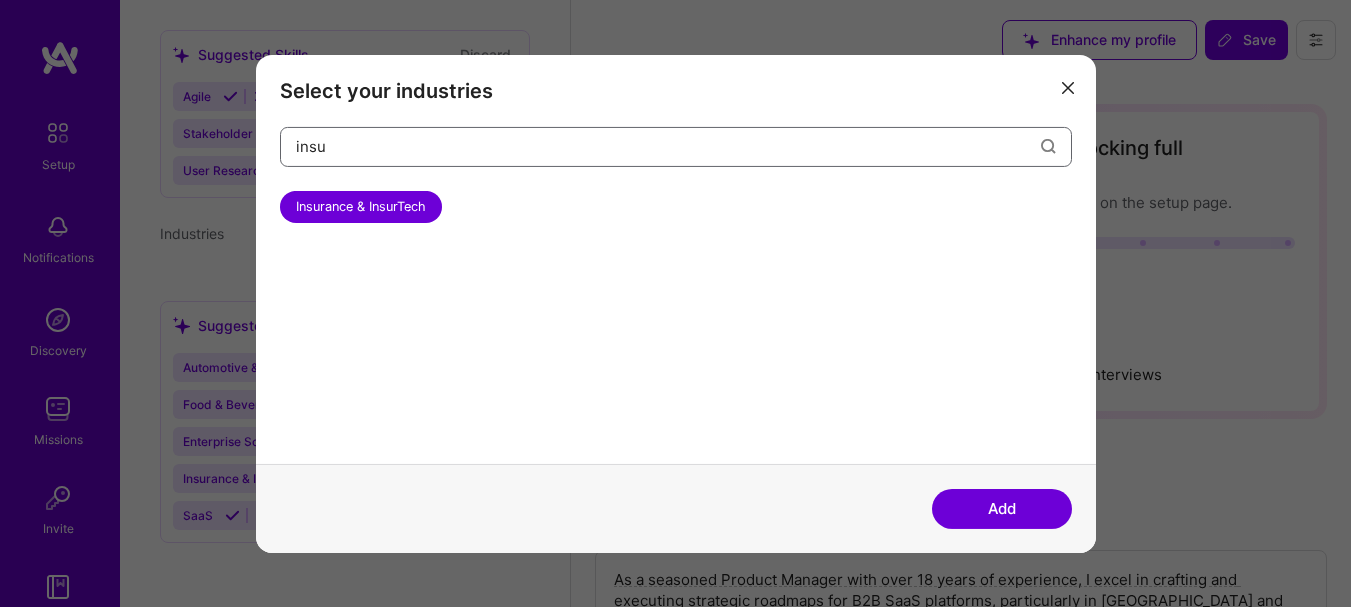 click on "insu" at bounding box center [668, 146] 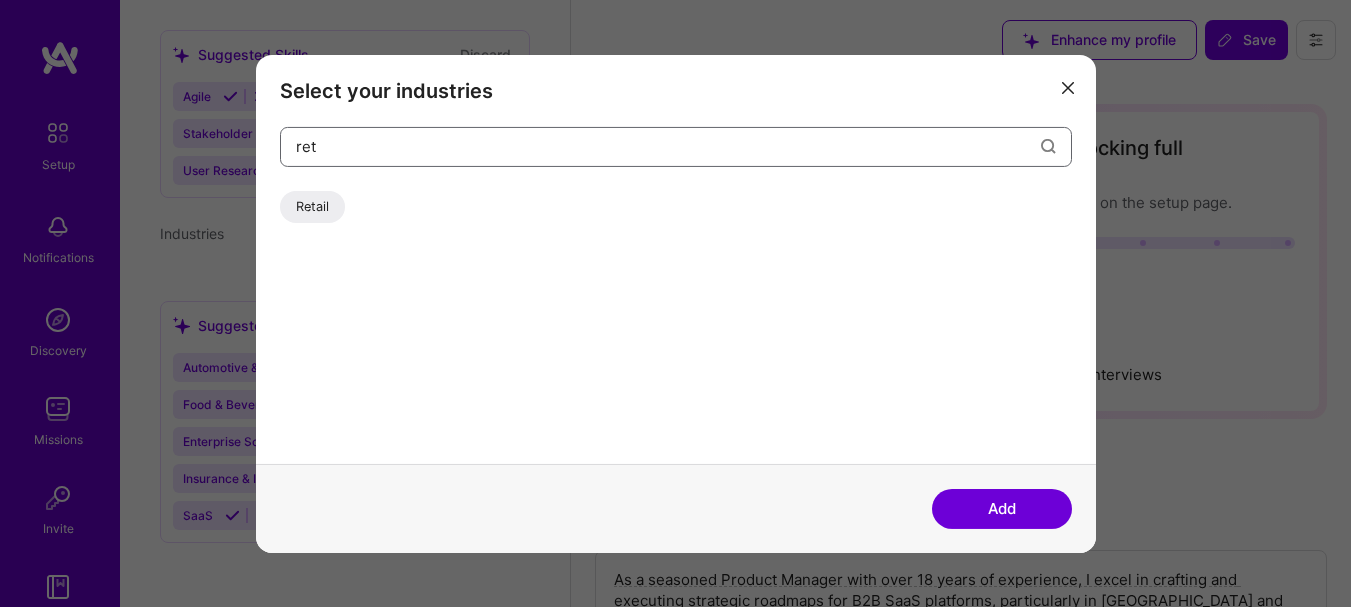 type on "ret" 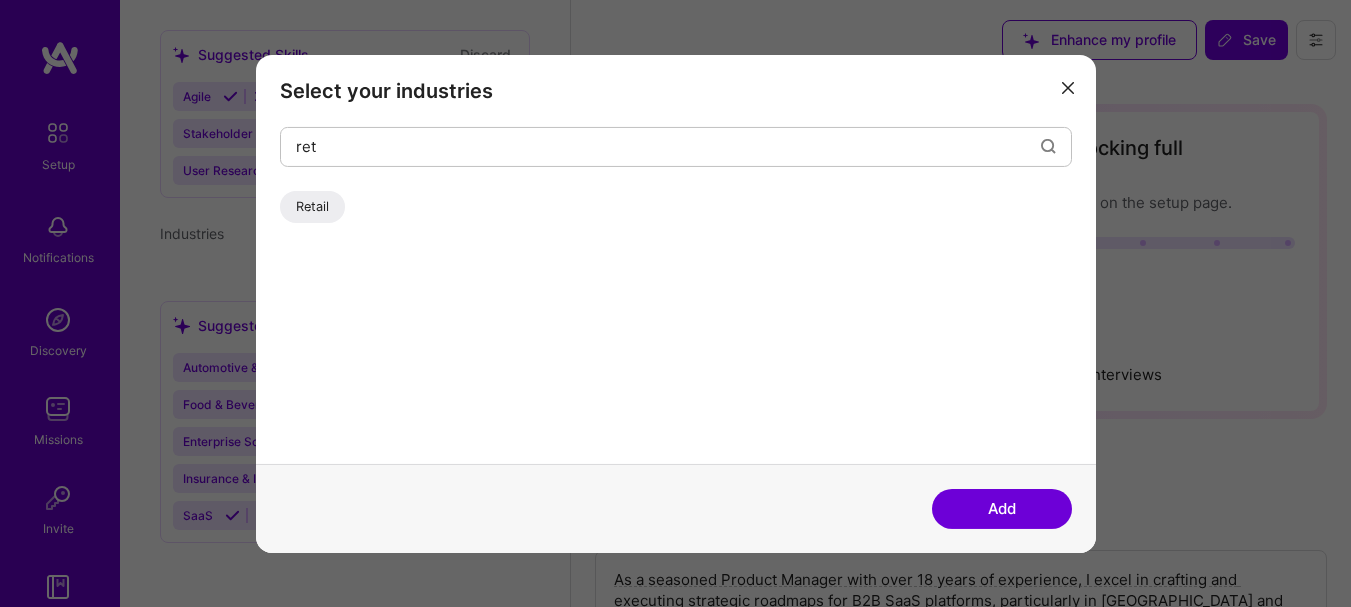 click on "Retail" at bounding box center (312, 206) 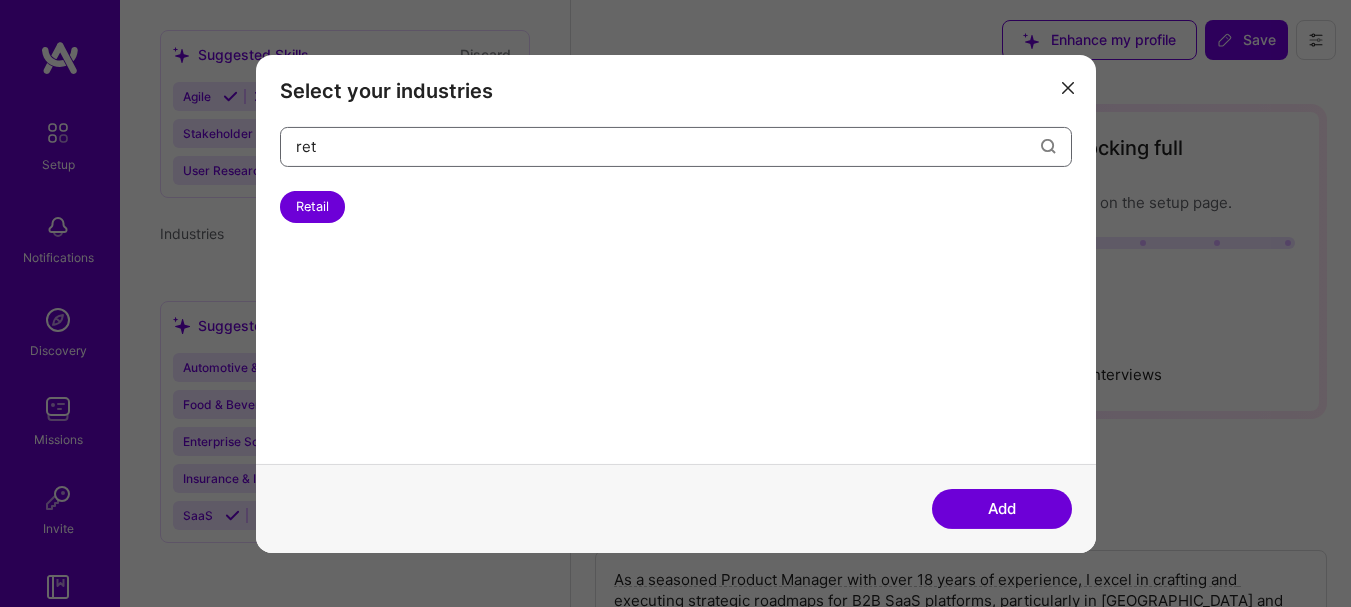 drag, startPoint x: 345, startPoint y: 152, endPoint x: 267, endPoint y: 146, distance: 78.23043 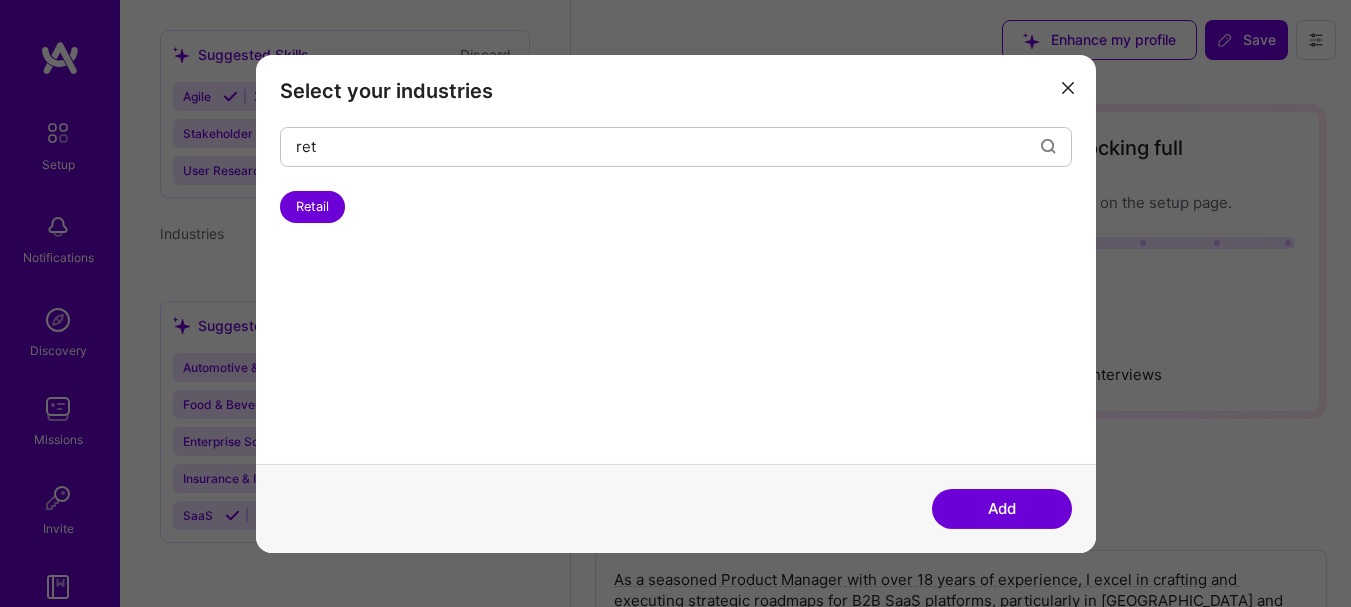click on "Add" at bounding box center (1002, 509) 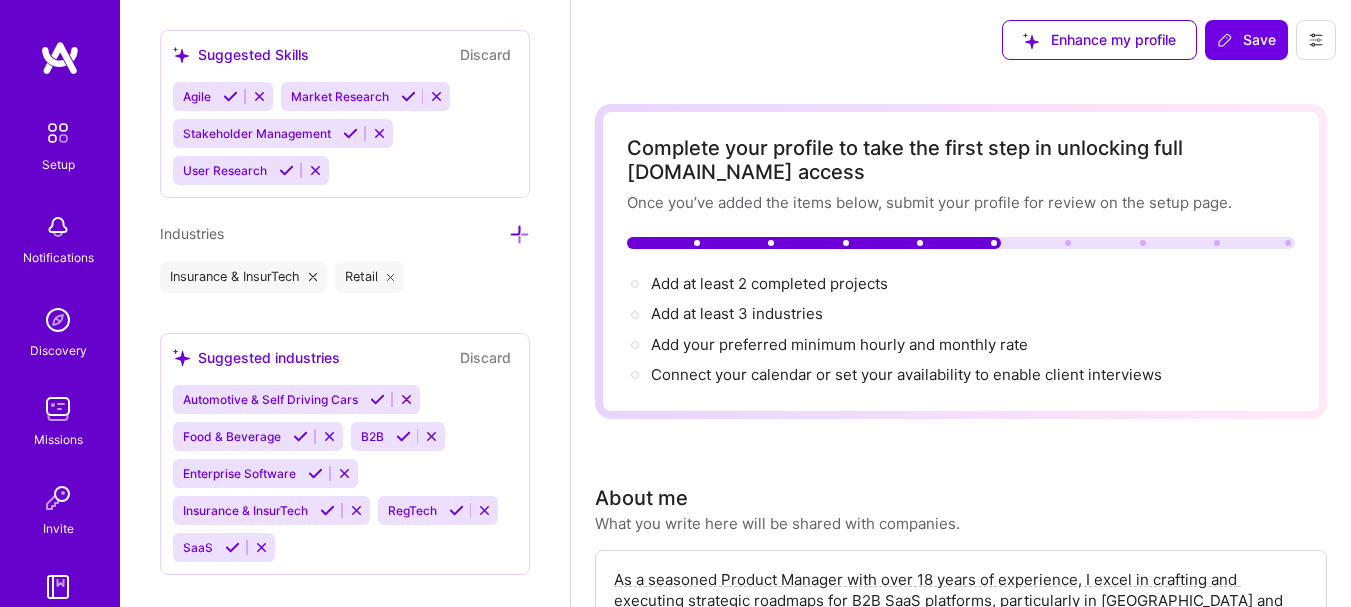 click at bounding box center (519, 234) 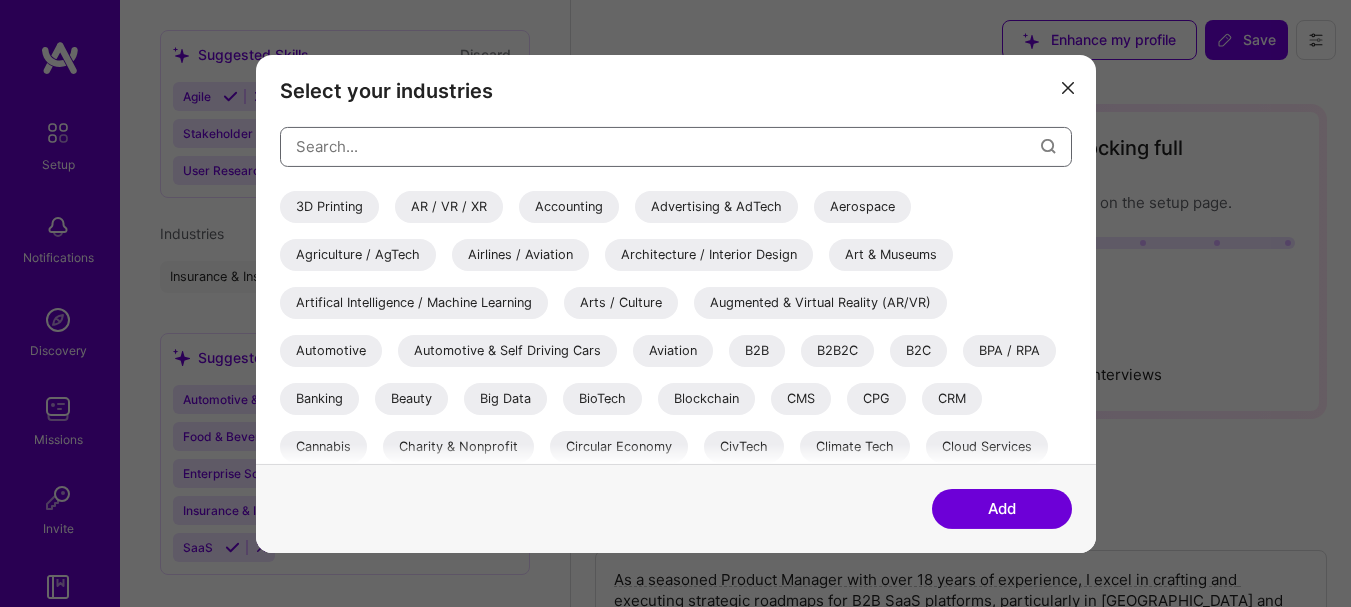 click at bounding box center (668, 146) 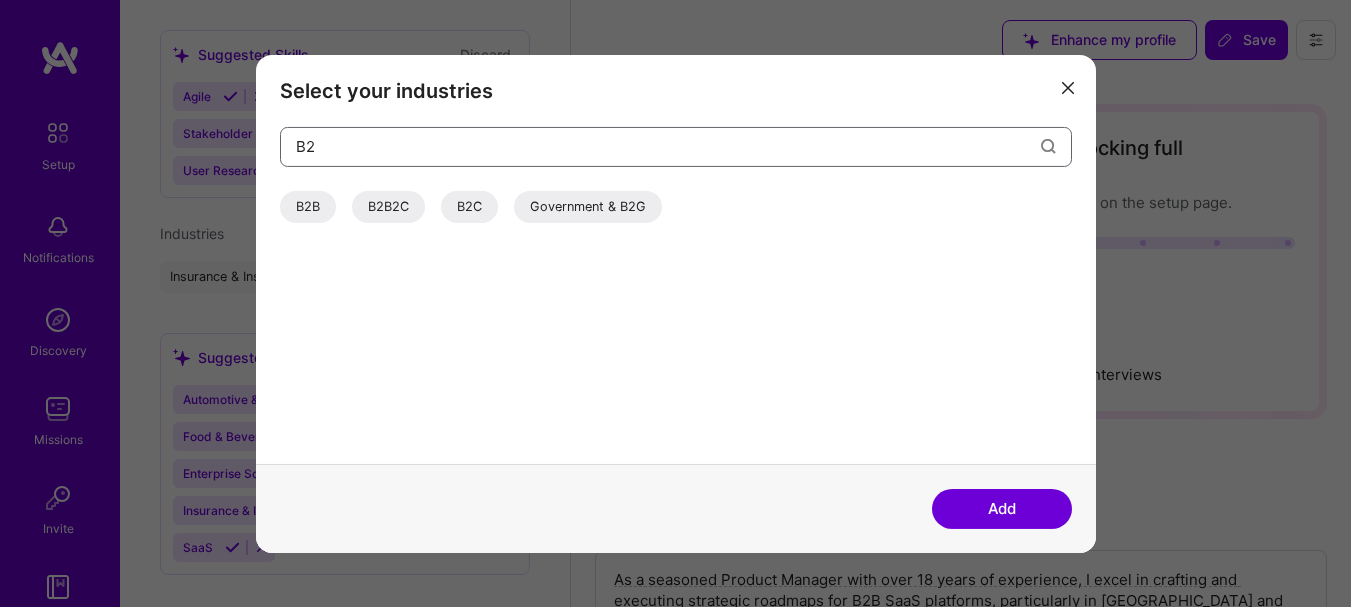 type on "B2" 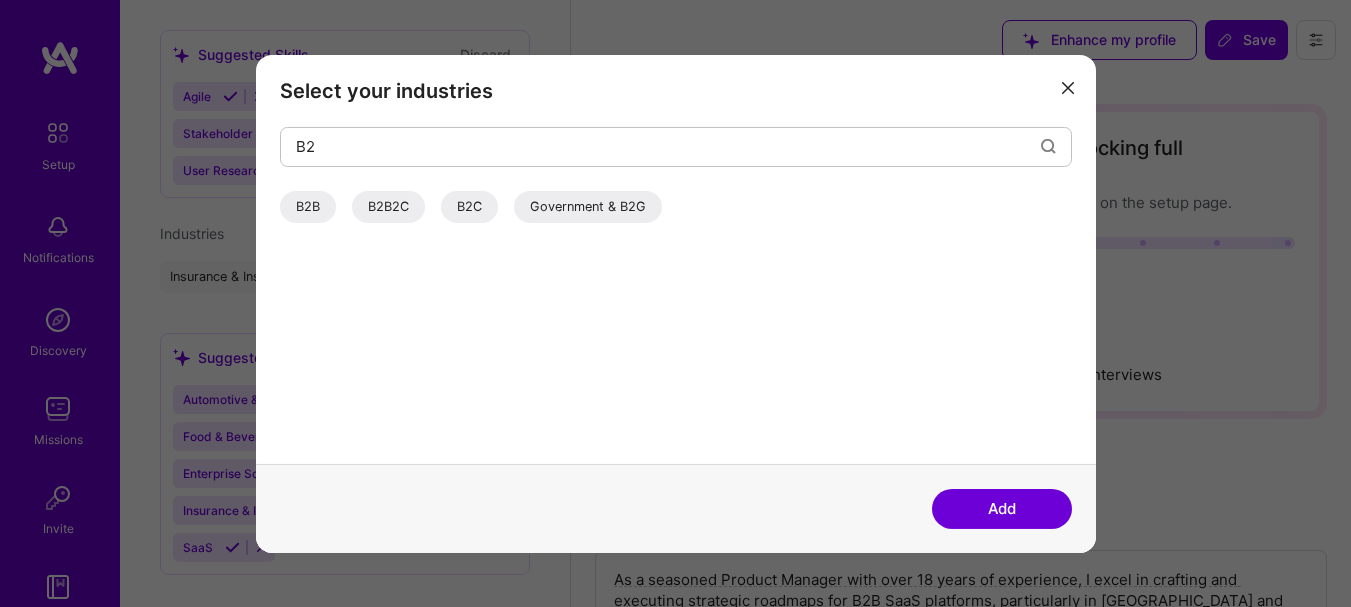 click on "B2B" at bounding box center [308, 206] 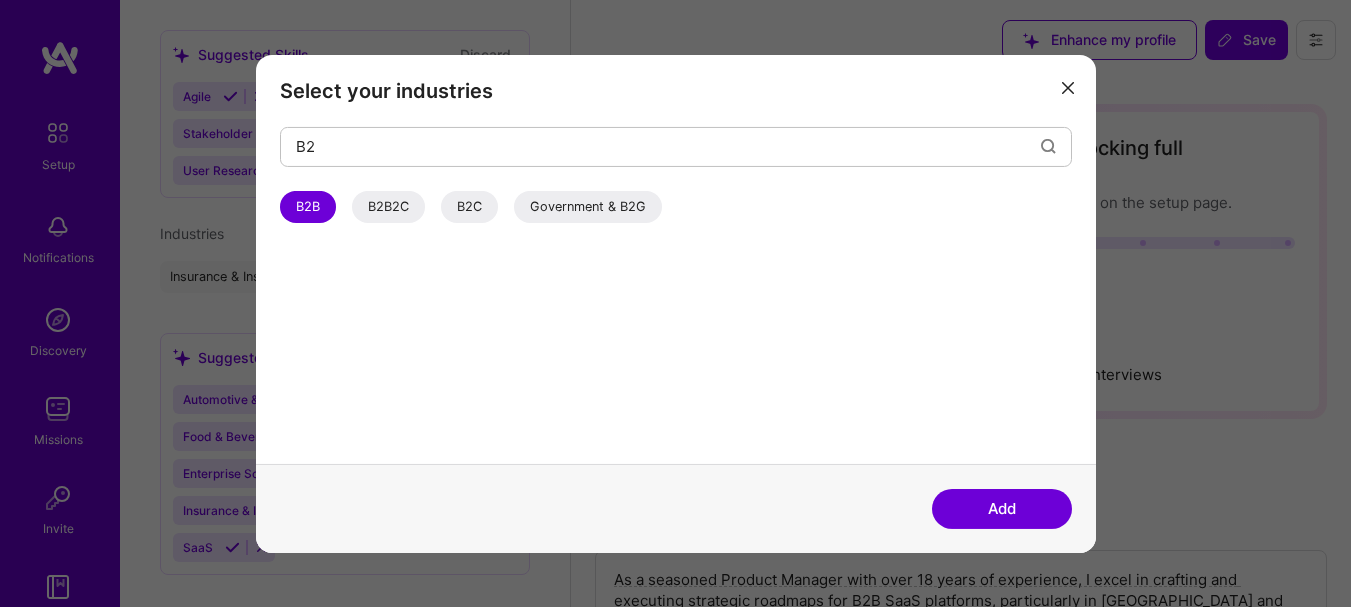 click on "B2C" at bounding box center [469, 206] 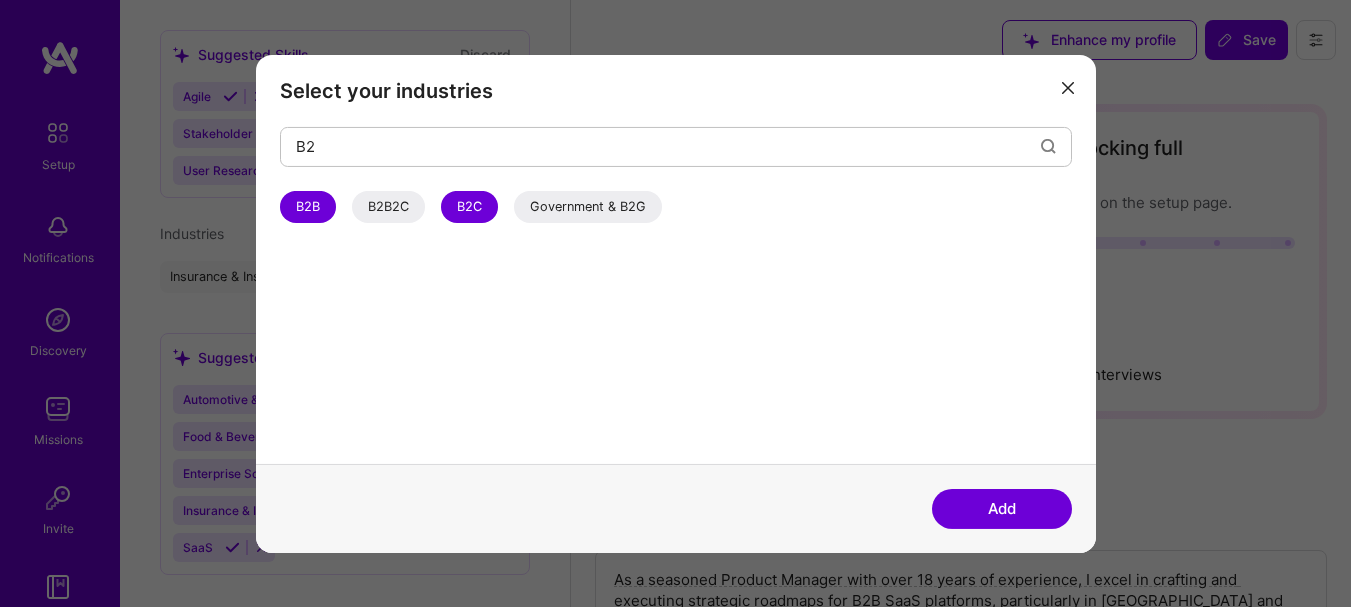 click on "Add" at bounding box center [1002, 509] 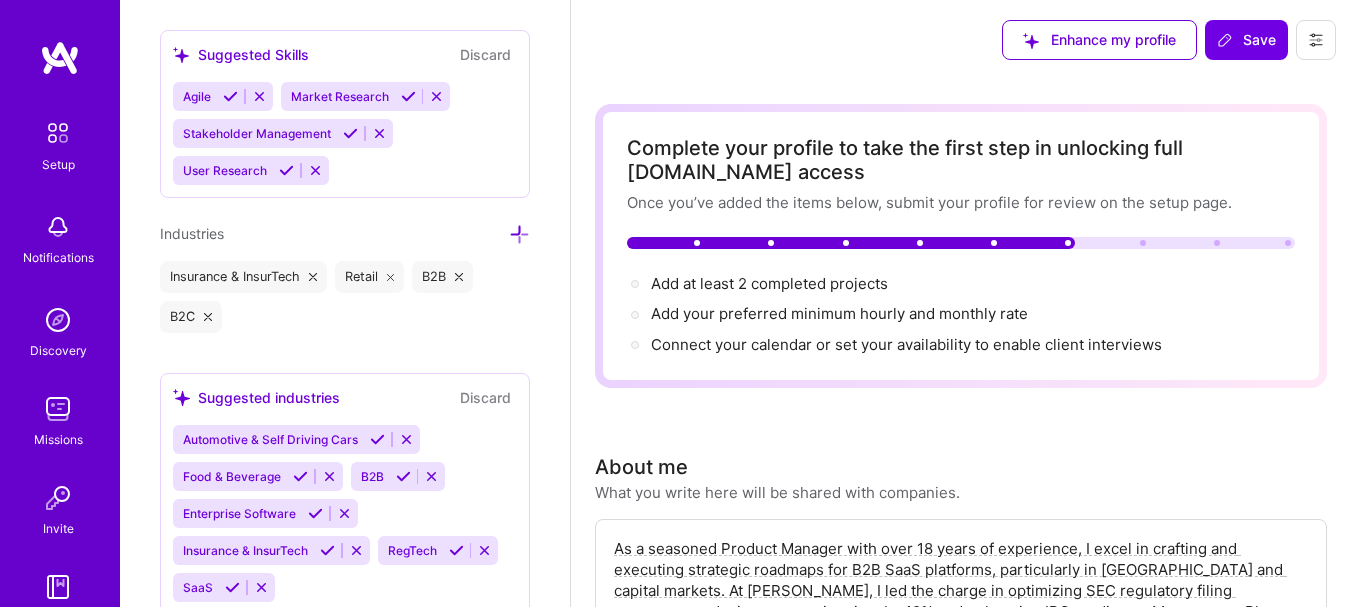 click at bounding box center (519, 234) 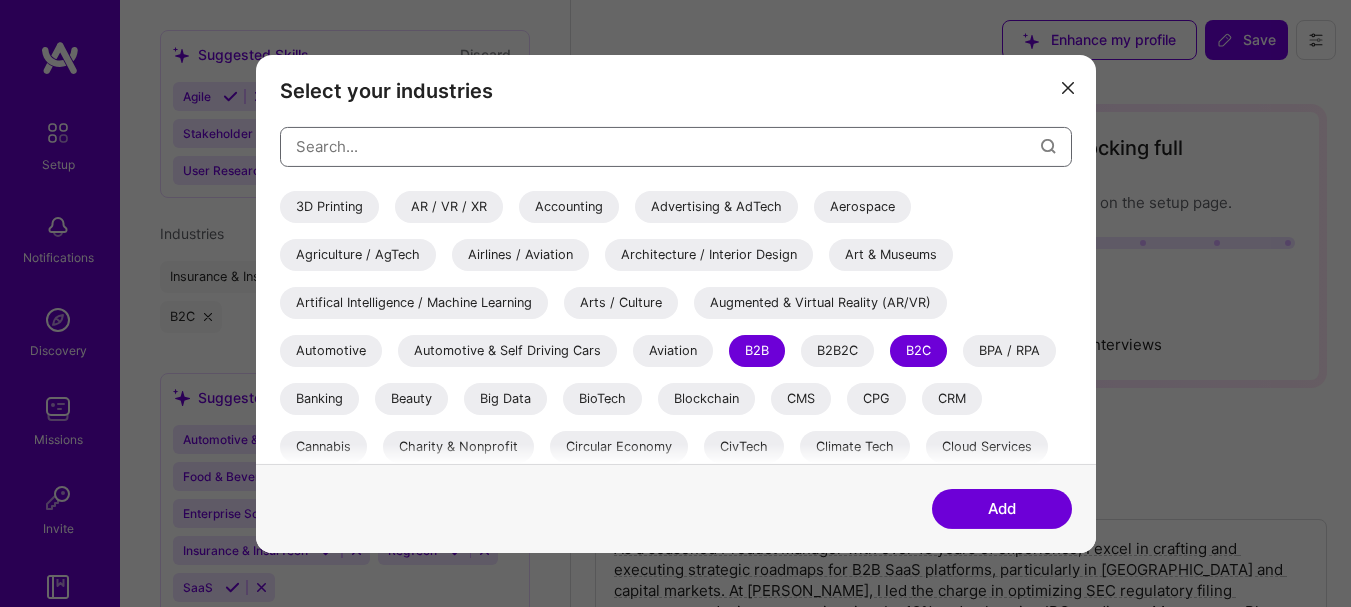 click at bounding box center (668, 146) 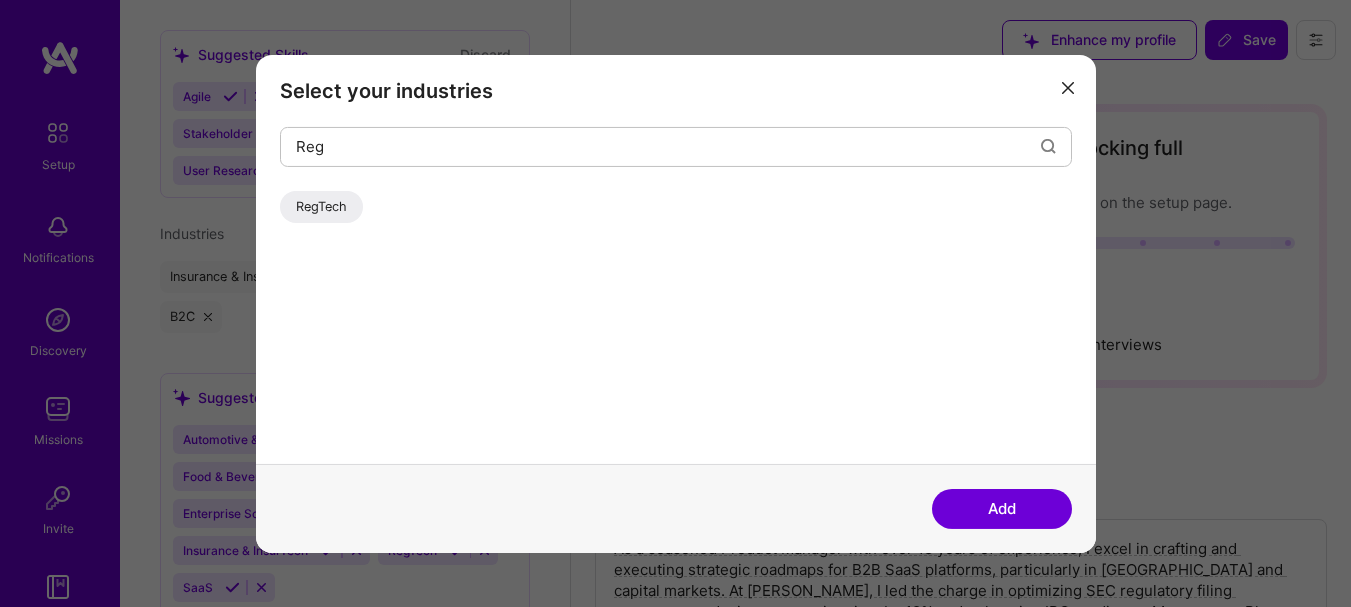 click on "RegTech" at bounding box center [321, 206] 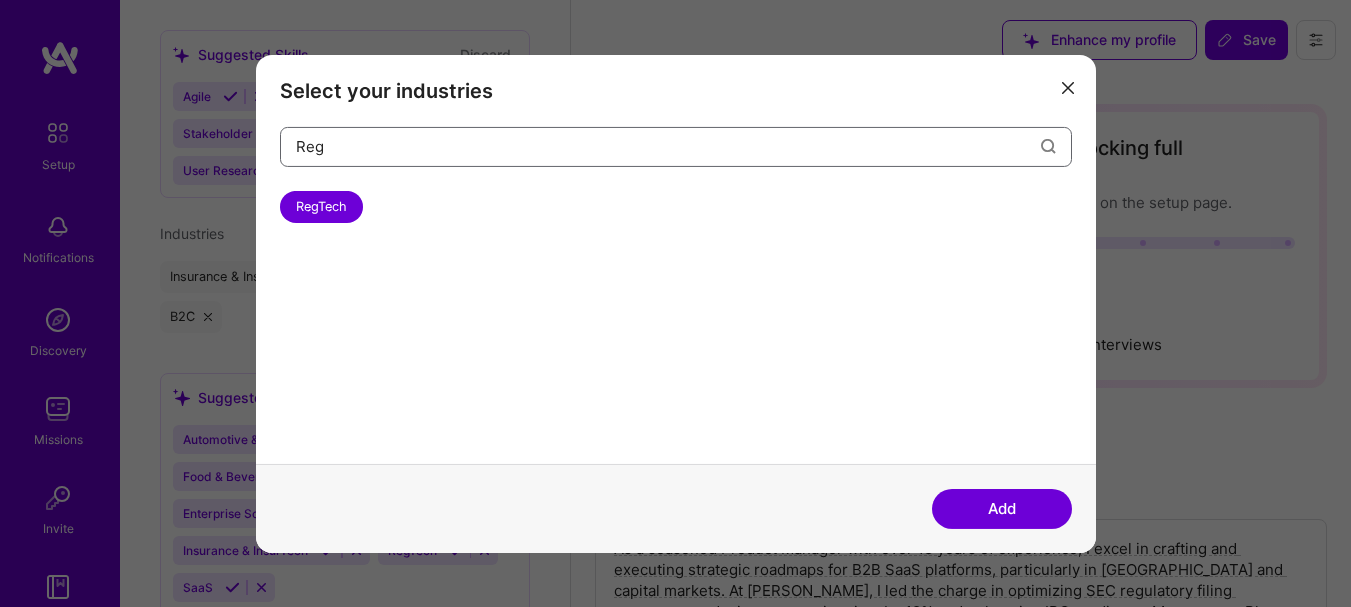 drag, startPoint x: 353, startPoint y: 146, endPoint x: 276, endPoint y: 140, distance: 77.23341 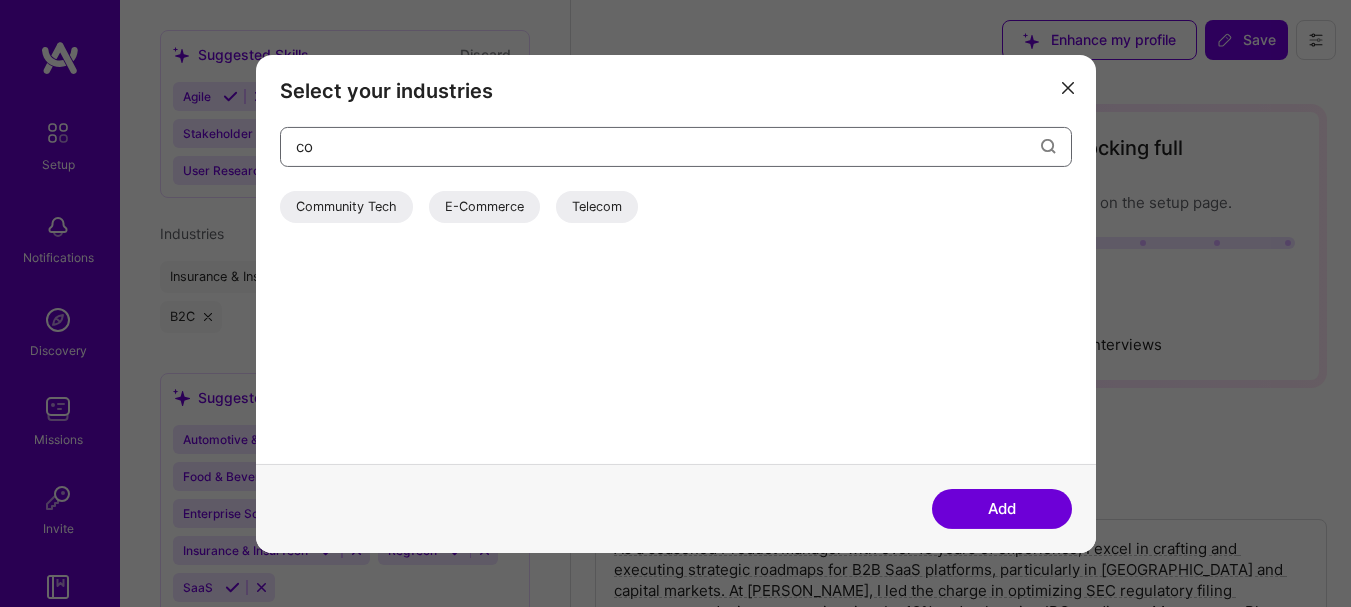 type on "c" 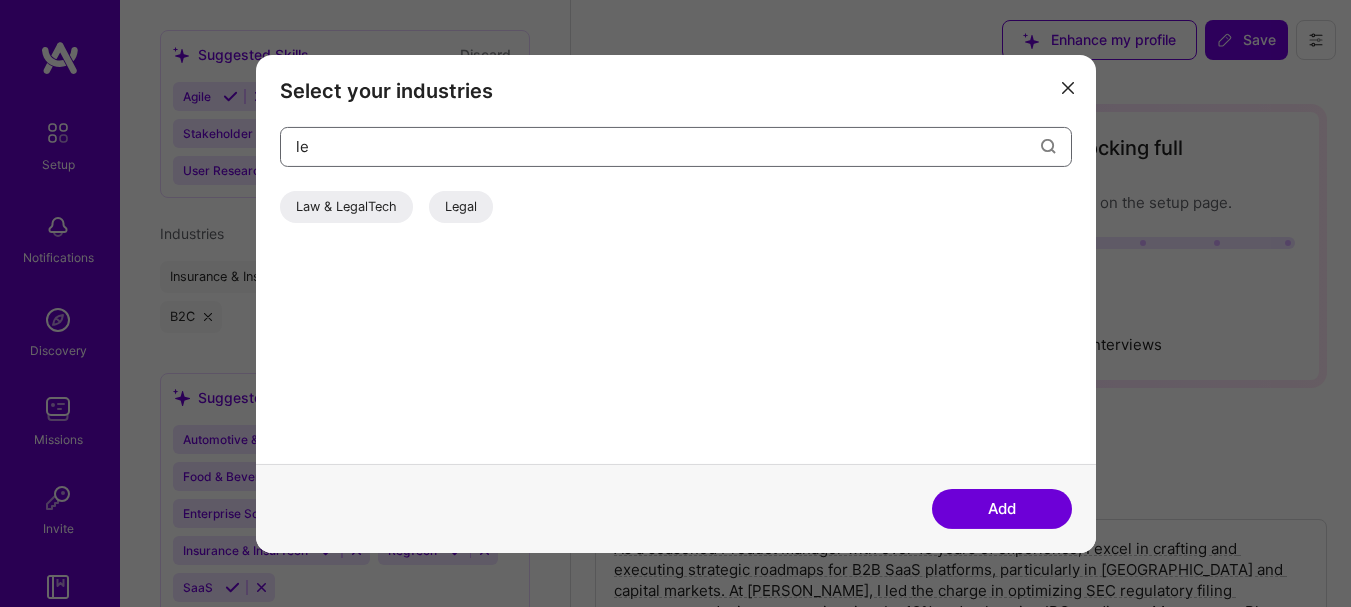 type on "l" 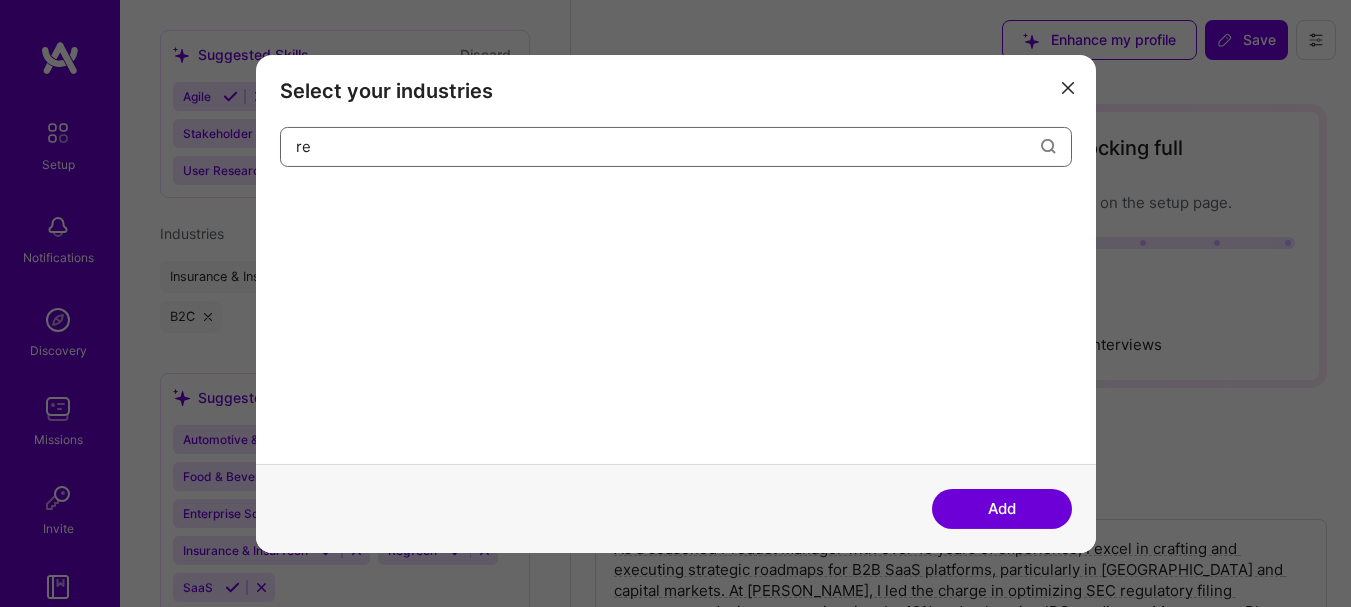 type on "r" 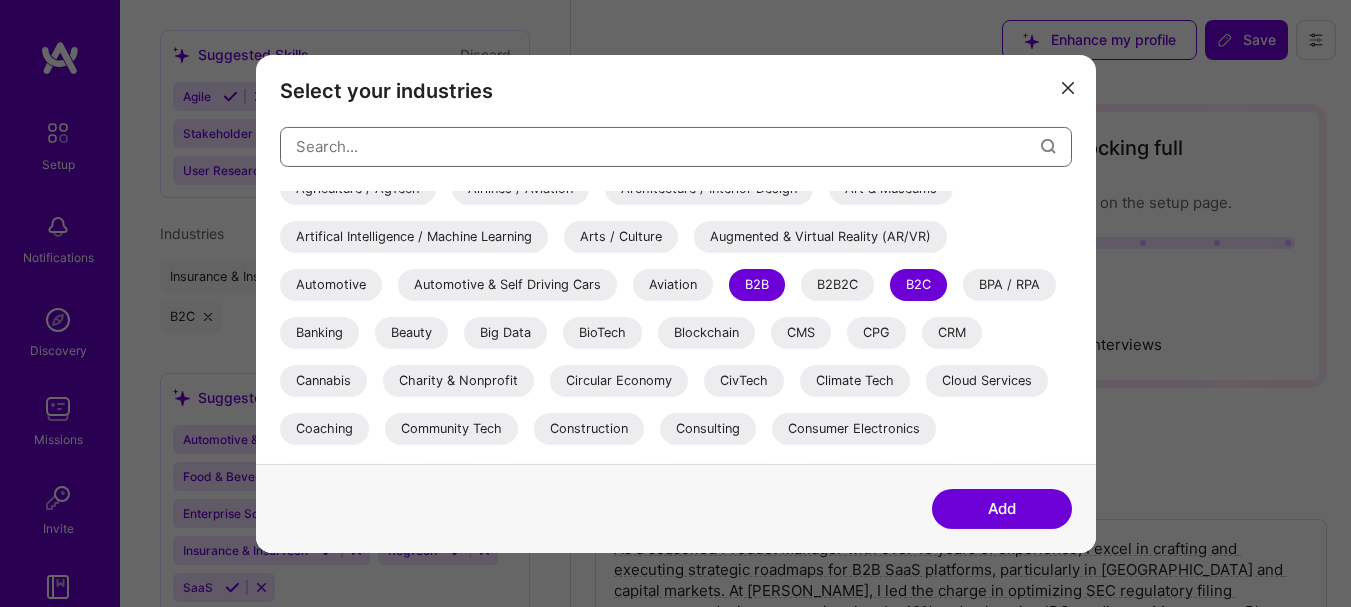 scroll, scrollTop: 100, scrollLeft: 0, axis: vertical 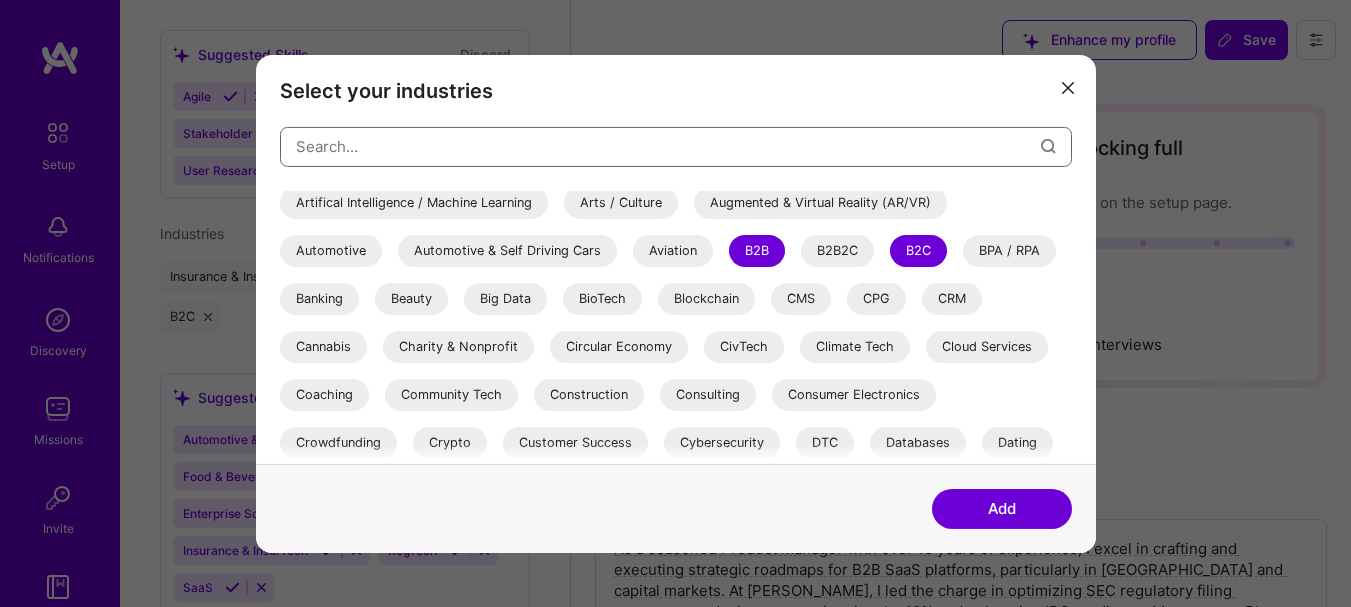 type 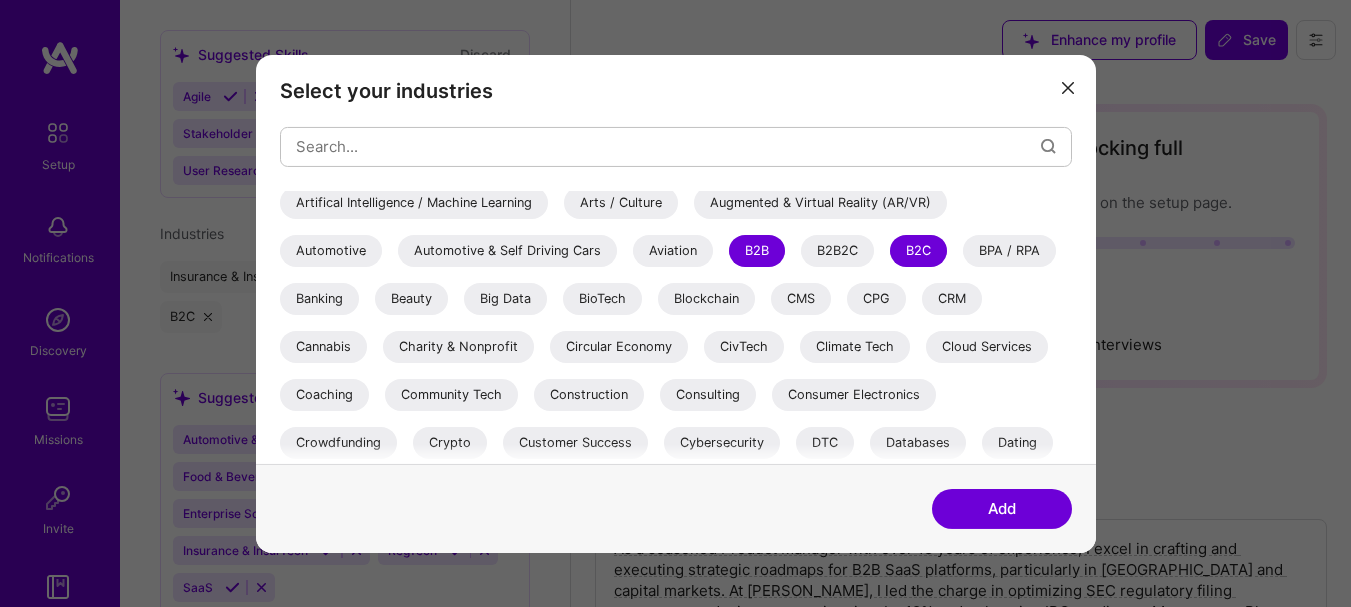 click on "Cannabis" at bounding box center [323, 346] 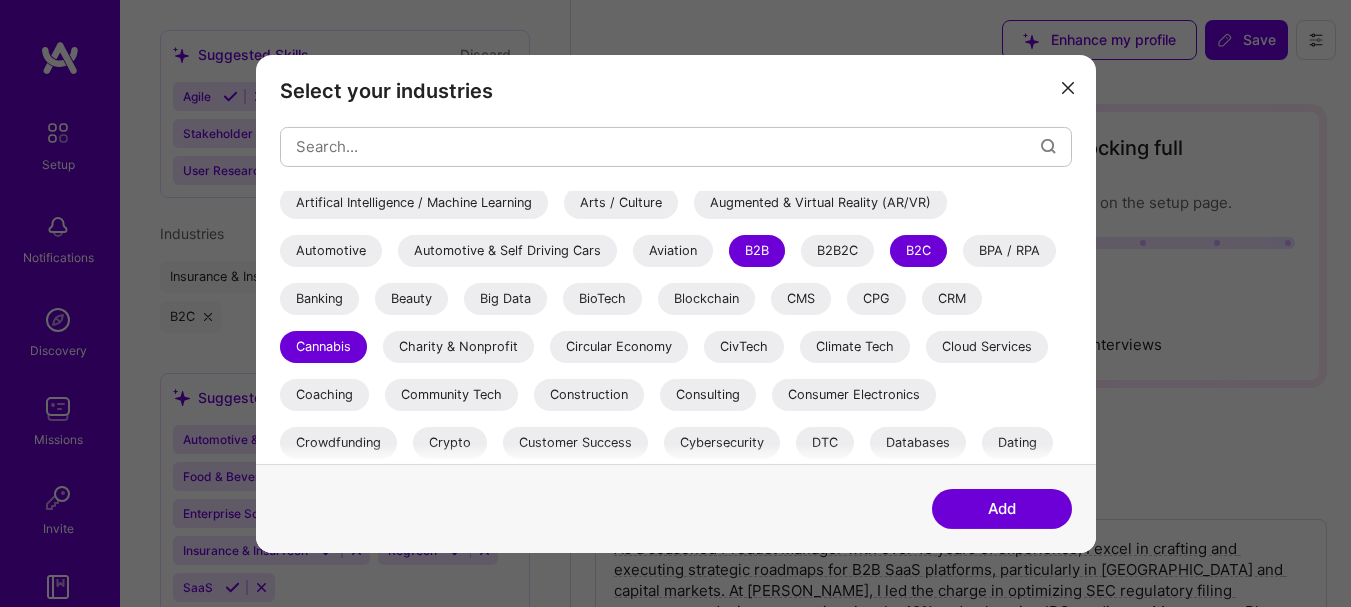 scroll, scrollTop: 200, scrollLeft: 0, axis: vertical 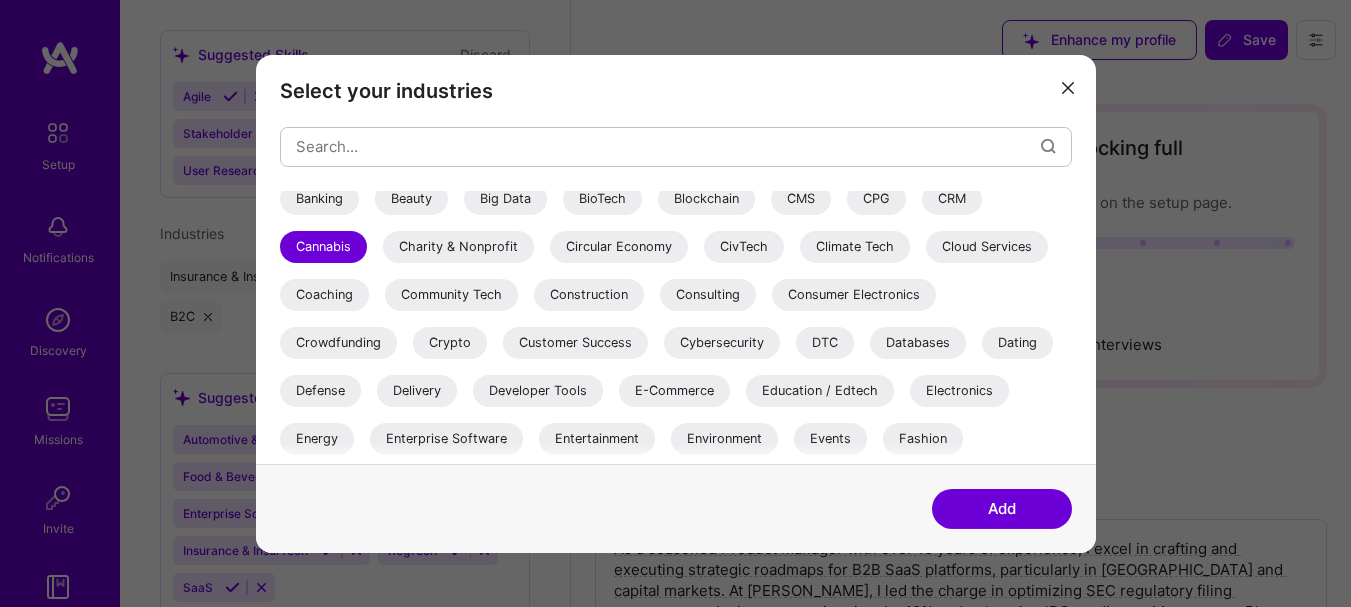 click on "Consulting" at bounding box center (708, 294) 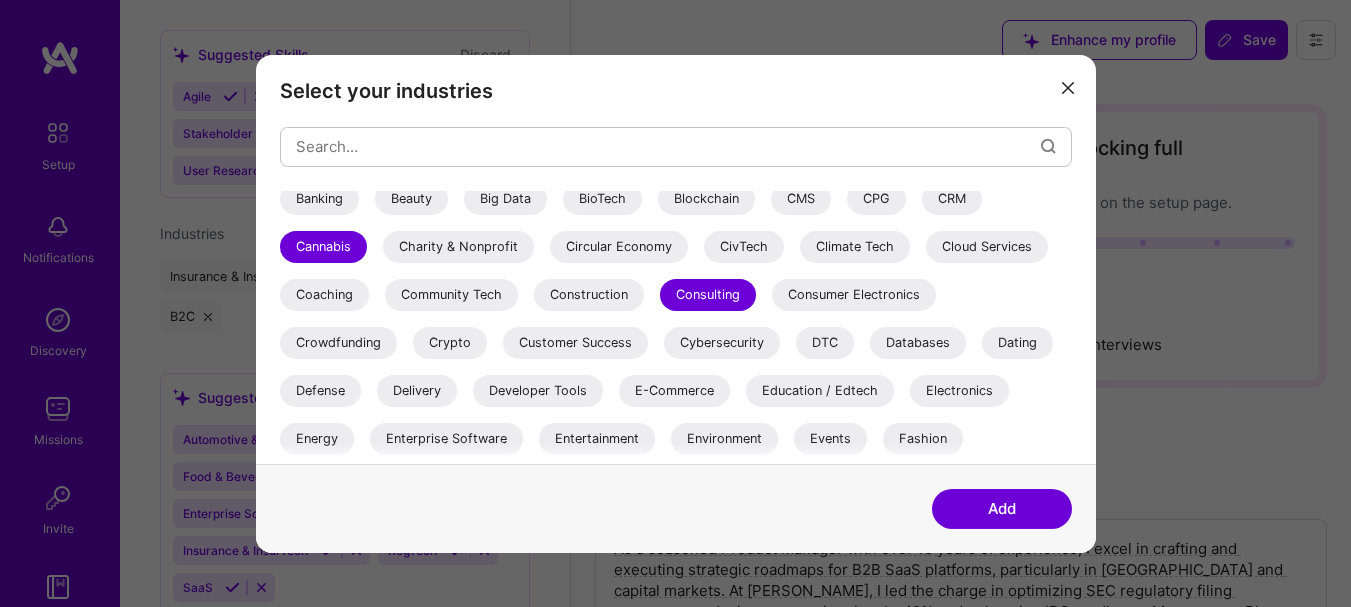 click on "E-Commerce" at bounding box center [674, 390] 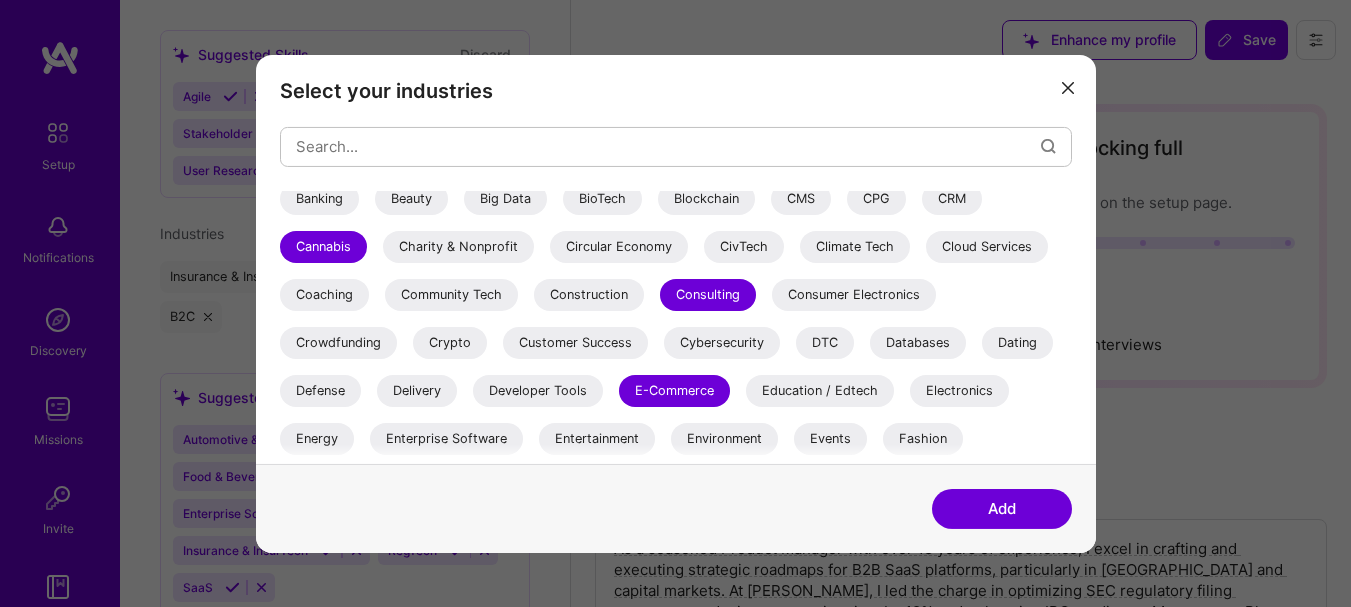 scroll, scrollTop: 300, scrollLeft: 0, axis: vertical 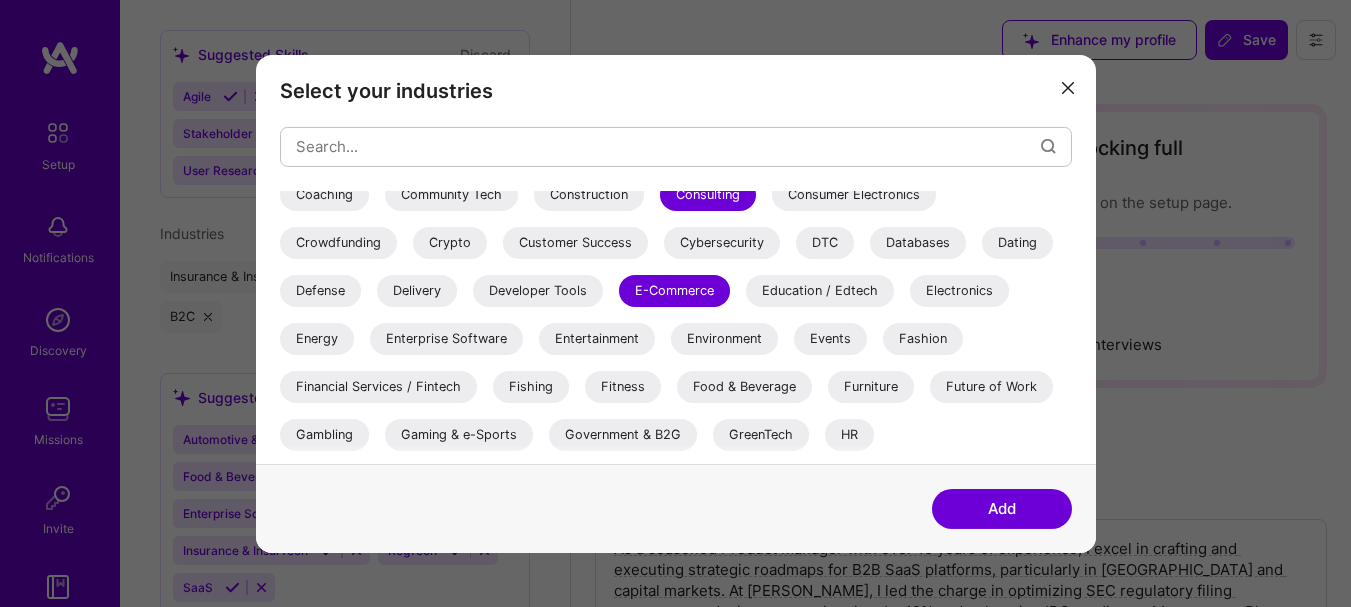 click on "Education / Edtech" at bounding box center [820, 290] 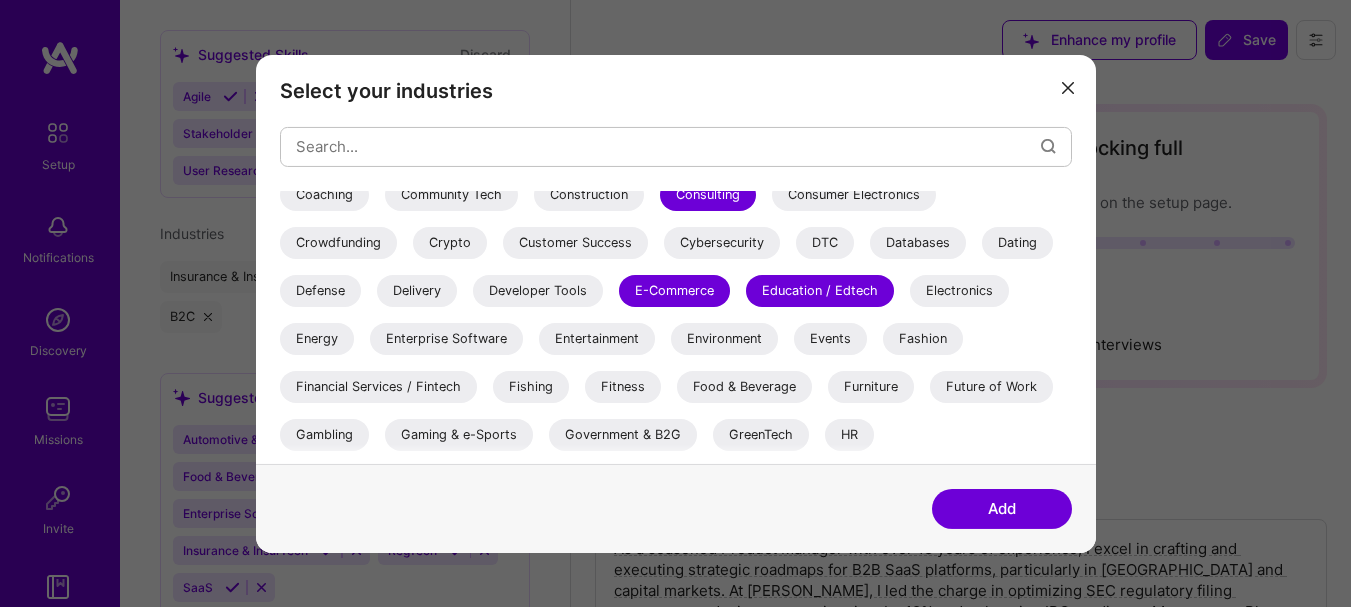 click on "Financial Services / Fintech" at bounding box center [378, 386] 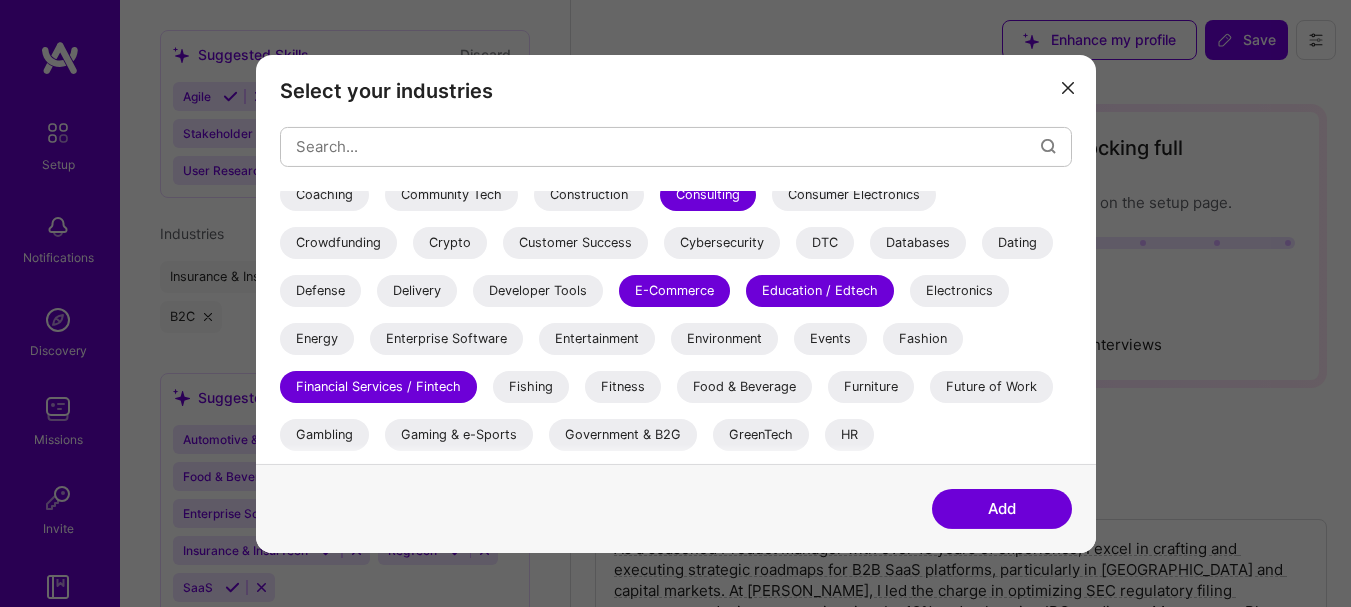 click on "Food & Beverage" at bounding box center [744, 386] 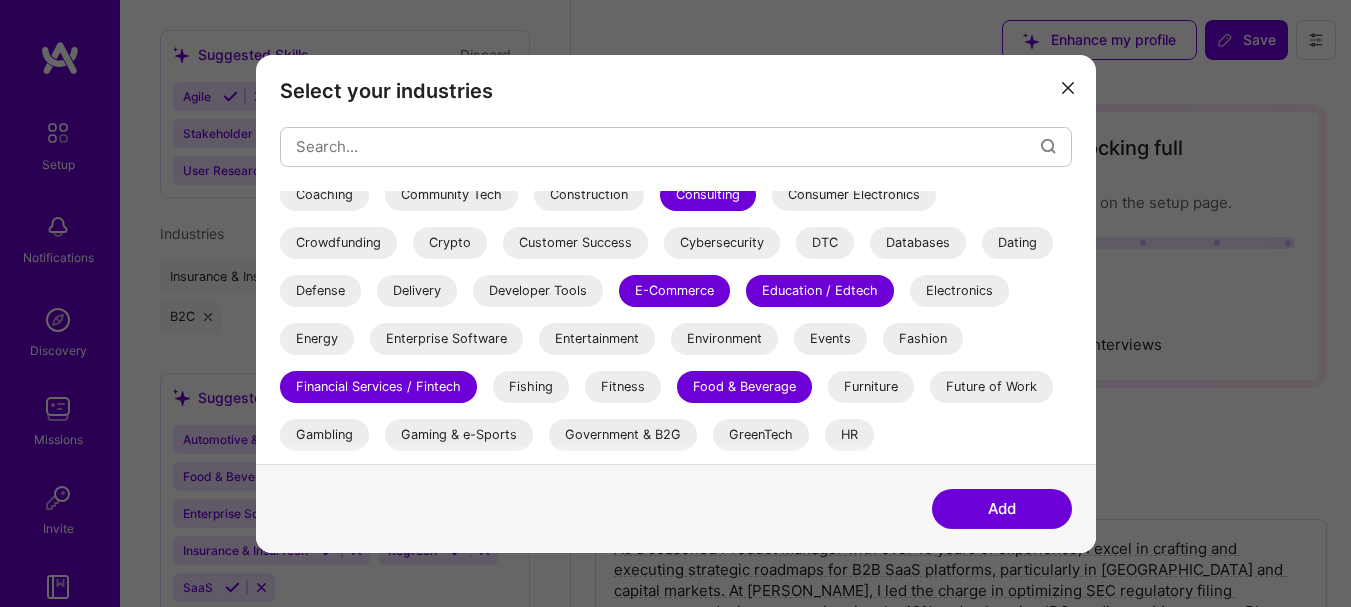 scroll, scrollTop: 400, scrollLeft: 0, axis: vertical 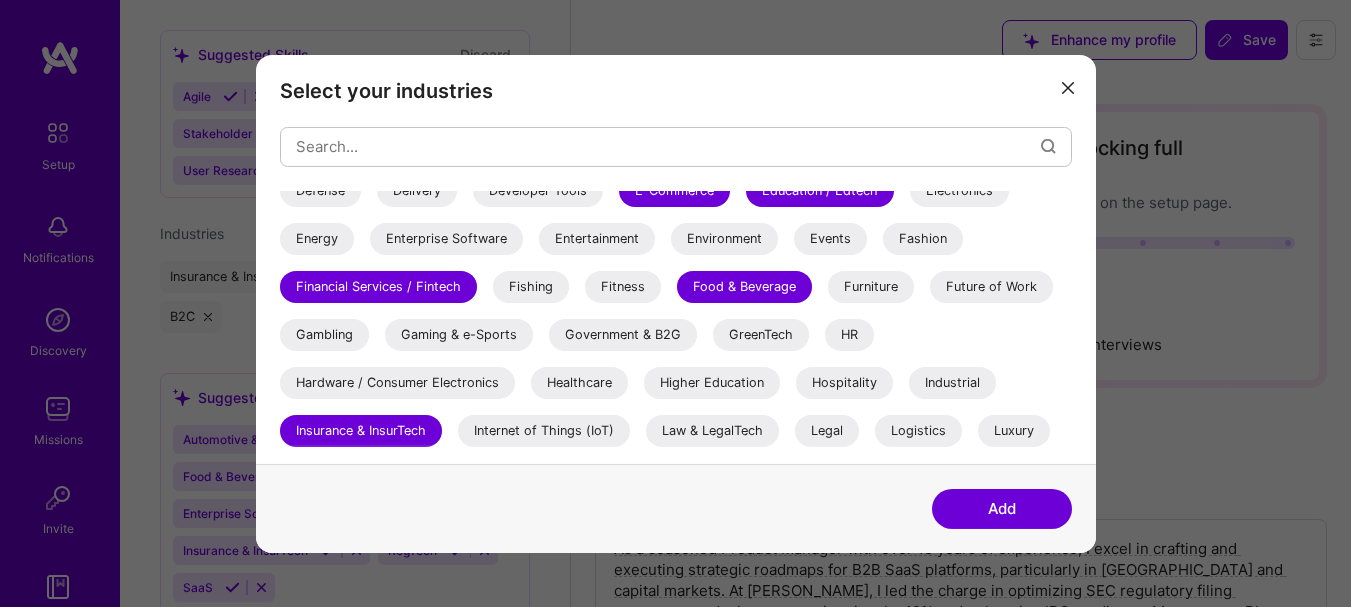 click on "Healthcare" at bounding box center (579, 382) 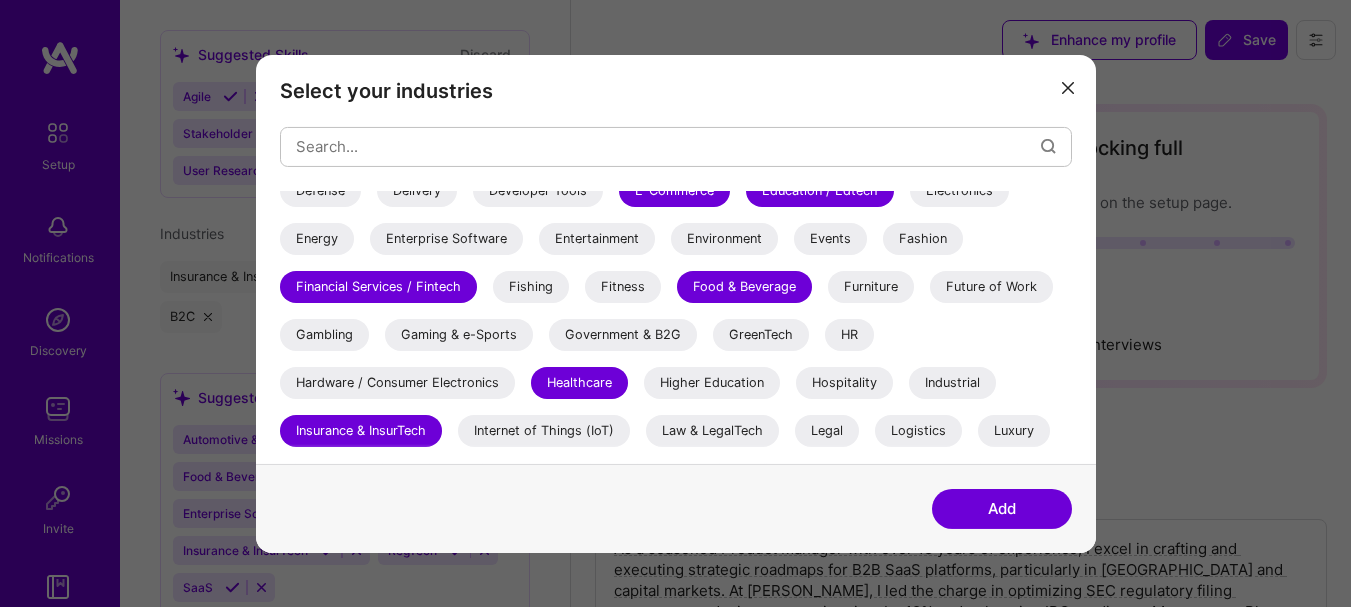 click on "Hospitality" at bounding box center (844, 382) 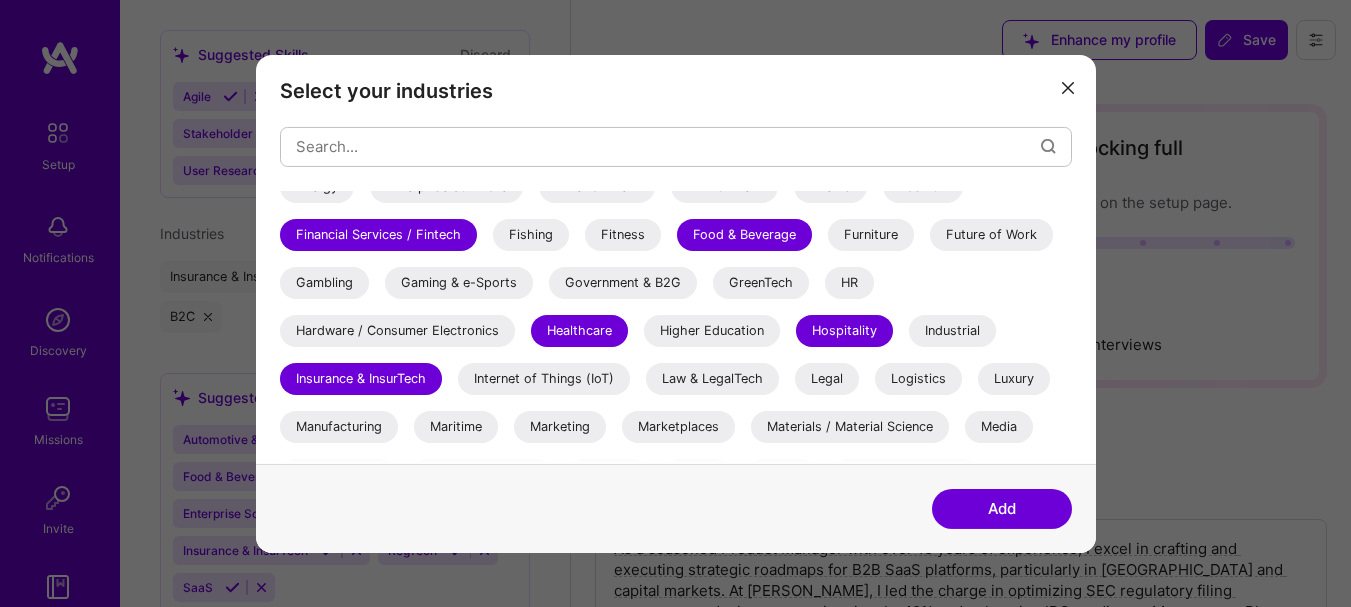 scroll, scrollTop: 500, scrollLeft: 0, axis: vertical 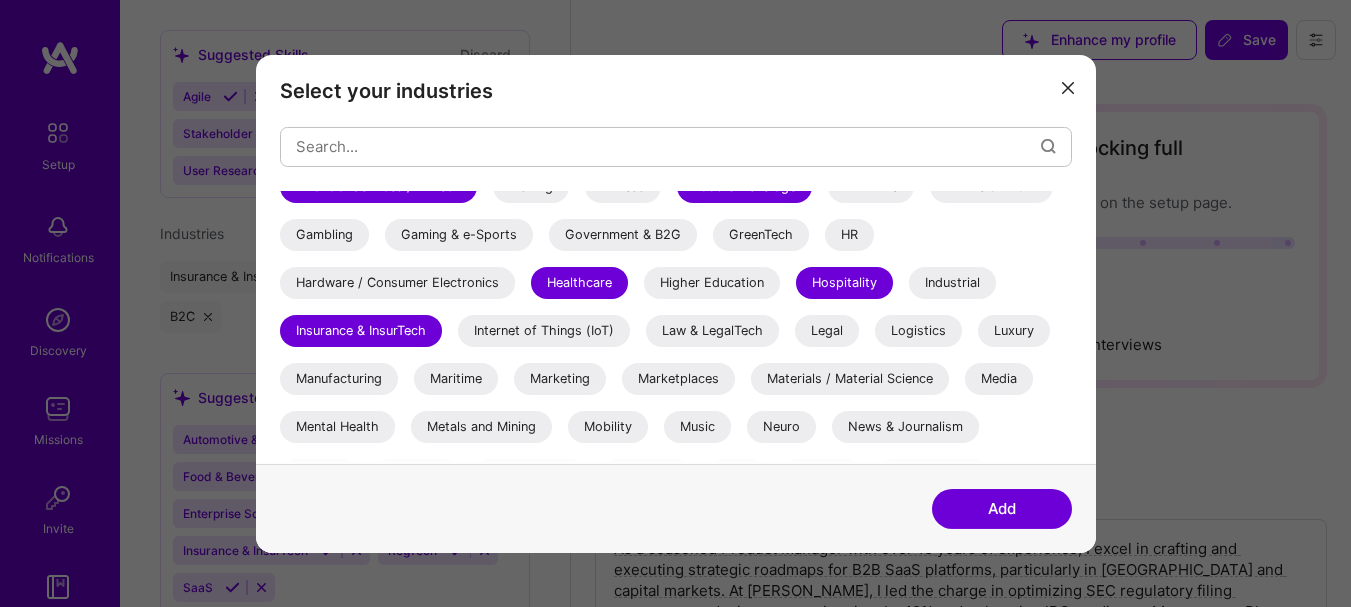 click on "Mobility" at bounding box center [608, 426] 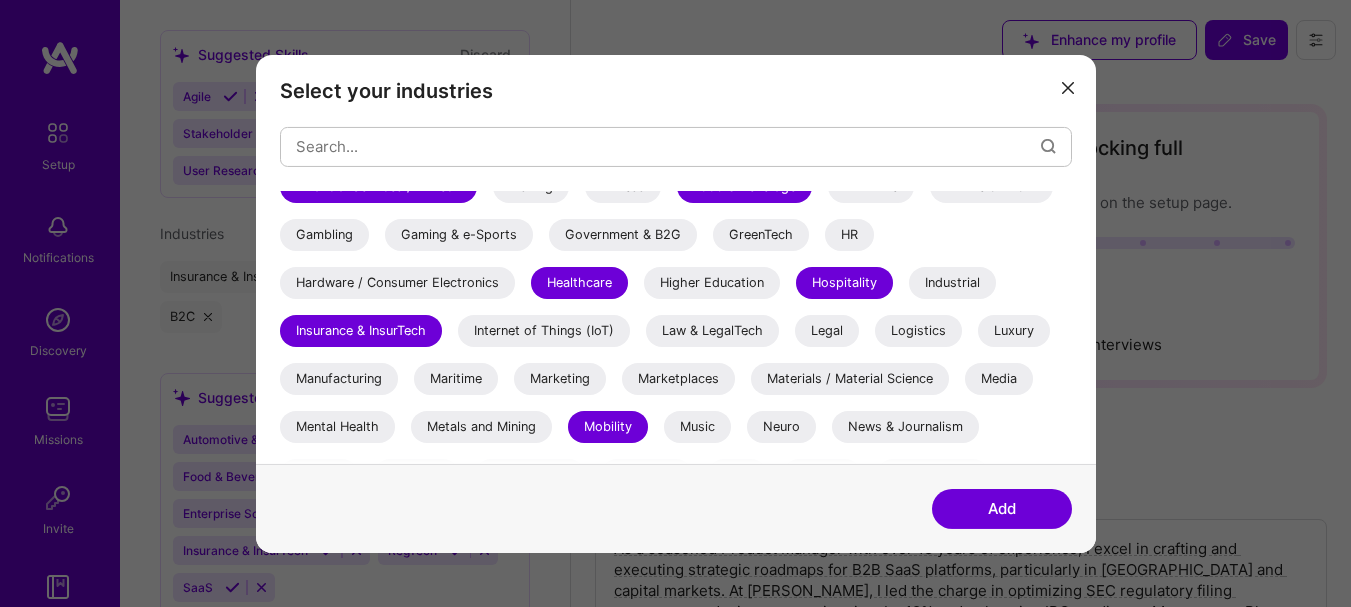 click on "Luxury" at bounding box center (1014, 330) 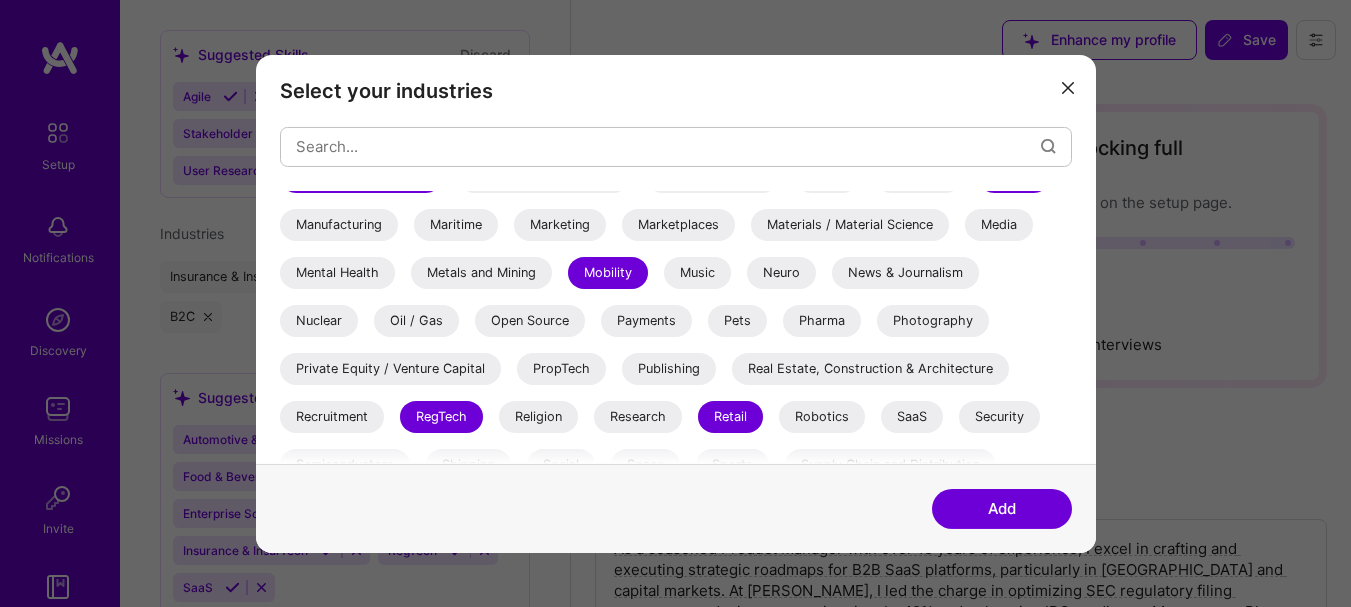 scroll, scrollTop: 700, scrollLeft: 0, axis: vertical 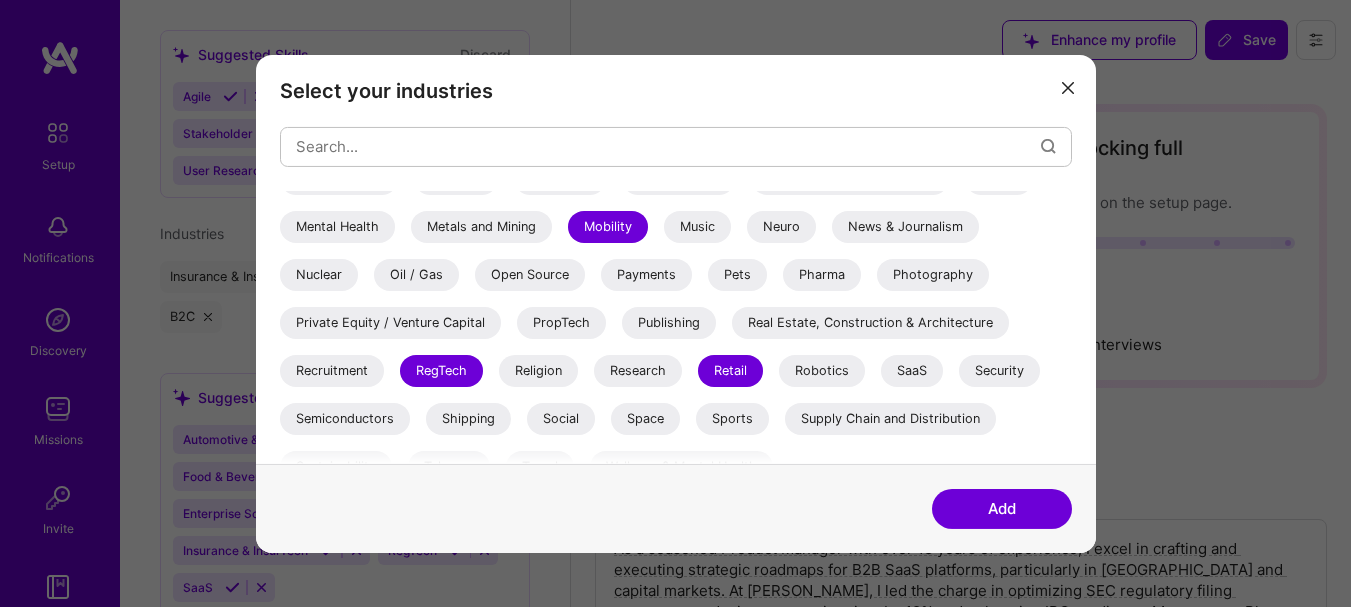 click on "SaaS" at bounding box center [912, 370] 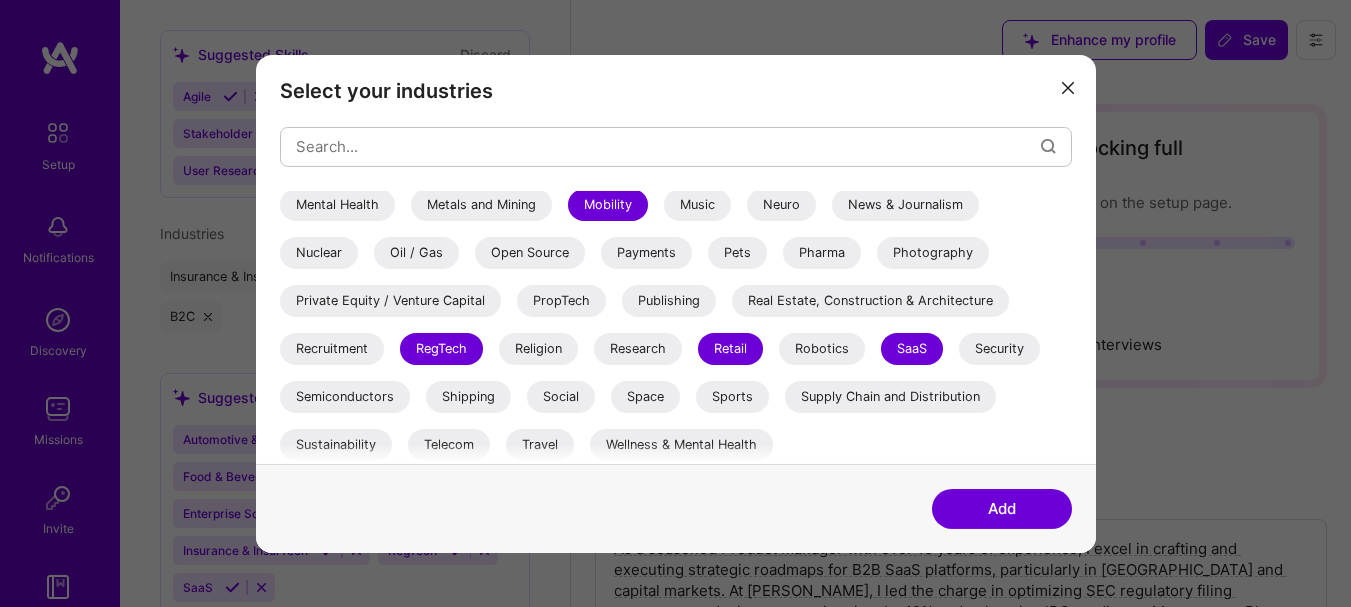 scroll, scrollTop: 727, scrollLeft: 0, axis: vertical 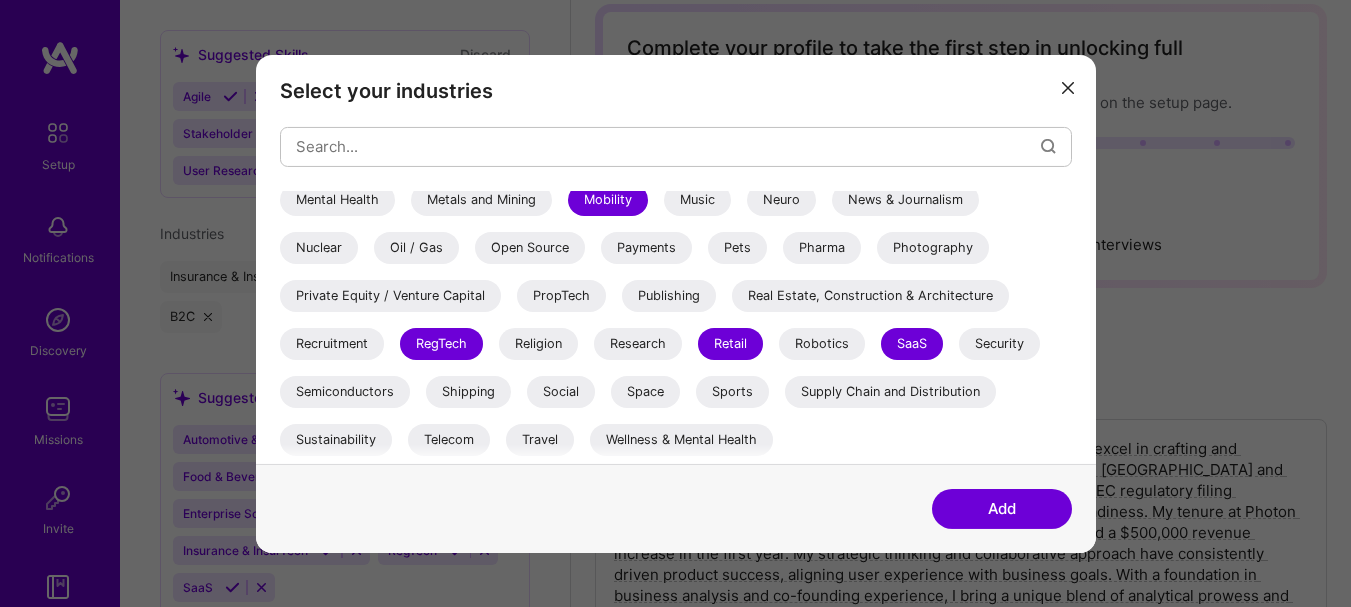 click on "Add" at bounding box center [1002, 509] 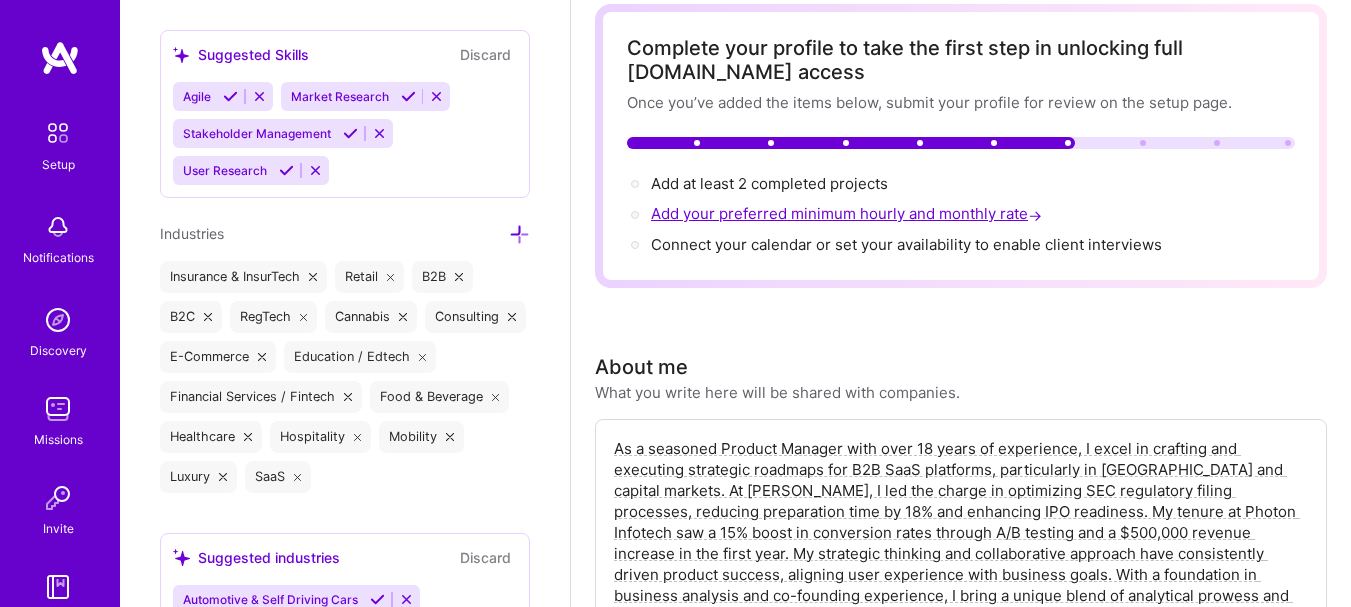 click on "Add your preferred minimum hourly and monthly rate  →" at bounding box center (848, 213) 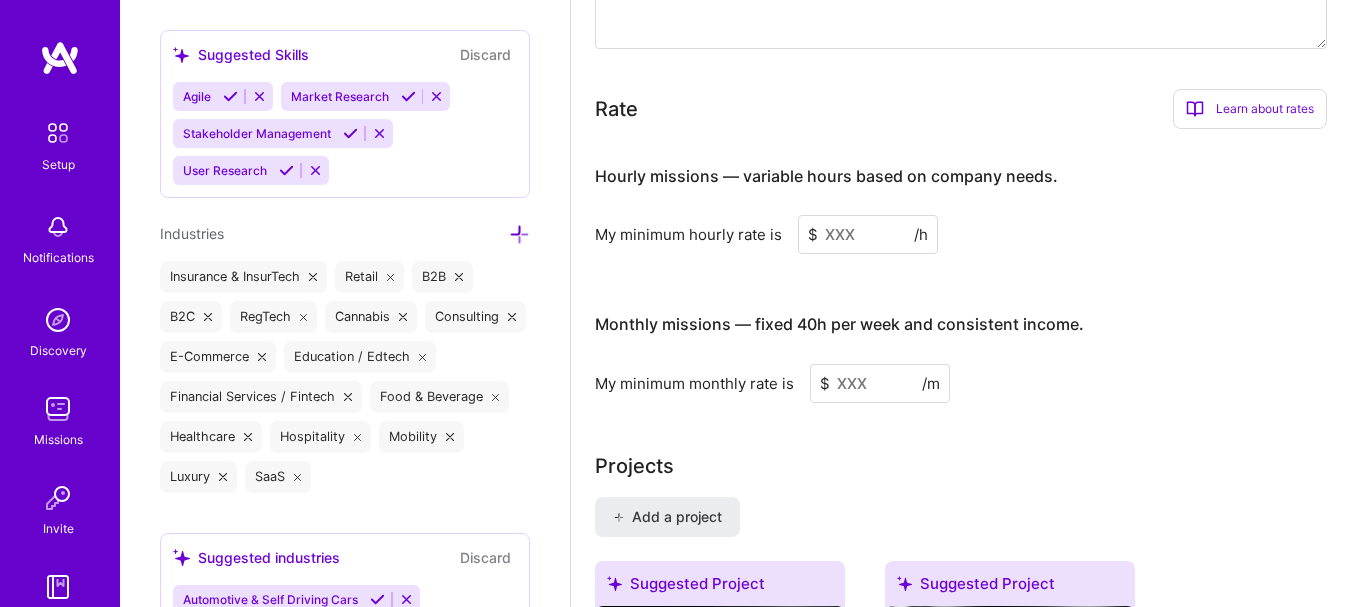 scroll, scrollTop: 1295, scrollLeft: 0, axis: vertical 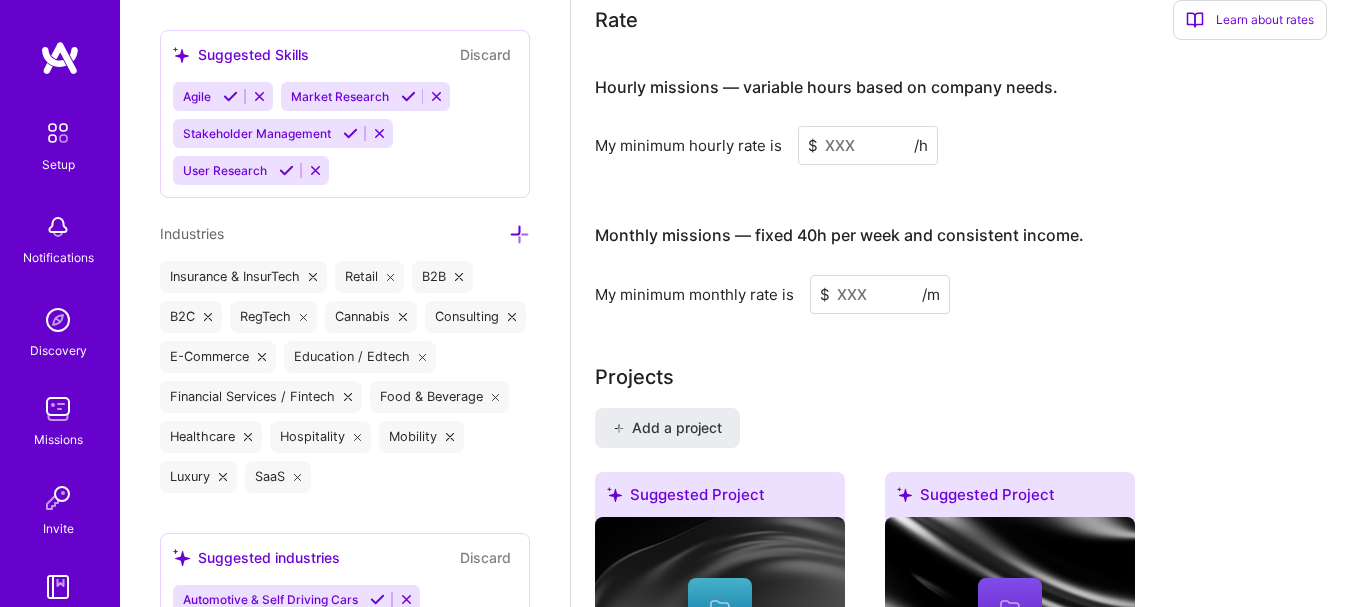 click at bounding box center (868, 145) 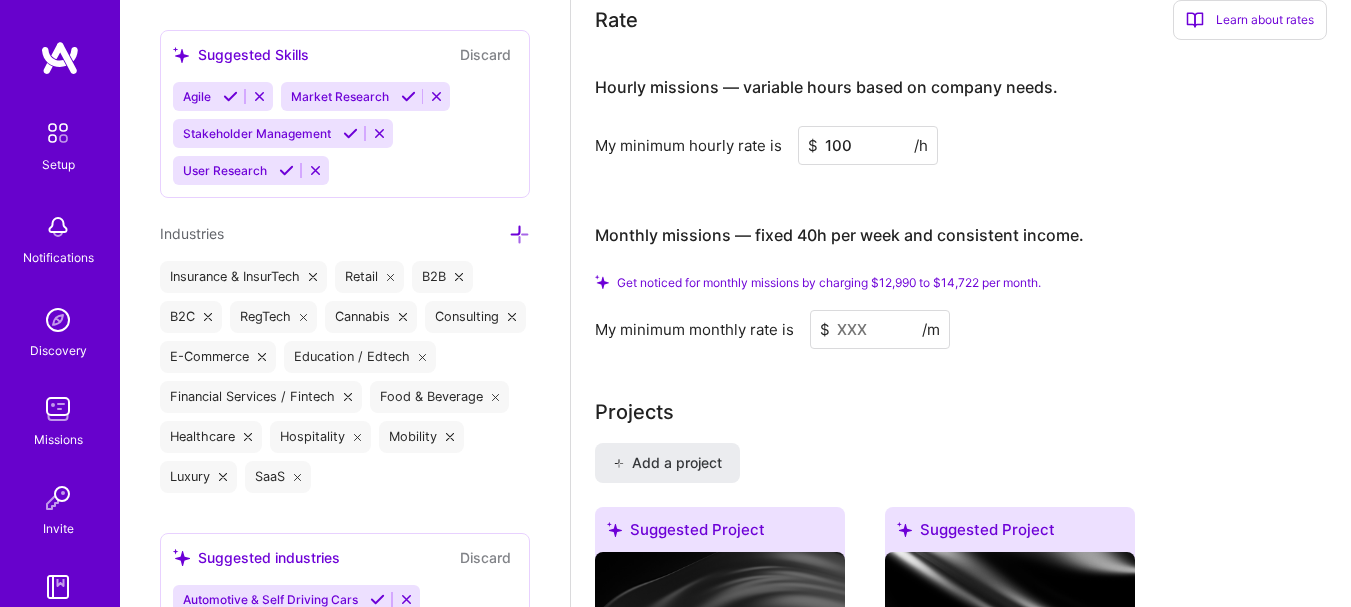 type on "100" 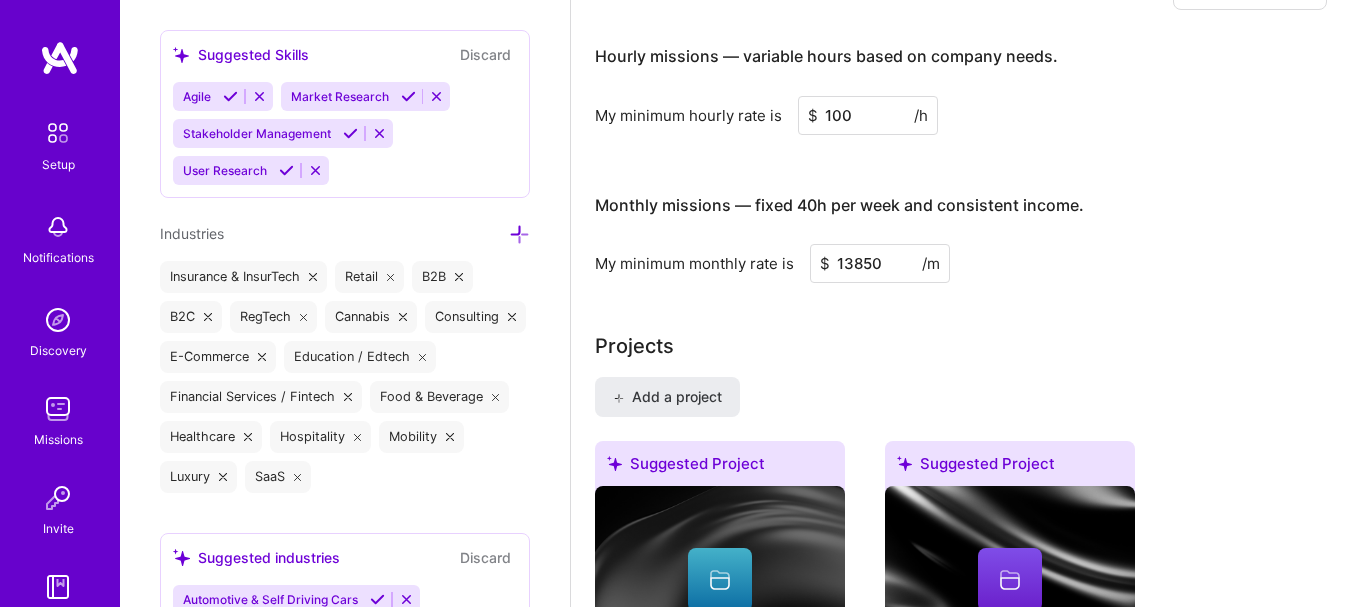 drag, startPoint x: 899, startPoint y: 268, endPoint x: 844, endPoint y: 260, distance: 55.578773 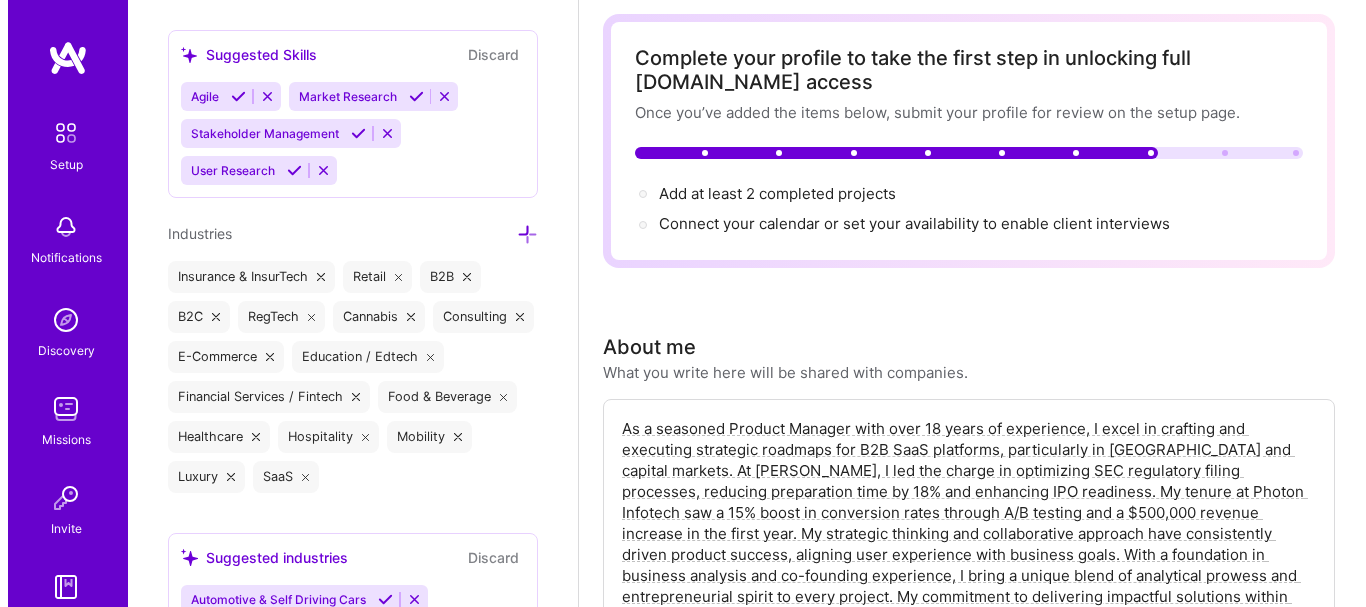 scroll, scrollTop: 0, scrollLeft: 0, axis: both 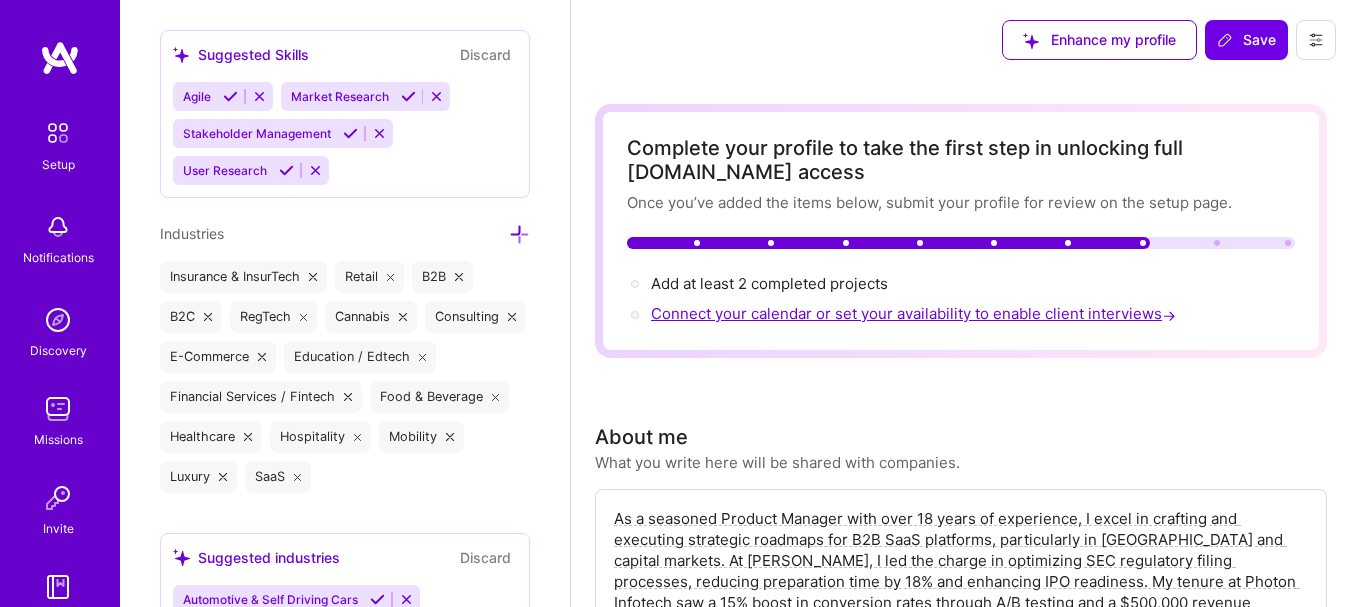 click on "Connect your calendar or set your availability to enable client interviews  →" at bounding box center (915, 313) 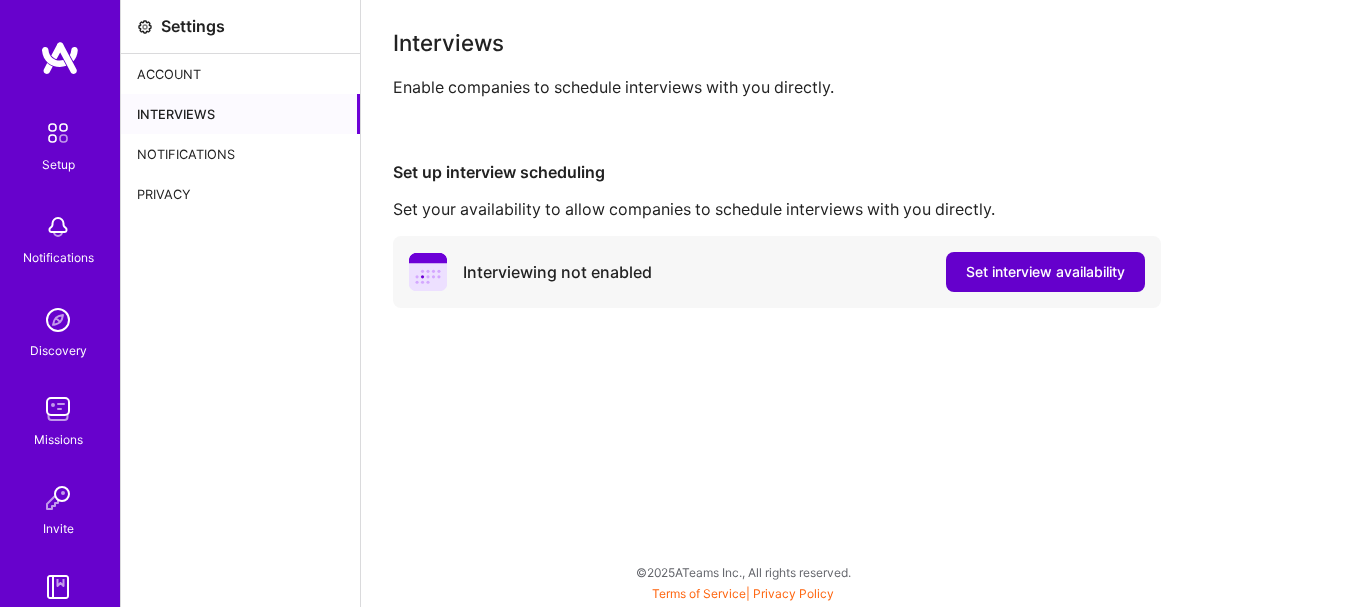 click on "Set interview availability" at bounding box center (1045, 272) 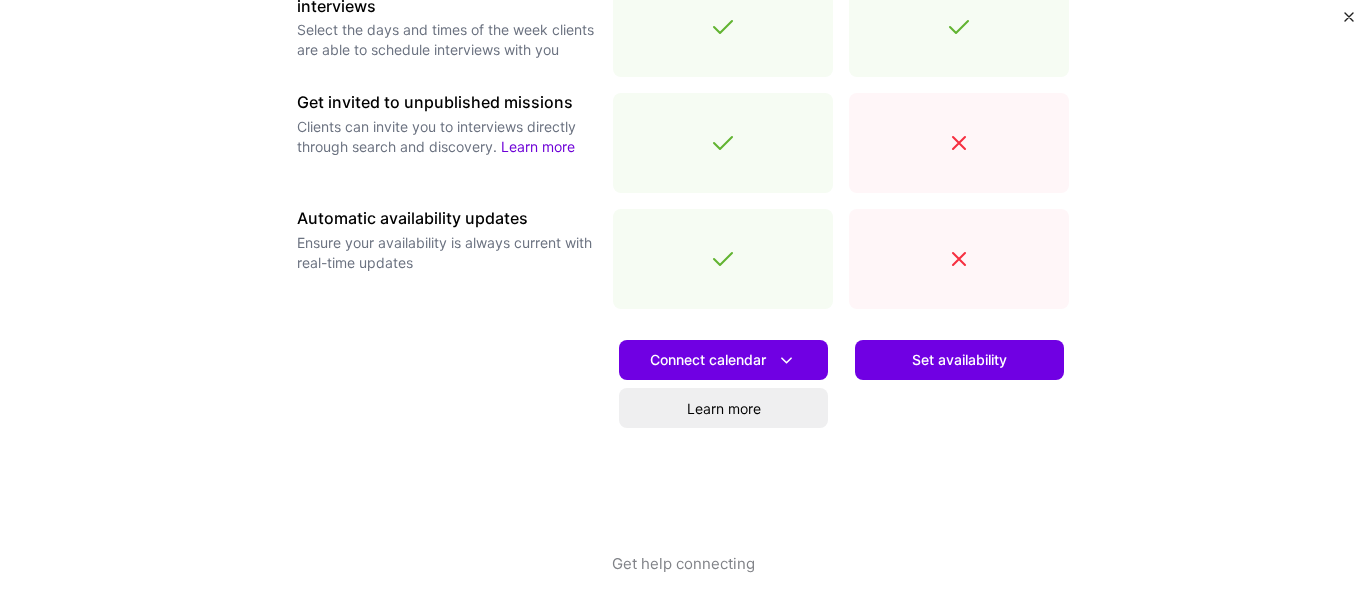 scroll, scrollTop: 794, scrollLeft: 0, axis: vertical 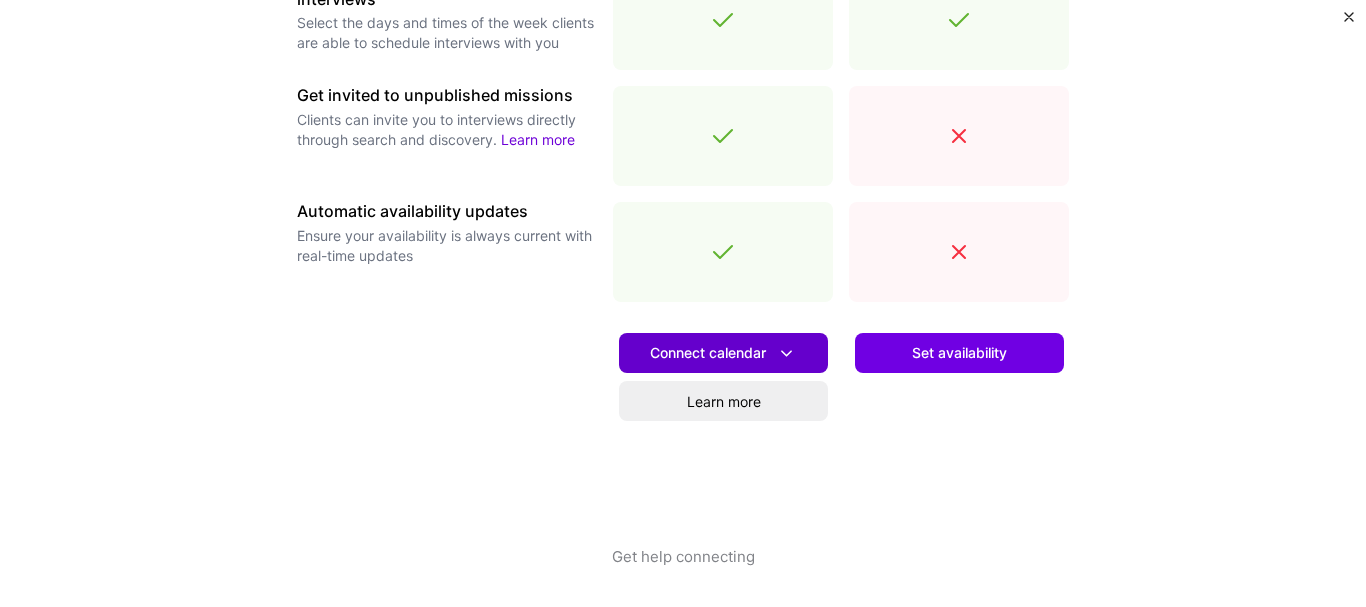 click on "Connect calendar" at bounding box center (723, 353) 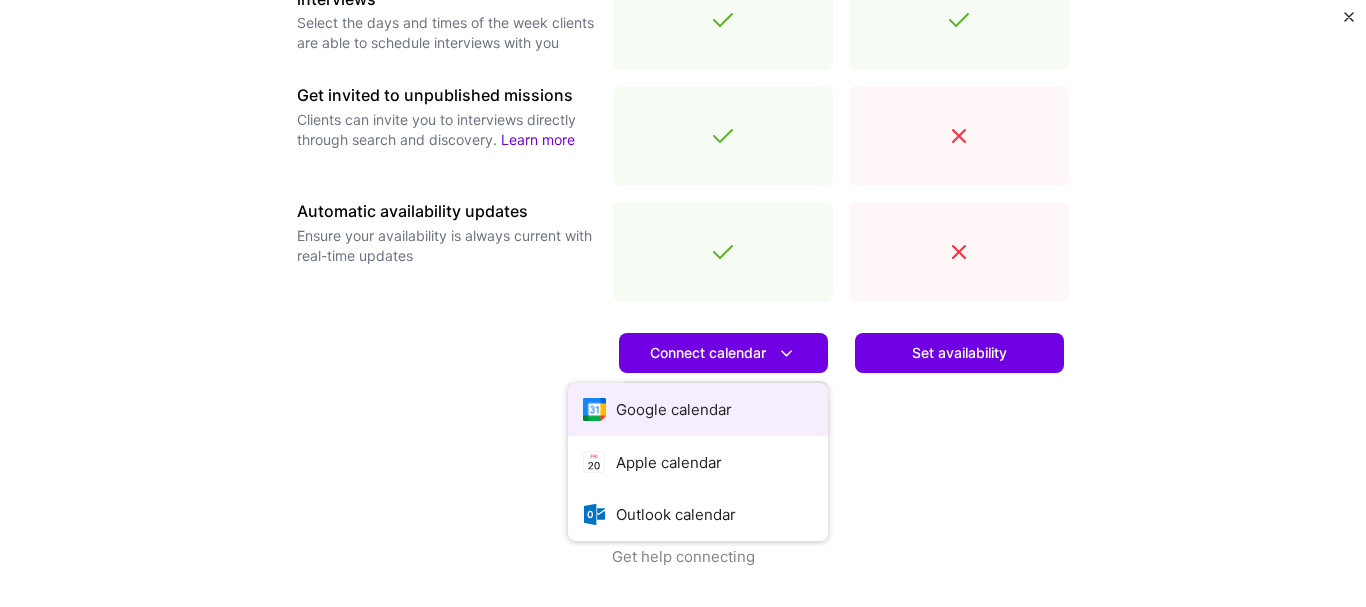click on "Google calendar" at bounding box center (698, 409) 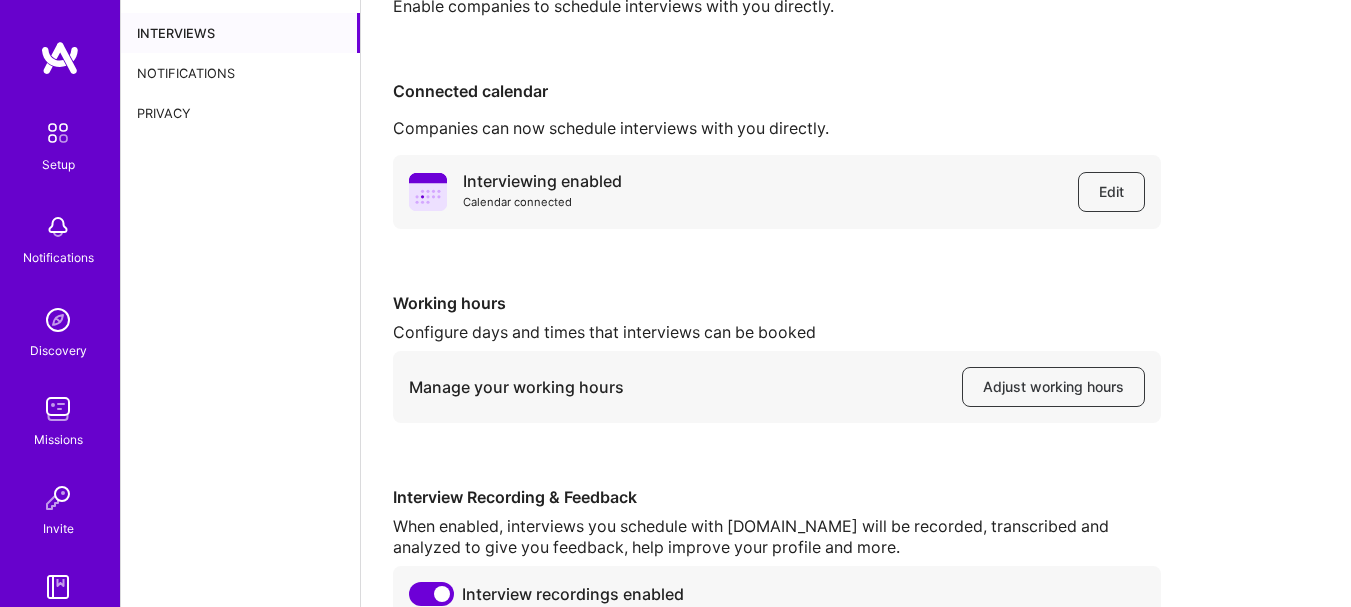 scroll, scrollTop: 0, scrollLeft: 0, axis: both 